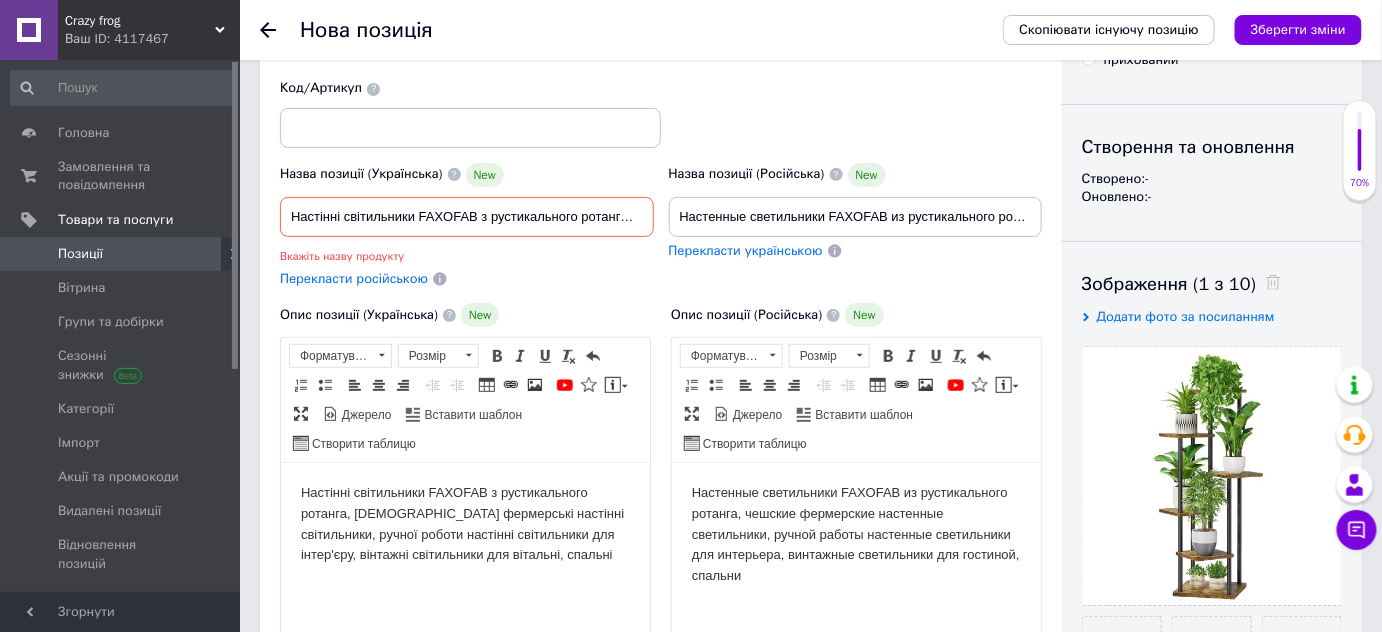scroll, scrollTop: 181, scrollLeft: 0, axis: vertical 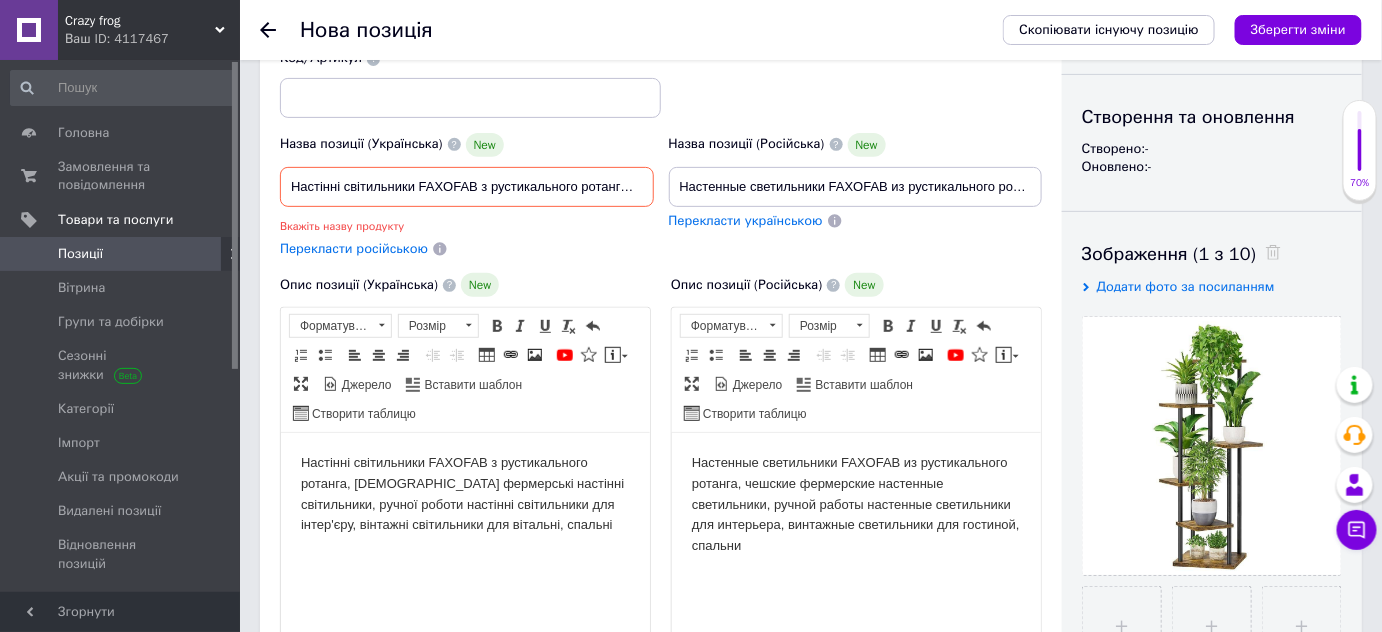 click on "Настінні світильники FAXOFAB з рустикального ротанга, [DEMOGRAPHIC_DATA] фермерські настінні світильники, ручної роботи настінні світильники для інтер'єру, вінтажні світильники для вітальні, спальні" at bounding box center [464, 494] 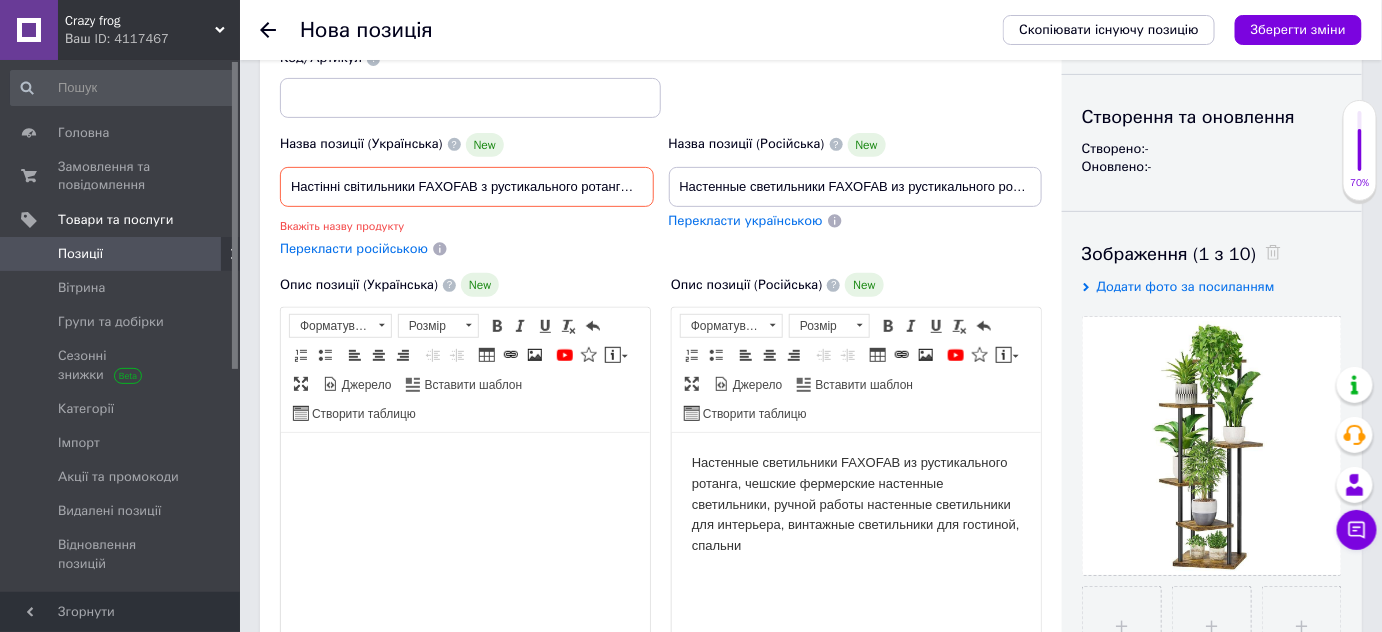 drag, startPoint x: 600, startPoint y: 533, endPoint x: 450, endPoint y: 535, distance: 150.01334 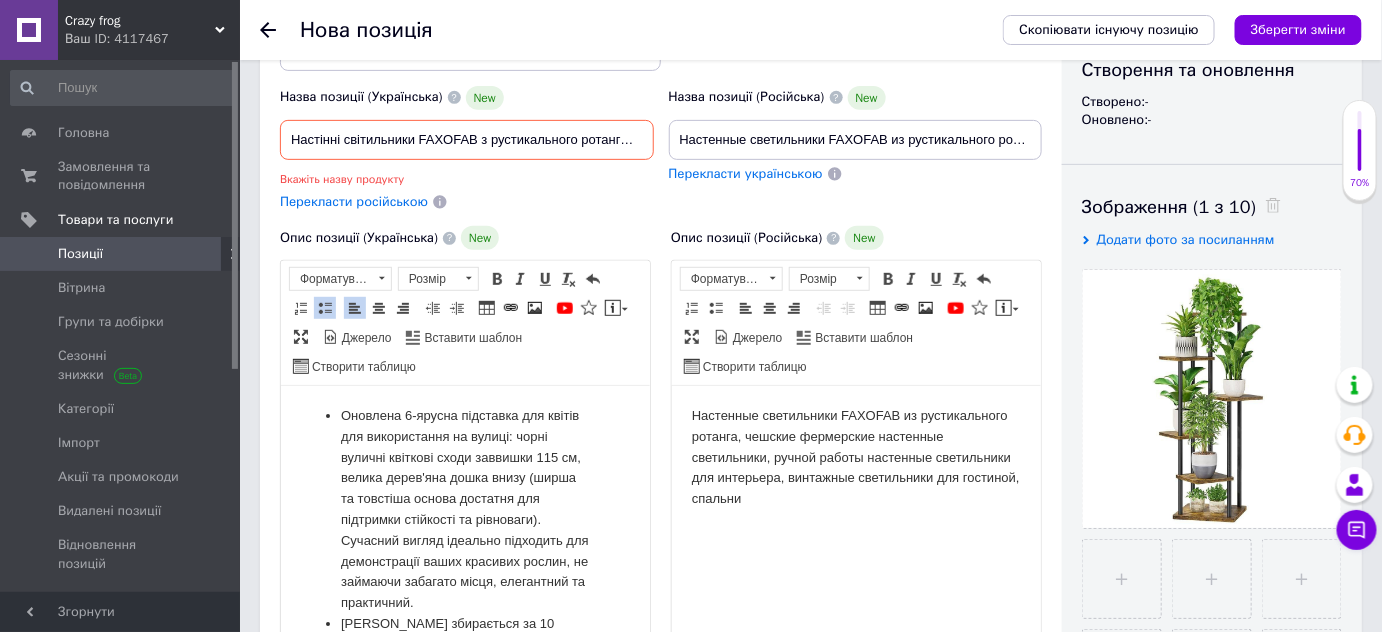 scroll, scrollTop: 1077, scrollLeft: 0, axis: vertical 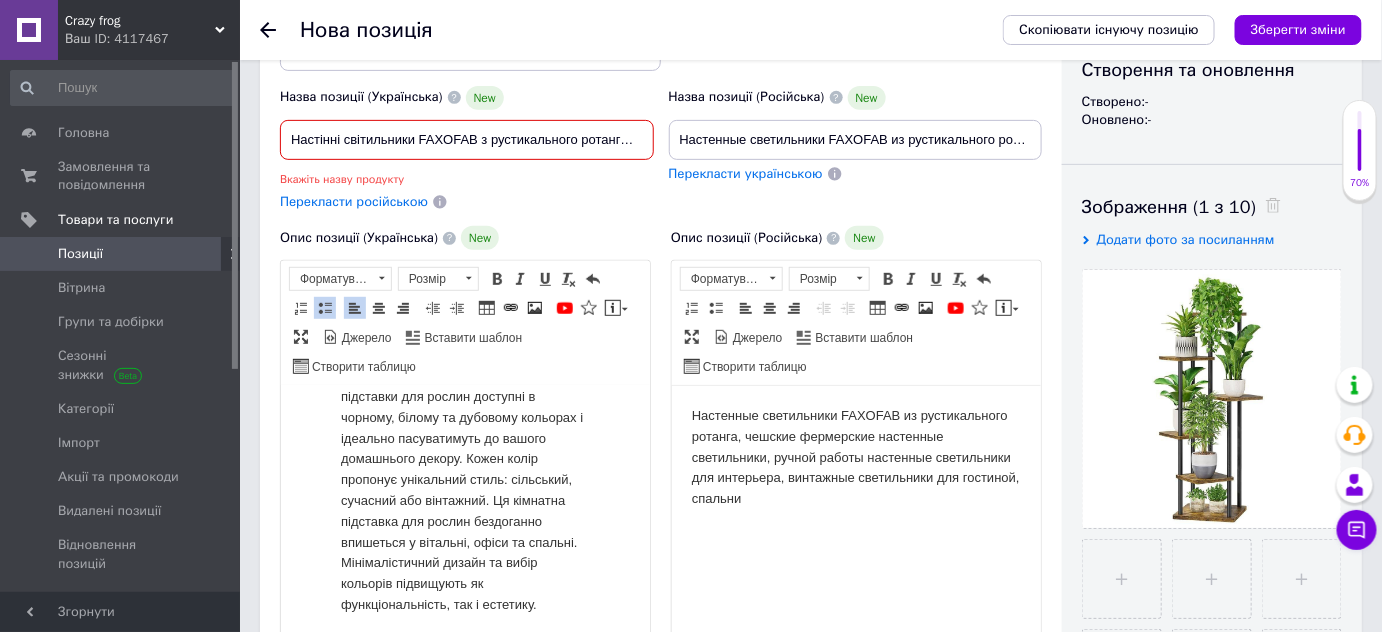 click on "Настінні світильники FAXOFAB з рустикального ротанга, чеські фермерські настінні світильники, ручної роботи настінні світильники" at bounding box center [467, 140] 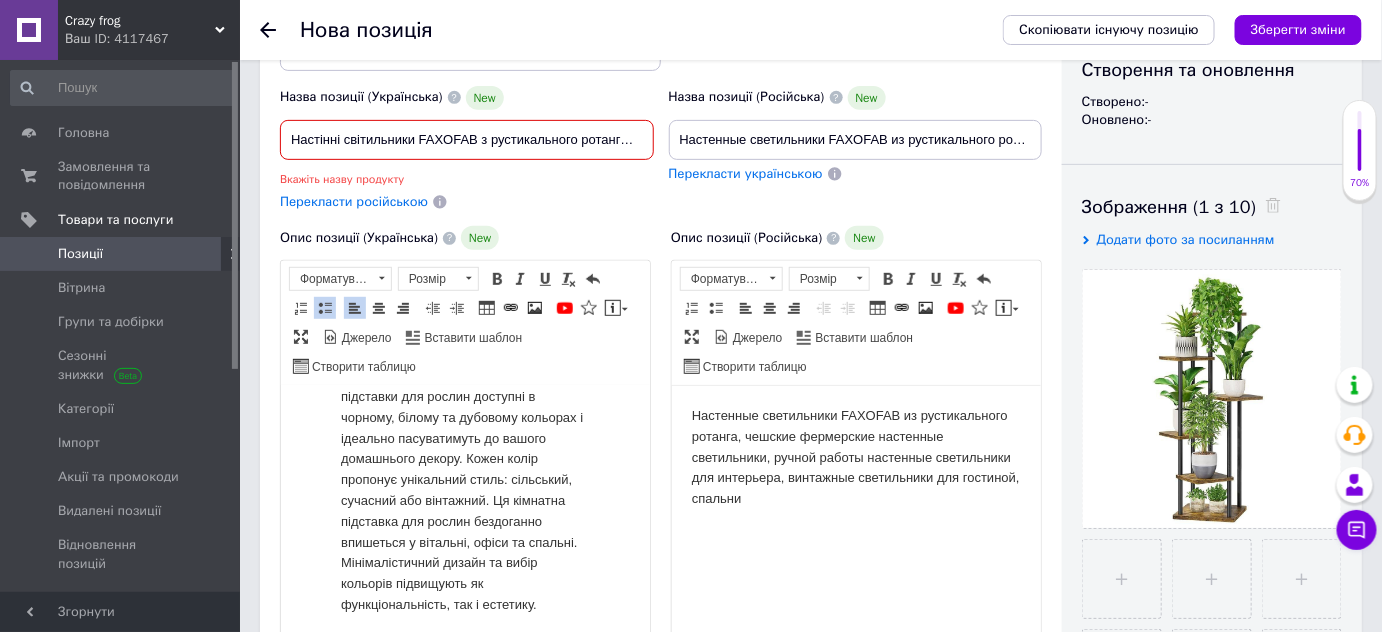 click on "Настінні світильники FAXOFAB з рустикального ротанга, чеські фермерські настінні світильники, ручної роботи настінні світильники" at bounding box center [467, 140] 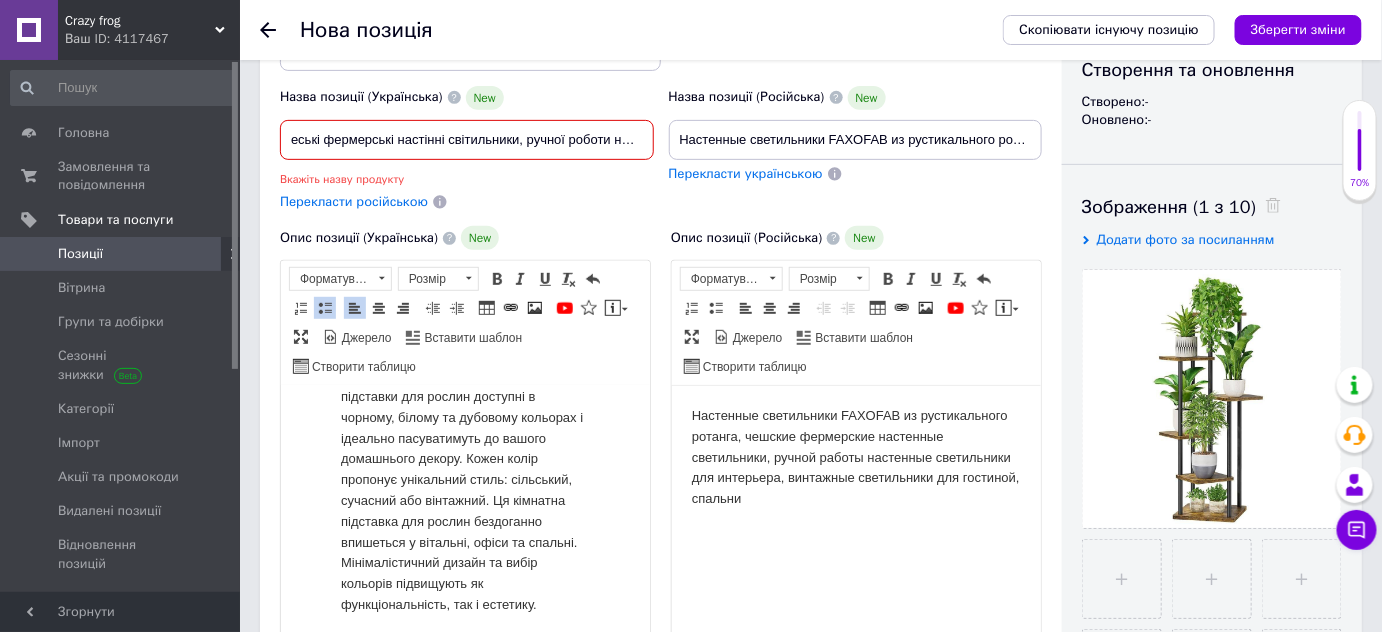 click on "еські фермерські настінні світильники, ручної роботи настінні світильники" at bounding box center (467, 140) 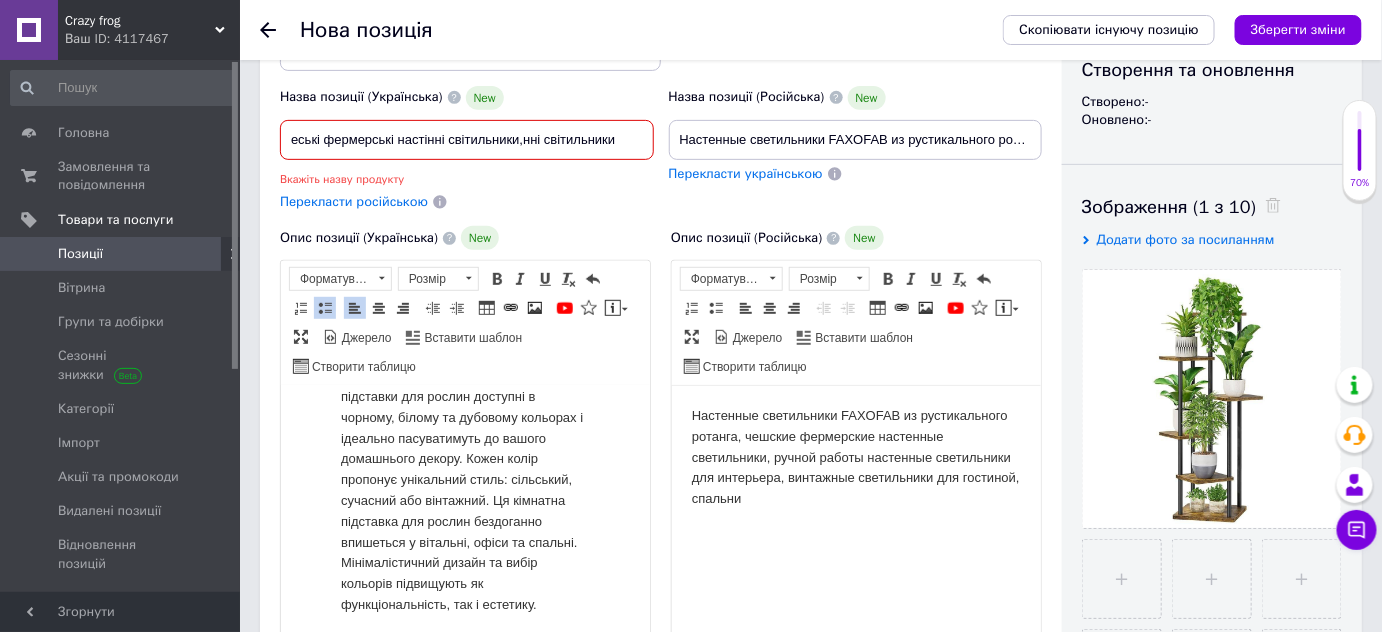 scroll, scrollTop: 0, scrollLeft: 0, axis: both 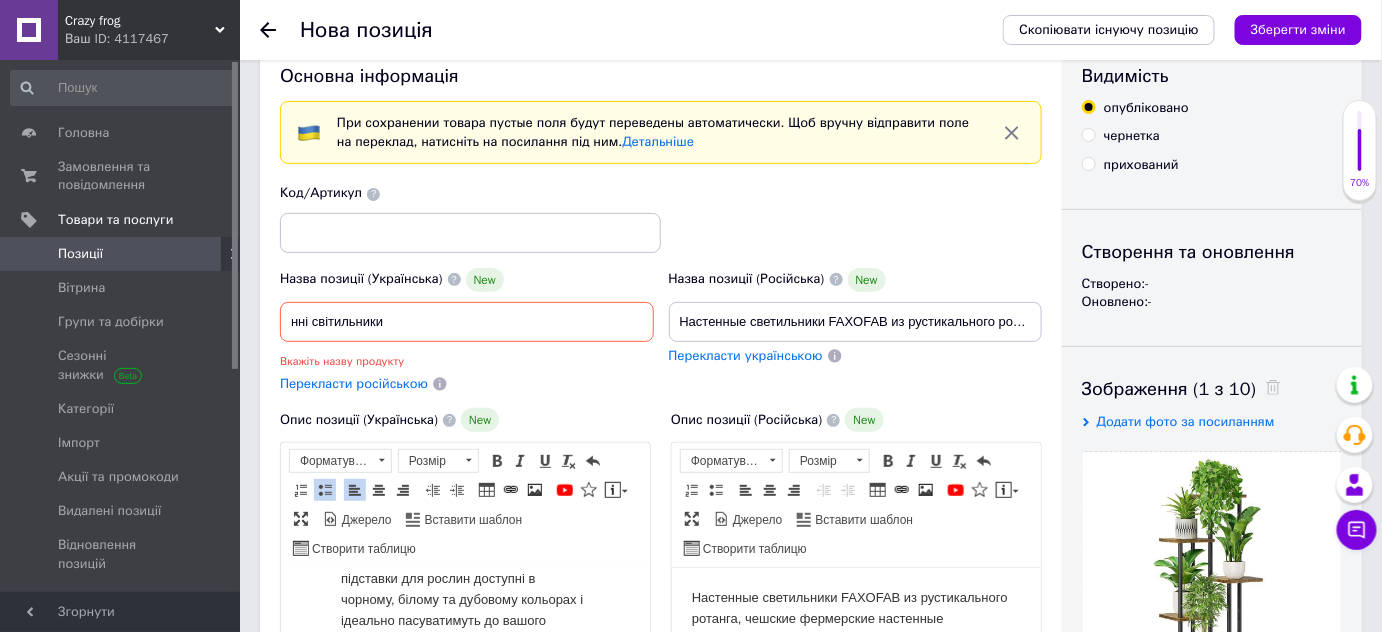 click on "Основна інформація При сохранении товара пустые поля будут переведены автоматически. Щоб вручну відправити поле на переклад, натисніть на посилання під ним.  Детальніше Назва позиції (Українська) New нні світильники Вкажіть назву продукту Перекласти російською Код/Артикул Назва позиції (Російська) New Настенные светильники FAXOFAB из рустикального ротанга, чешские фермерские настенные светильники, ручной работы Перекласти українською Опис позиції (Українська) New
Розширений текстовий редактор, 03083011-1959-4902-92C6-AF506563711D Панель інструментів редактора" at bounding box center (661, 722) 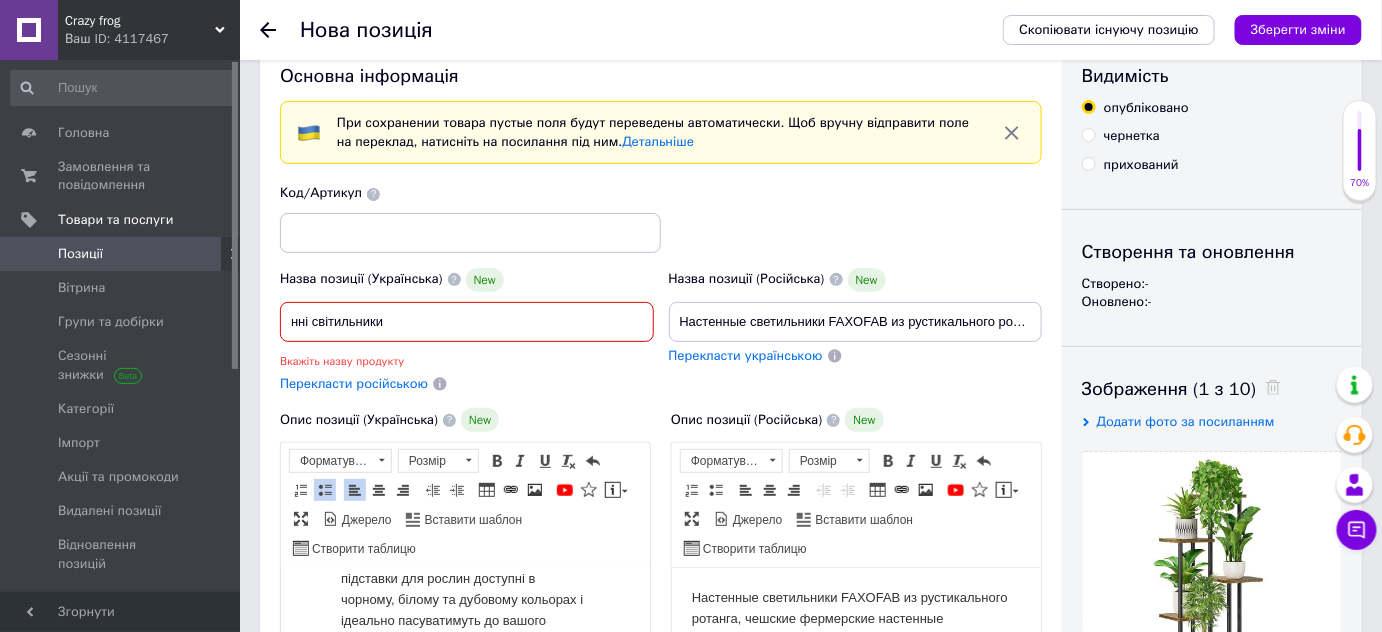 click on "нні світильники" at bounding box center [467, 322] 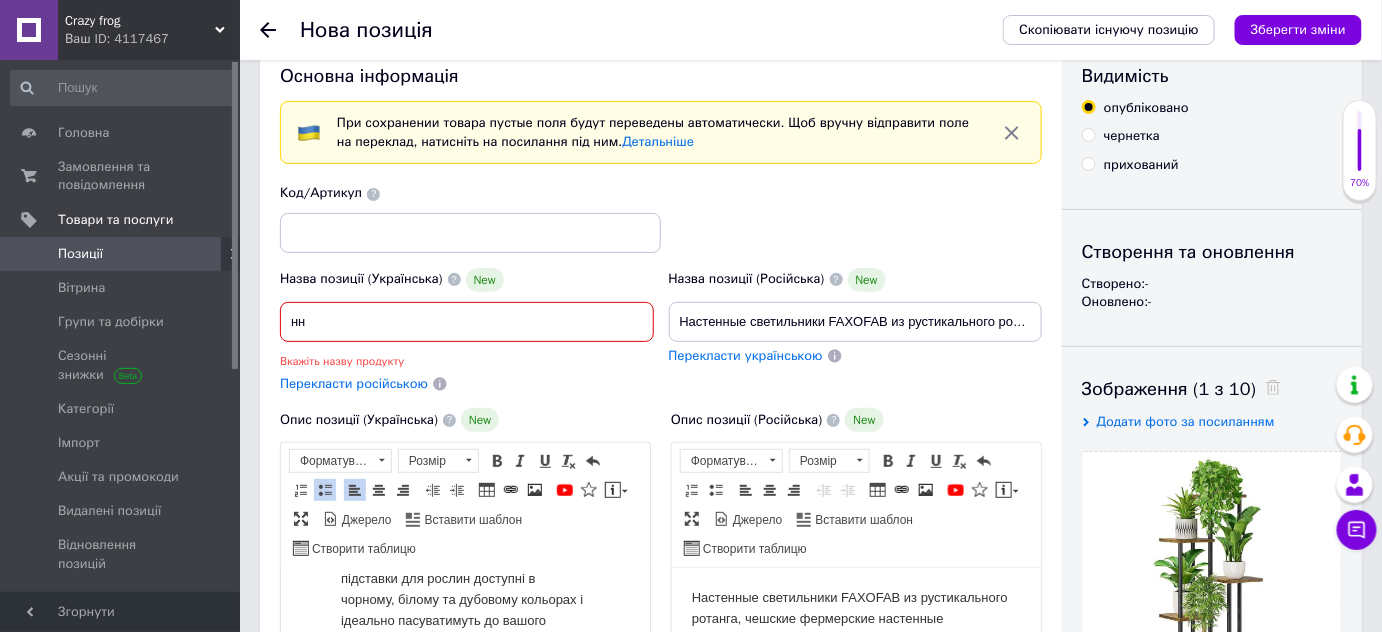 type on "н" 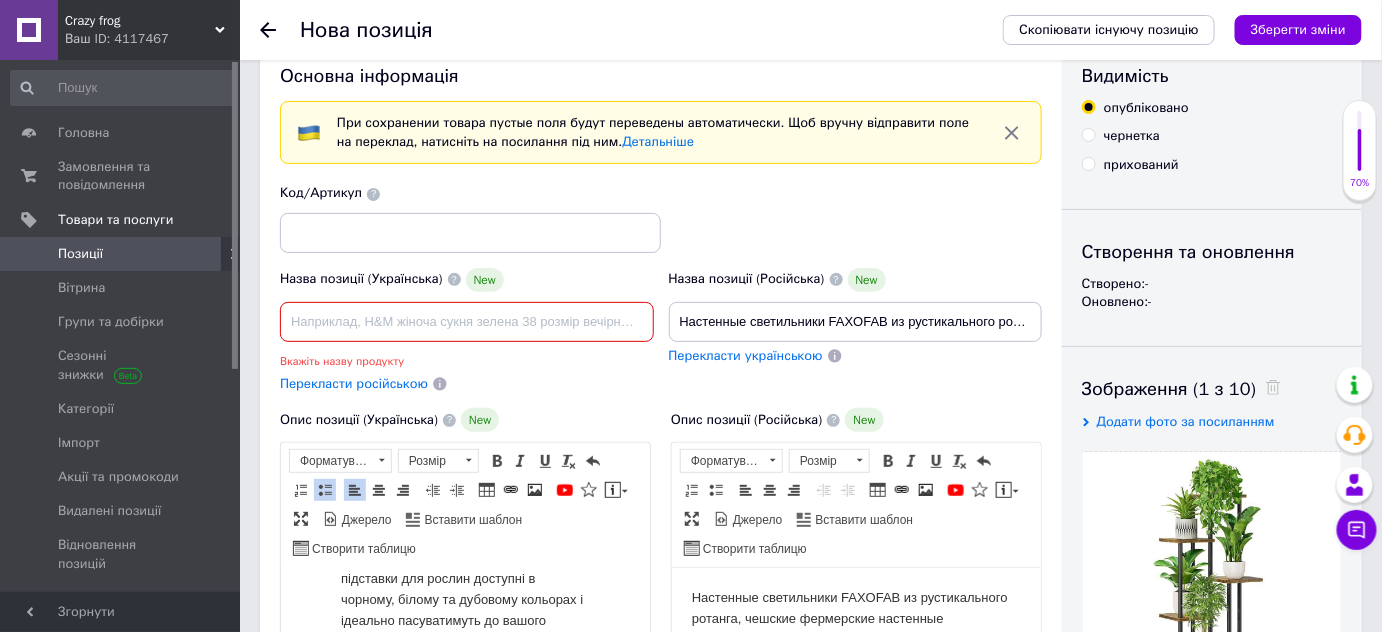type 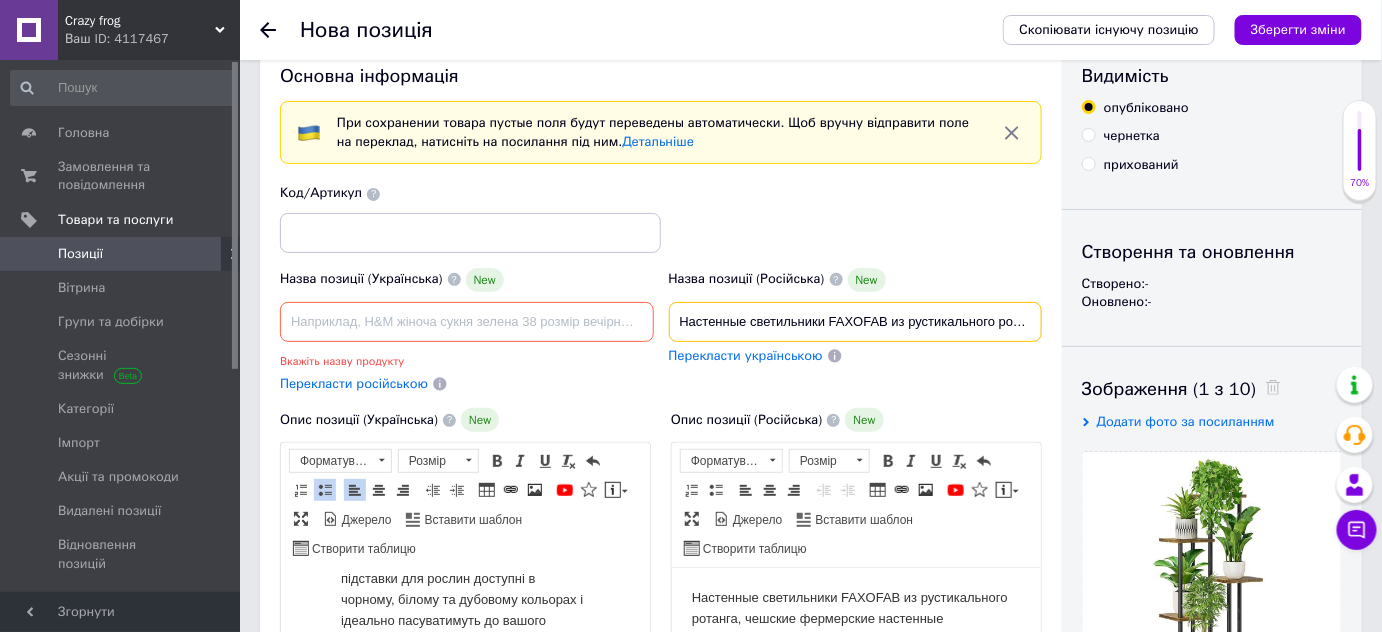 click on "Настенные светильники FAXOFAB из рустикального ротанга, чешские фермерские настенные светильники, ручной работы" at bounding box center (856, 322) 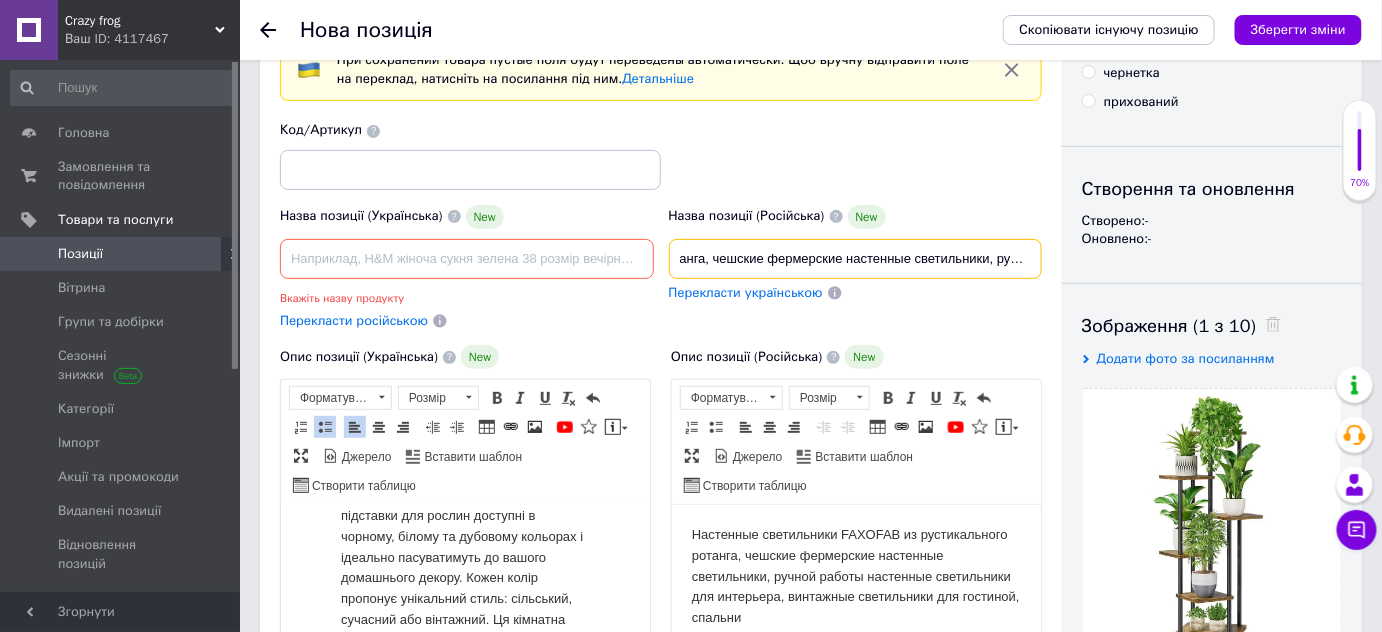scroll, scrollTop: 137, scrollLeft: 0, axis: vertical 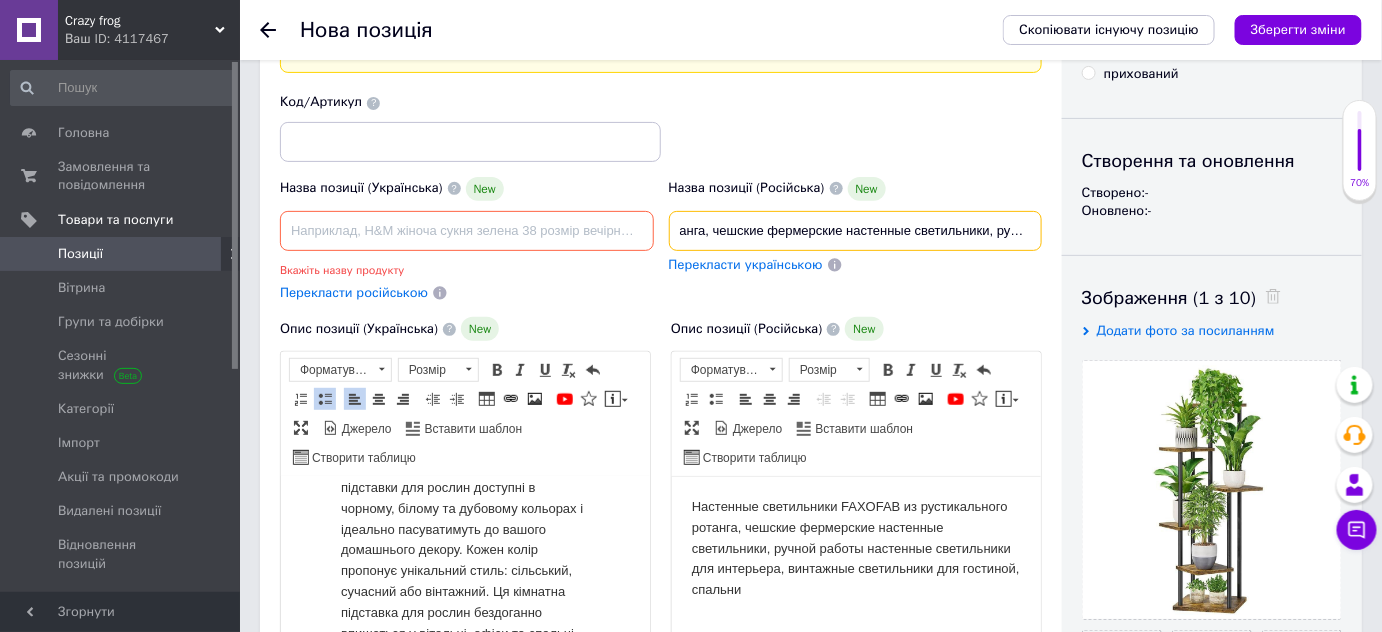 type on "анга, чешские фермерские настенные светильники, ручной работы" 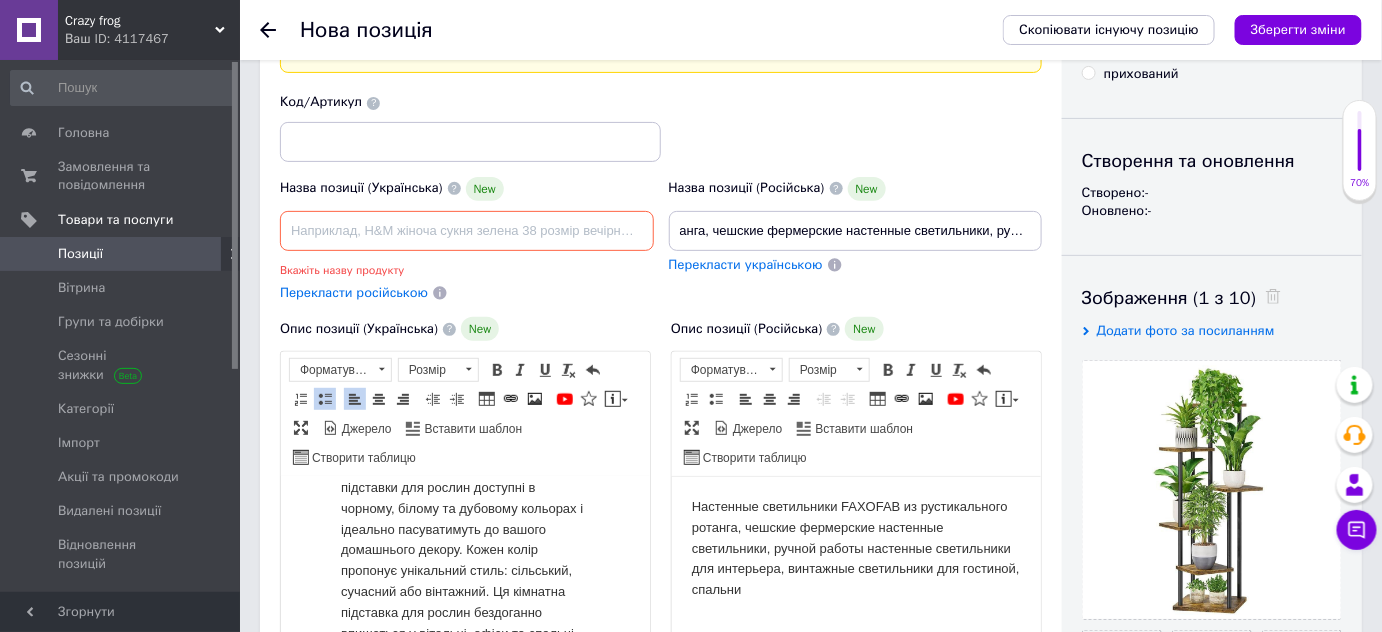 click on "Оновлена ​​6-ярусна підставка для квітів для використання на вулиці: чорні вуличні квіткові сходи заввишки 115 см, велика дерев'яна дошка внизу (ширша та товстіша основа достатня для підтримки стійкості та рівноваги). Сучасний вигляд ідеально підходить для демонстрації ваших красивих рослин, не займаючи забагато місця, елегантний та практичний." at bounding box center [464, 83] 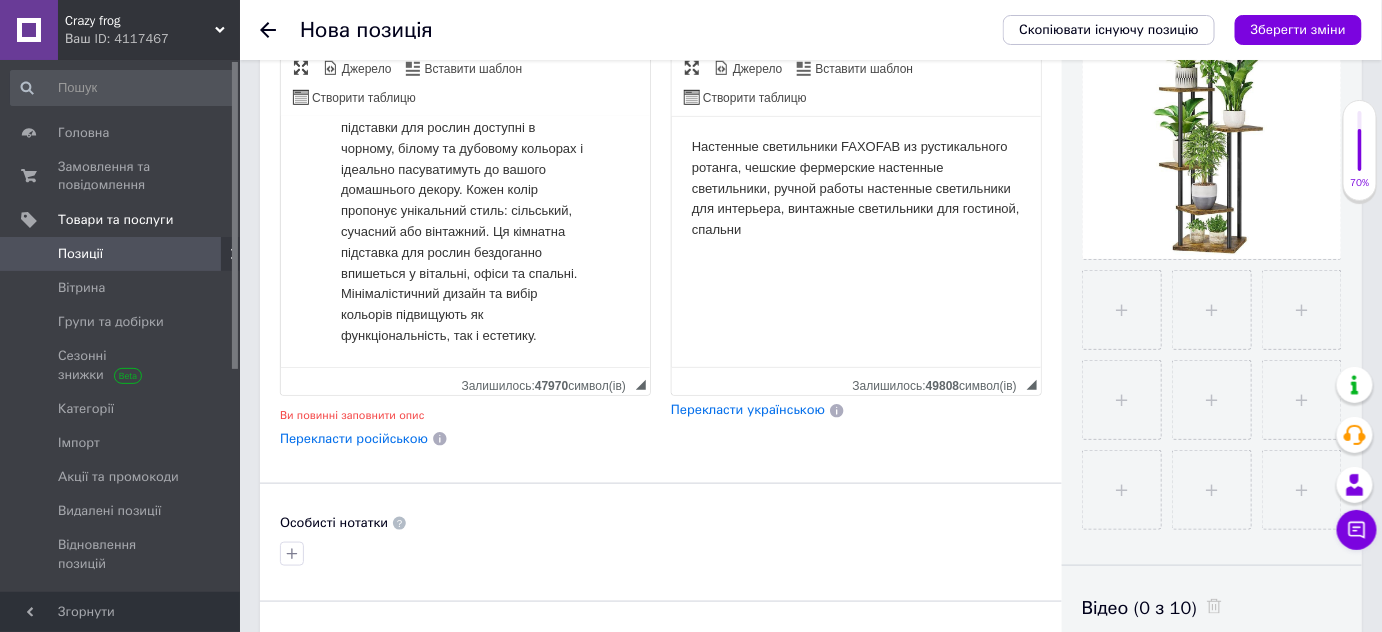 scroll, scrollTop: 501, scrollLeft: 0, axis: vertical 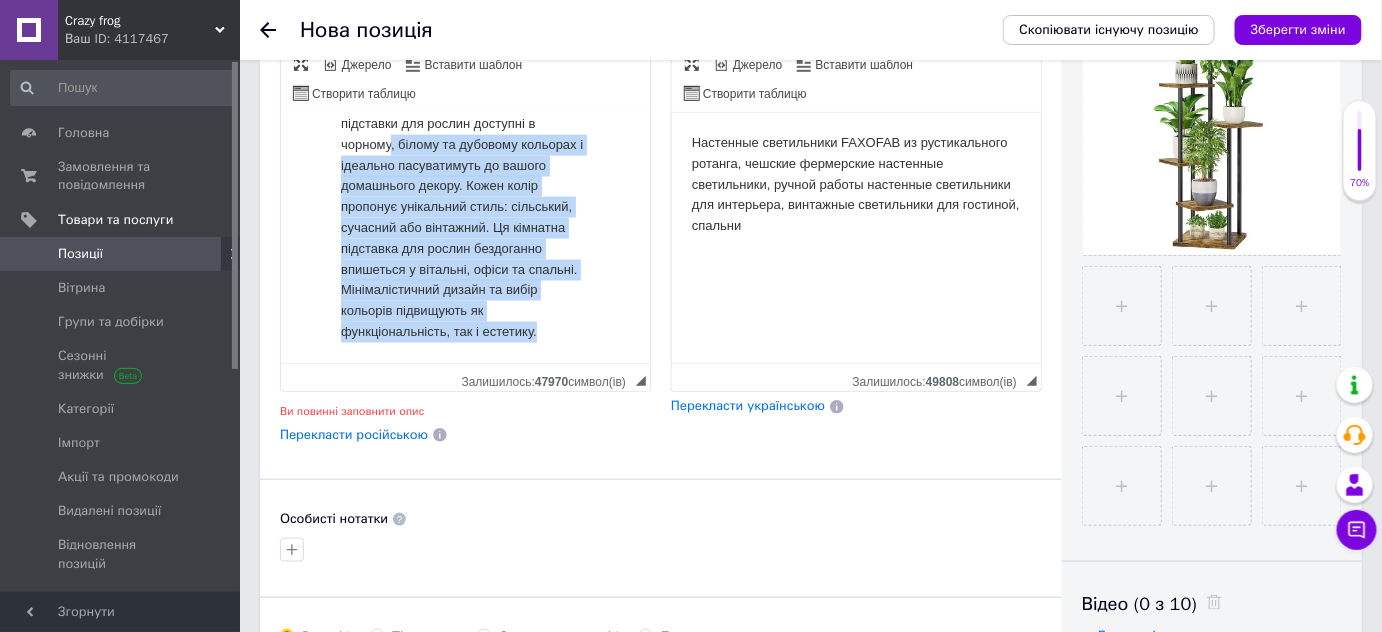 drag, startPoint x: 544, startPoint y: 331, endPoint x: 389, endPoint y: 152, distance: 236.78261 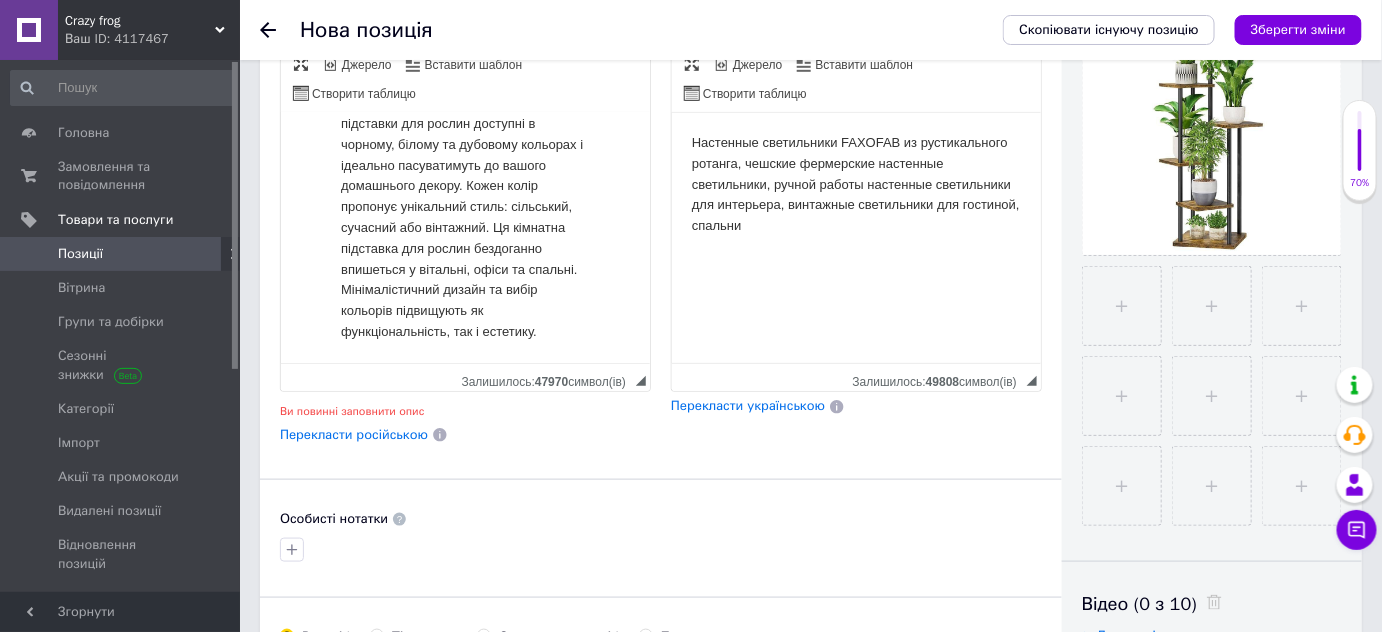 scroll, scrollTop: 1099, scrollLeft: 0, axis: vertical 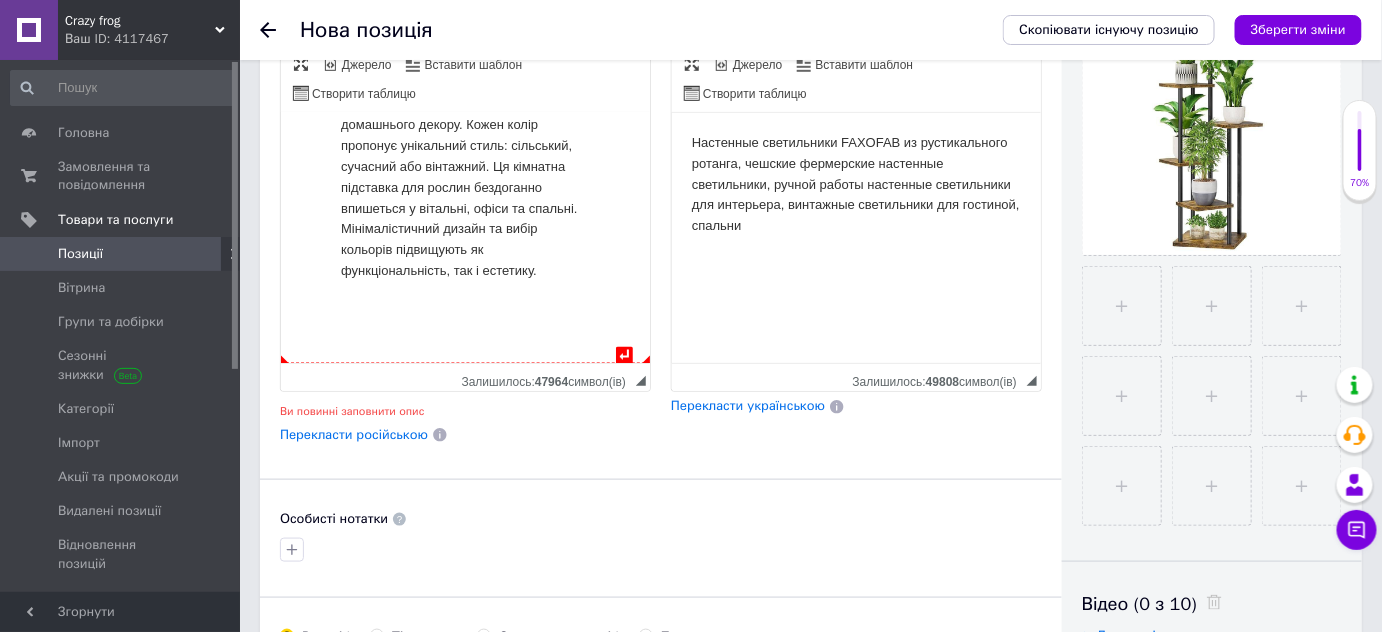 click on "Різноманітні варіанти кольорів: наші підставки для рослин доступні в чорному, білому та дубовому кольорах і ідеально пасуватимуть до вашого домашнього декору. Кожен колір пропонує унікальний стиль: сільський, сучасний або вінтажний. Ця кімнатна підставка для рослин бездоганно впишеться у вітальні, офіси та спальні. Мінімалістичний дизайн та вибір кольорів підвищують як функціональність, так і естетику." at bounding box center (464, 157) 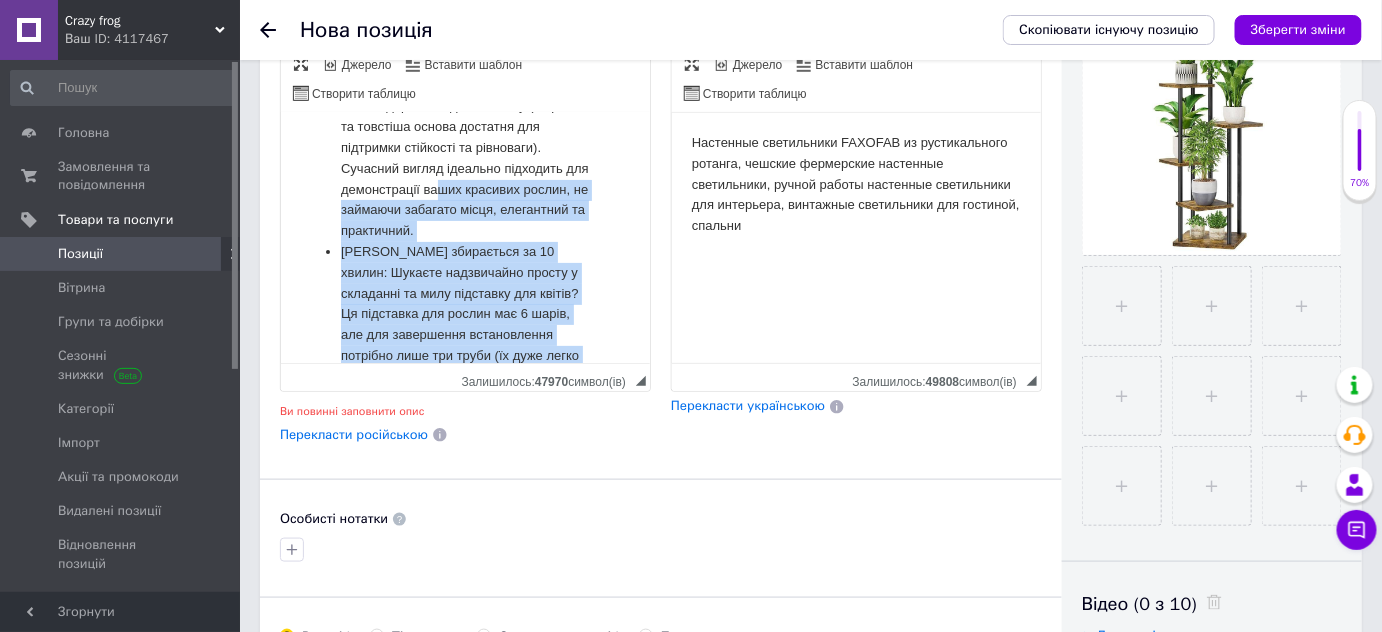 scroll, scrollTop: 0, scrollLeft: 0, axis: both 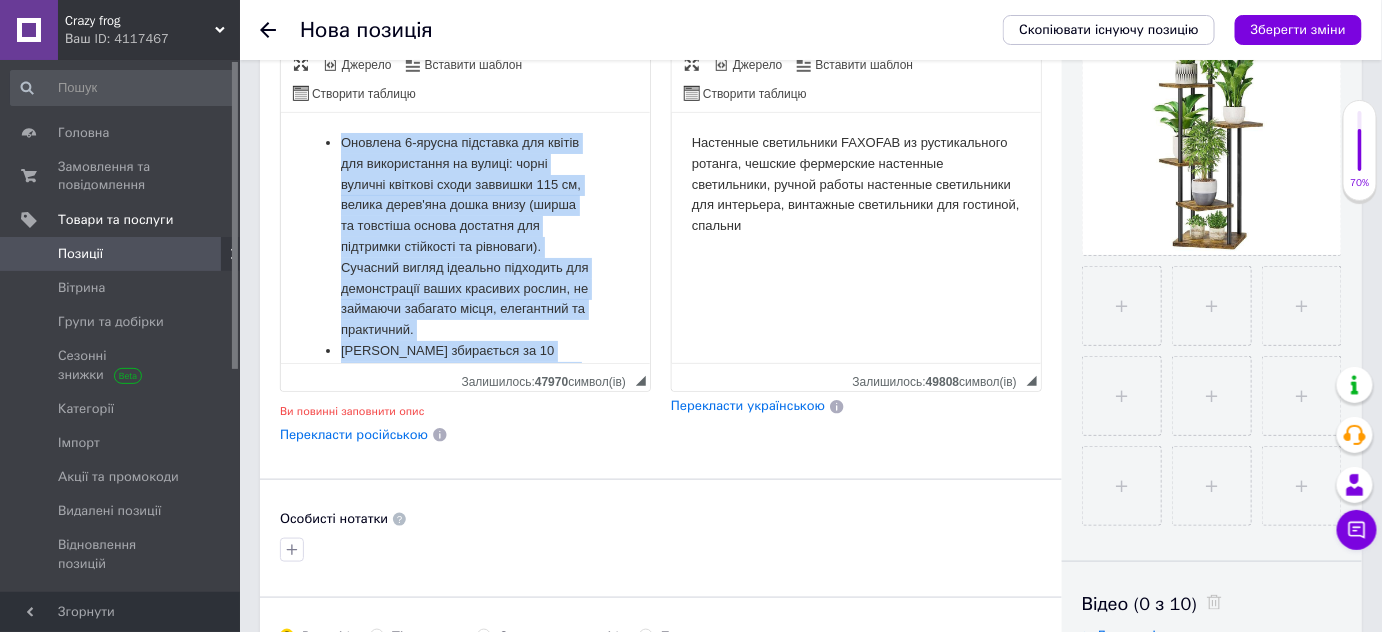 drag, startPoint x: 554, startPoint y: 339, endPoint x: 325, endPoint y: 140, distance: 303.38425 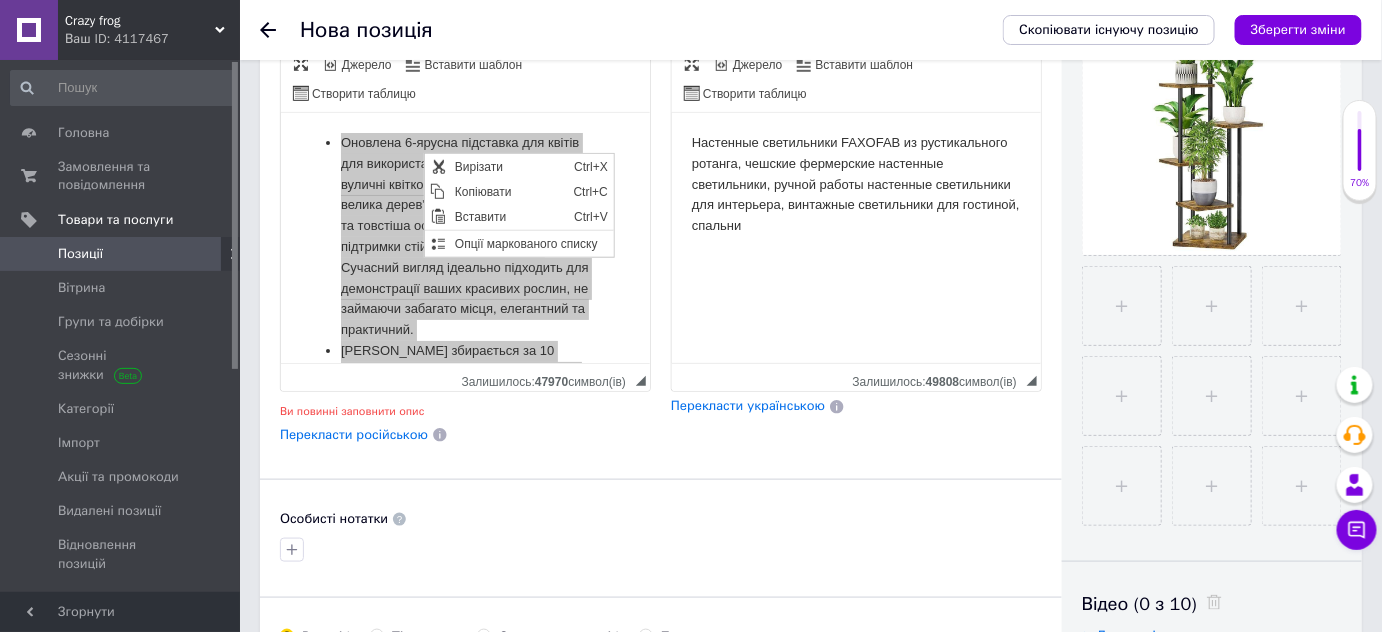 scroll, scrollTop: 0, scrollLeft: 0, axis: both 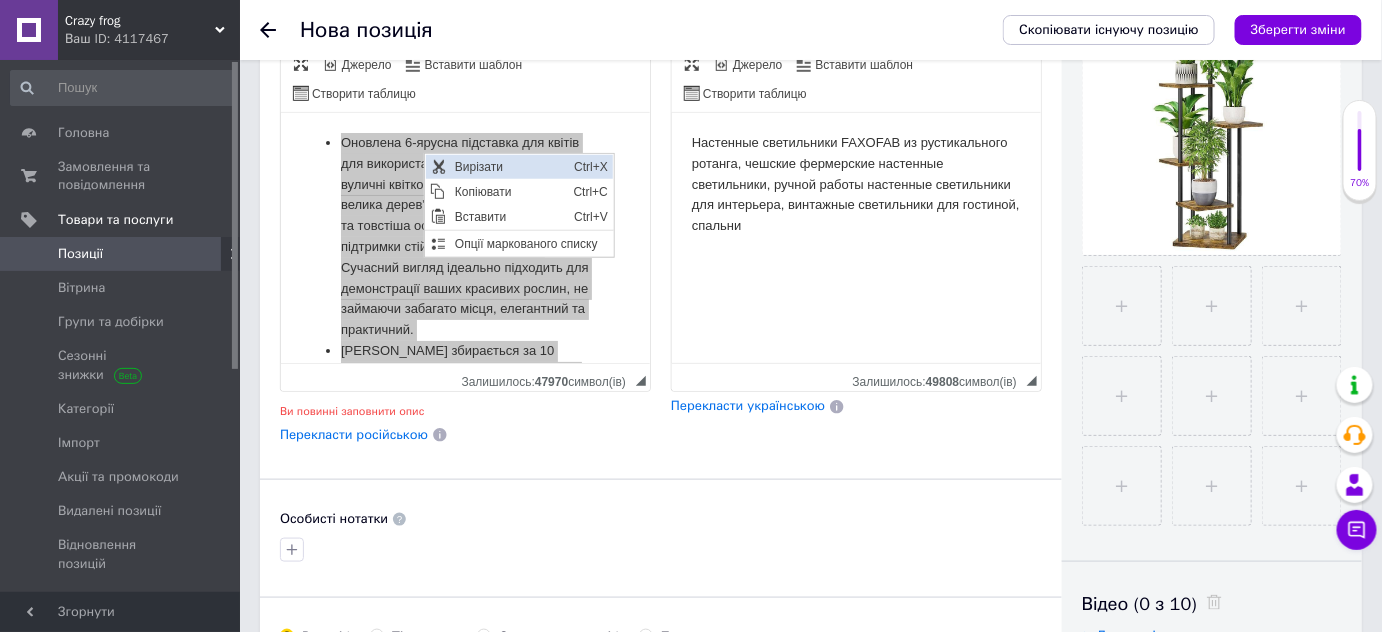 click on "Вирізати" at bounding box center [508, 167] 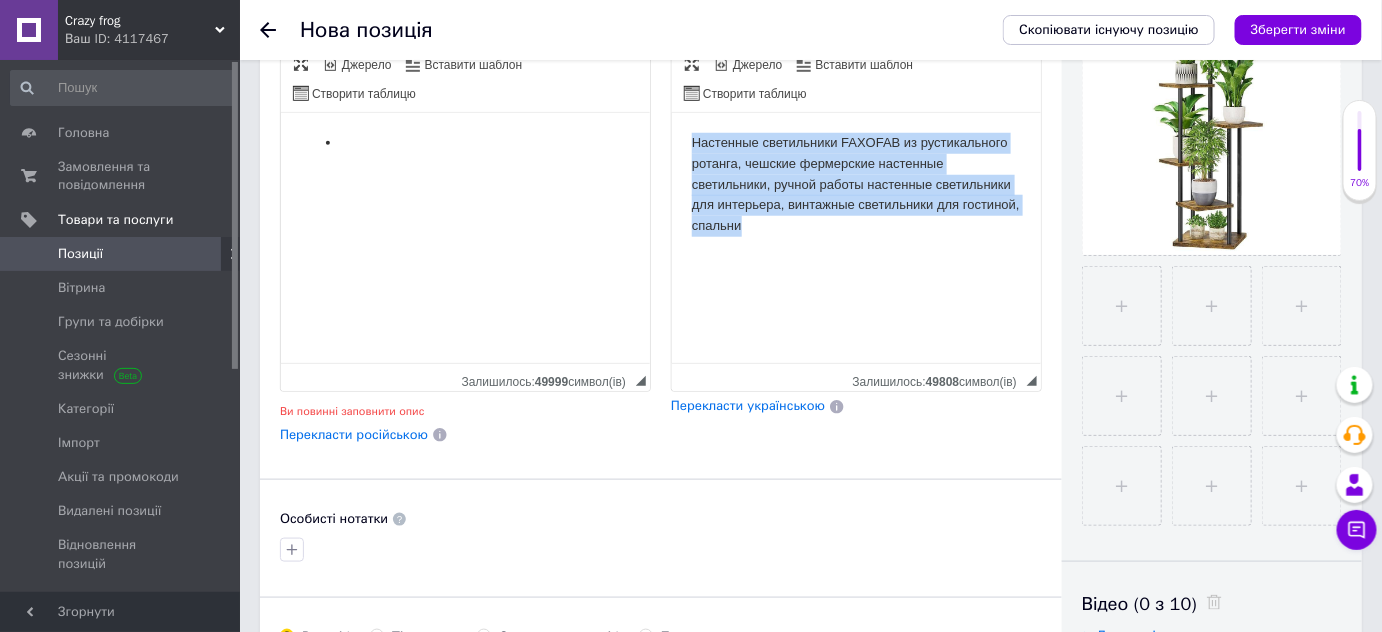 drag, startPoint x: 690, startPoint y: 139, endPoint x: 802, endPoint y: 221, distance: 138.80922 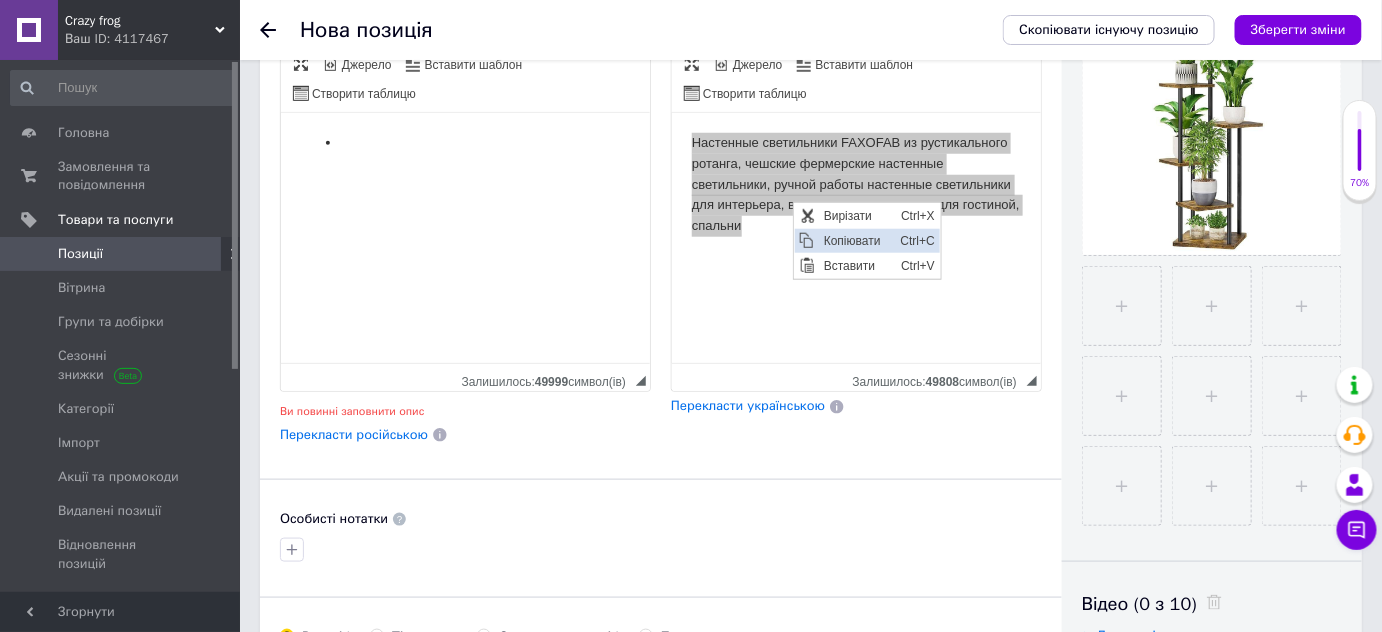 click on "Копіювати" at bounding box center (856, 241) 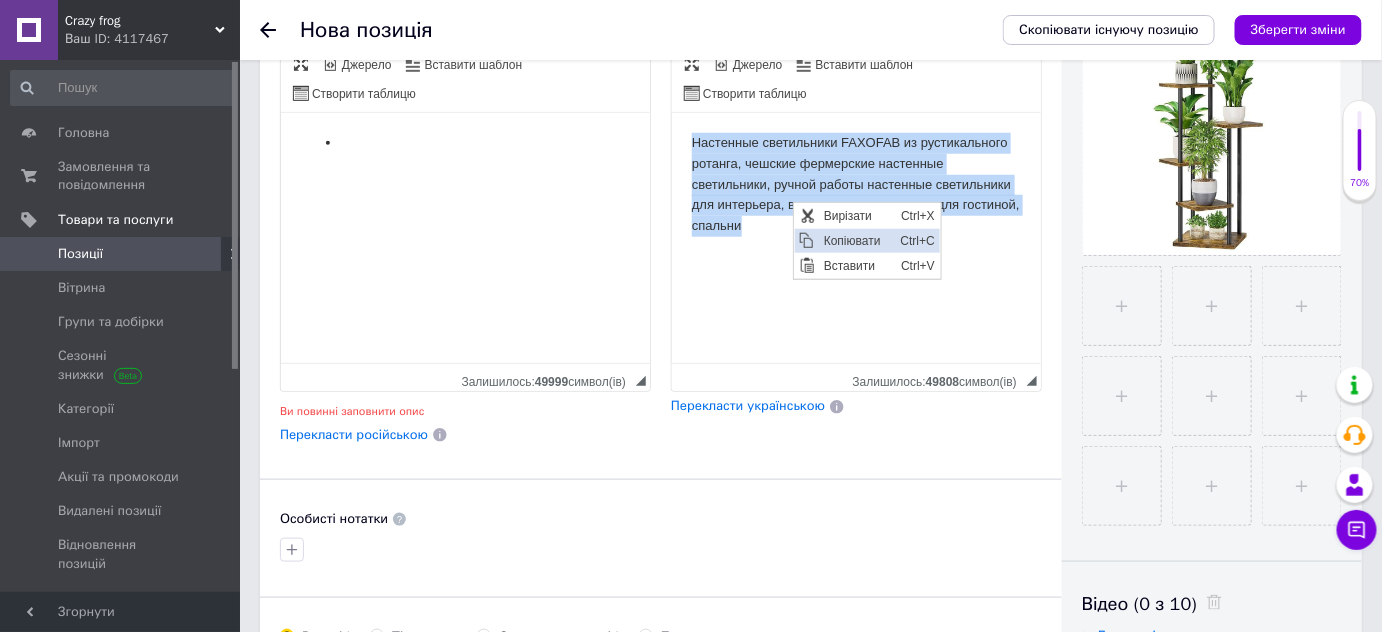 copy on "Настенные светильники FAXOFAB из рустикального ротанга, чешские фермерские настенные светильники, ручной работы настенные светильники для интерьера, винтажные светильники для гостиной, спальни" 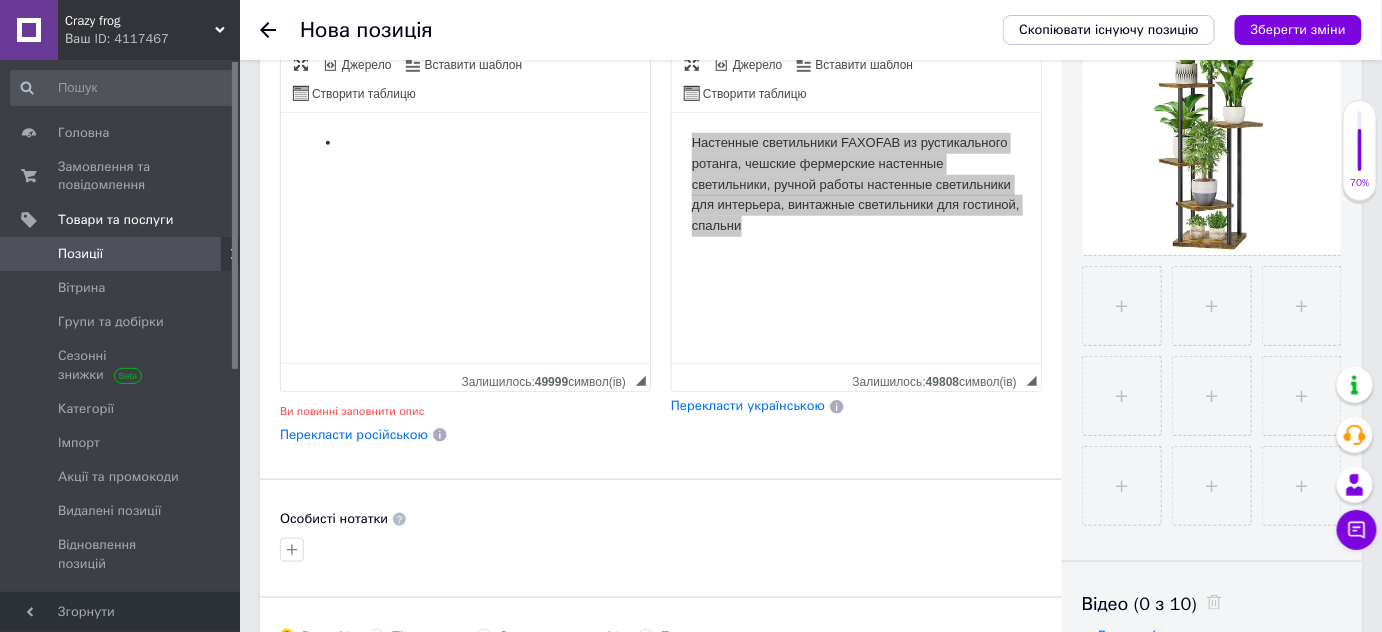 drag, startPoint x: 413, startPoint y: 248, endPoint x: 362, endPoint y: 256, distance: 51.62364 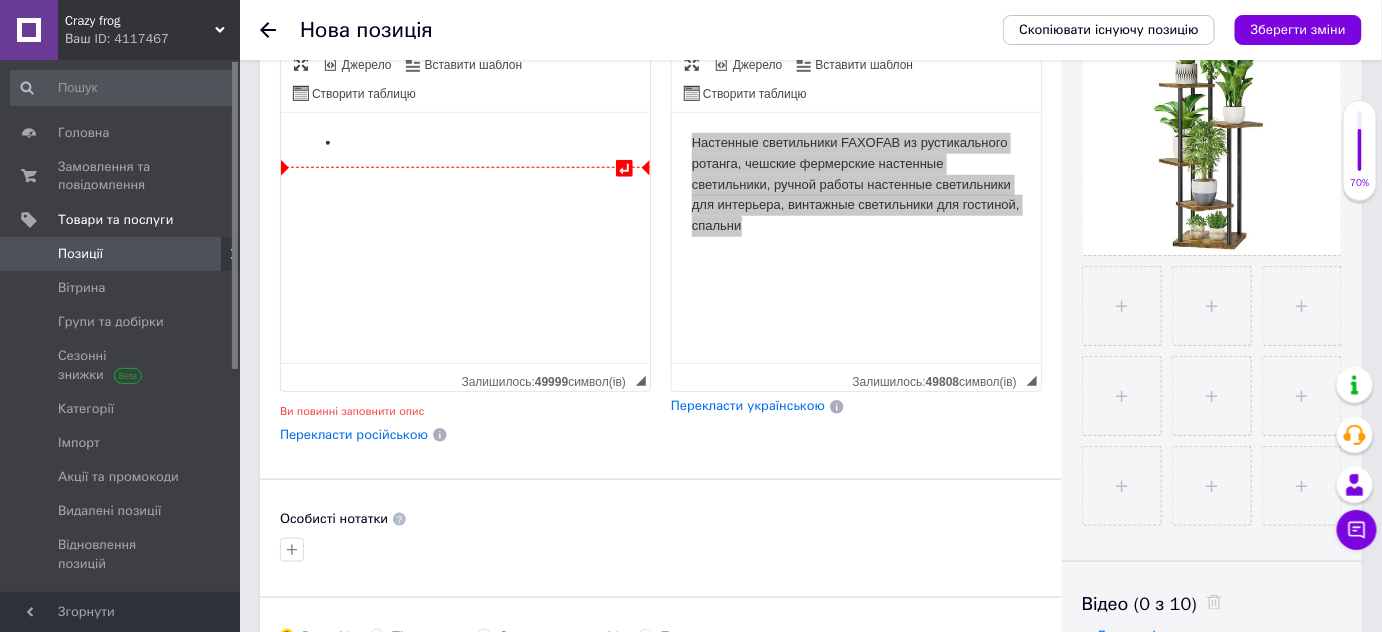 click on "↵" at bounding box center [464, 143] 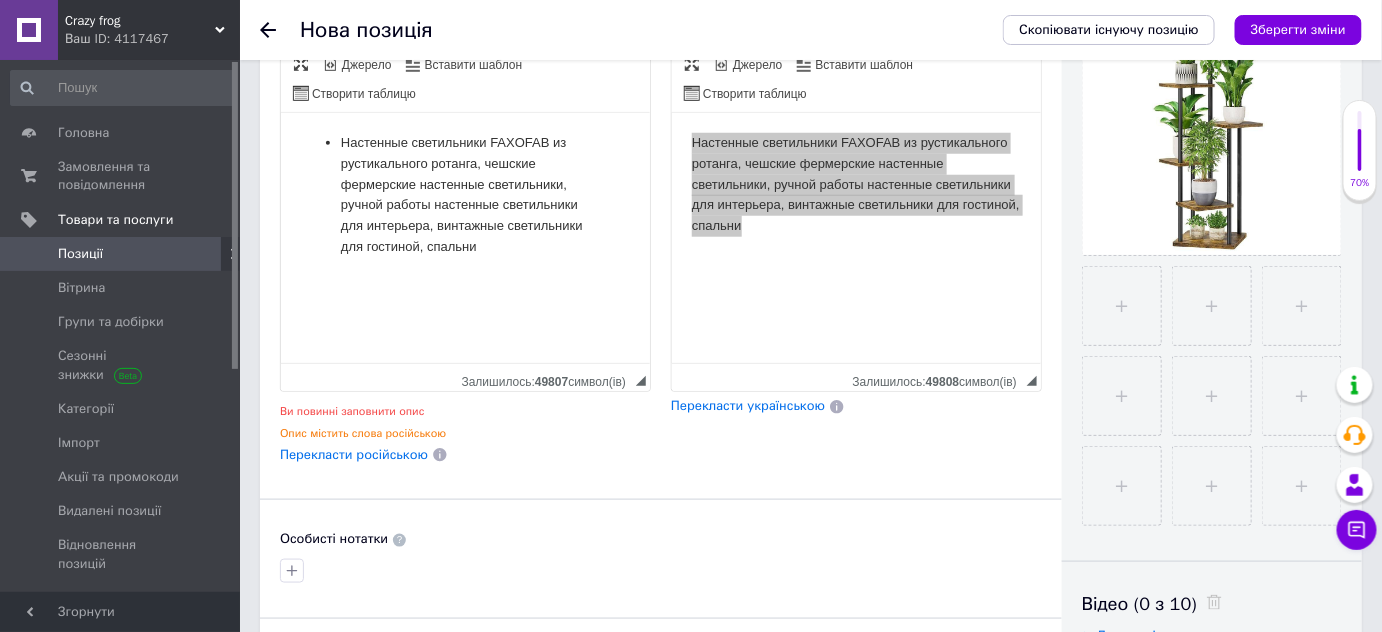 click on "Перекласти російською" at bounding box center [354, 454] 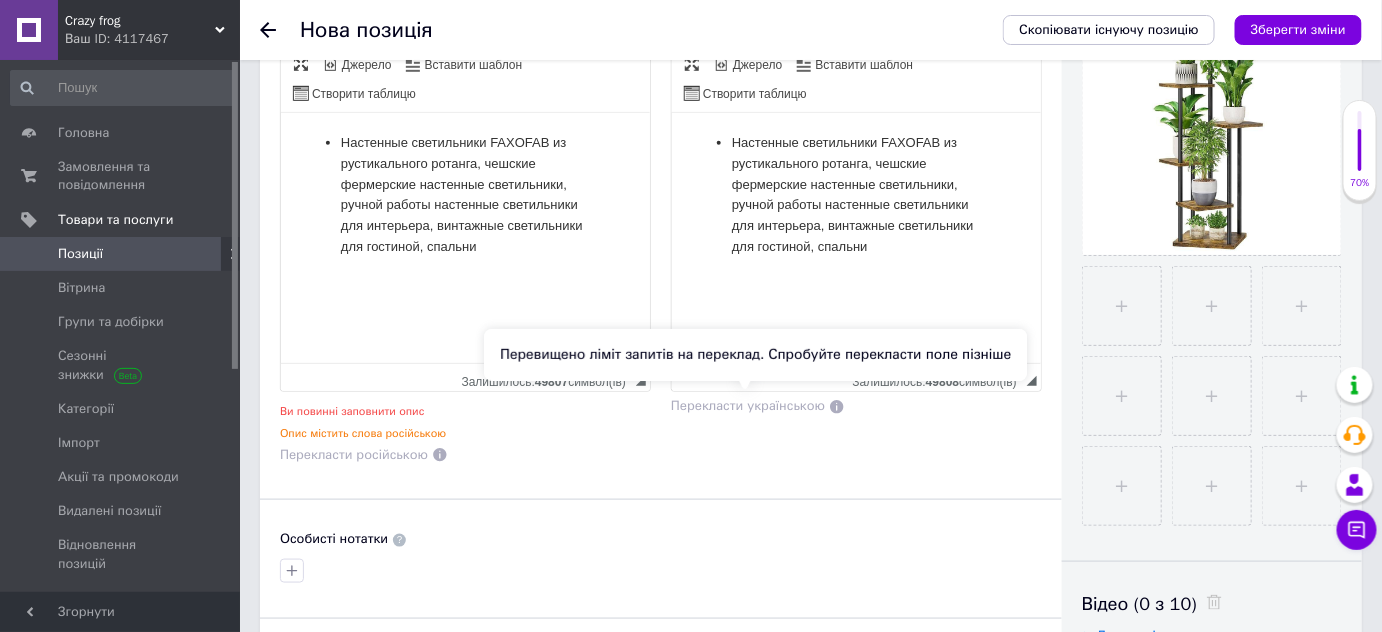 click on "Перекласти українською" at bounding box center (748, 405) 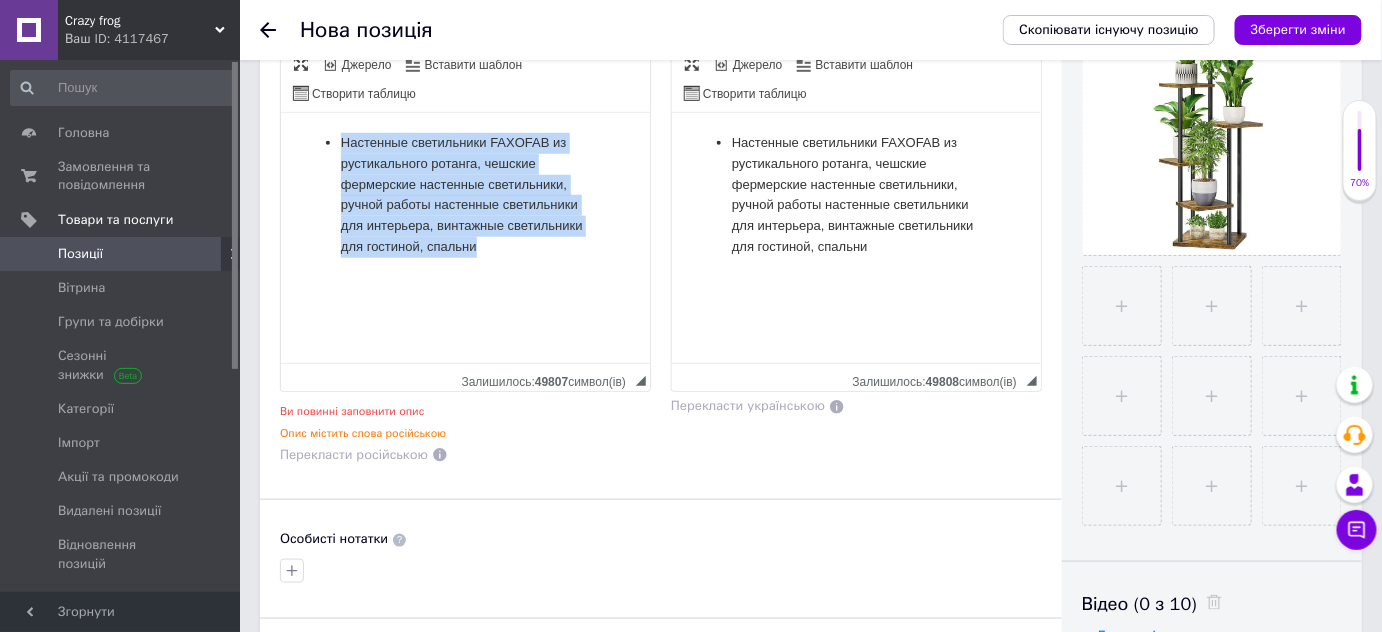 drag, startPoint x: 335, startPoint y: 141, endPoint x: 472, endPoint y: 241, distance: 169.61427 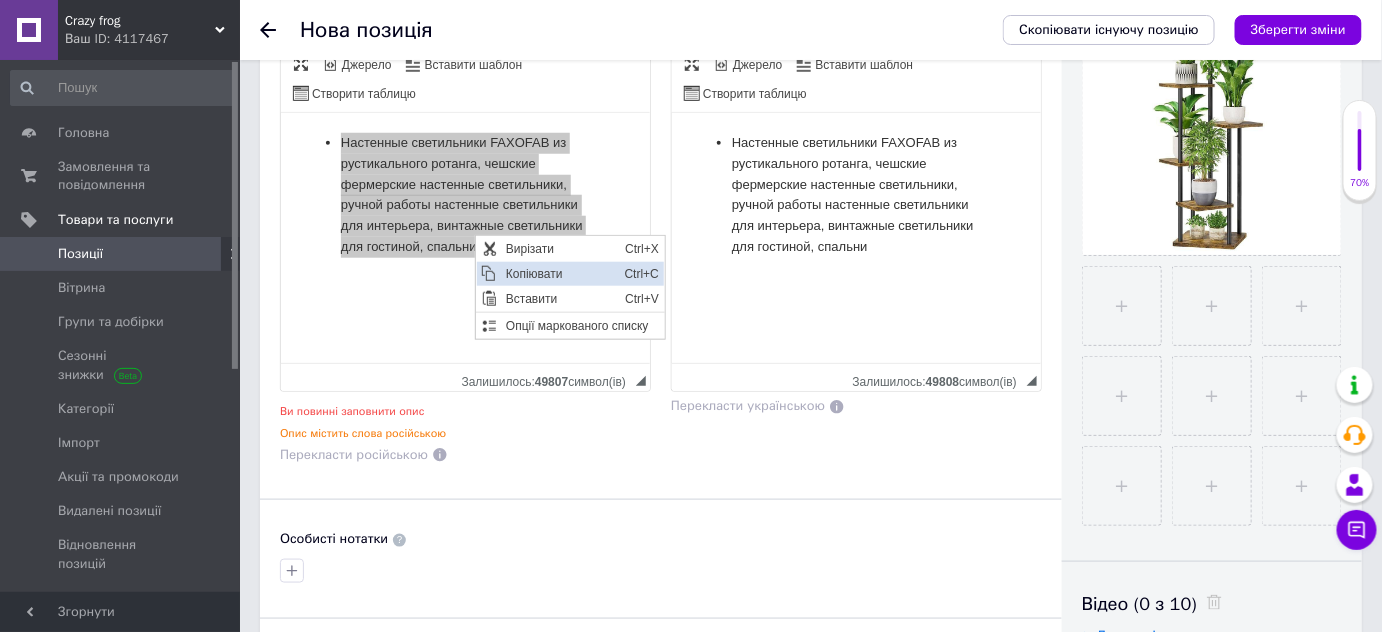 click on "Копіювати" at bounding box center [559, 273] 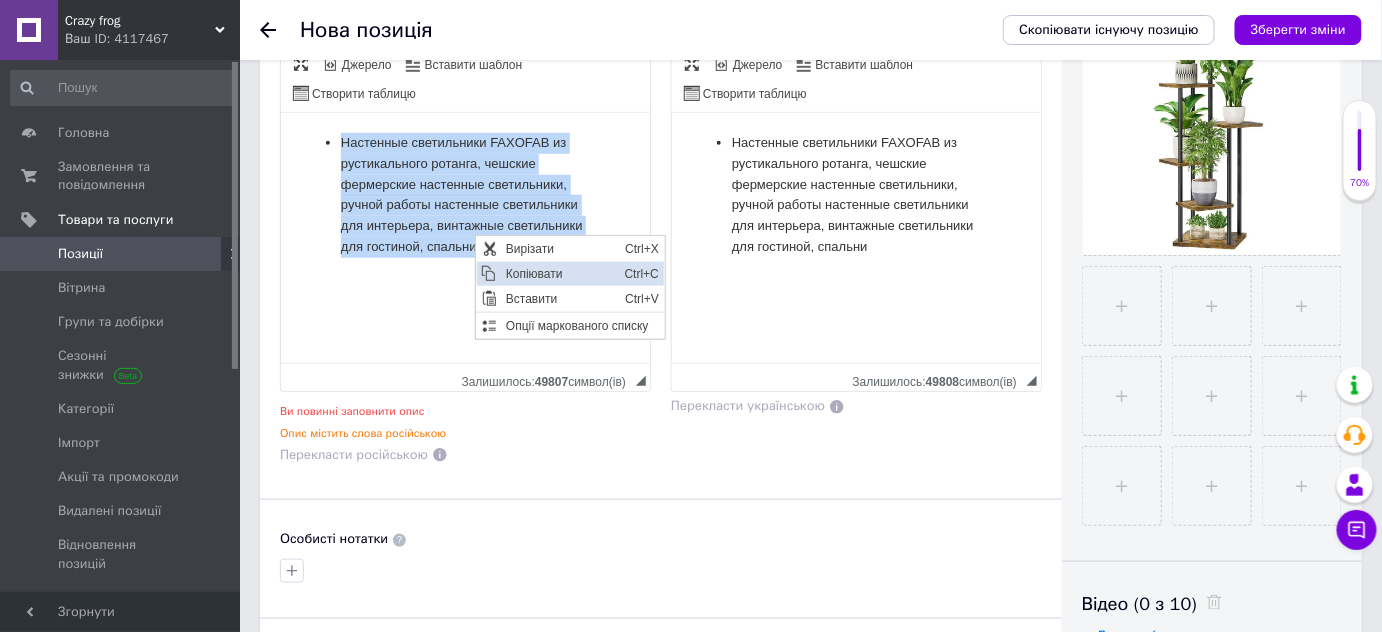 copy on "Настенные светильники FAXOFAB из рустикального ротанга, чешские фермерские настенные светильники, ручной работы настенные светильники для интерьера, винтажные светильники для гостиной, спальни" 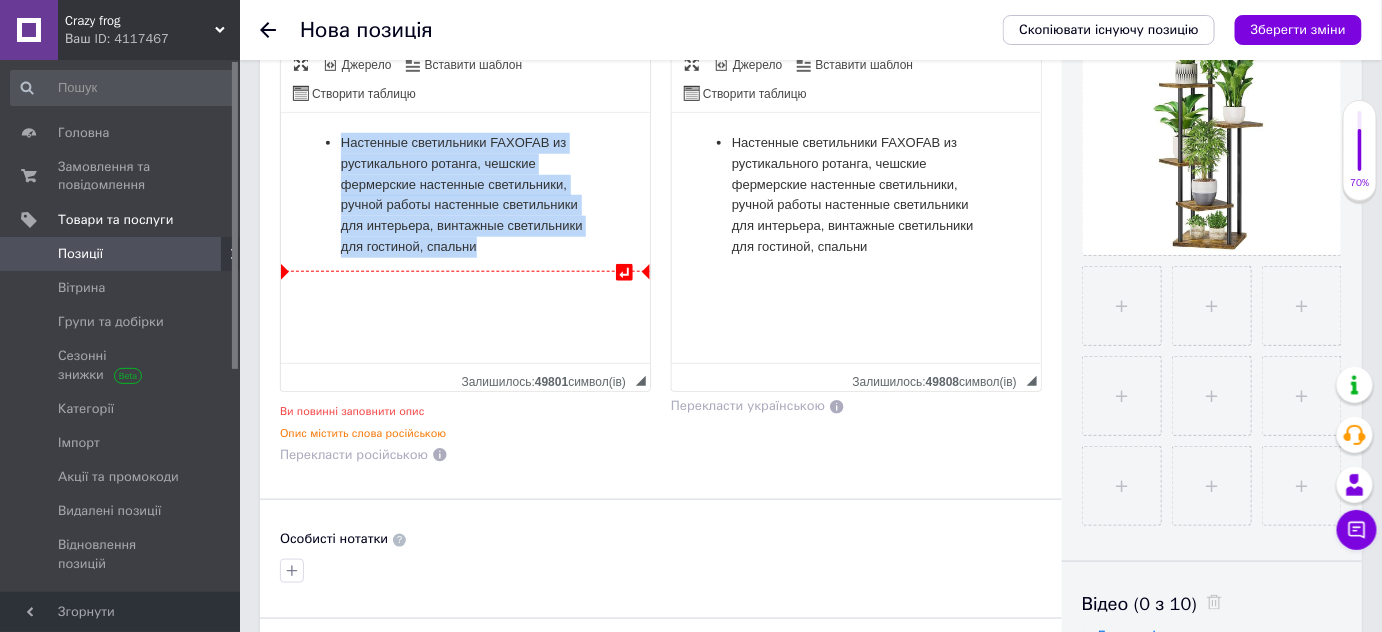 click on "Настенные светильники FAXOFAB из рустикального ротанга, чешские фермерские настенные светильники, ручной работы настенные светильники для интерьера, винтажные светильники для гостиной, спальни" at bounding box center (464, 195) 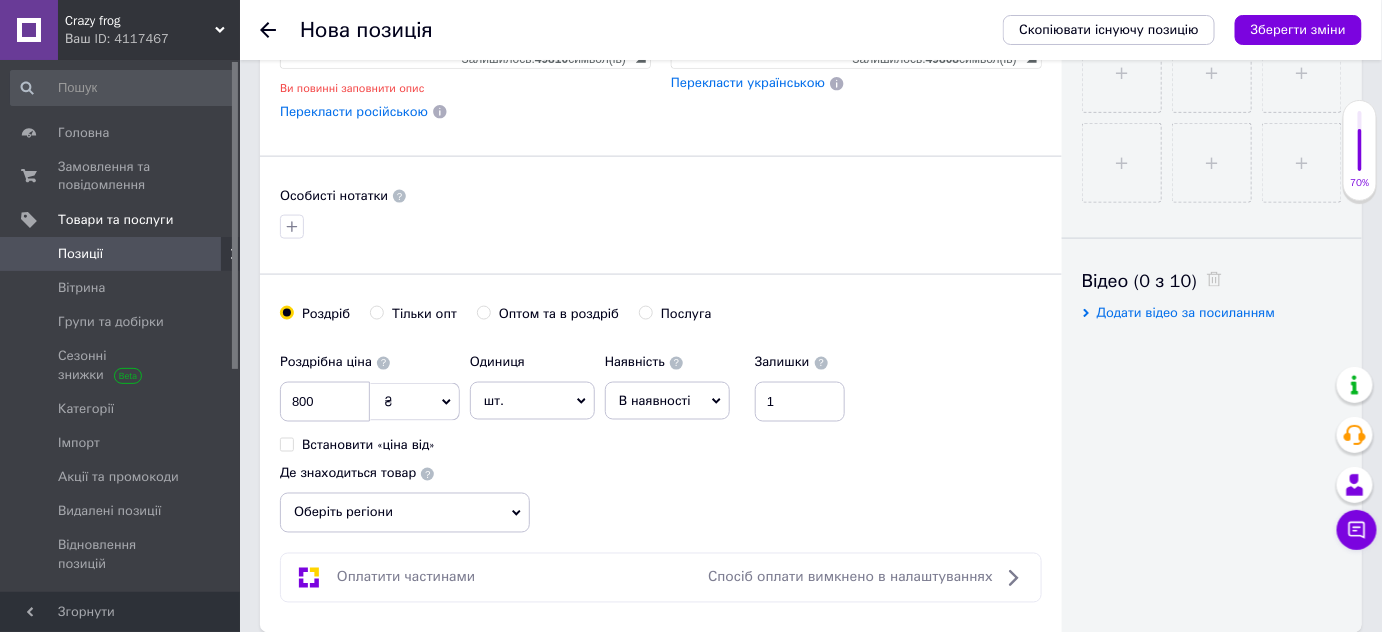 scroll, scrollTop: 864, scrollLeft: 0, axis: vertical 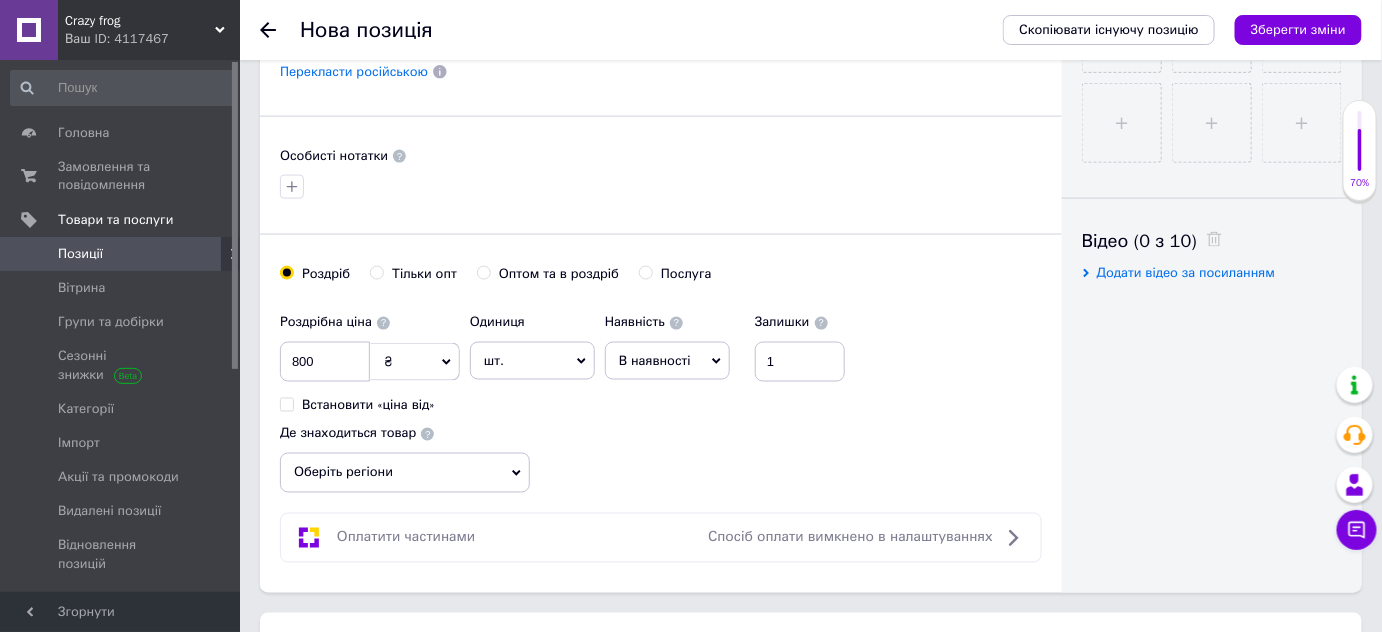 click 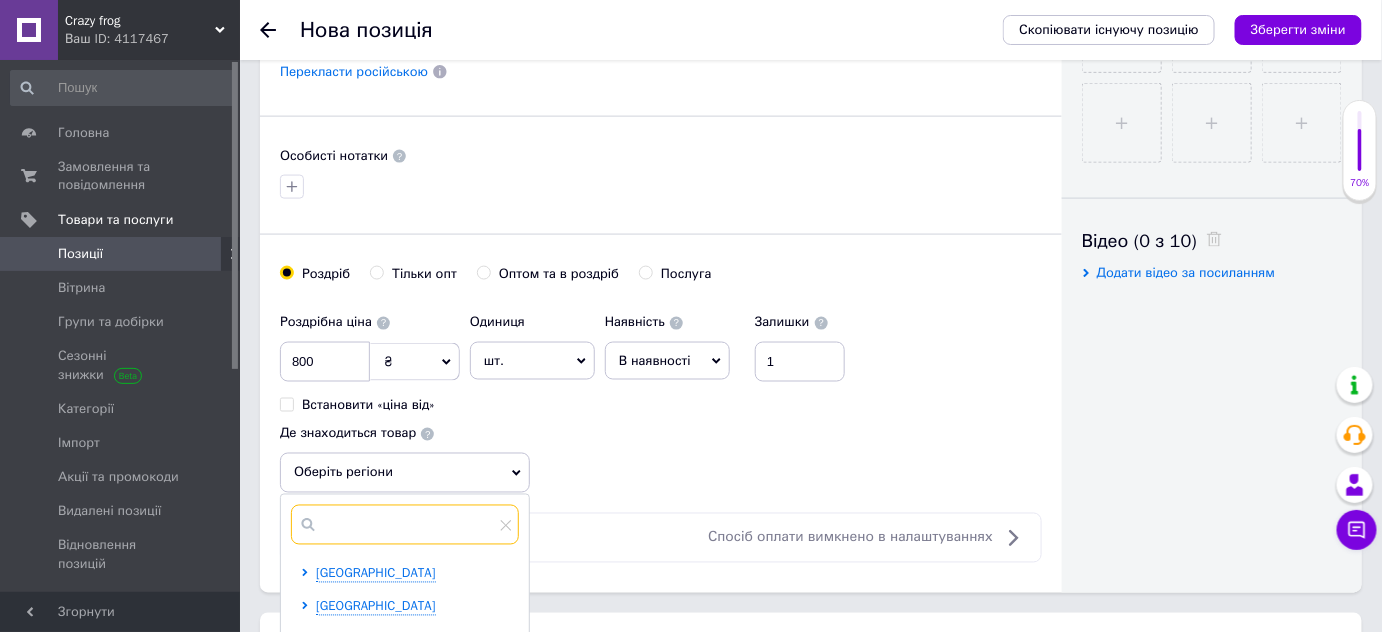 click at bounding box center (405, 525) 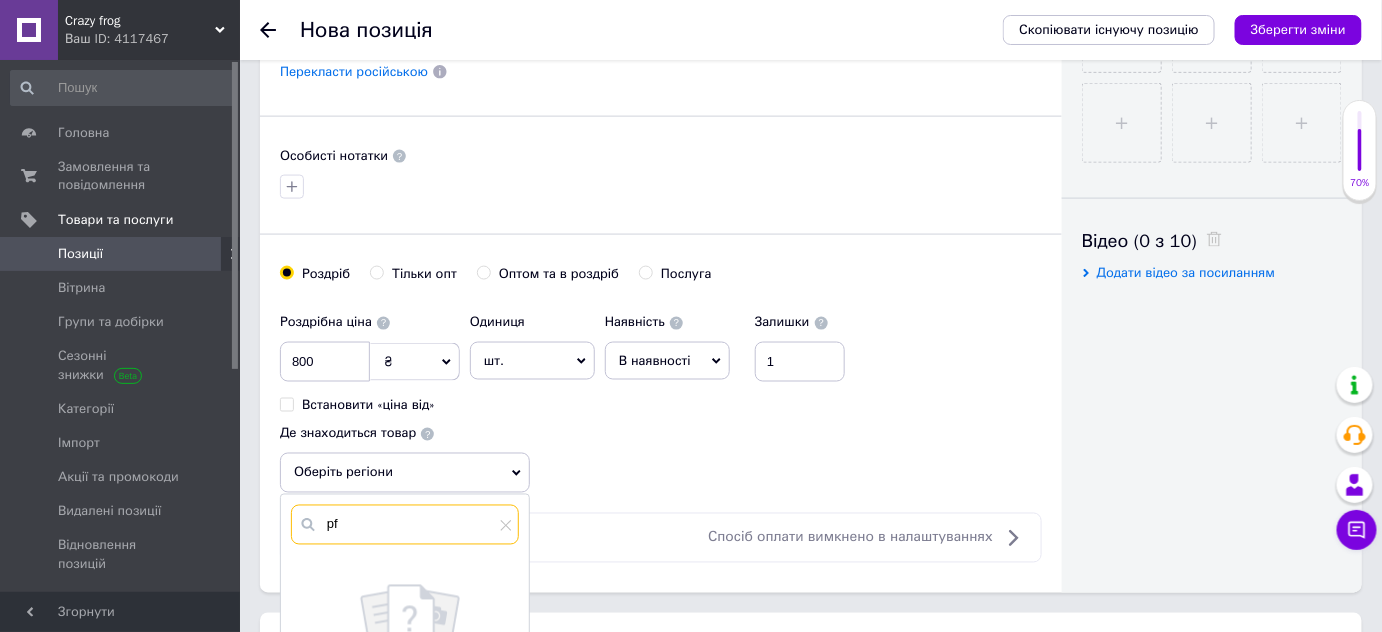 type on "p" 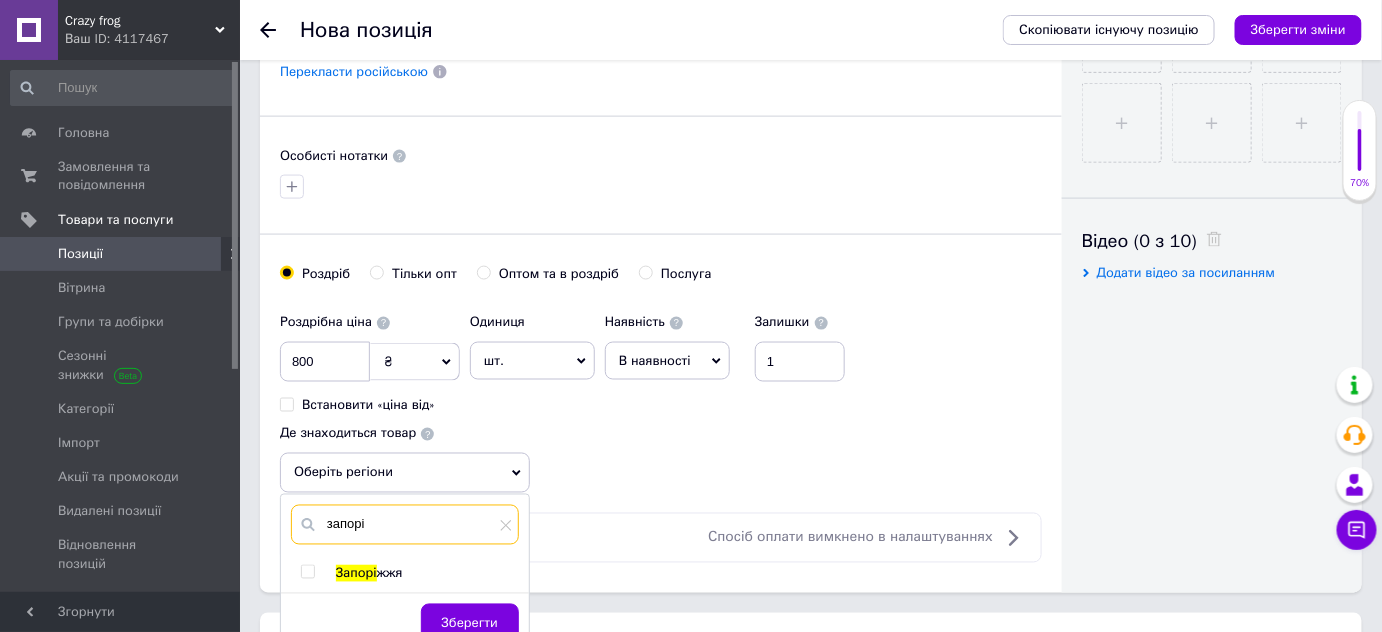 type on "запорі" 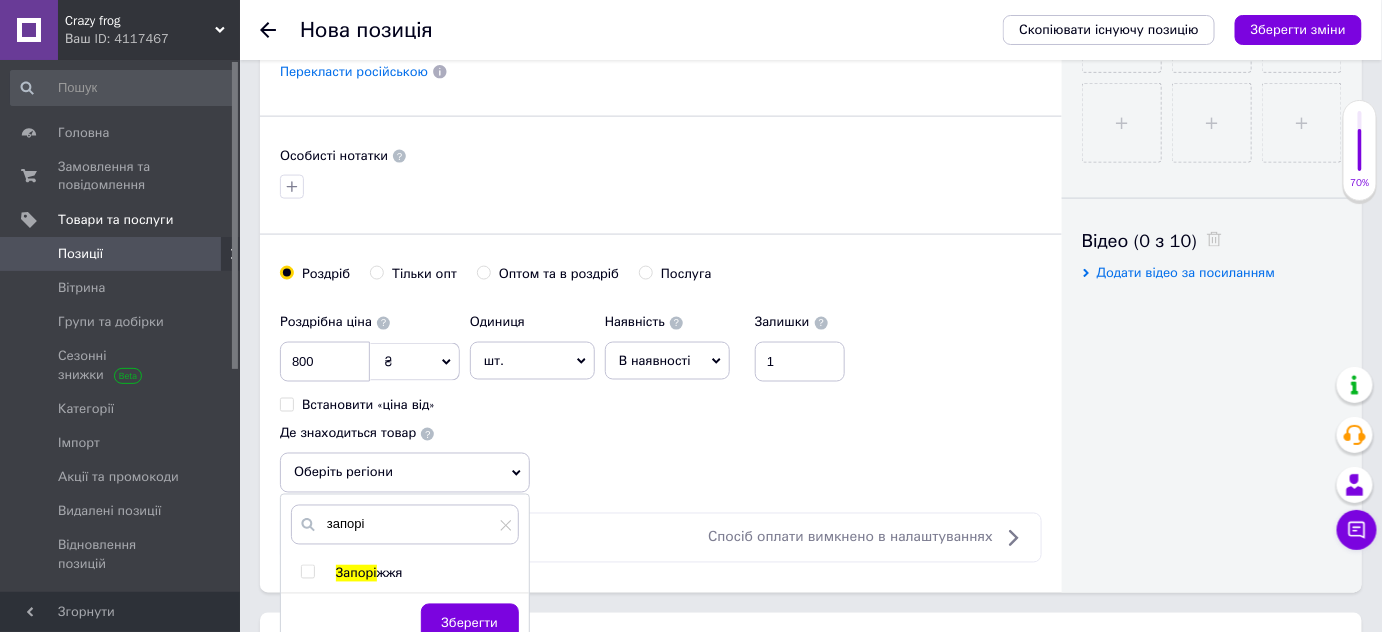click on "Запорі" at bounding box center [356, 573] 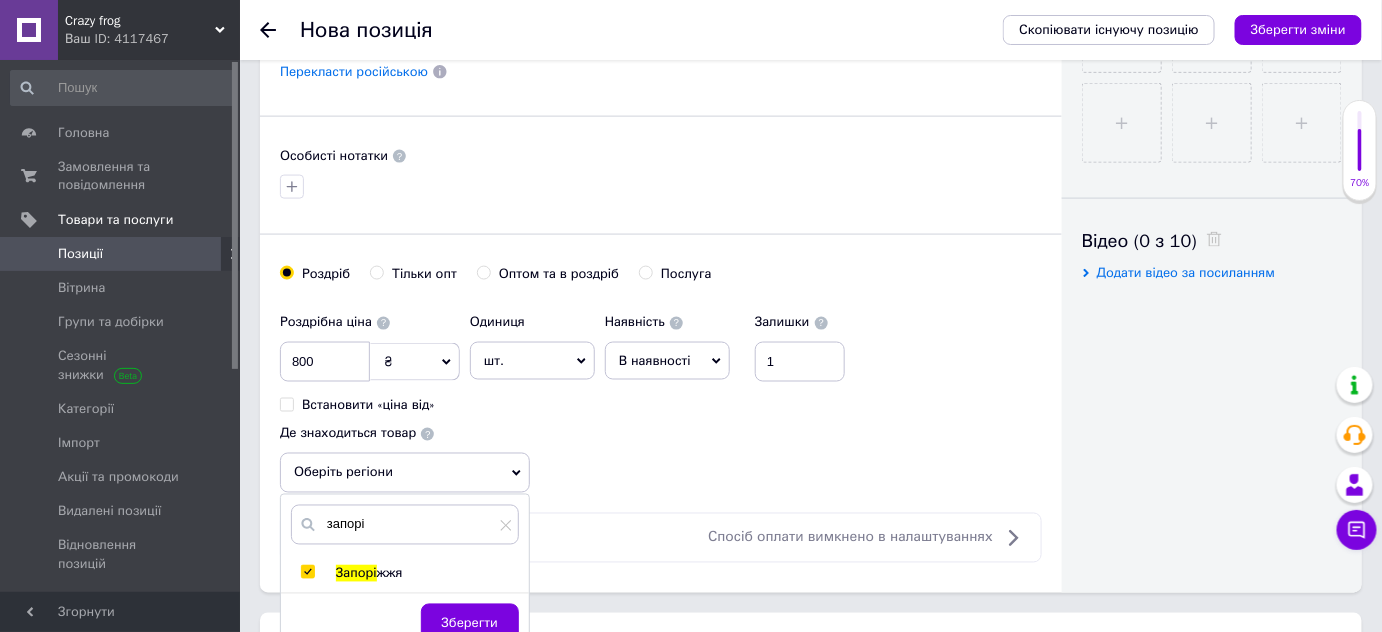 checkbox on "true" 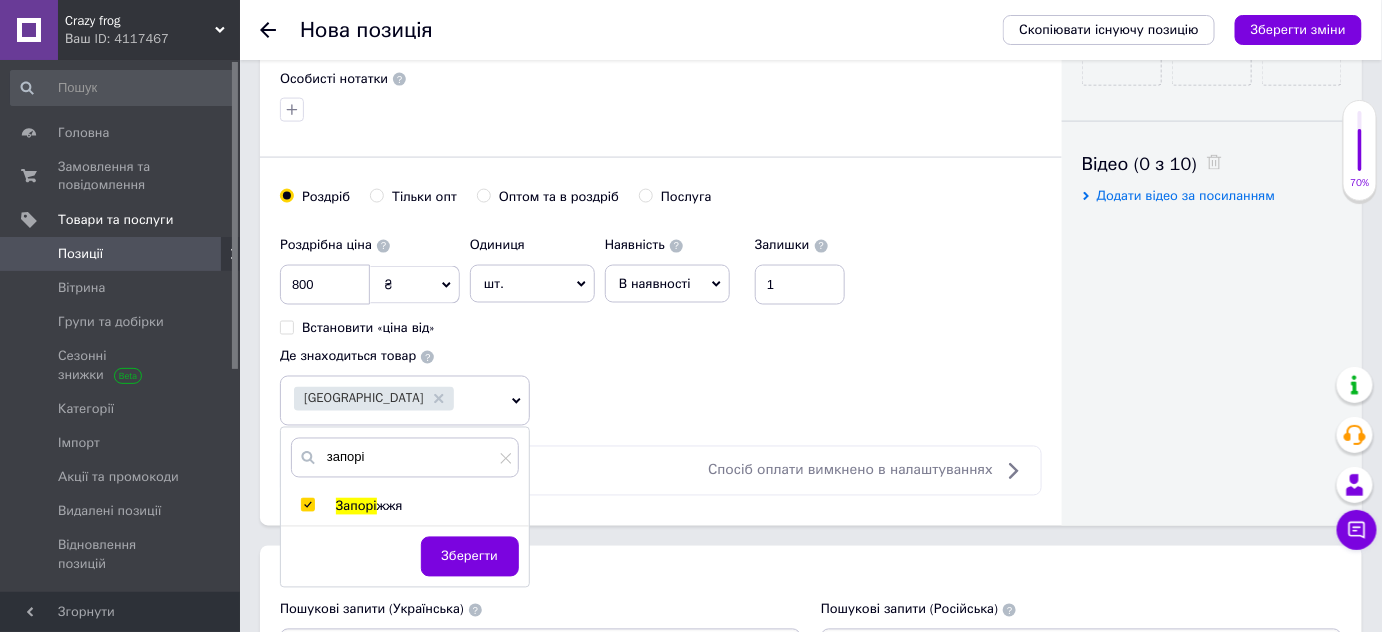 scroll, scrollTop: 1137, scrollLeft: 0, axis: vertical 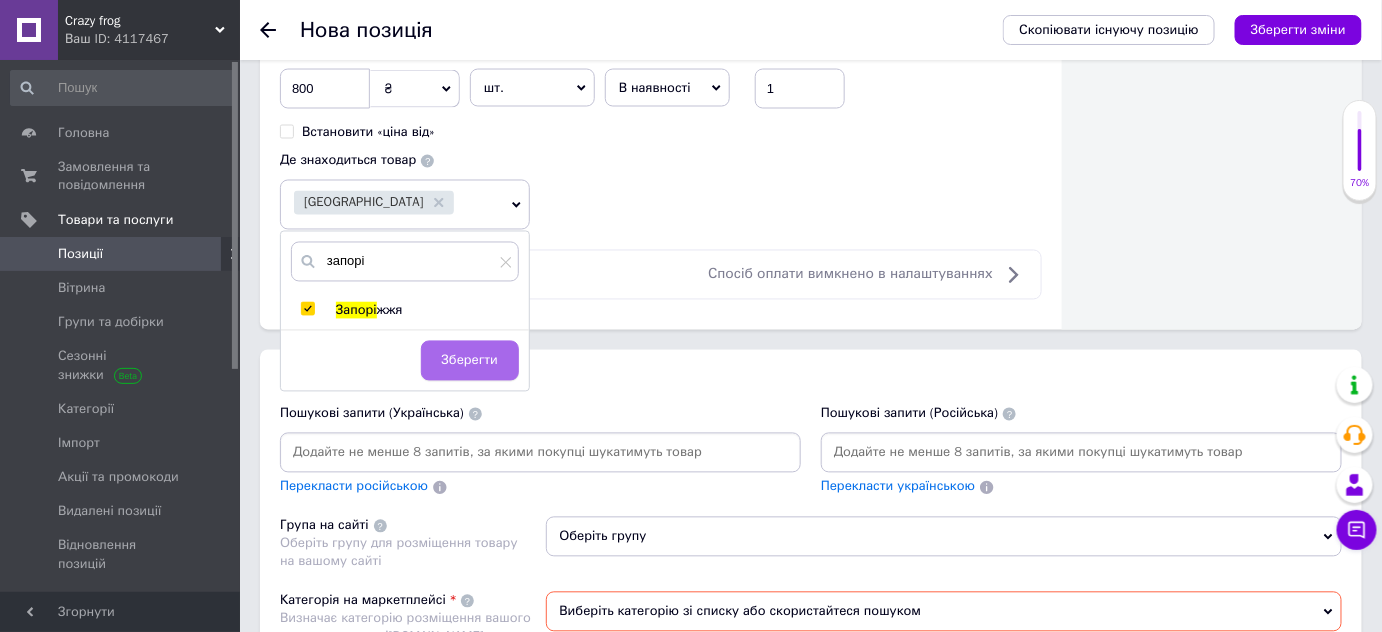 click on "Зберегти" at bounding box center (470, 361) 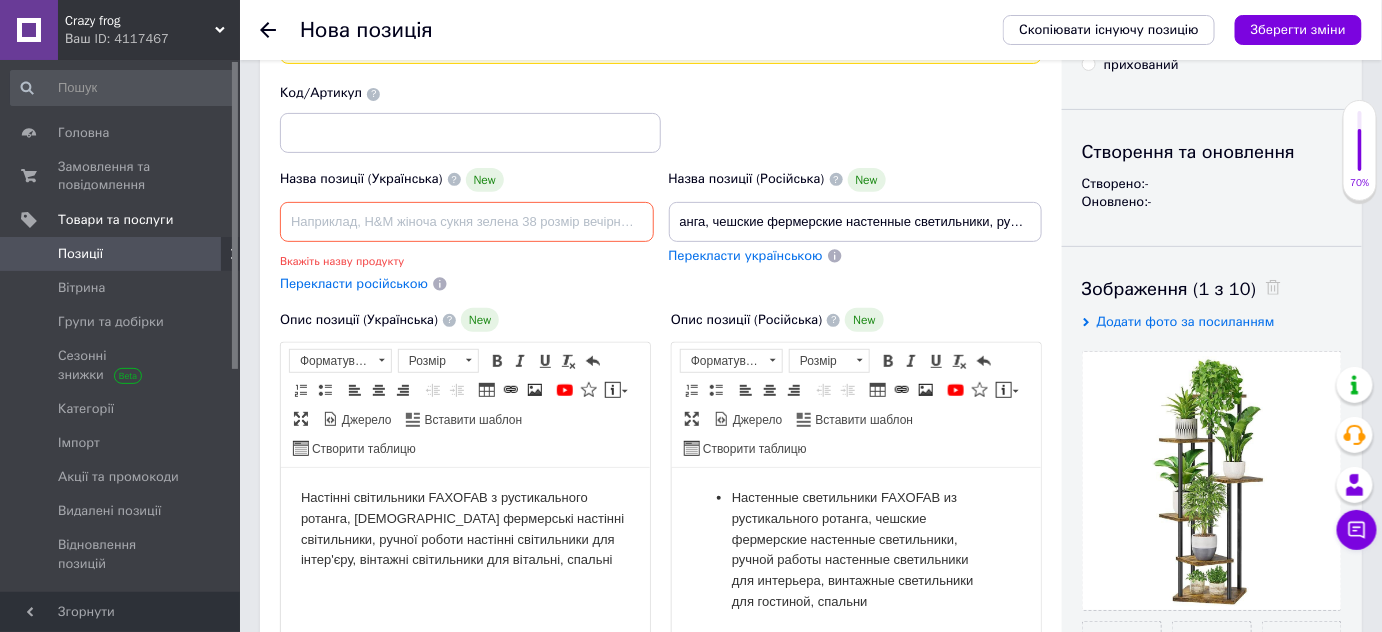 scroll, scrollTop: 137, scrollLeft: 0, axis: vertical 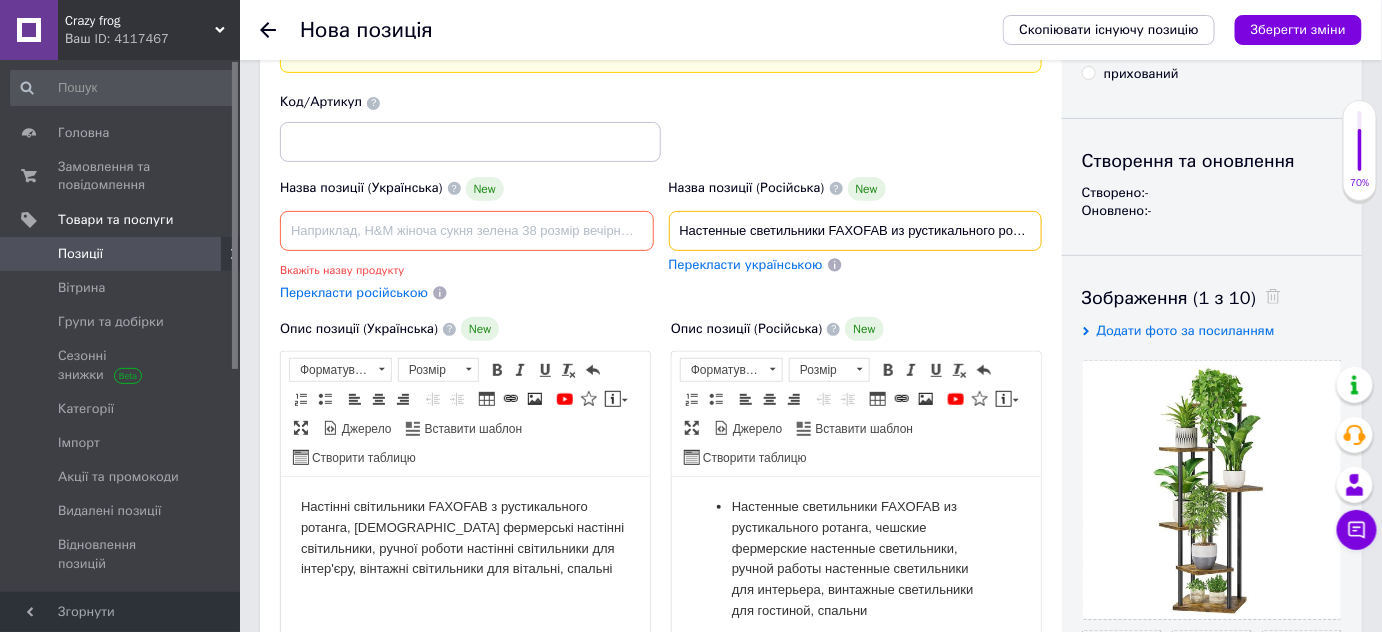 type on "Настенные светильники FAXOFAB из рустикального ротанга, чешские фермерские настенные светильники, ручной работы" 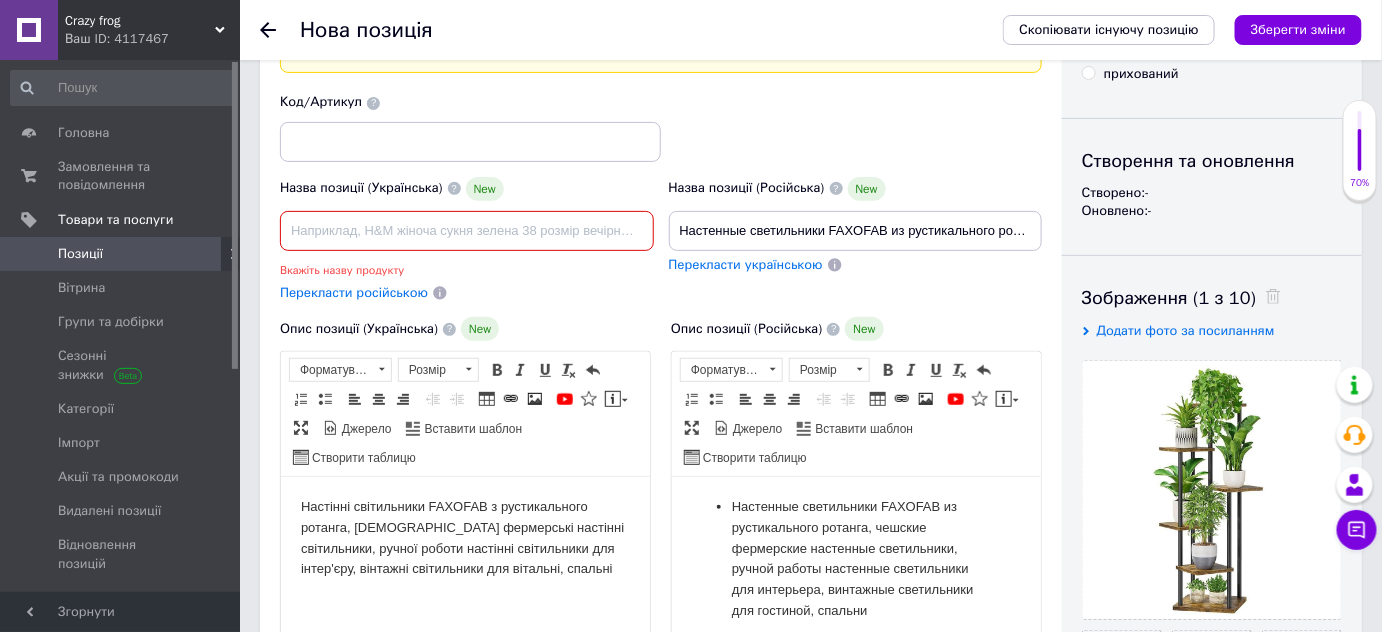 paste on "Бамбукова нічна лампа" 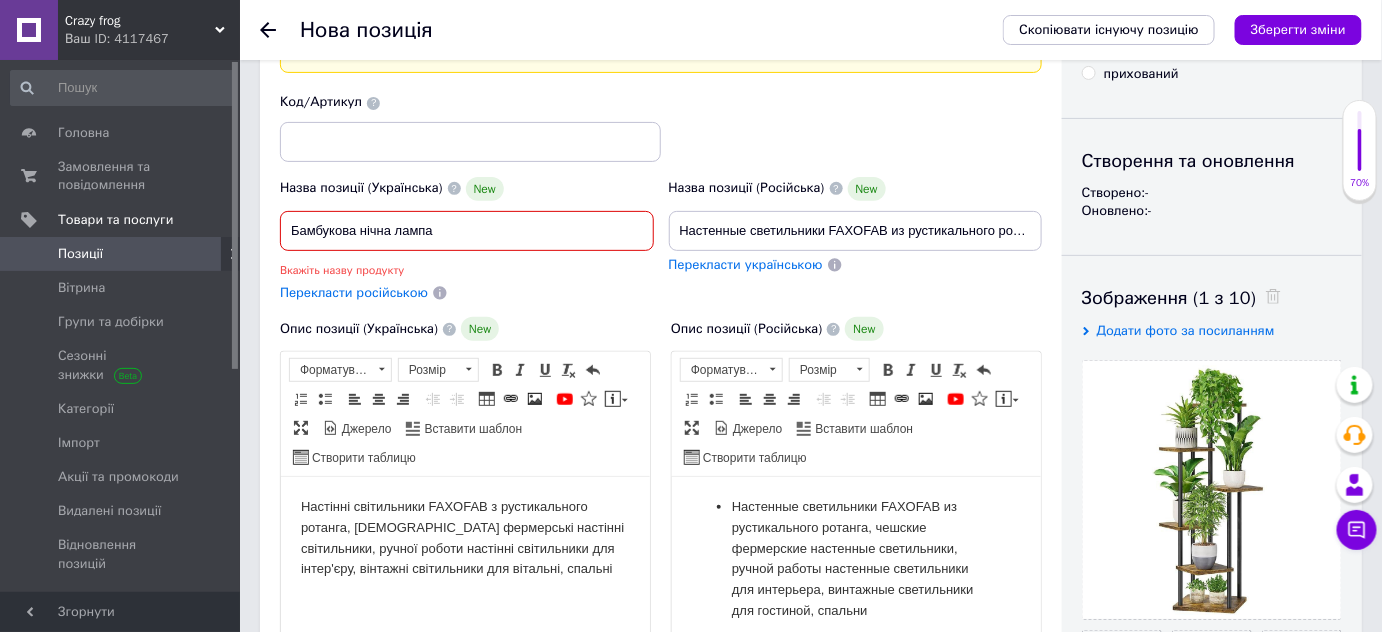 click on "Бамбукова нічна лампа" at bounding box center [467, 231] 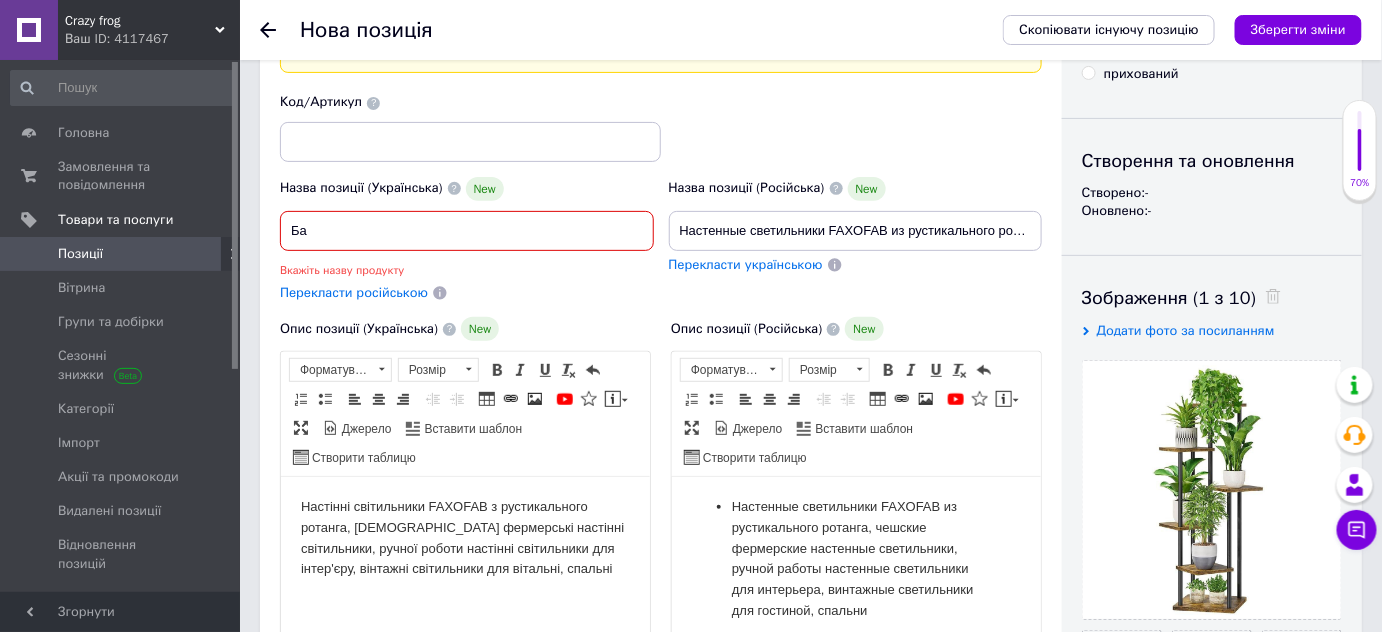 type on "Б" 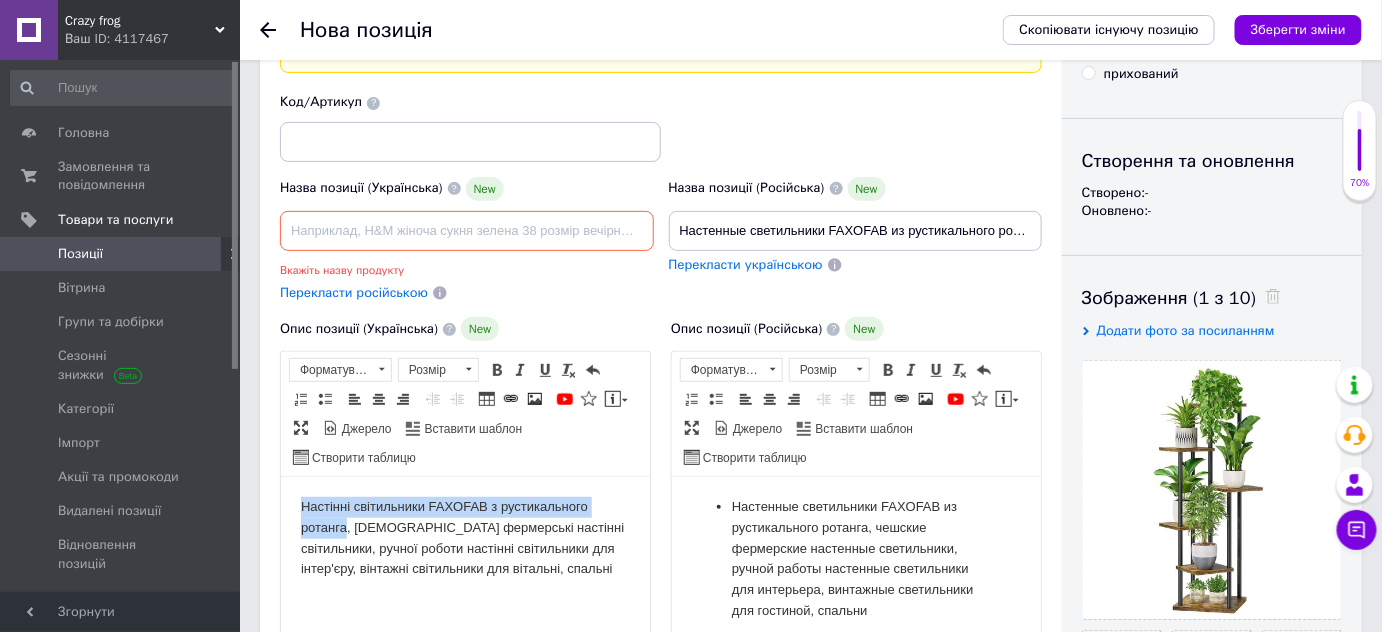 drag, startPoint x: 301, startPoint y: 506, endPoint x: 346, endPoint y: 527, distance: 49.658836 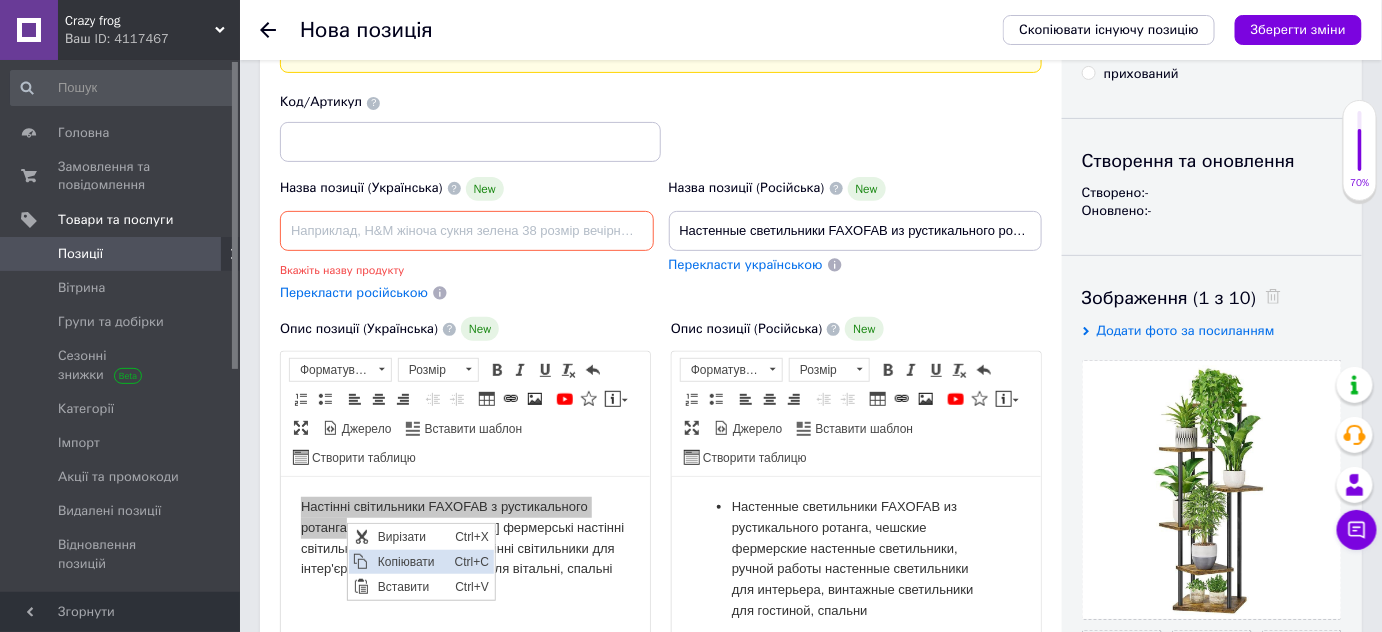 click on "Копіювати" at bounding box center [410, 561] 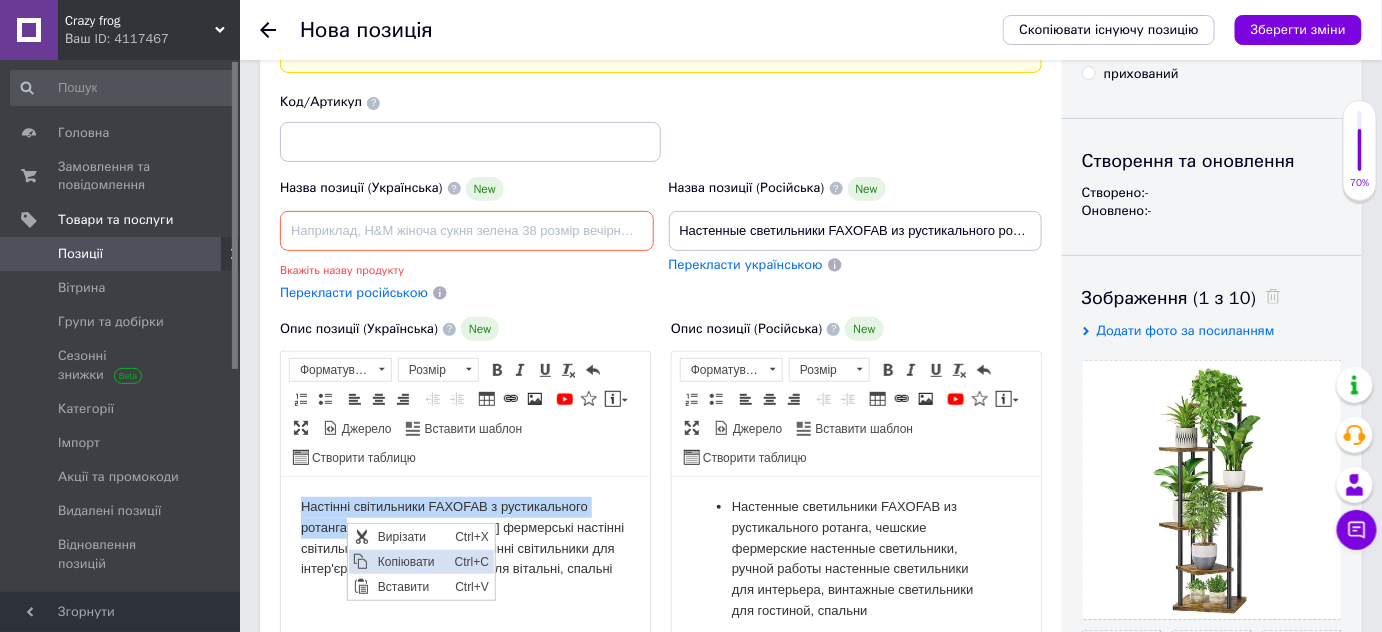 copy on "Настінні світильники FAXOFAB з рустикального ротанга" 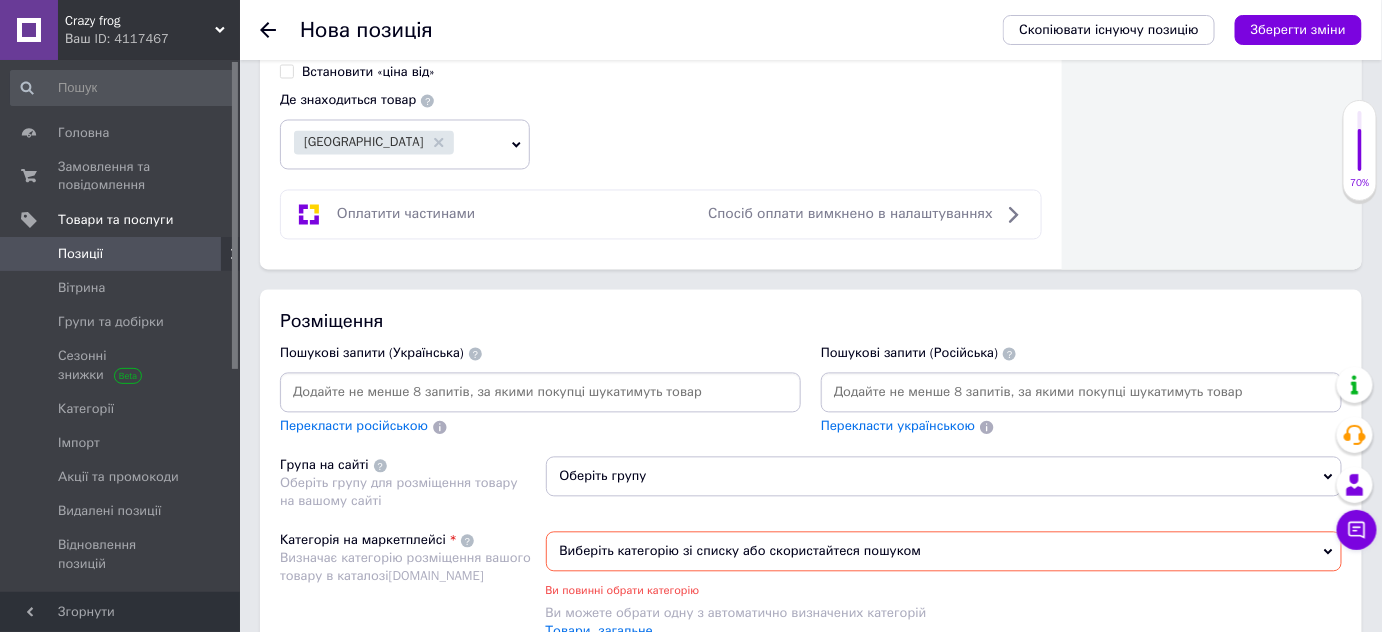 scroll, scrollTop: 1228, scrollLeft: 0, axis: vertical 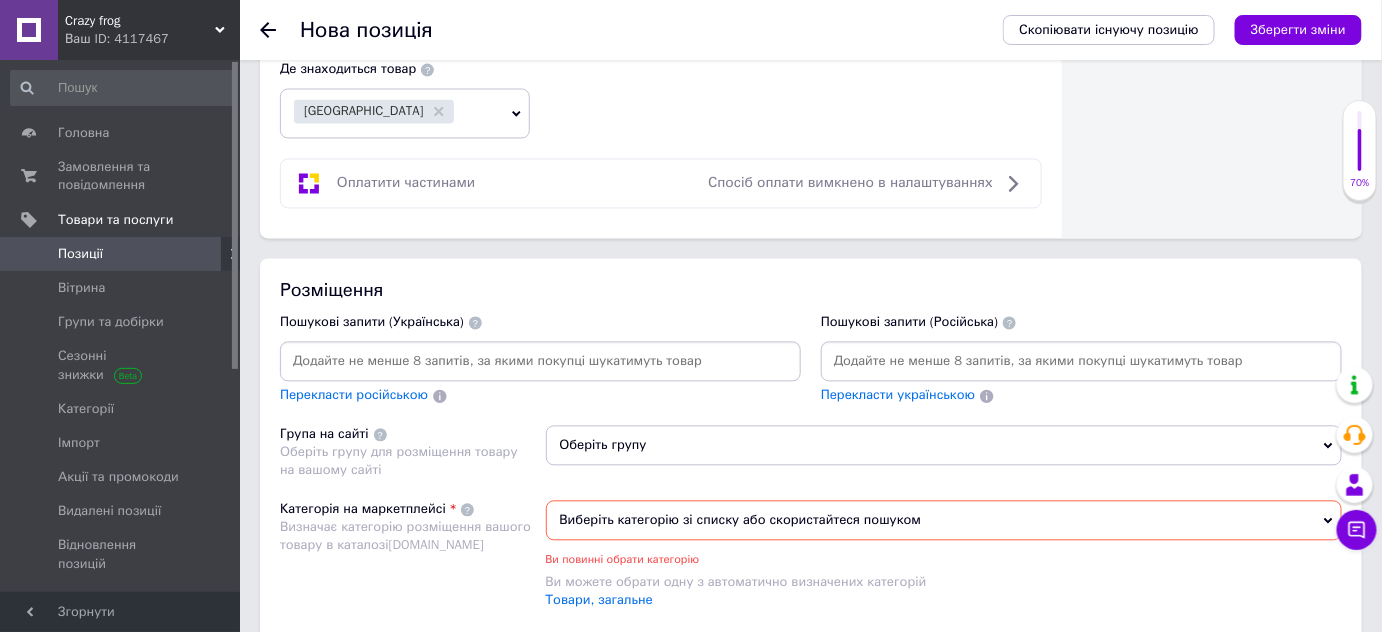 type on "Настінні світильники FAXOFAB з рустикального ротанга" 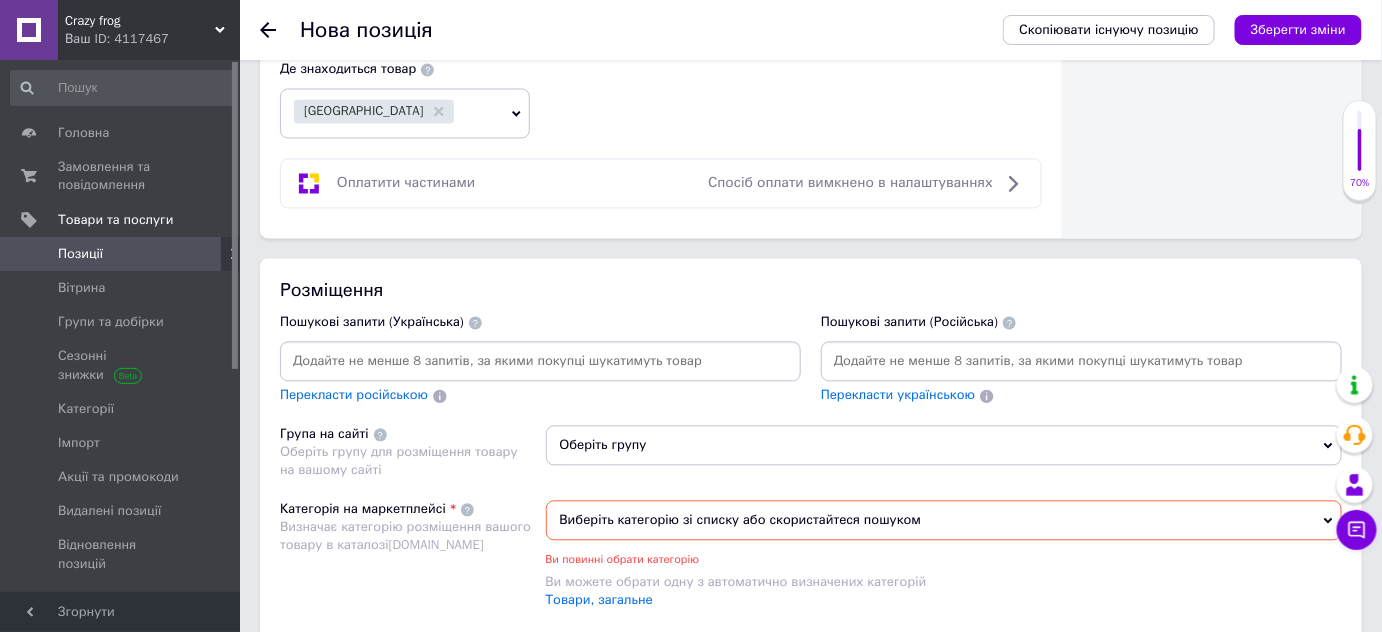 paste on "Настінні світильники FAXOFAB з рустикального ротанга" 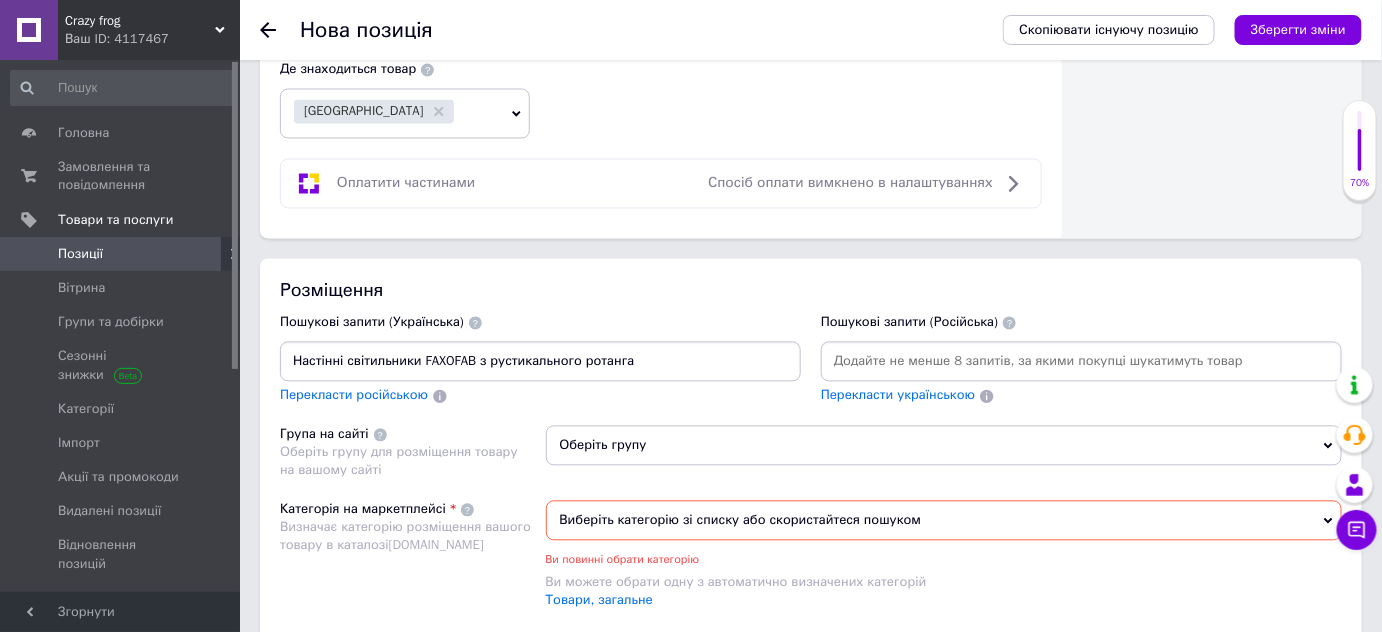 type on "Настінні світильники FAXOFAB з рустикального ротанга" 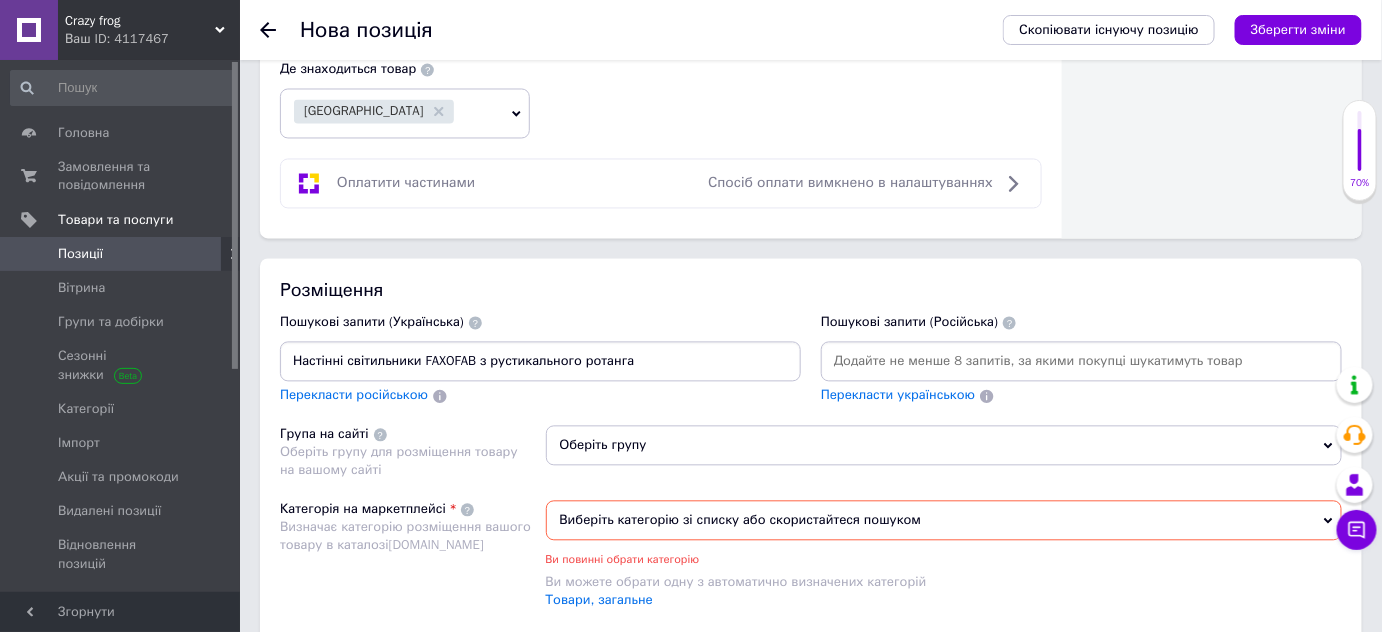 scroll, scrollTop: 1319, scrollLeft: 0, axis: vertical 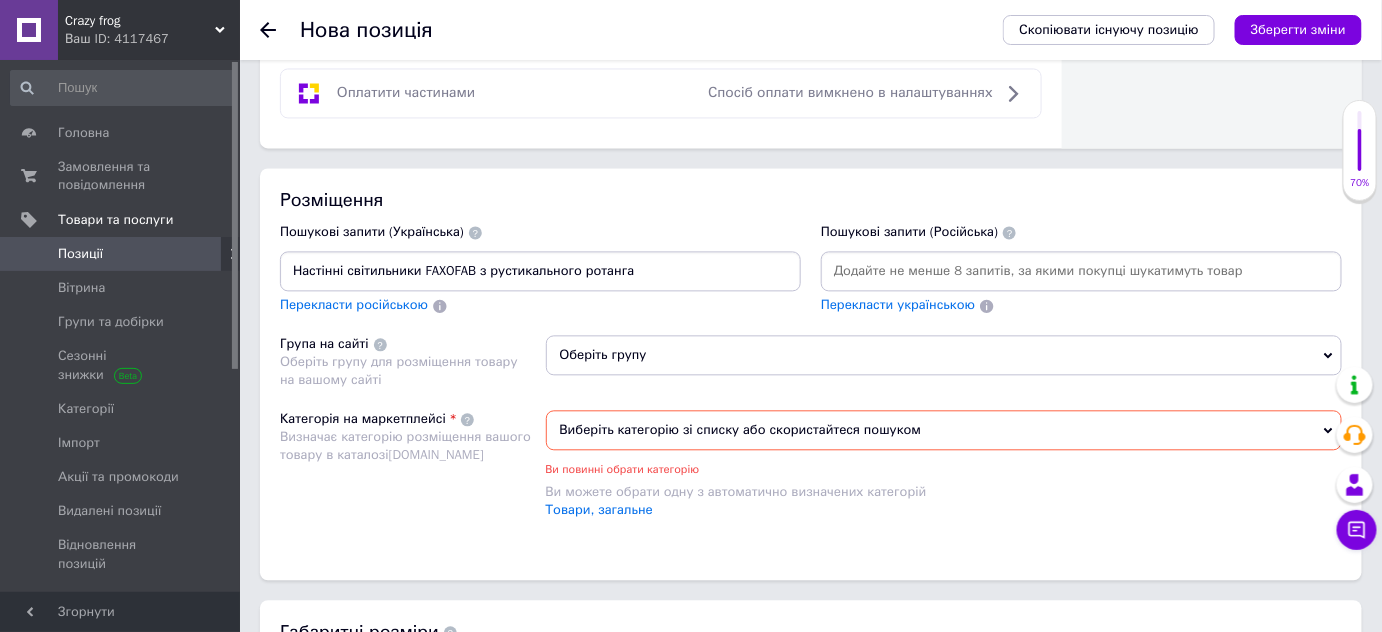click 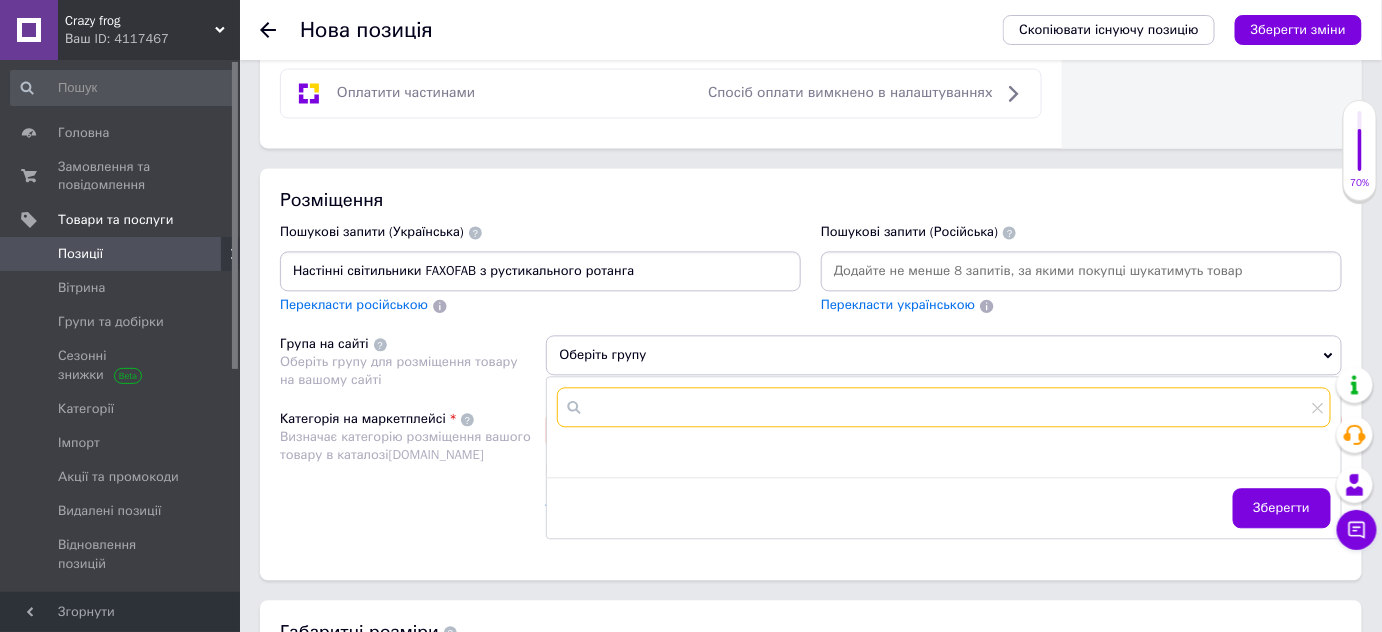 click at bounding box center [944, 407] 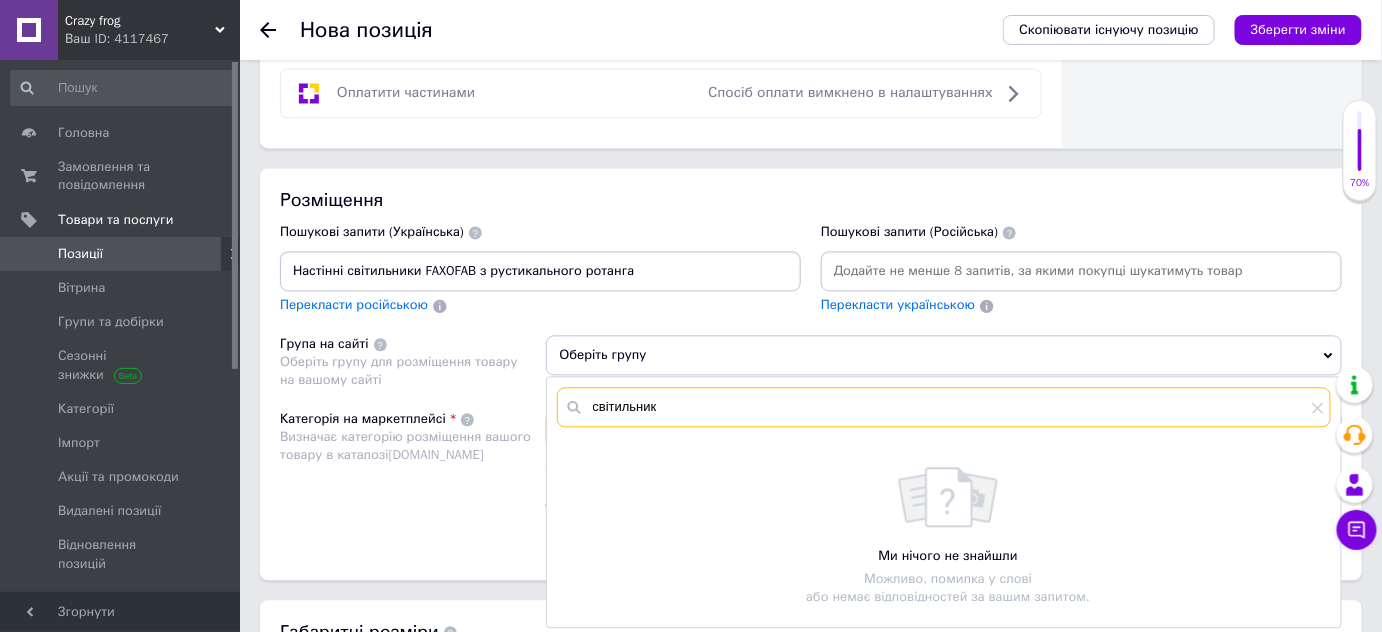 click on "світильник" at bounding box center [944, 407] 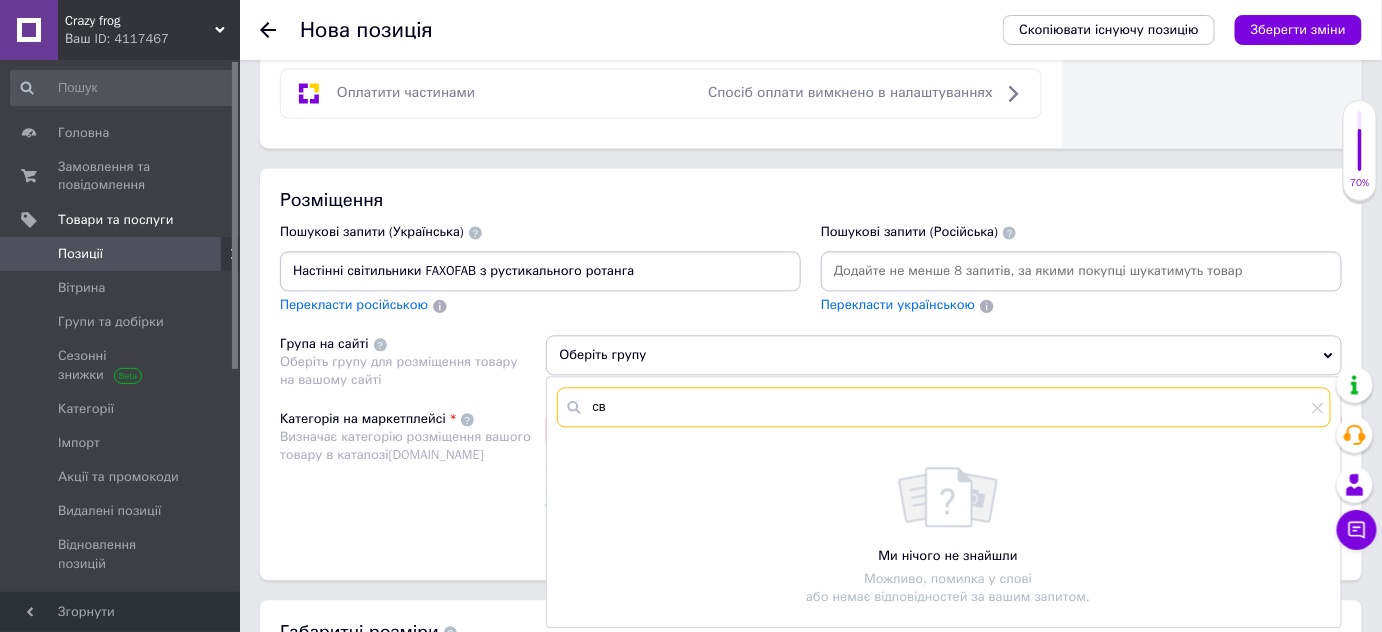 type on "с" 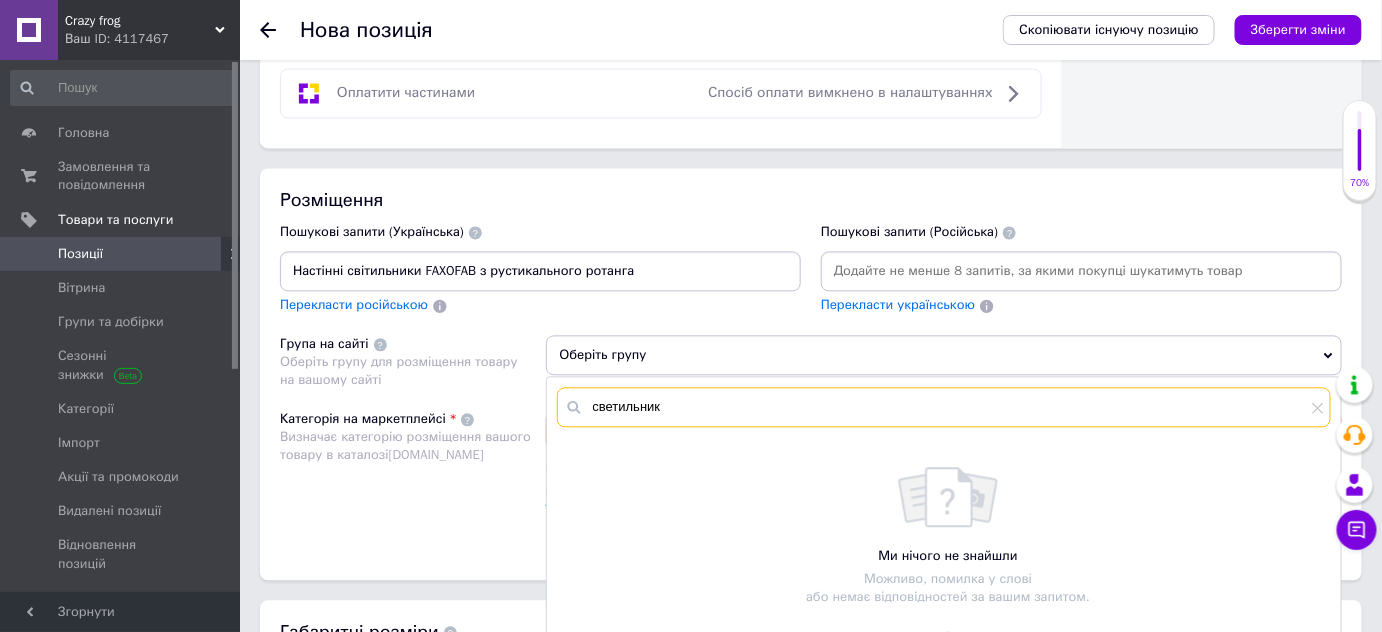 type on "светильник" 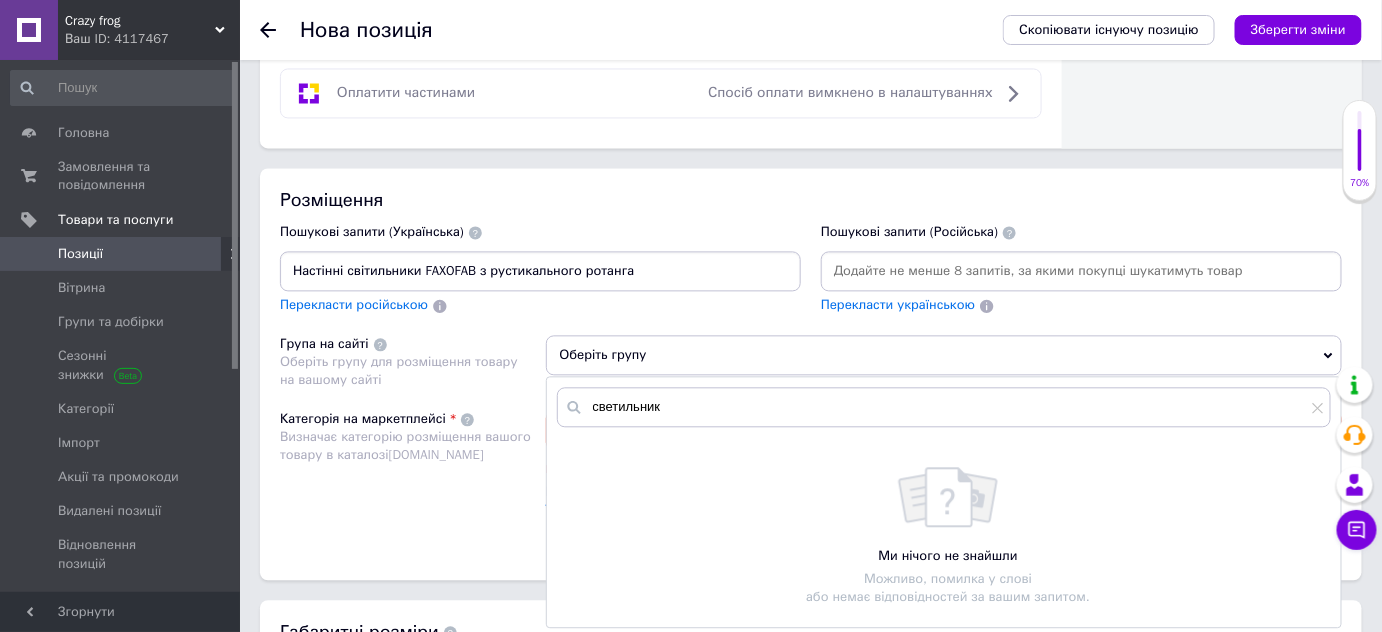 click on "Оберіть групу" at bounding box center [944, 355] 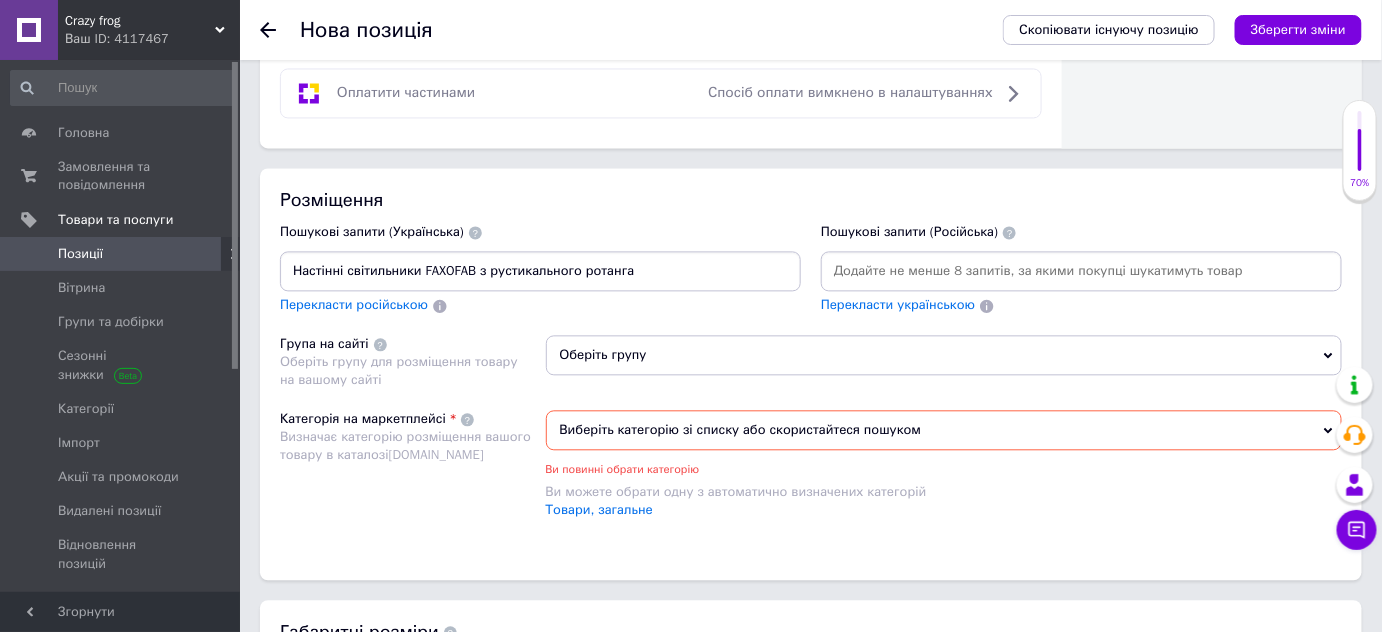 click on "Оберіть групу" at bounding box center (944, 355) 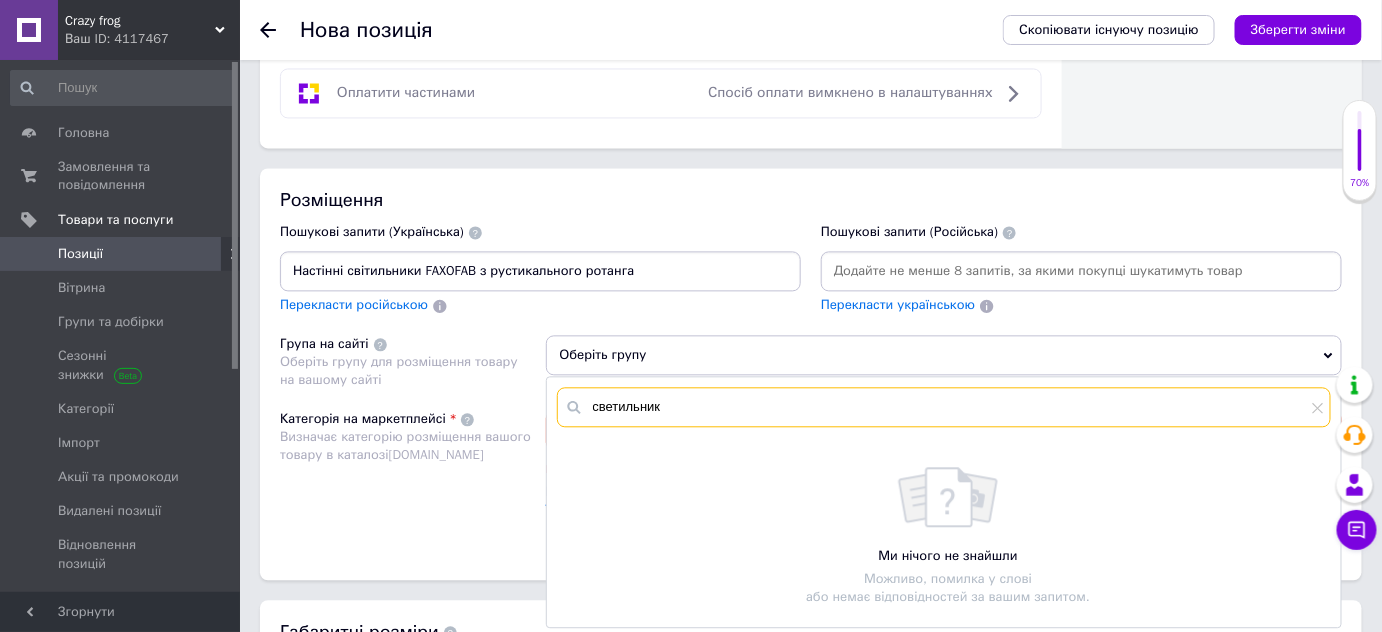 click on "светильник" at bounding box center (944, 407) 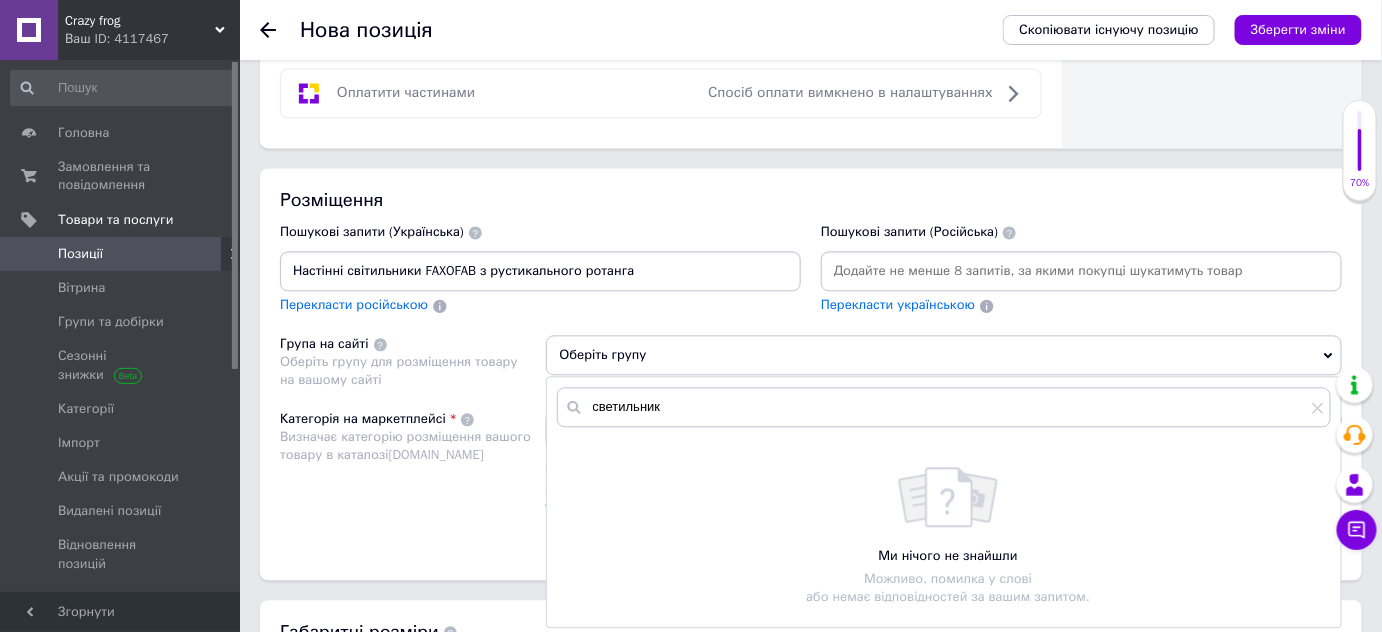 click on "Оберіть групу" at bounding box center [944, 355] 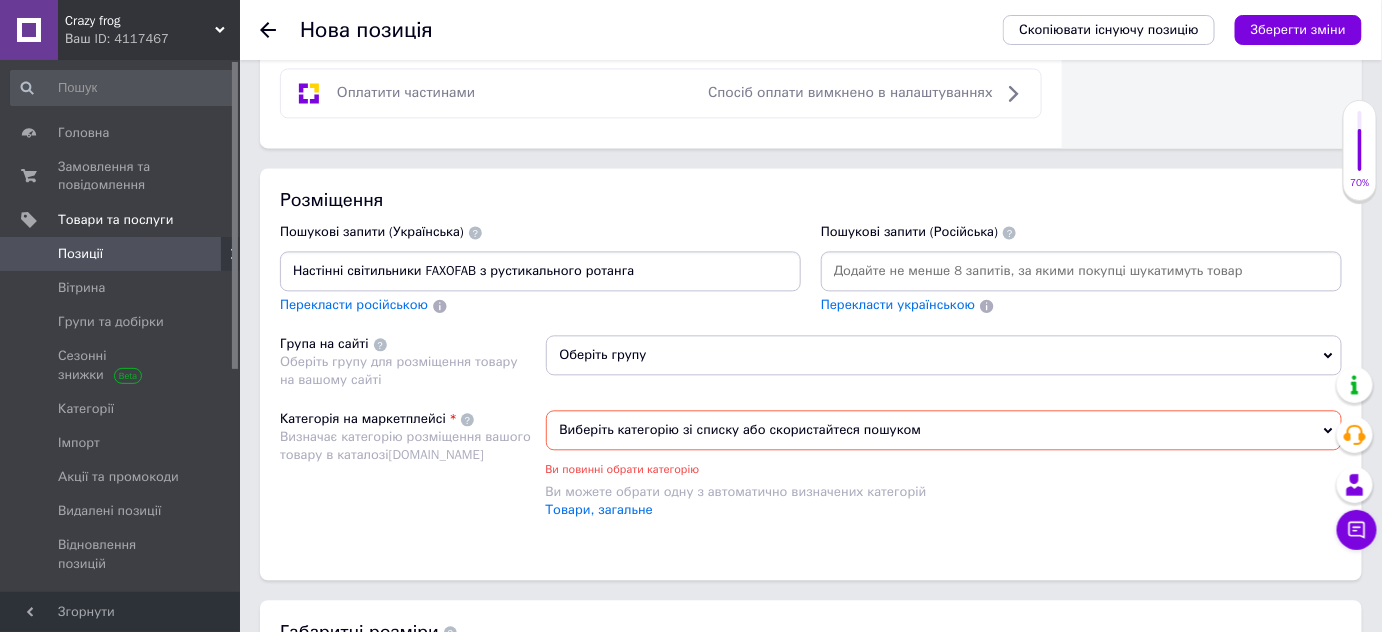 click on "Оберіть групу" at bounding box center [944, 355] 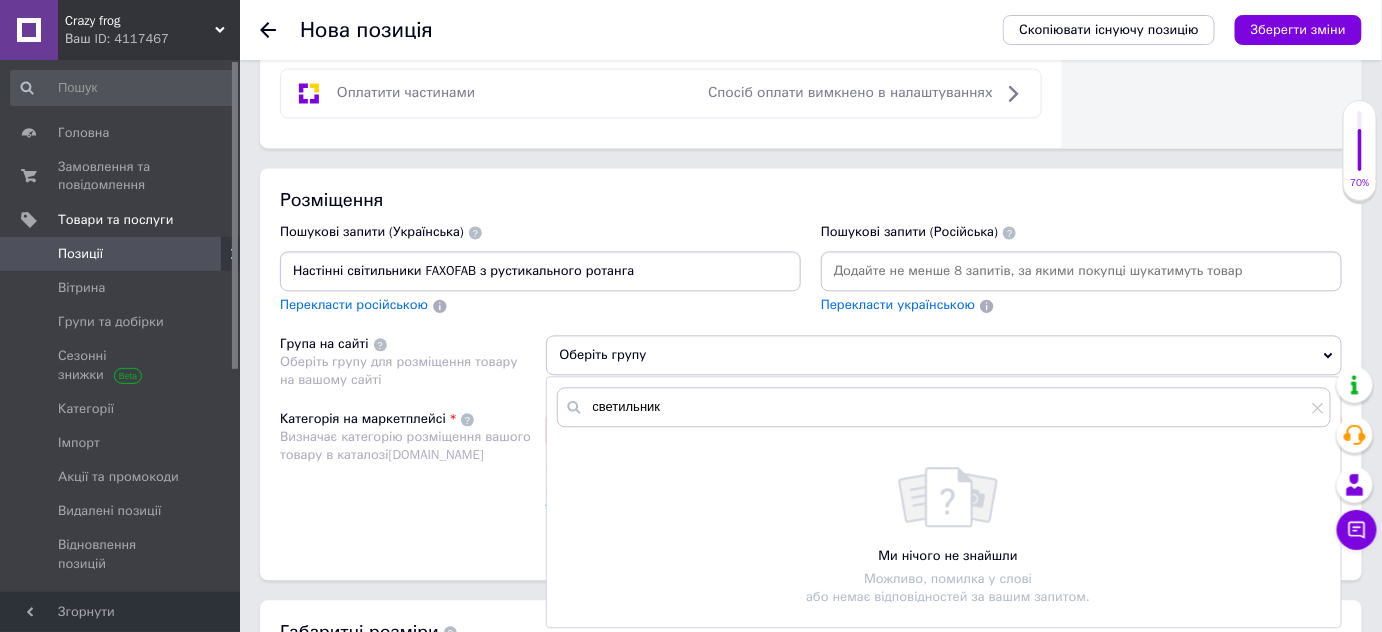 click at bounding box center (380, 344) 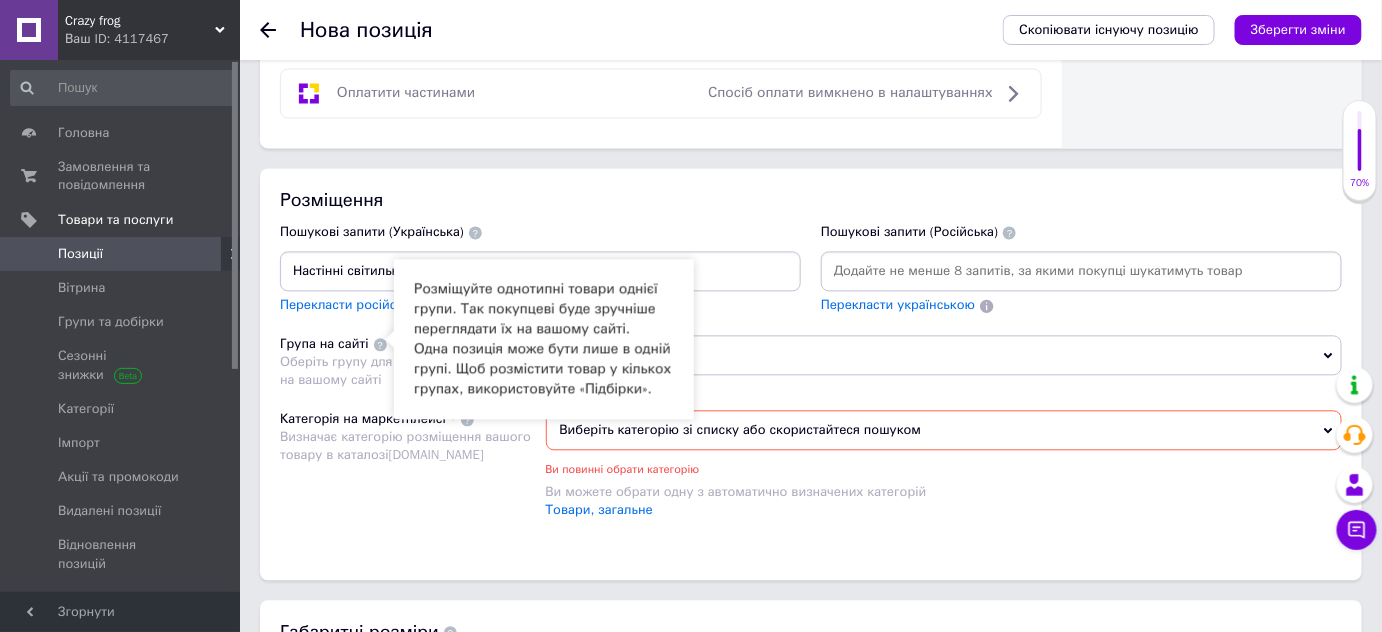 click on "Категорія на маркетплейсі Визначає категорію розміщення вашого товару в каталозі  [DOMAIN_NAME]" at bounding box center [413, 475] 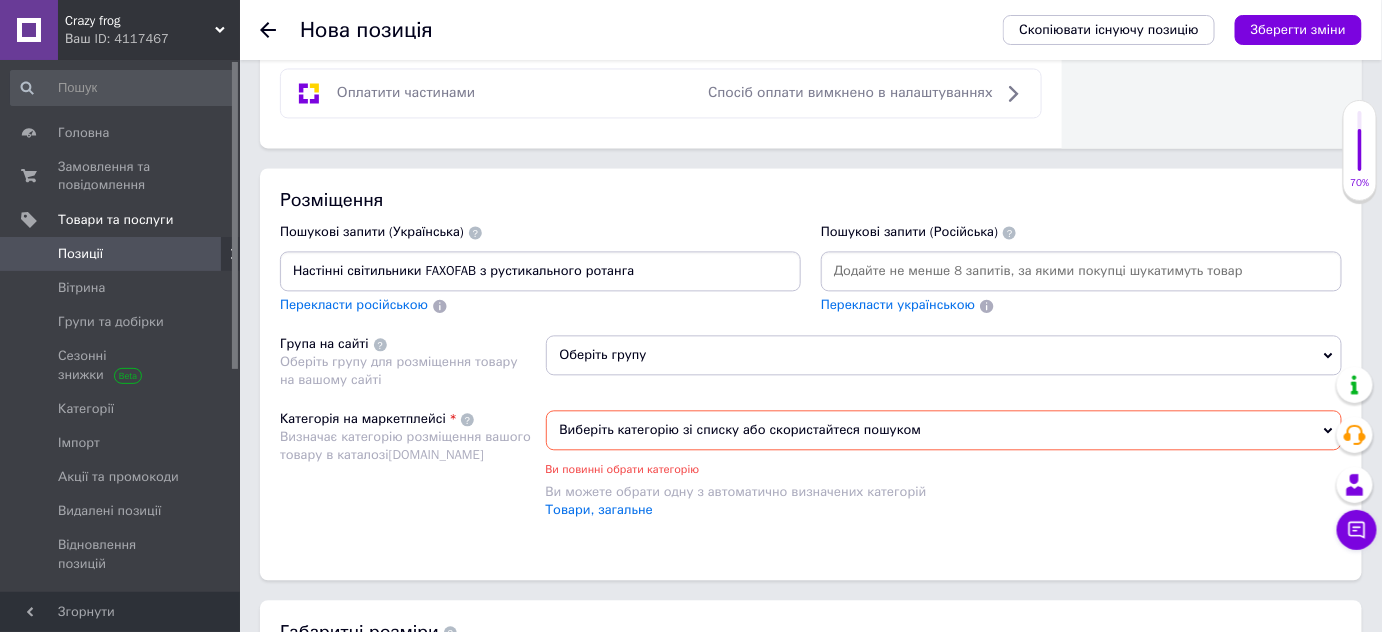 click on "Перекласти російською" at bounding box center [354, 304] 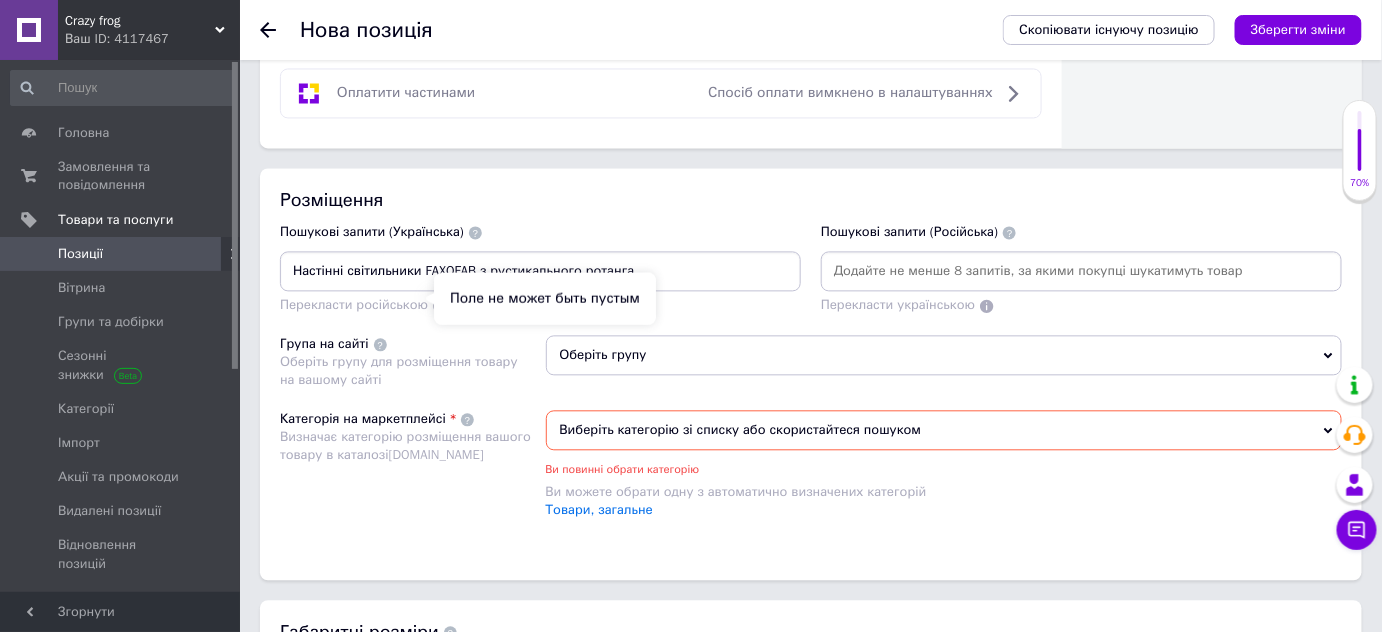 click on "Перекласти російською" at bounding box center [354, 304] 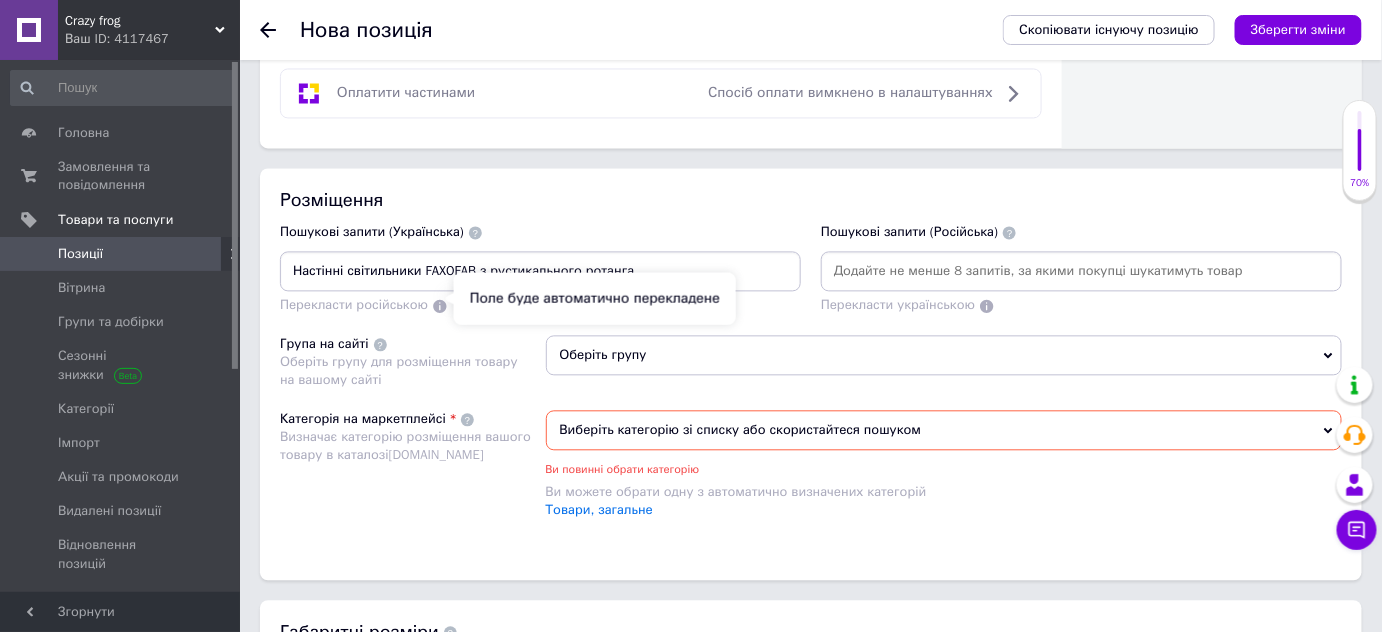 click 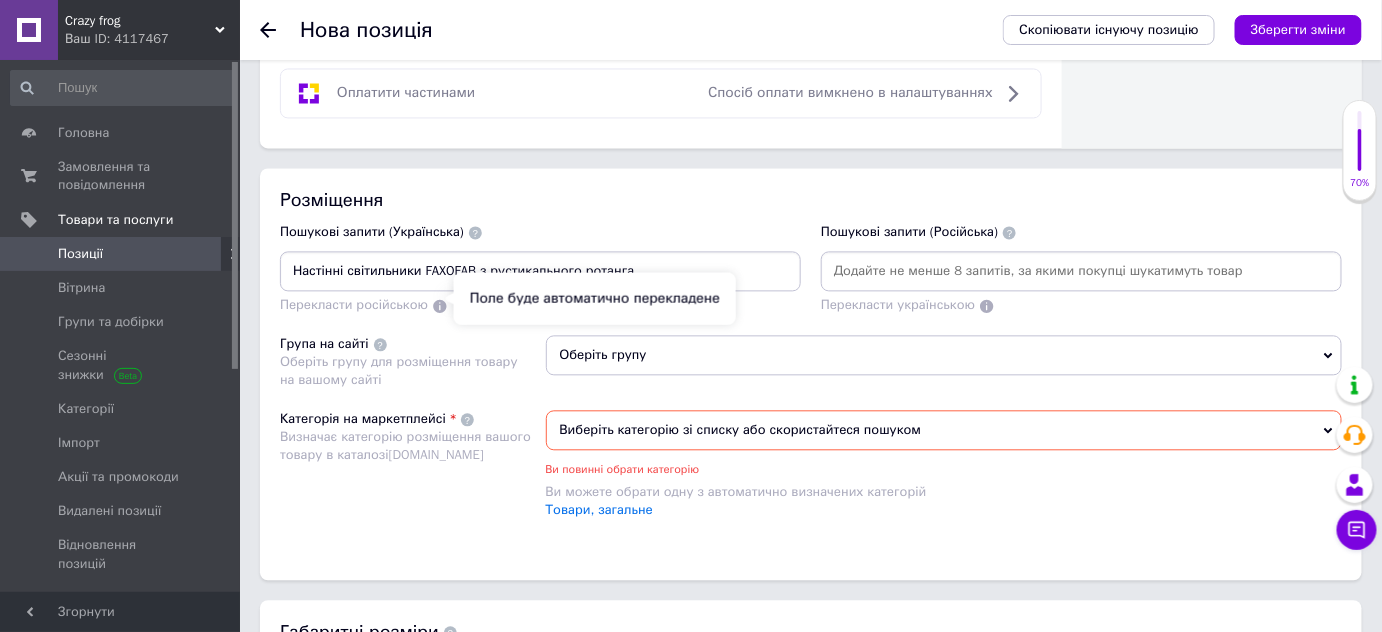 click 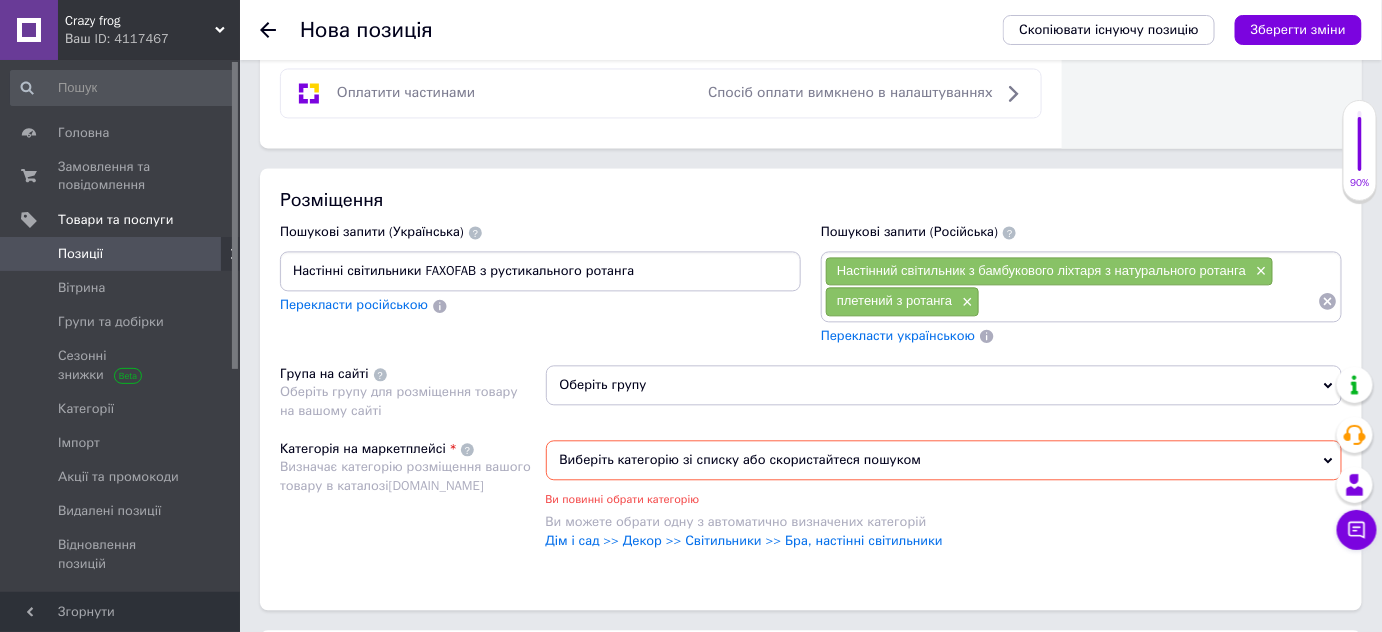 click on "Перекласти українською" at bounding box center (898, 335) 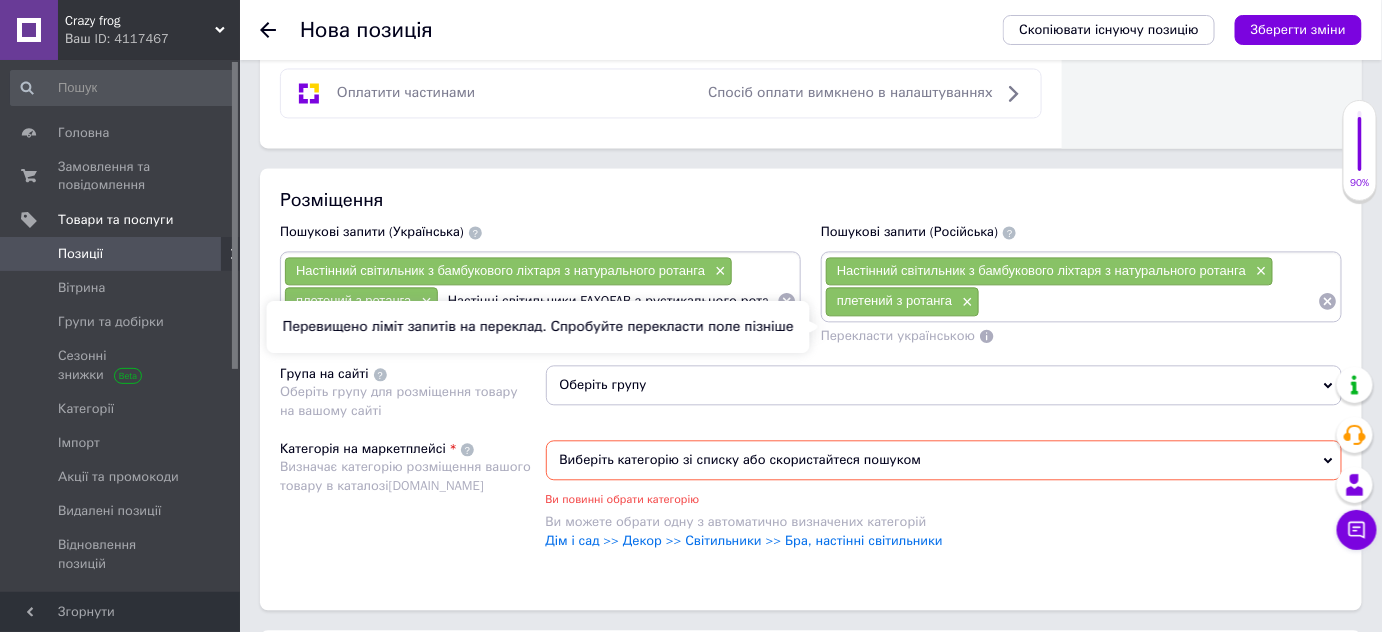 click on "Перекласти українською" at bounding box center (898, 335) 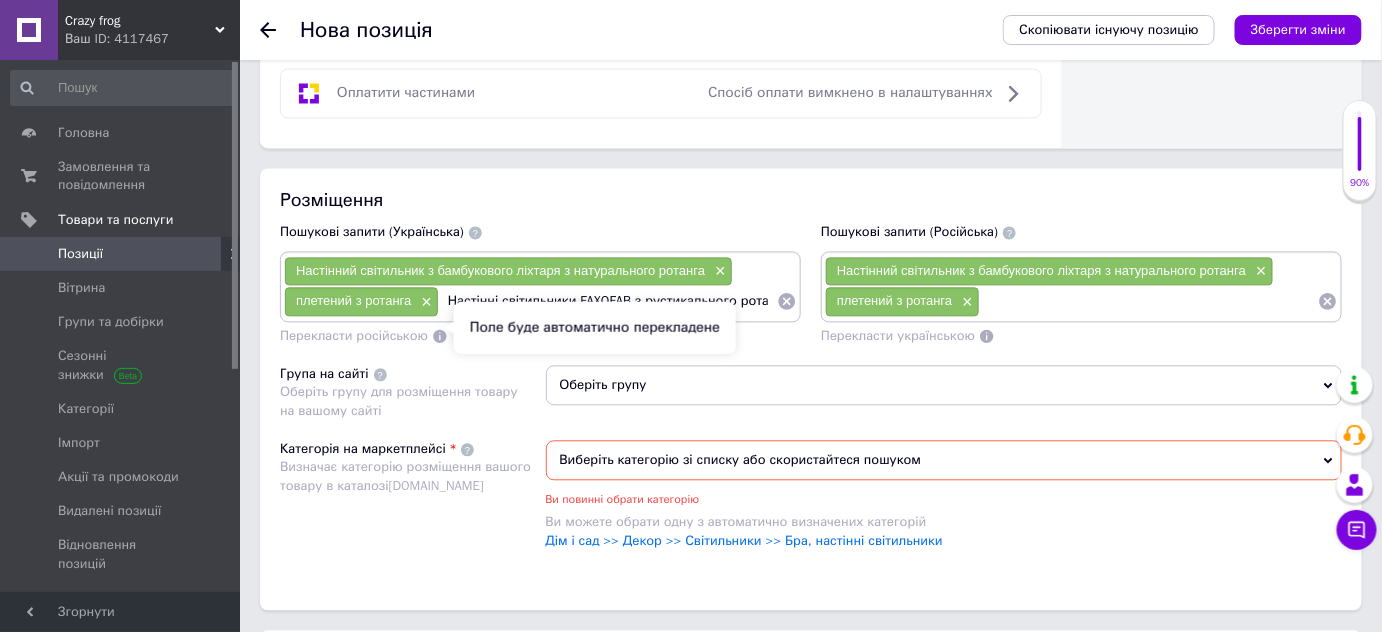 click 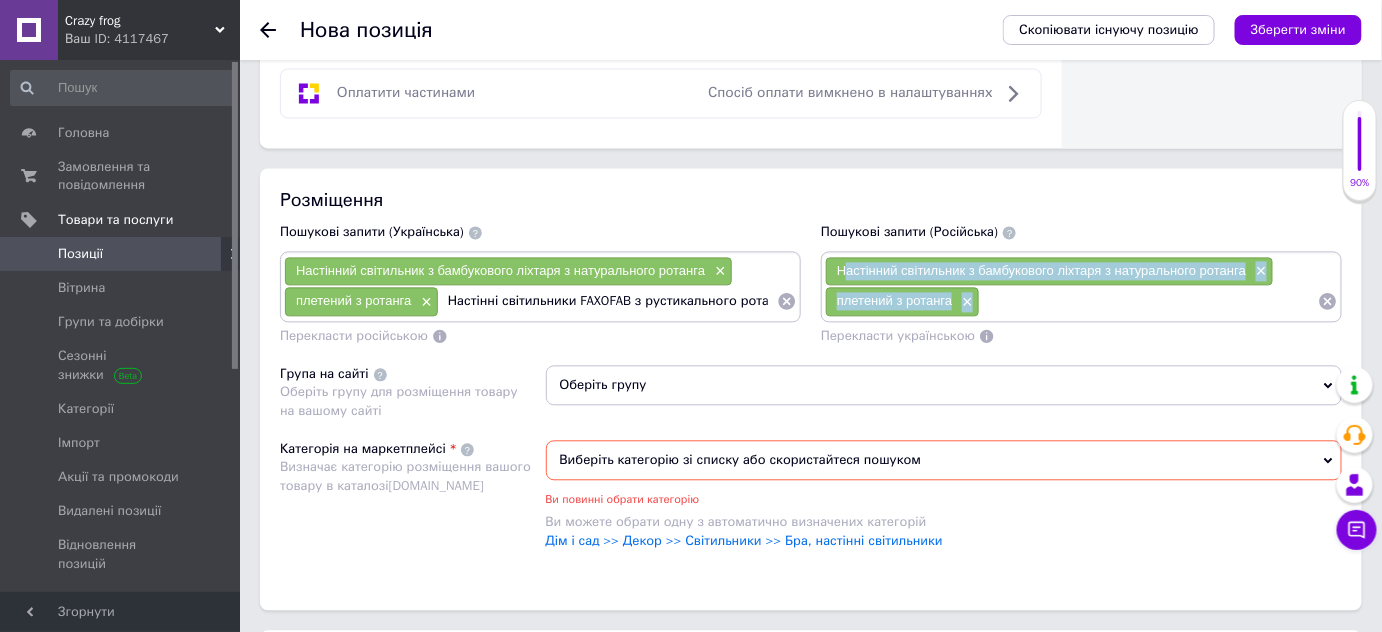 drag, startPoint x: 849, startPoint y: 258, endPoint x: 966, endPoint y: 303, distance: 125.35549 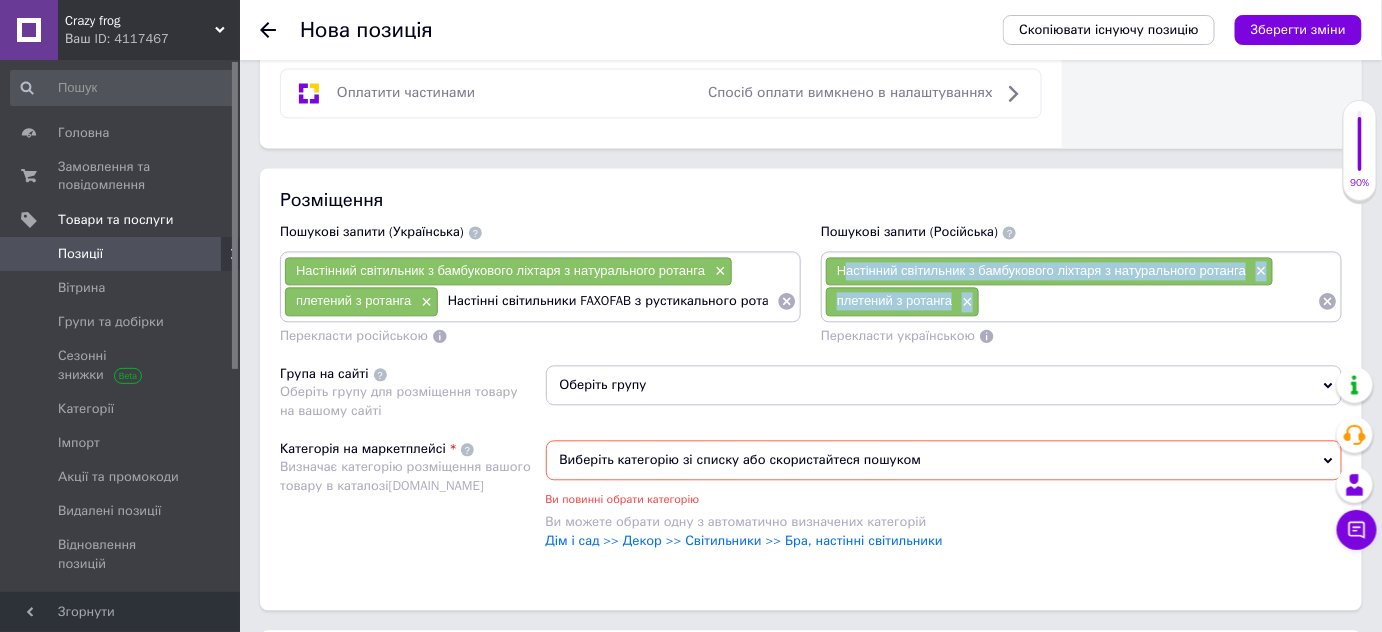 click on "×" at bounding box center (965, 302) 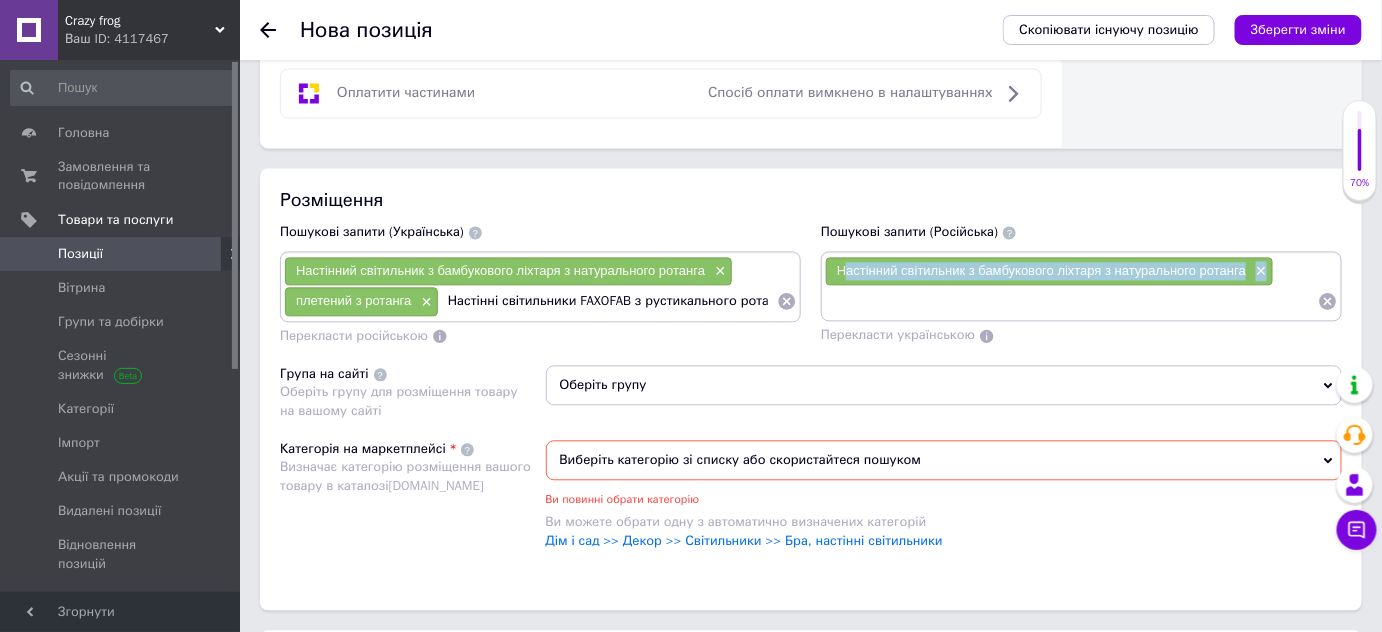 click on "×" at bounding box center (1259, 271) 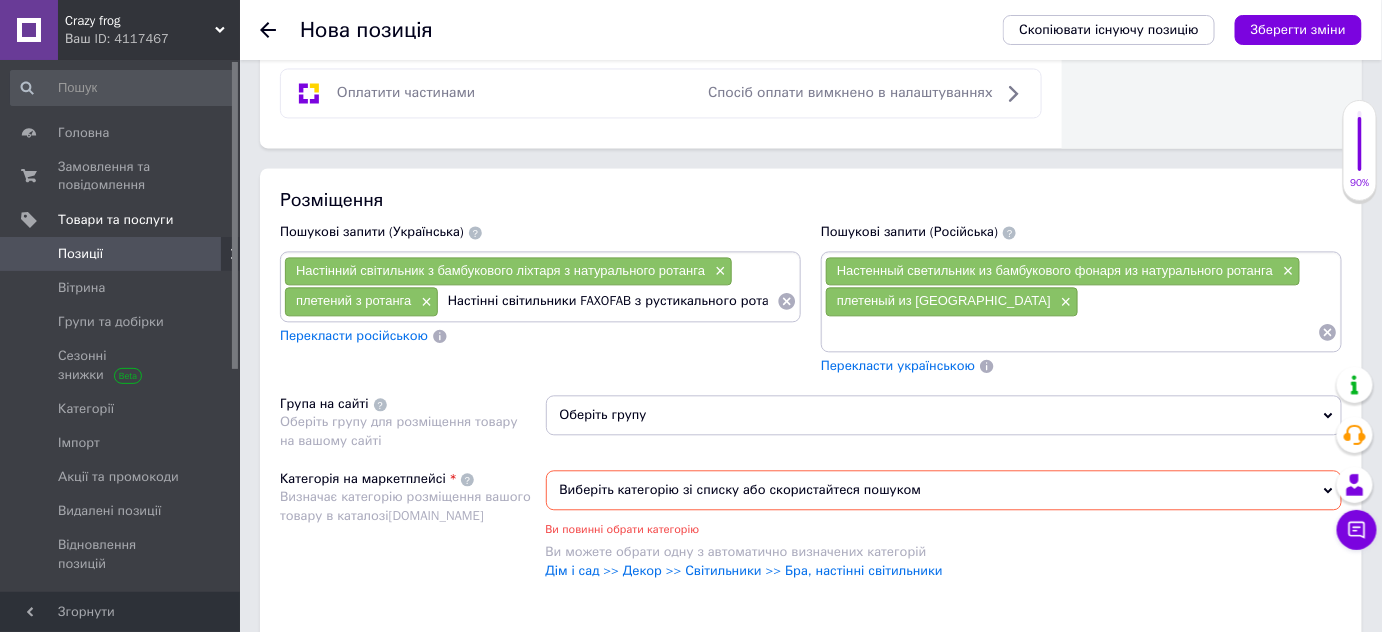 click 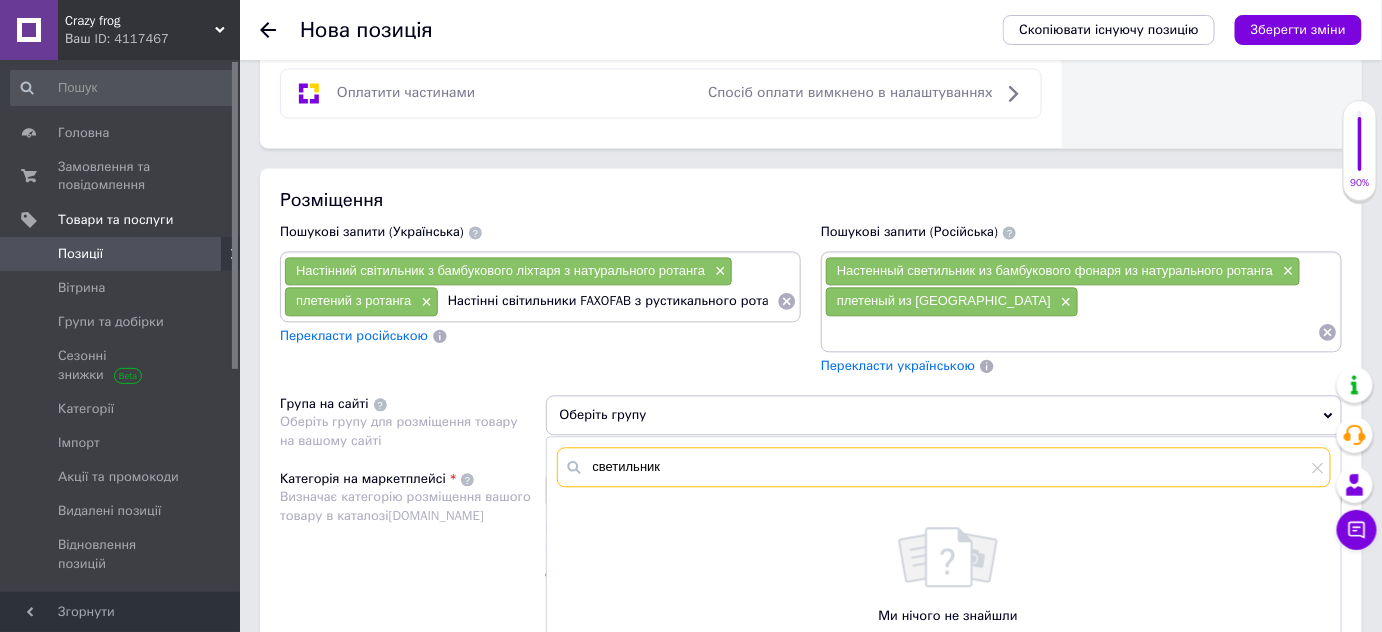 click on "светильник" at bounding box center (944, 467) 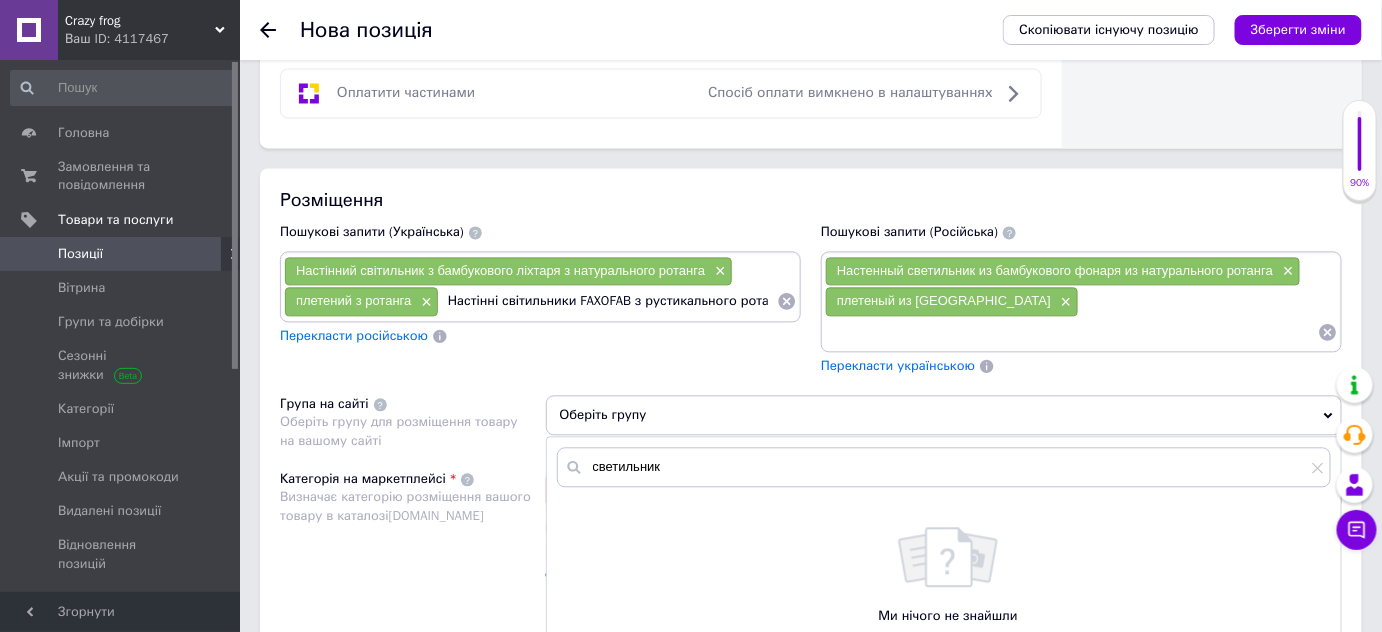 click on "Оберіть групу" at bounding box center (944, 415) 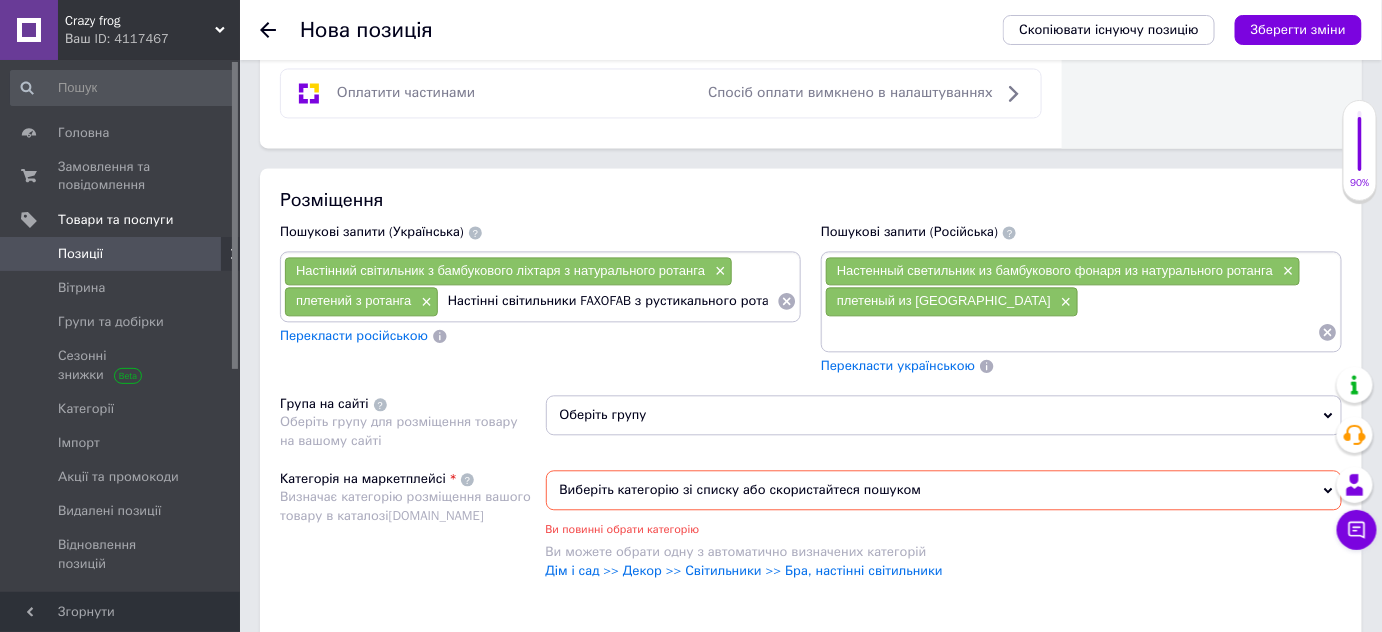 click on "Виберіть категорію зі списку або скористайтеся пошуком" at bounding box center [944, 490] 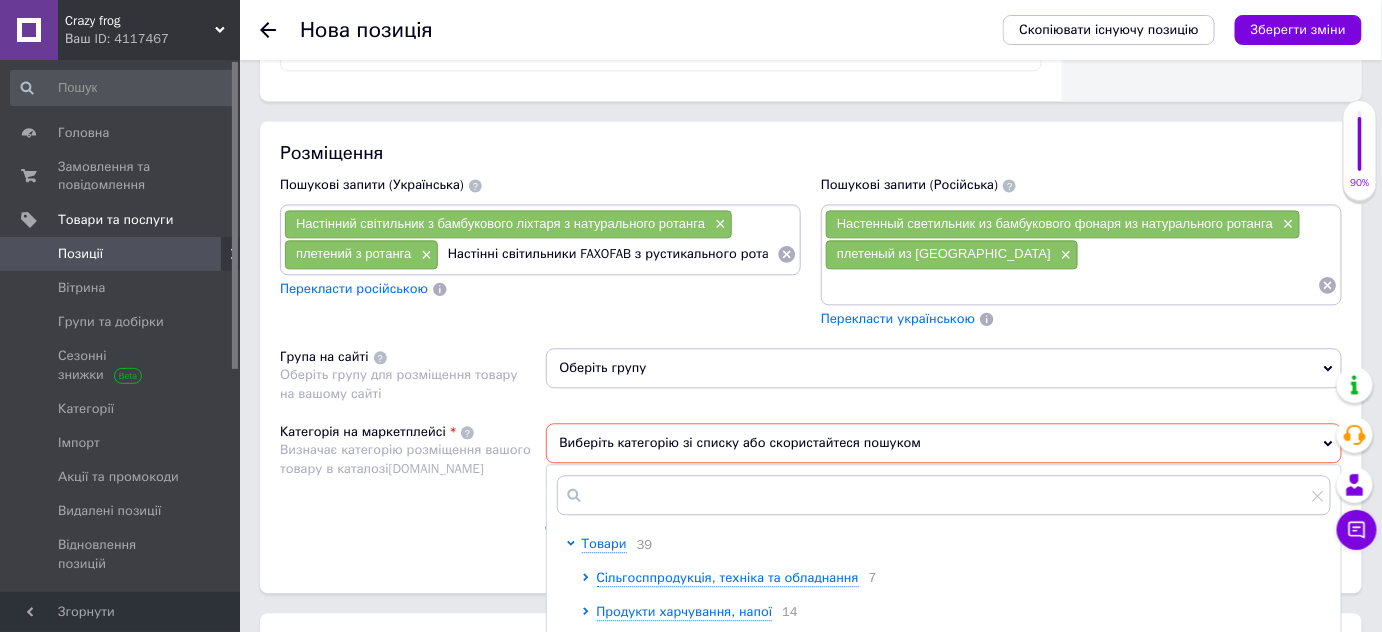scroll, scrollTop: 1410, scrollLeft: 0, axis: vertical 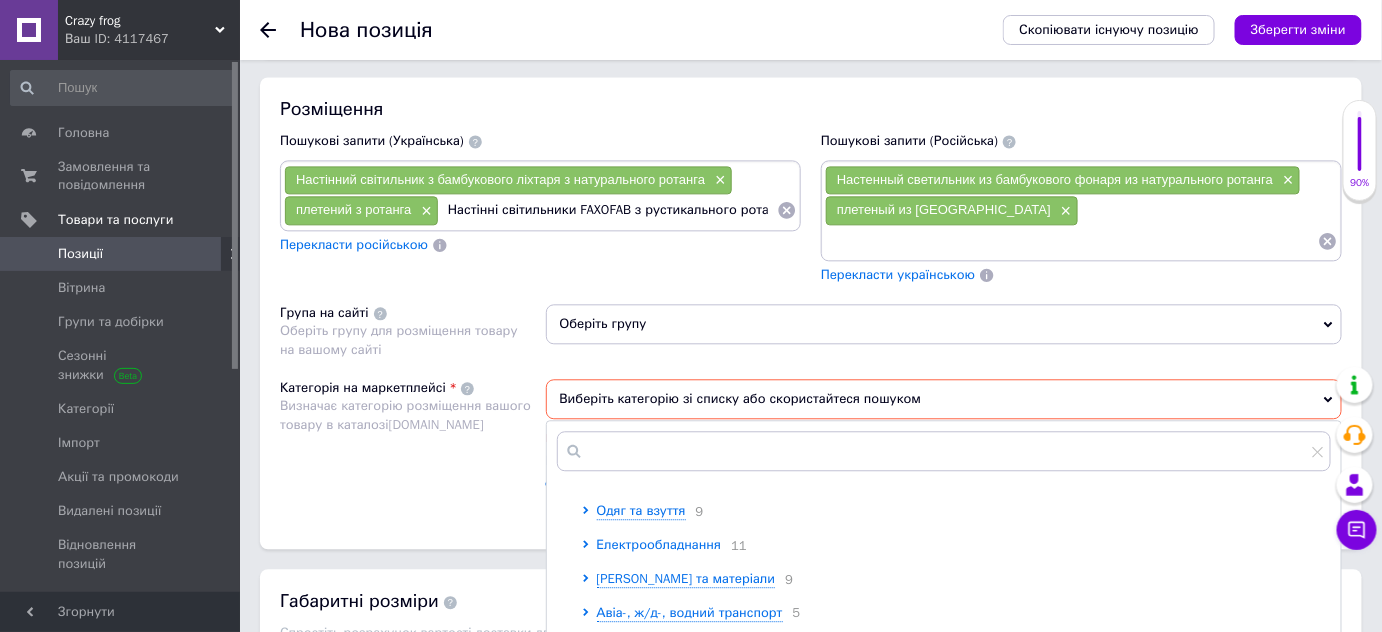 click on "Електрообладнання" at bounding box center [659, 544] 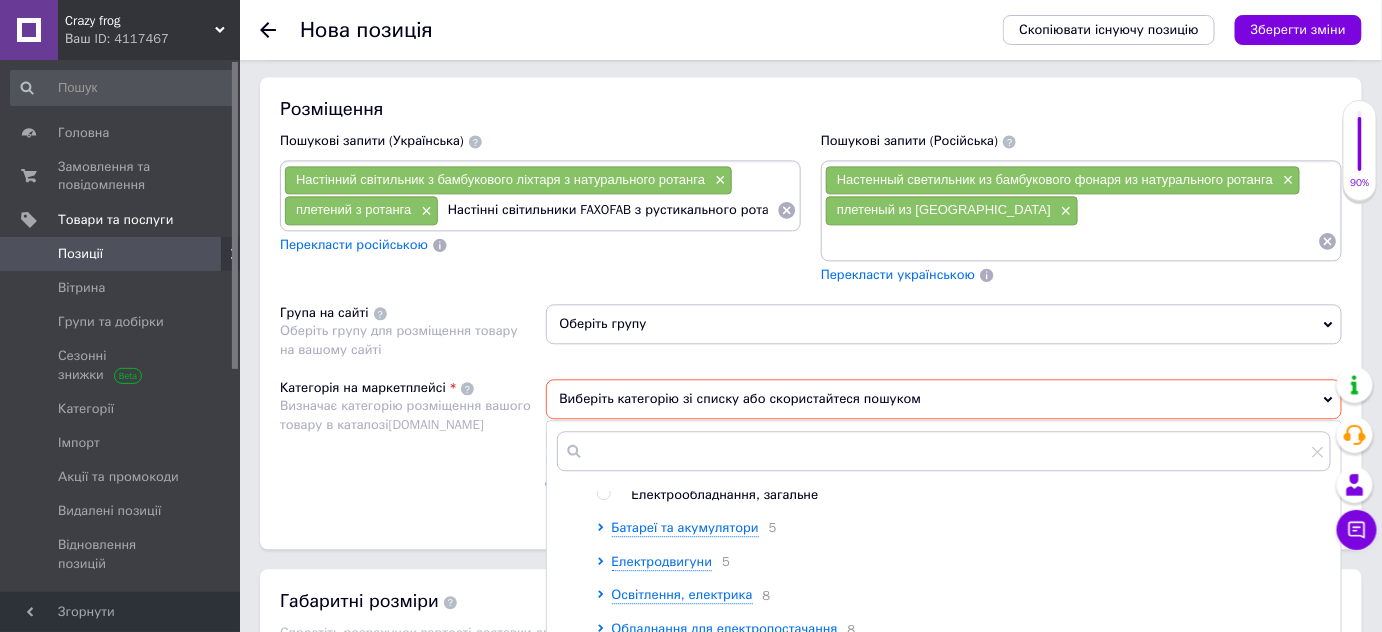 scroll, scrollTop: 272, scrollLeft: 0, axis: vertical 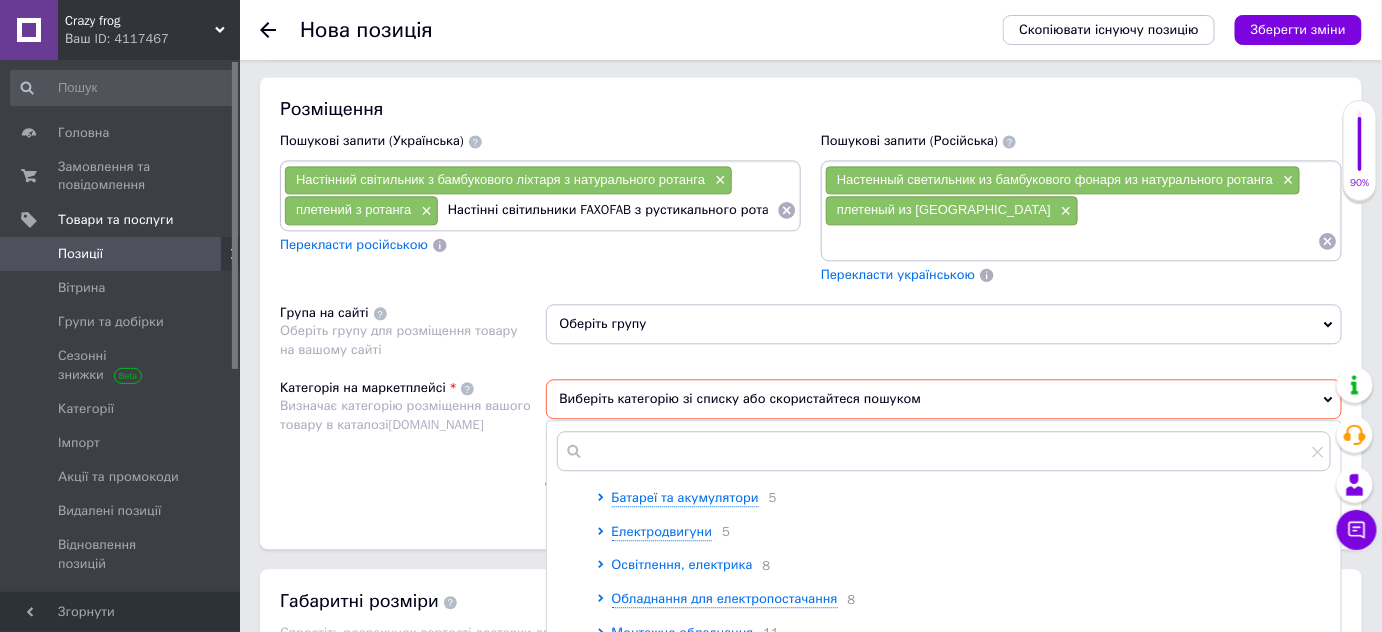 click on "Освітлення, електрика" at bounding box center (682, 564) 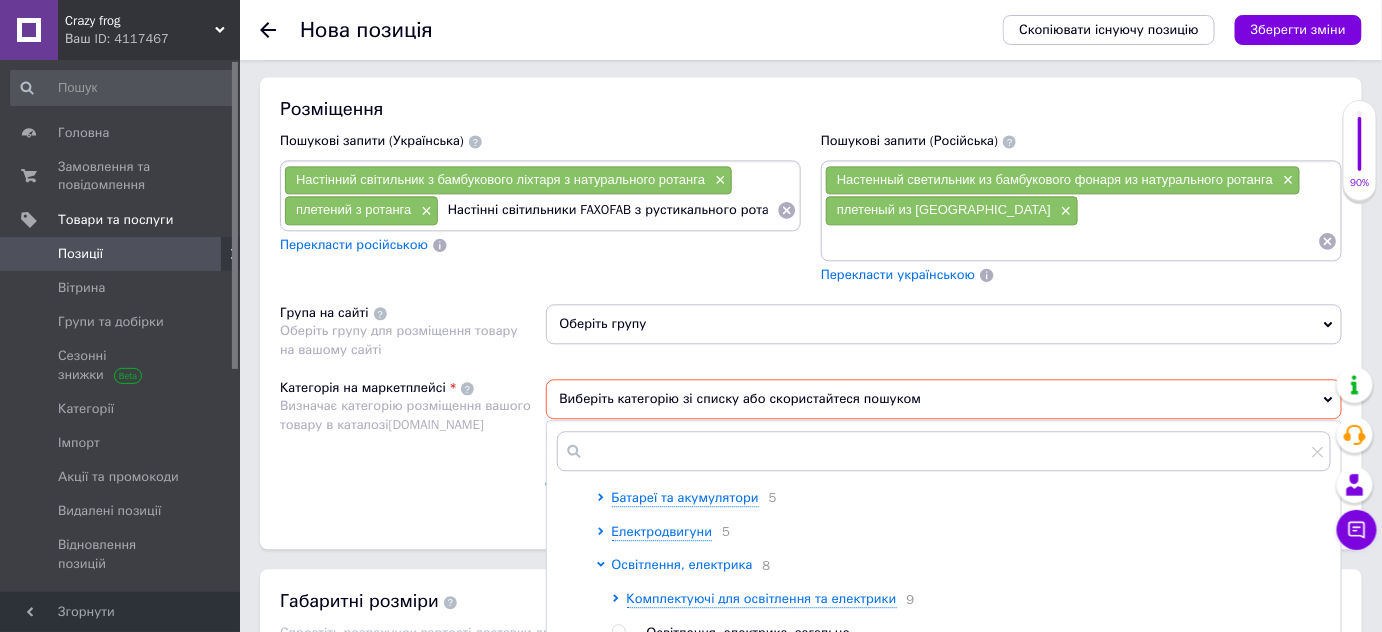 click on "Освітлення, електрика" at bounding box center (682, 564) 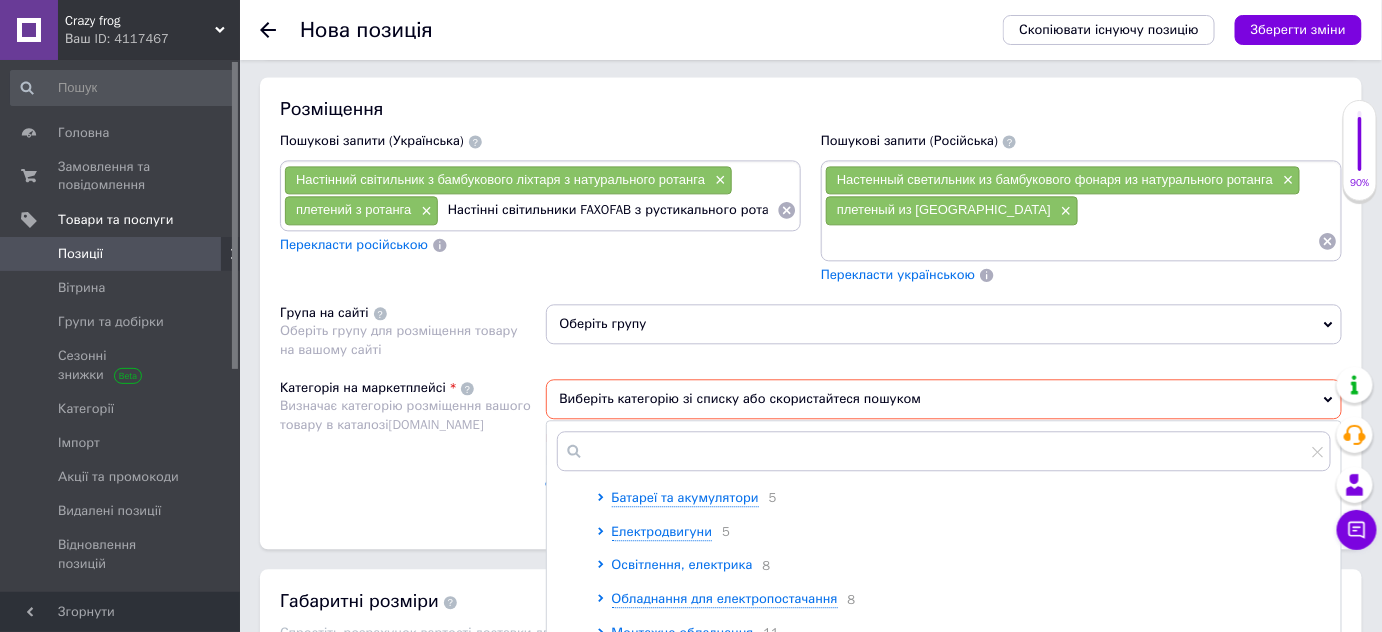 click on "Освітлення, електрика" at bounding box center (682, 564) 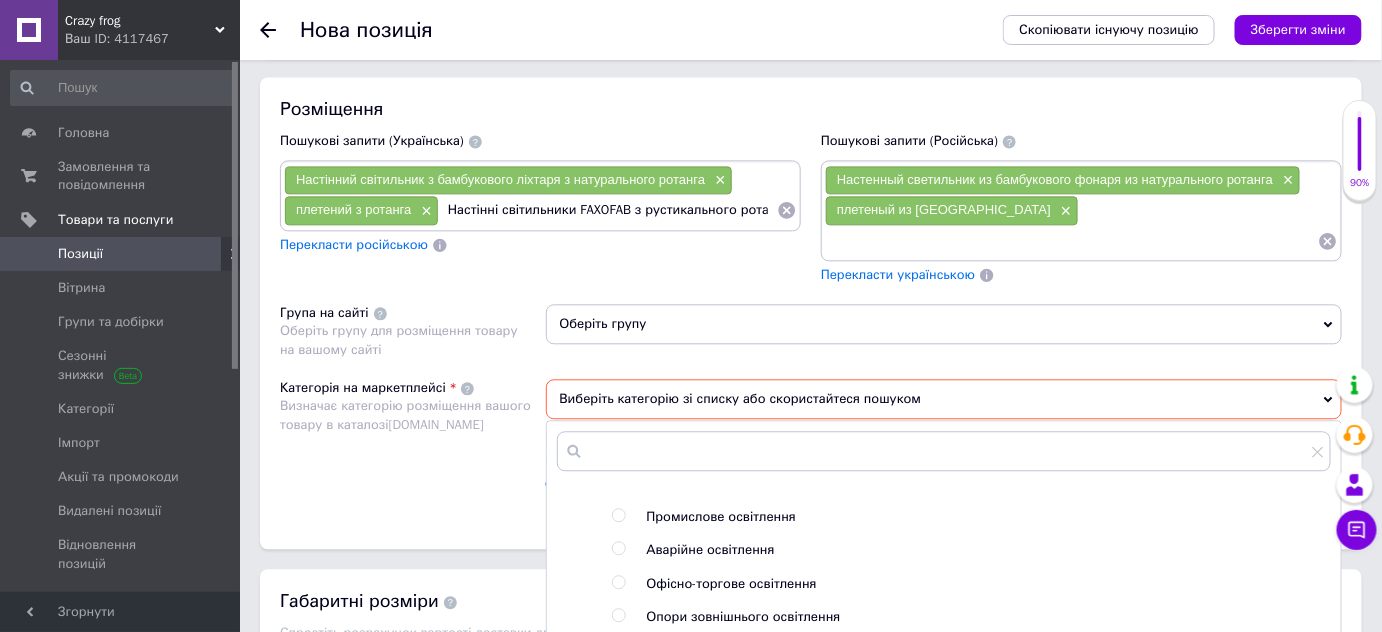 scroll, scrollTop: 545, scrollLeft: 0, axis: vertical 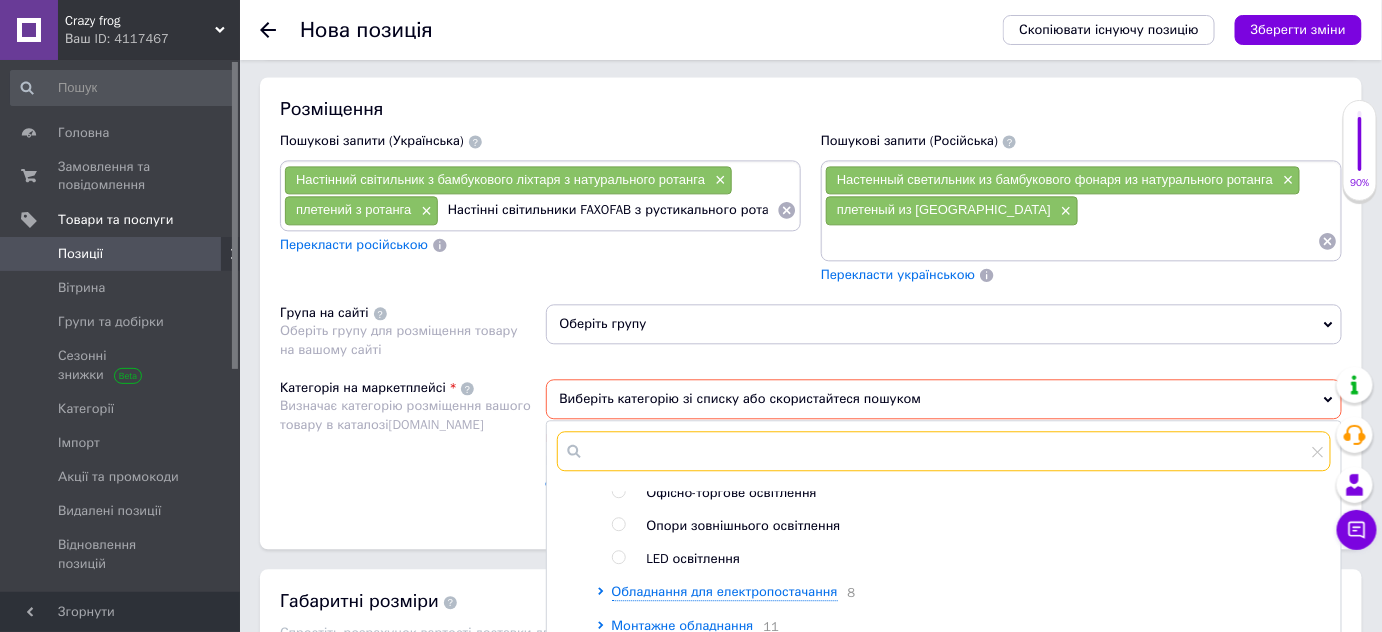 click at bounding box center (944, 451) 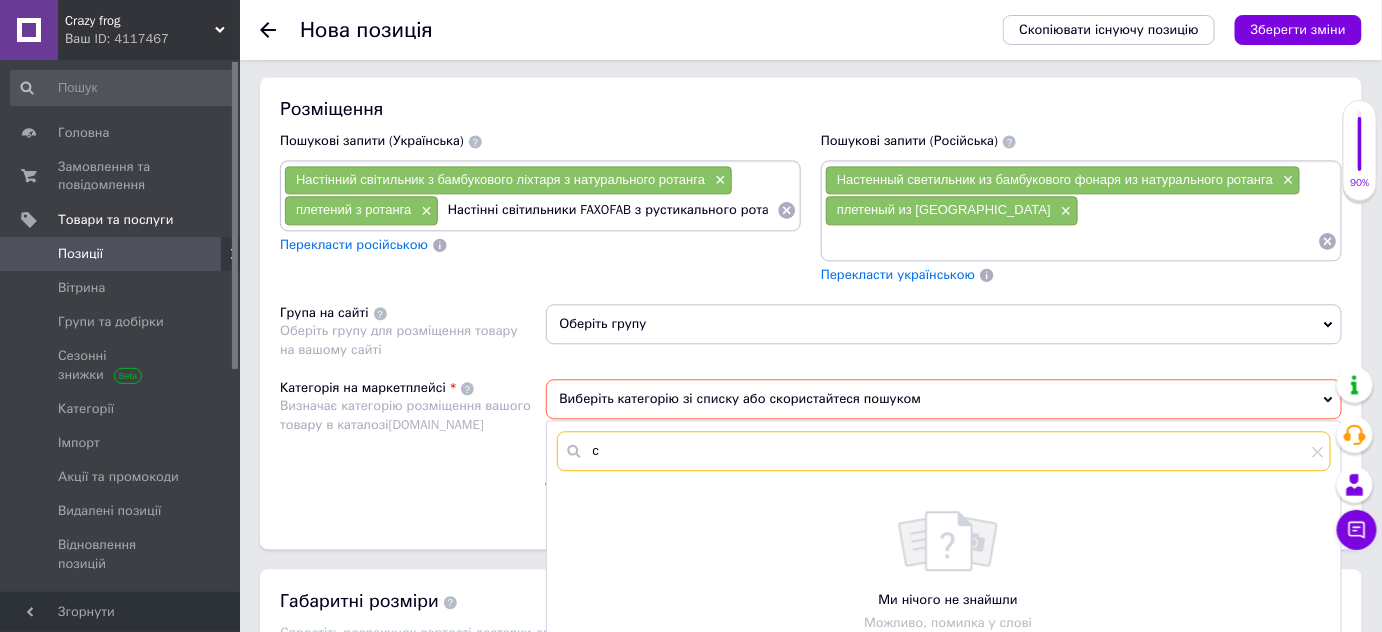 scroll, scrollTop: 0, scrollLeft: 0, axis: both 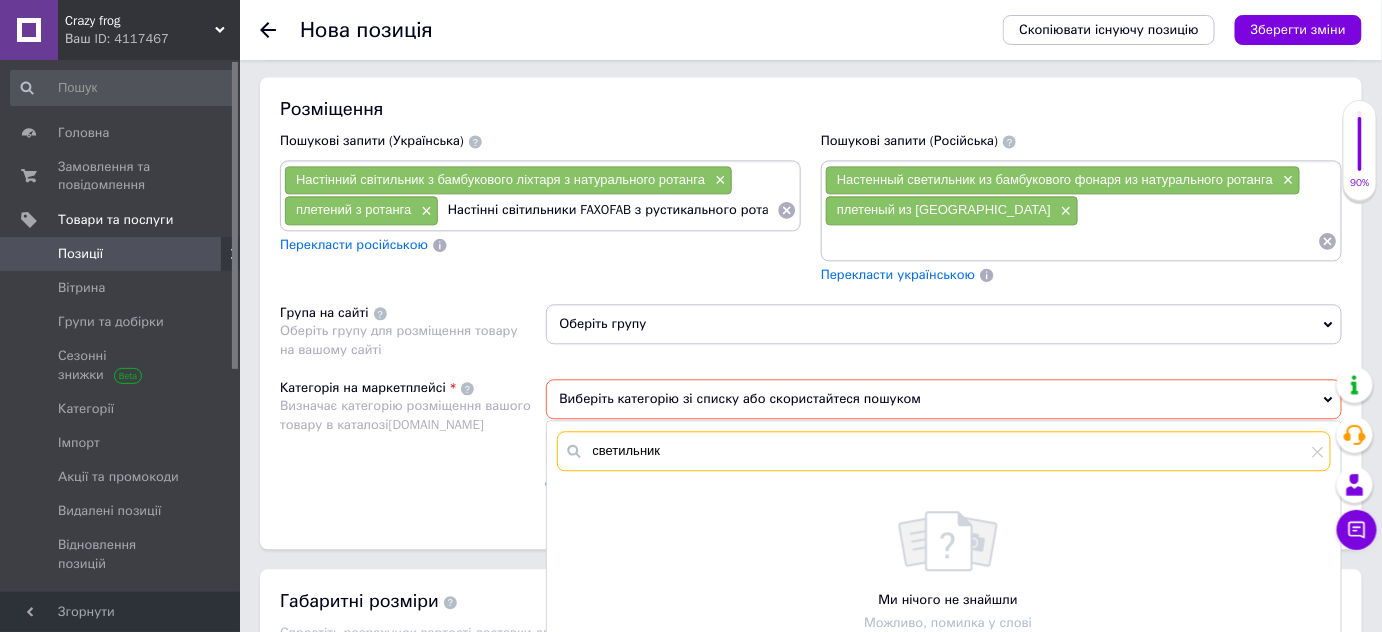 type on "светильник" 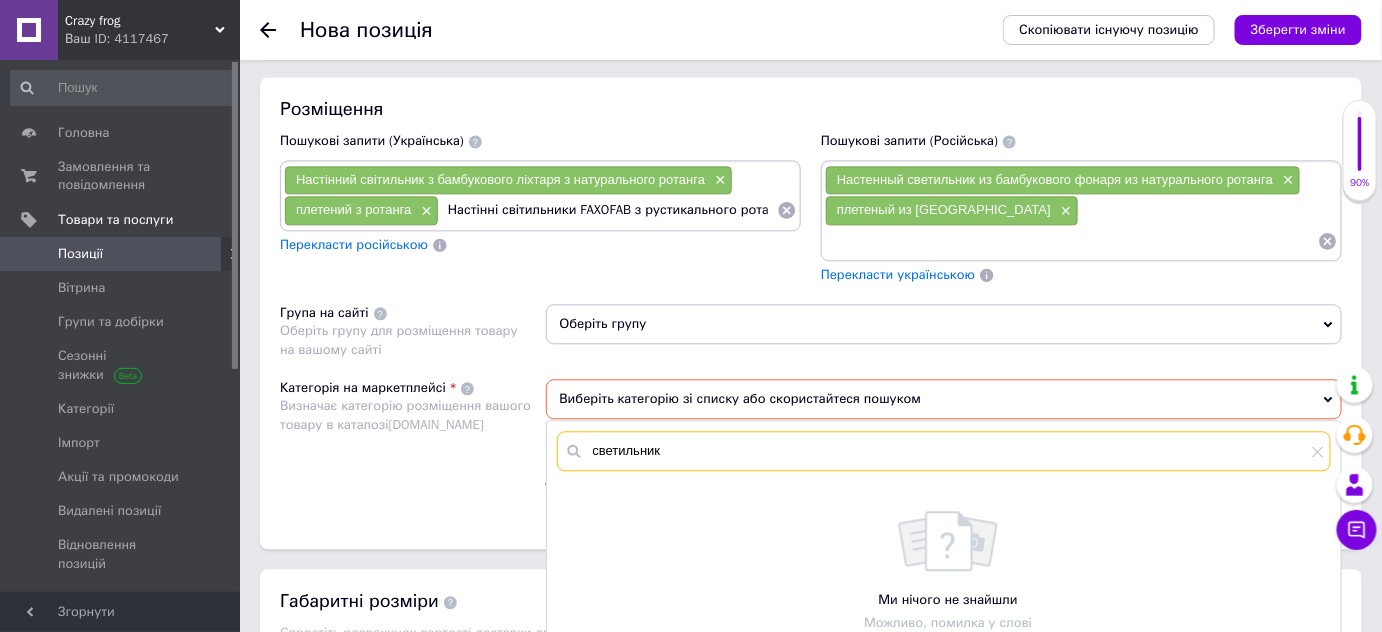 click on "светильник" at bounding box center (944, 451) 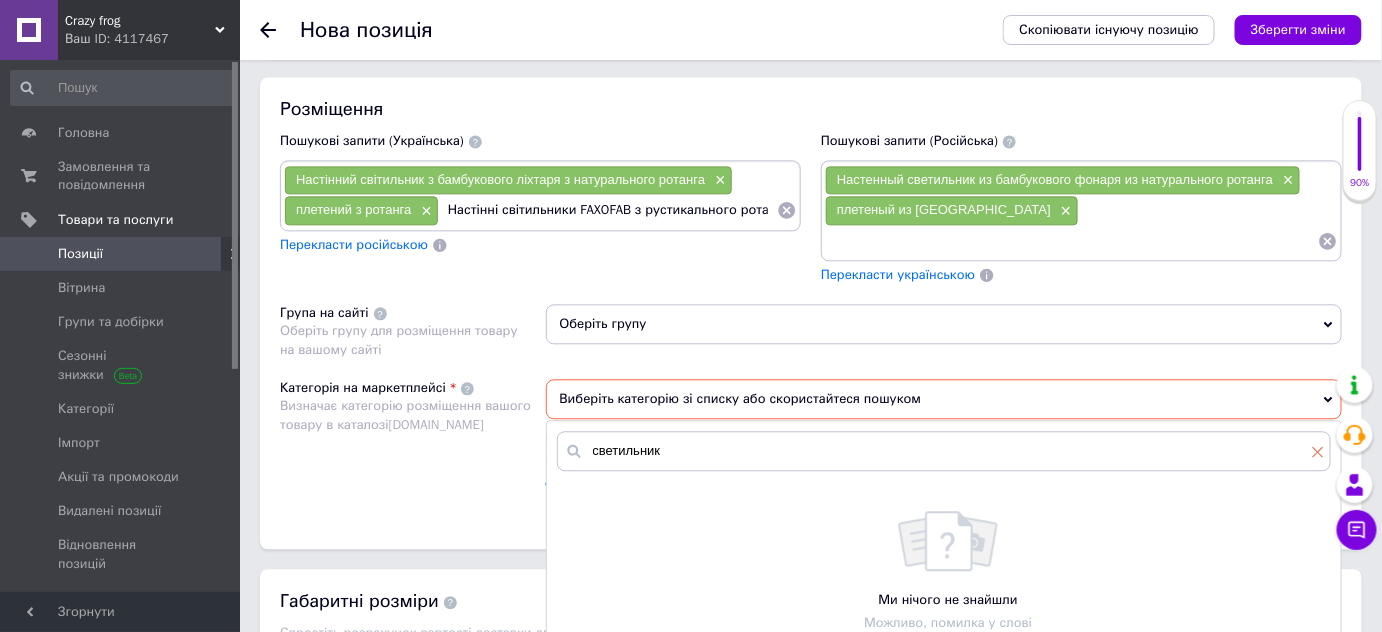 click 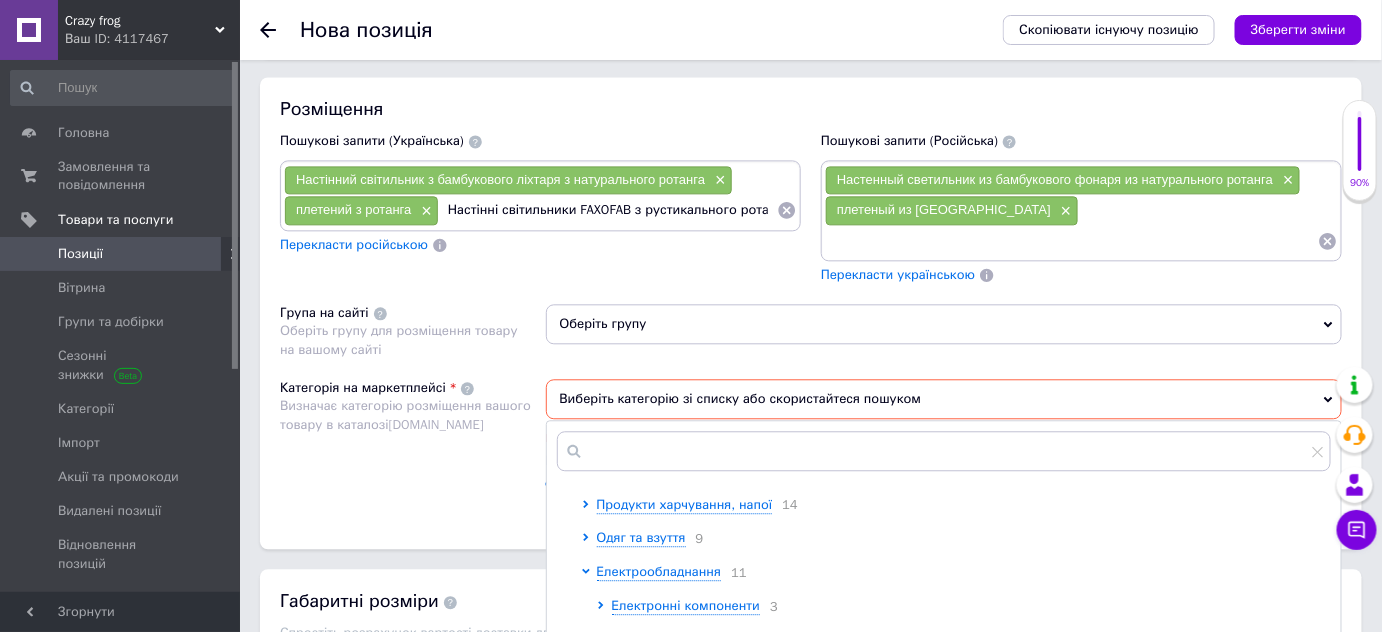 scroll, scrollTop: 90, scrollLeft: 0, axis: vertical 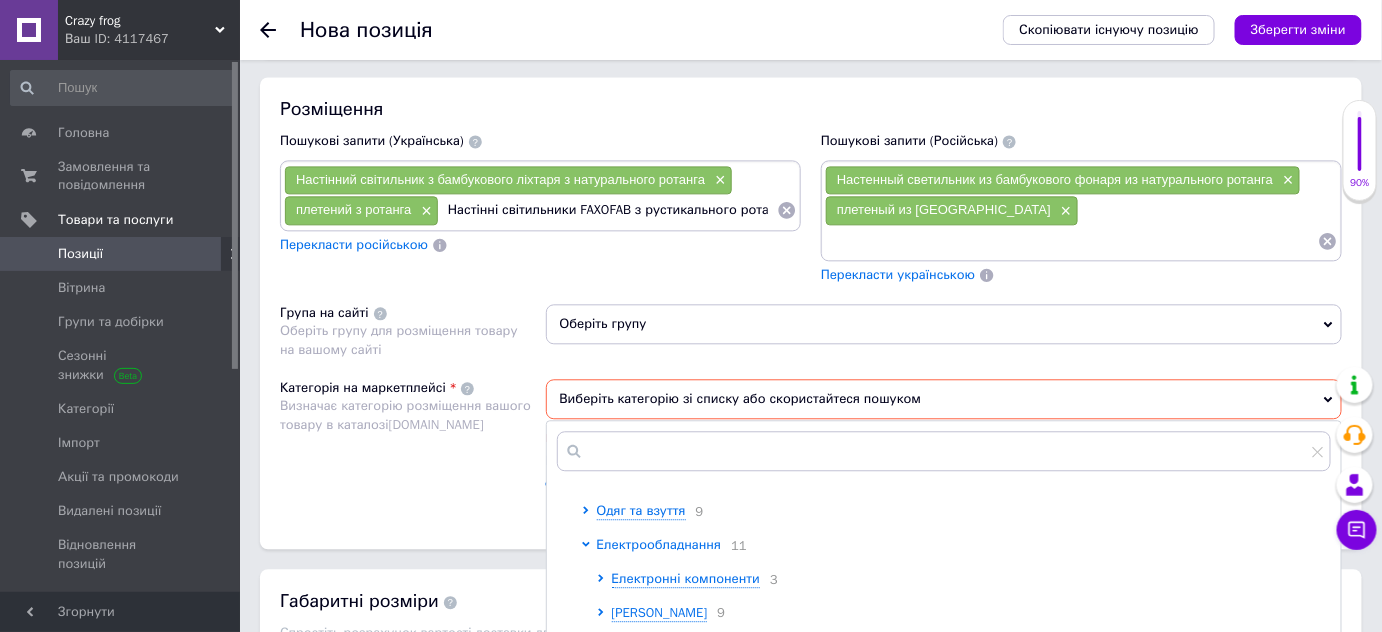 click on "Електрообладнання" at bounding box center [659, 544] 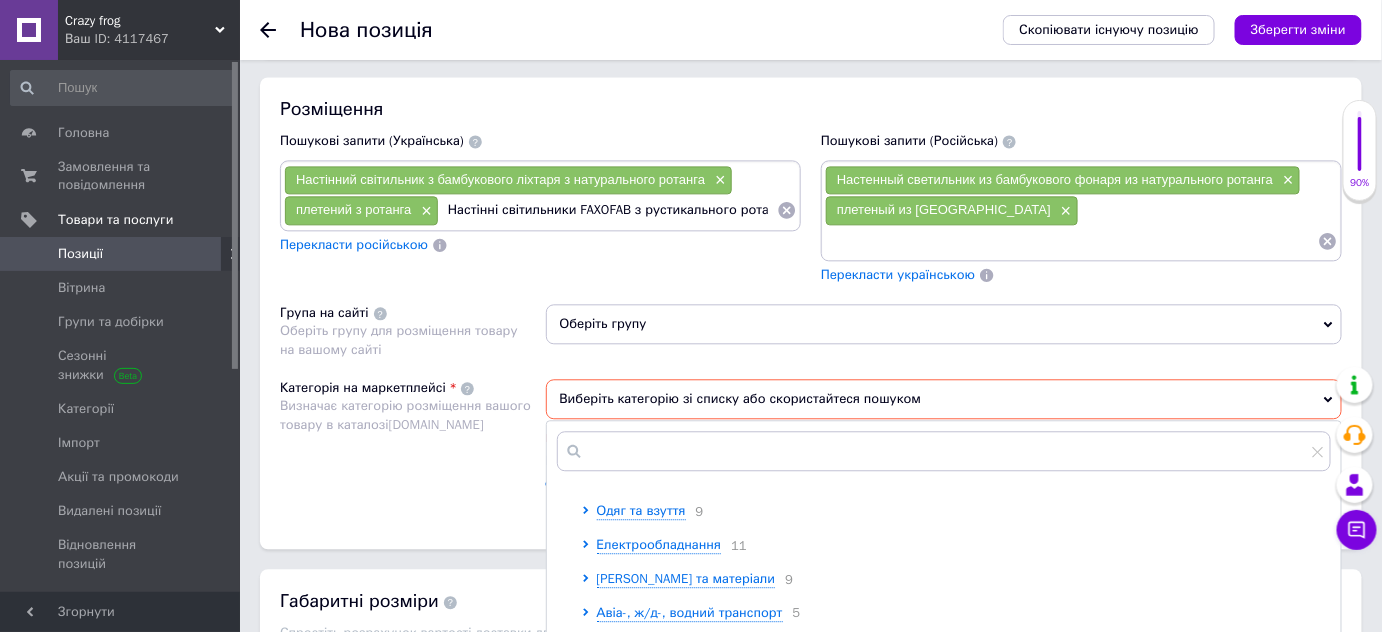 scroll, scrollTop: 0, scrollLeft: 0, axis: both 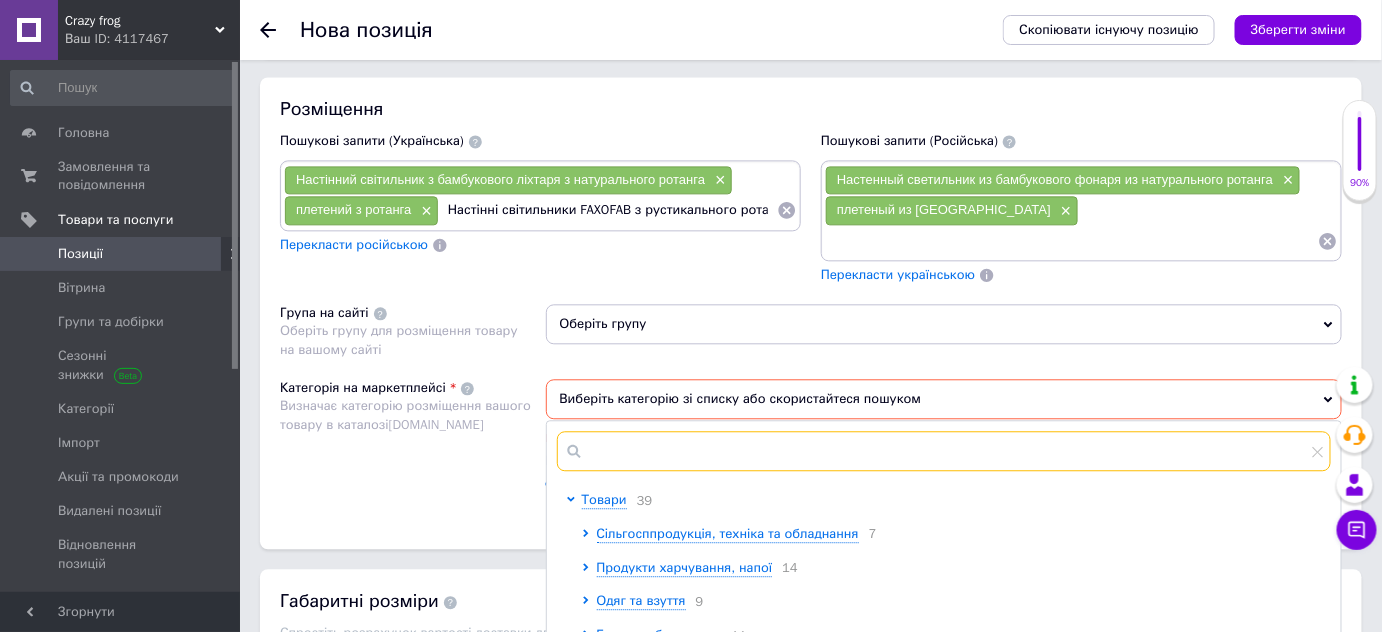 click at bounding box center (944, 451) 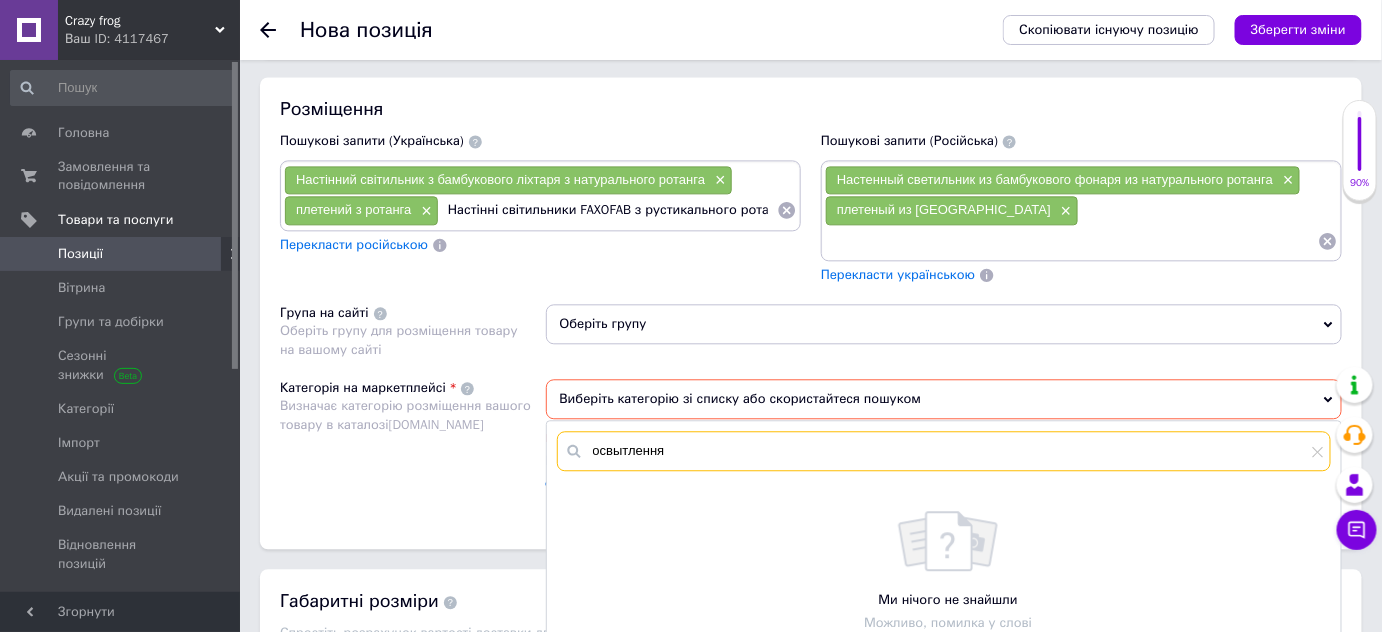 type on "освытлення" 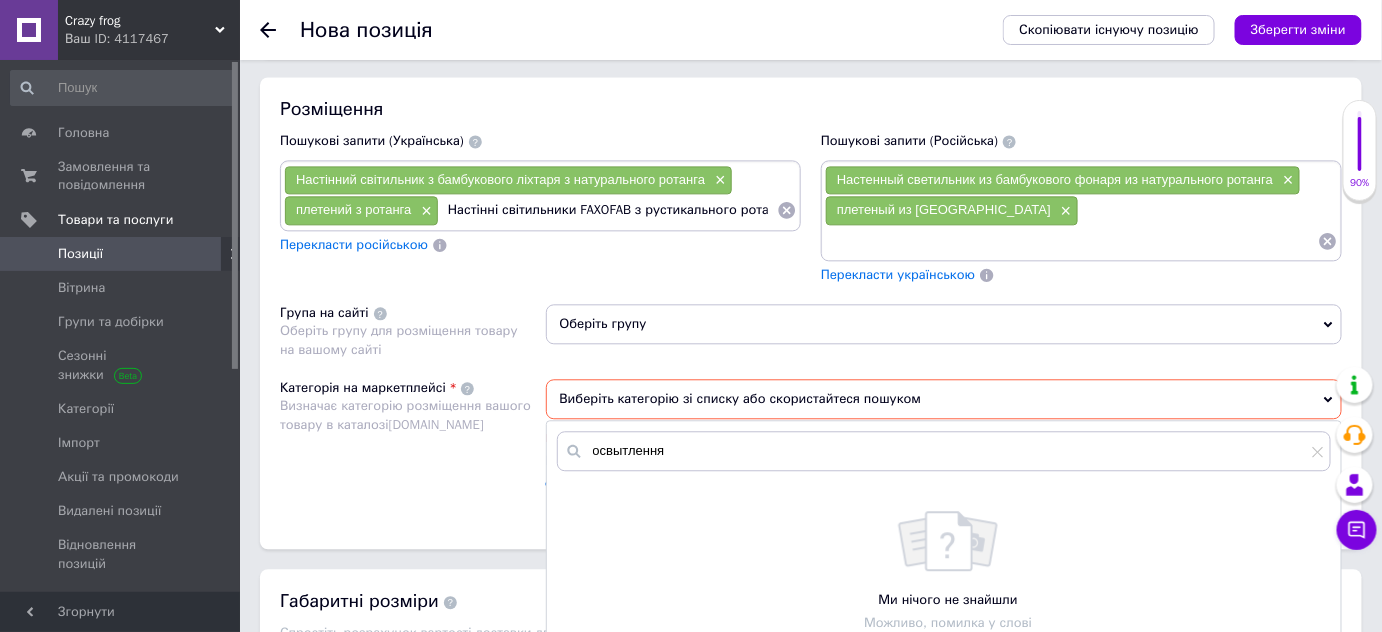 click on "Виберіть категорію зі списку або скористайтеся пошуком" at bounding box center (944, 399) 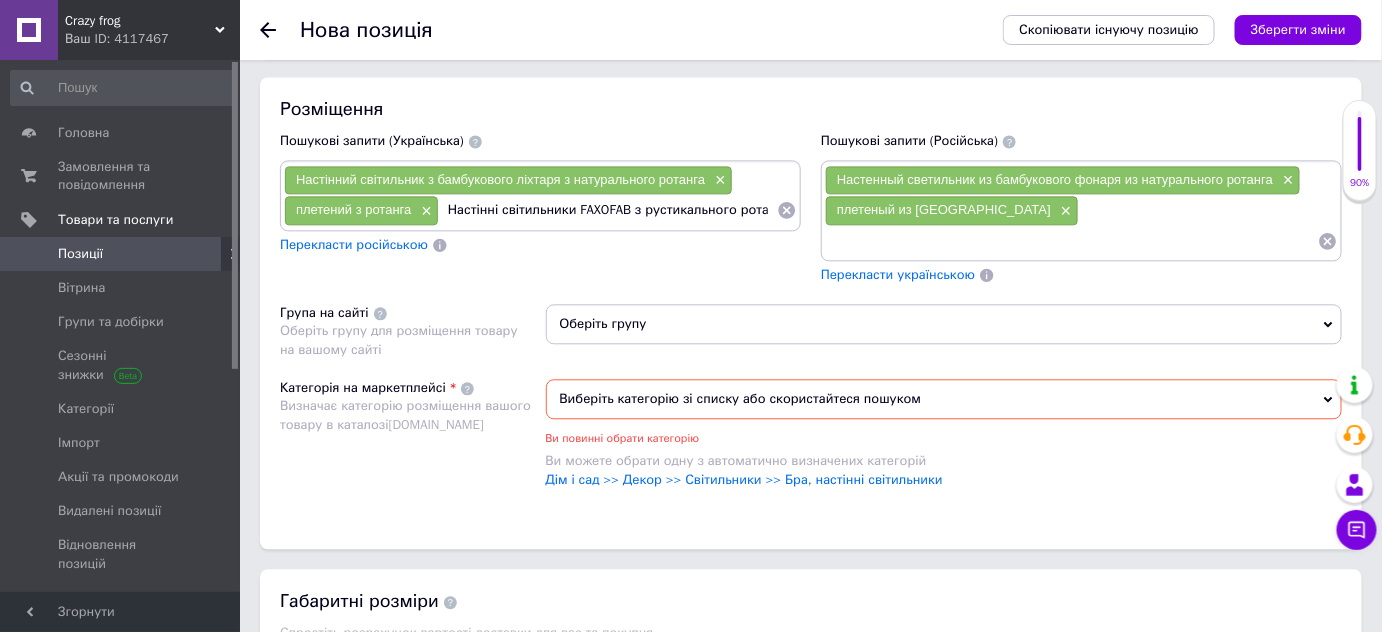 click on "Виберіть категорію зі списку або скористайтеся пошуком" at bounding box center (944, 399) 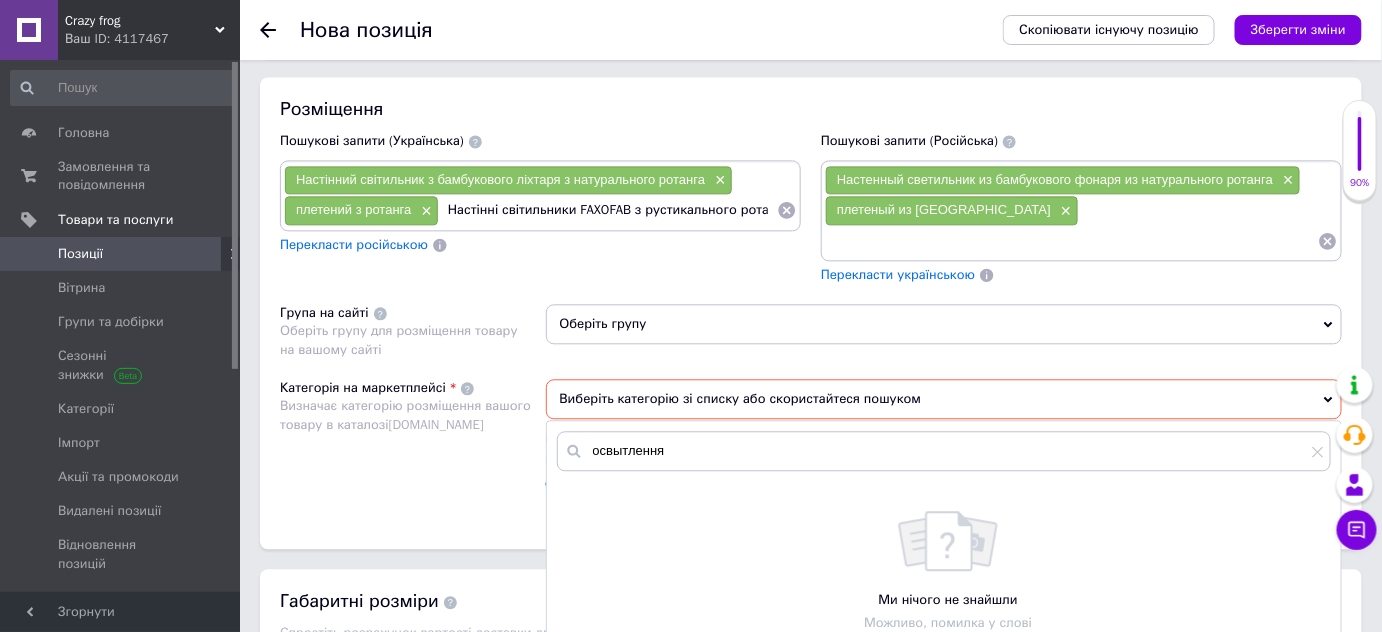 click on "Виберіть категорію зі списку або скористайтеся пошуком" at bounding box center [944, 399] 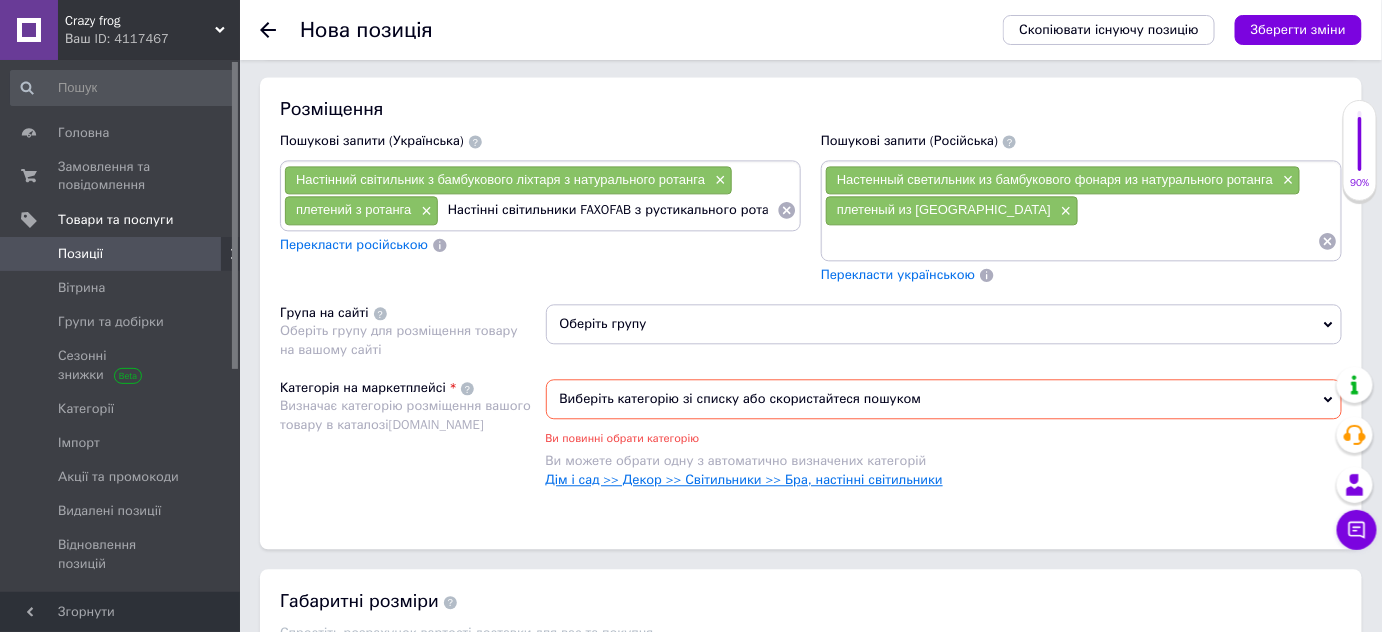 click on "Дім і сад >> Декор >> Світильники >> Бра, настінні світильники" at bounding box center (744, 479) 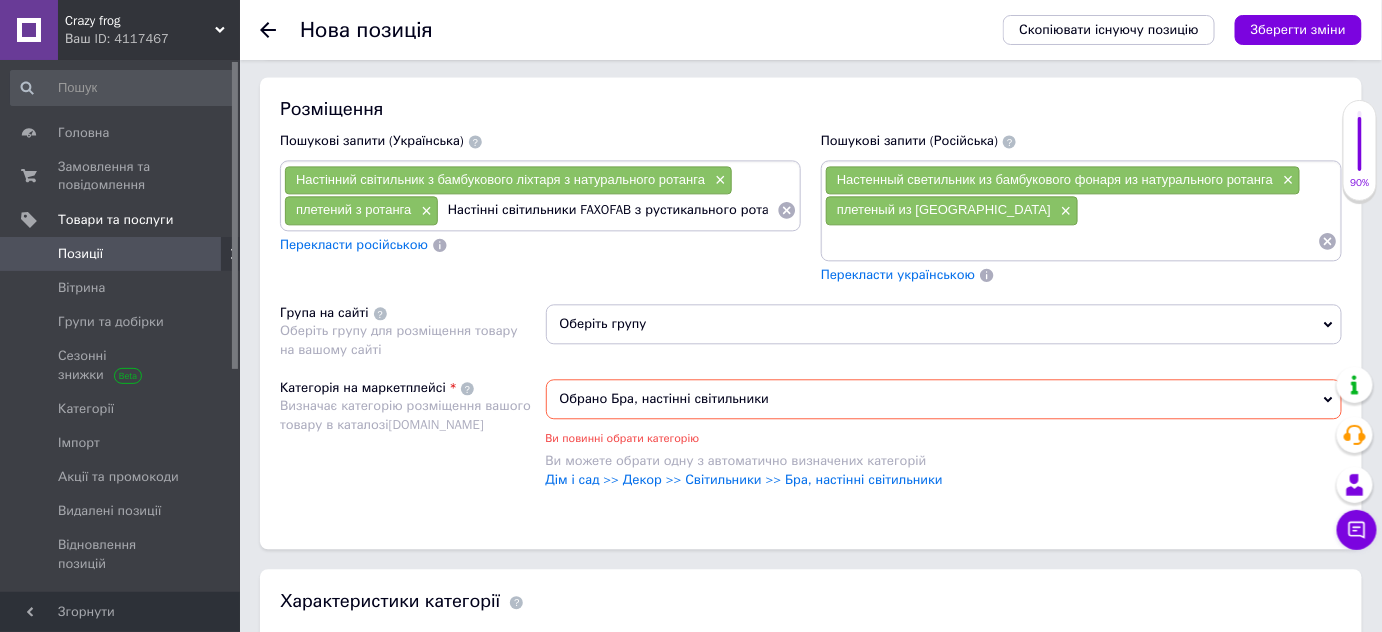 click on "Обрано Бра, настінні світильники" at bounding box center (944, 399) 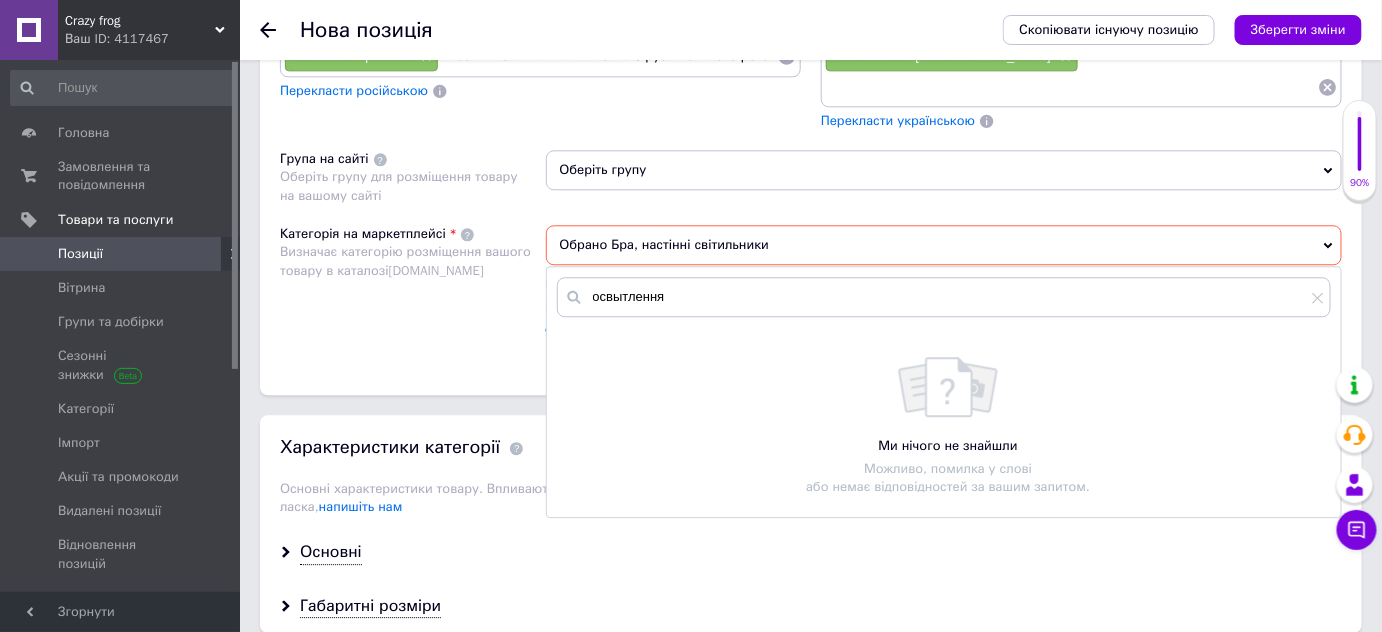 scroll, scrollTop: 1592, scrollLeft: 0, axis: vertical 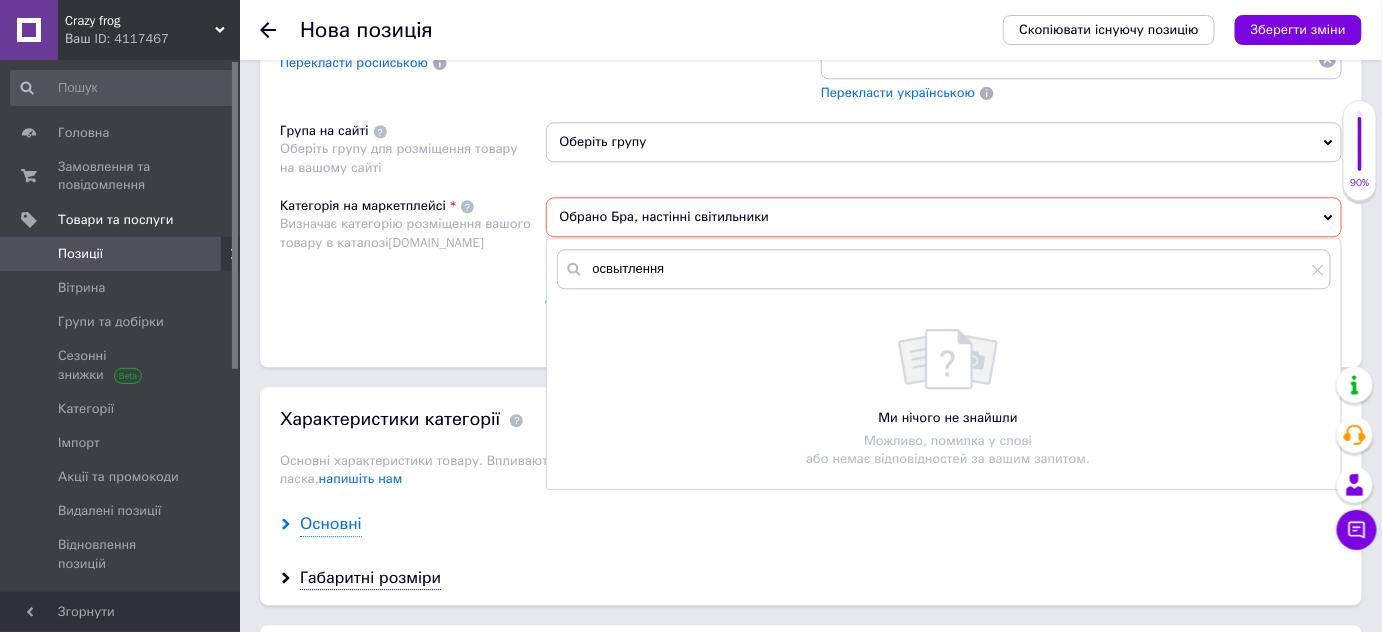 click on "Основні" at bounding box center [331, 524] 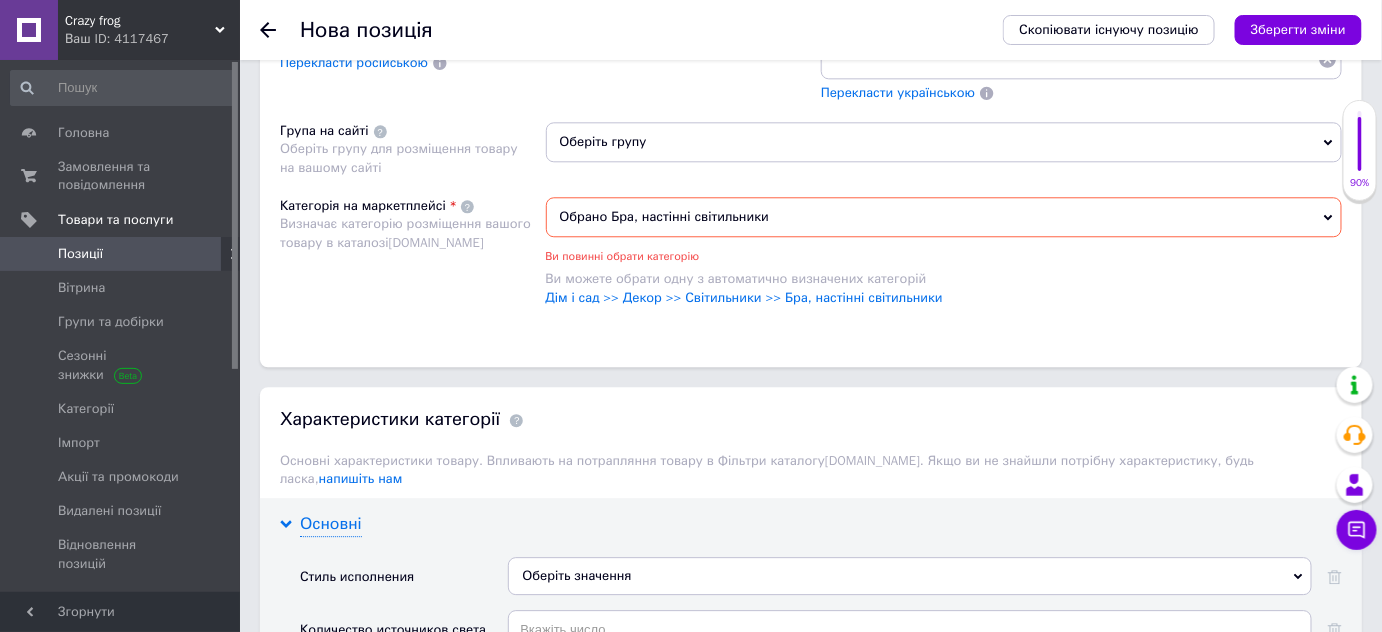 scroll, scrollTop: 1682, scrollLeft: 0, axis: vertical 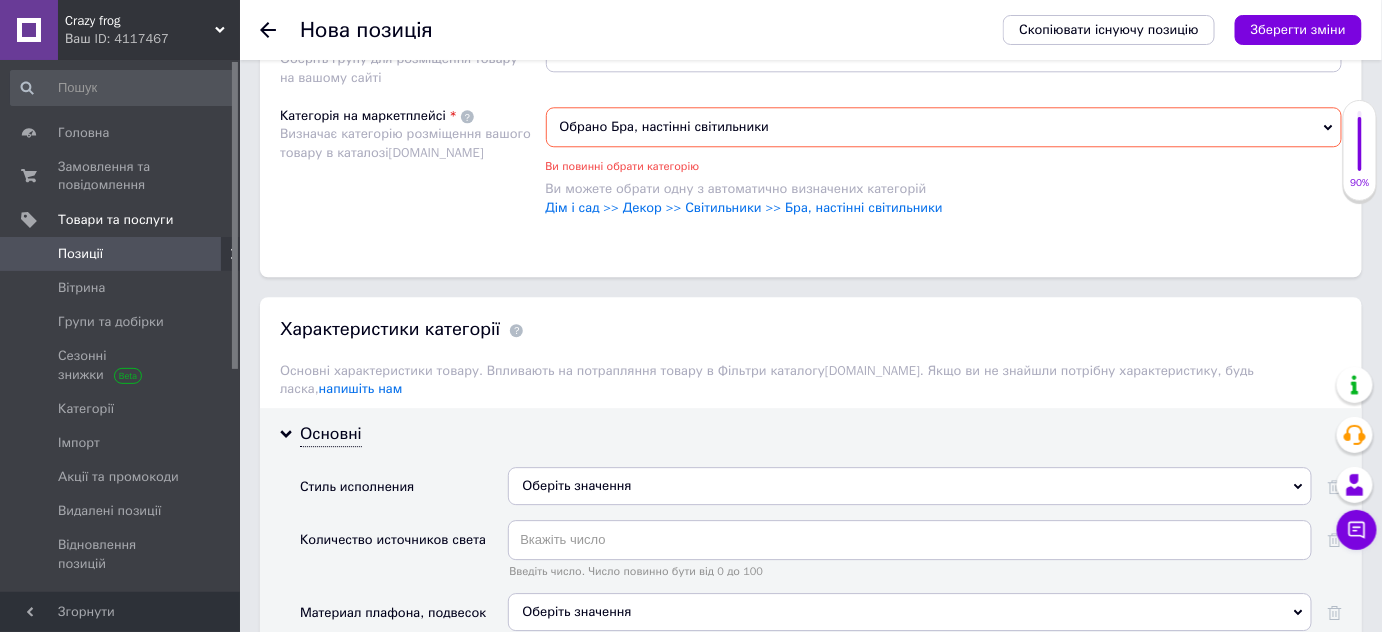 click on "Оберіть значення" at bounding box center (910, 486) 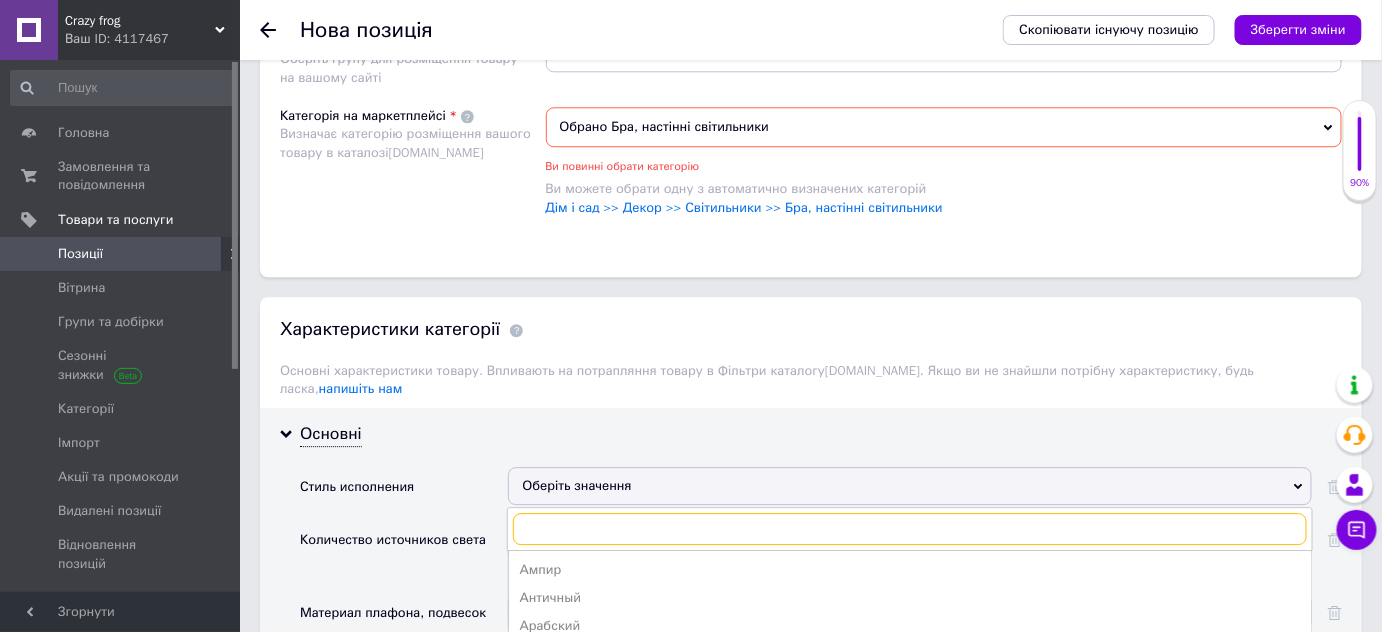 click at bounding box center [910, 529] 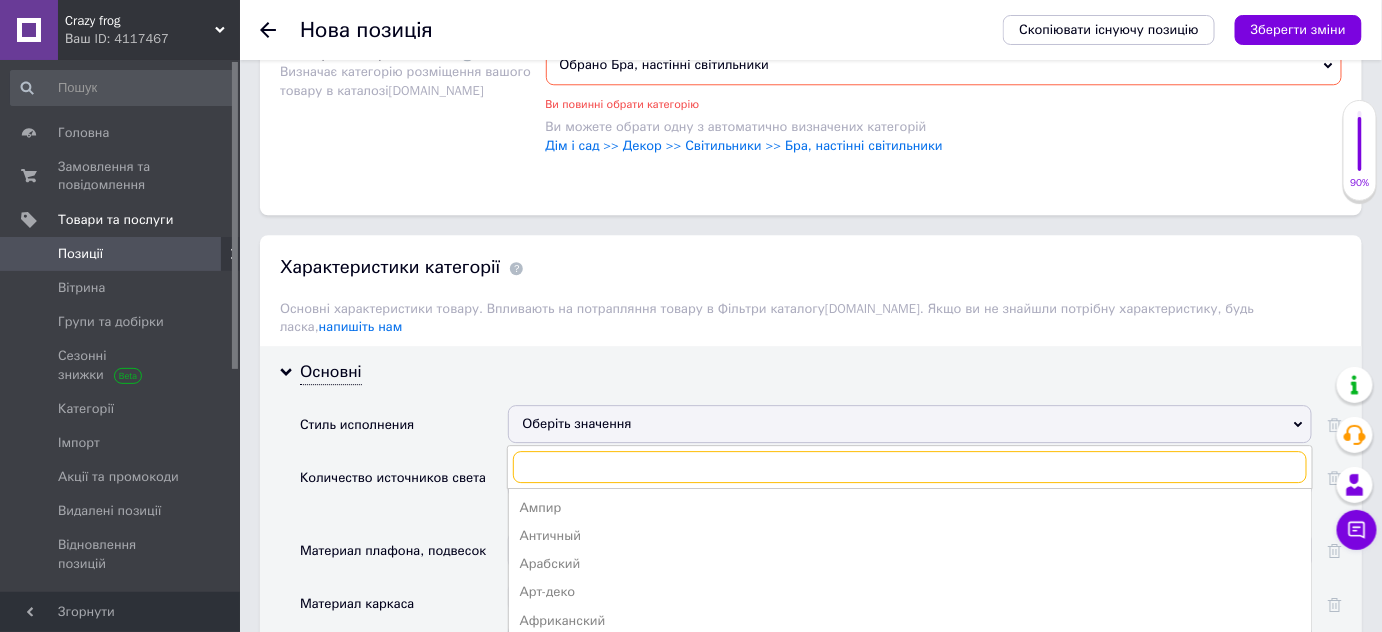 scroll, scrollTop: 1773, scrollLeft: 0, axis: vertical 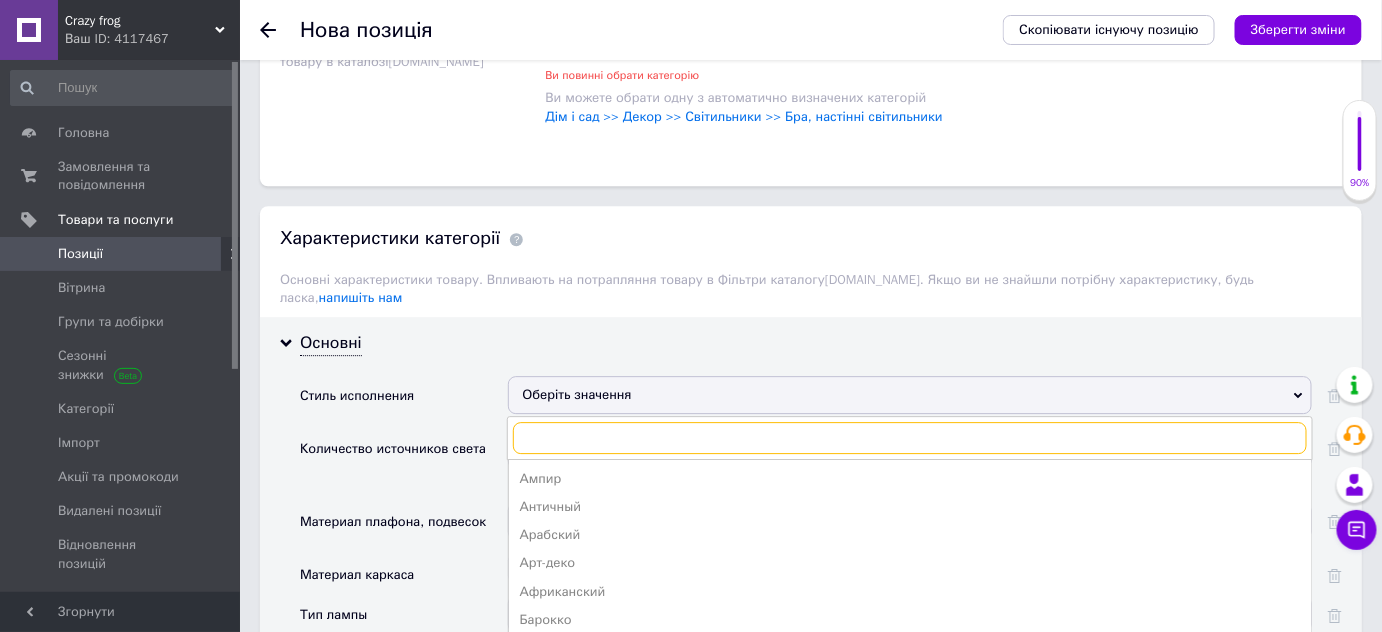 click at bounding box center (910, 438) 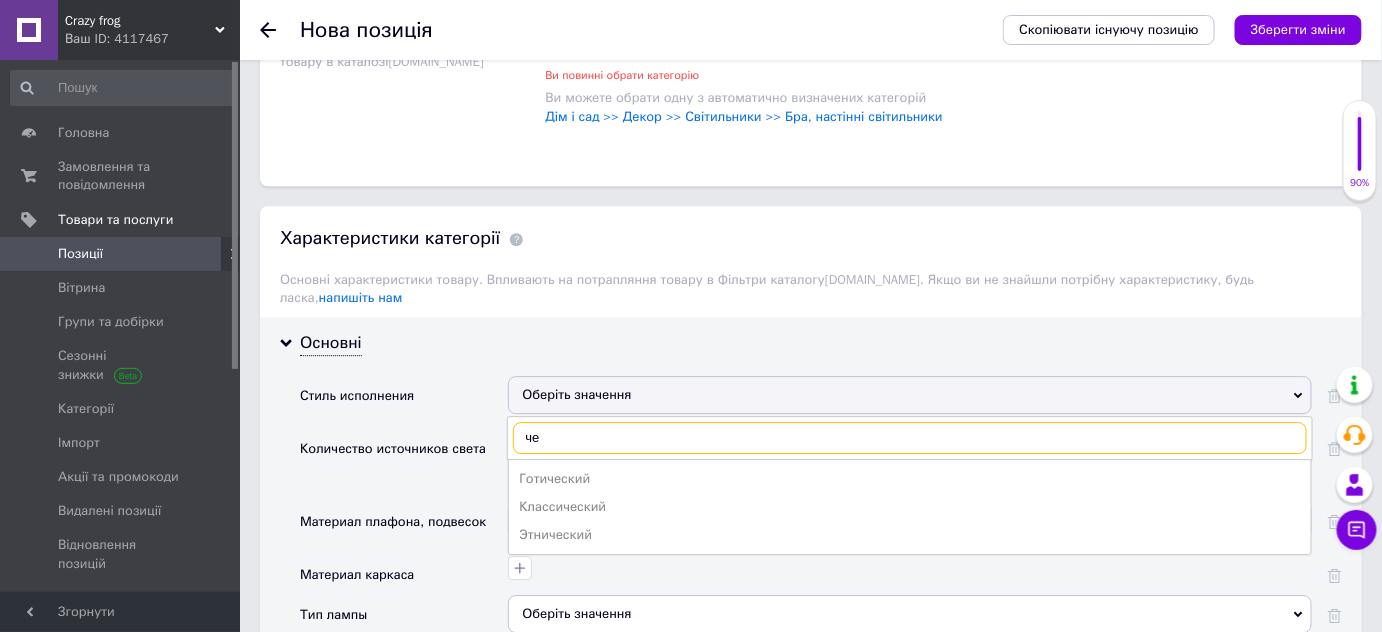 type on "чеш" 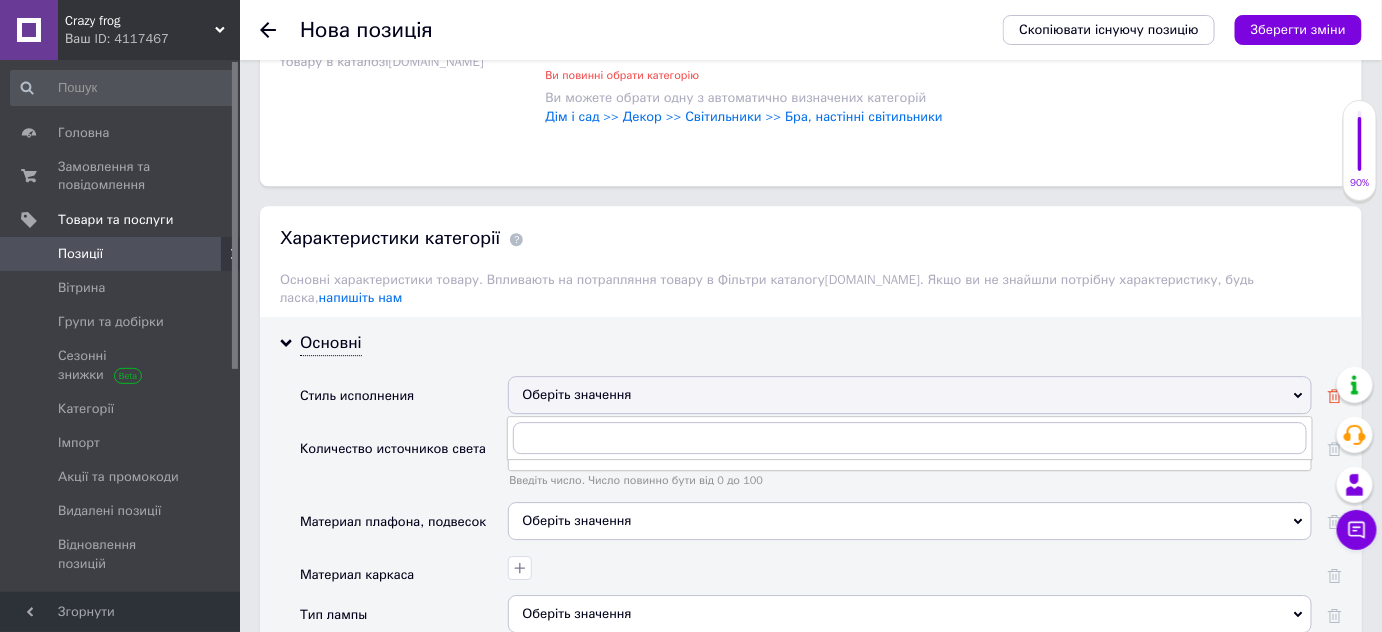 click 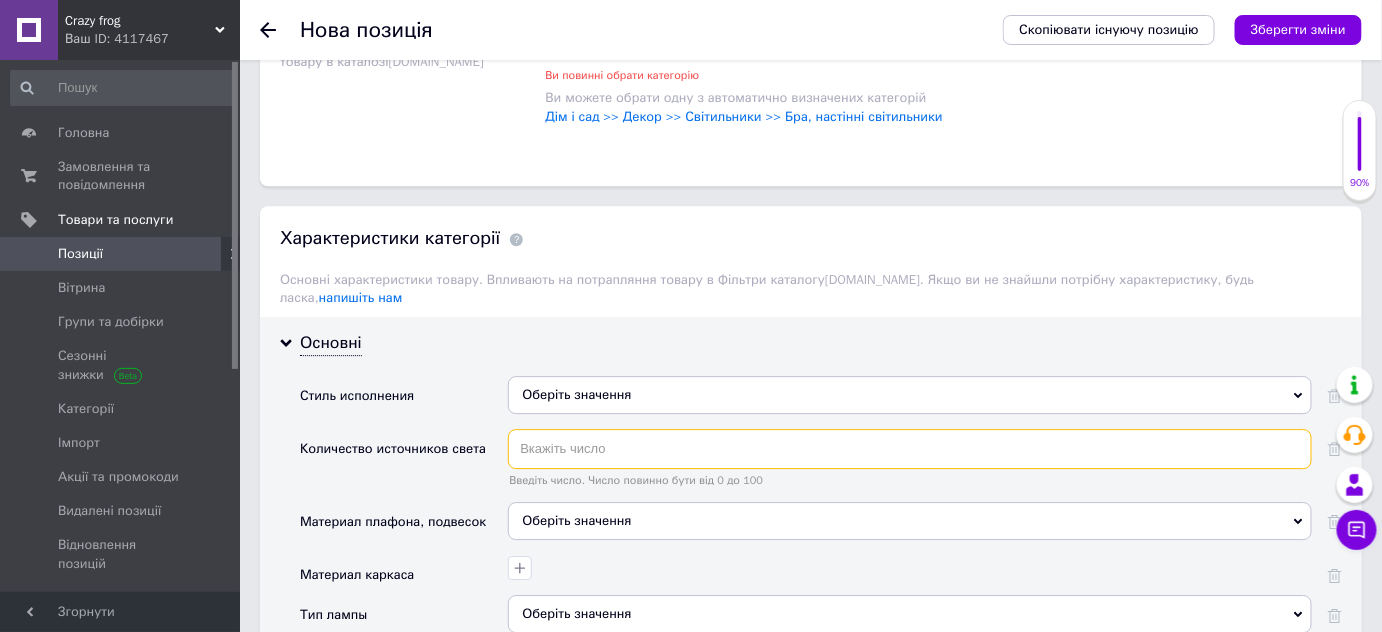 click at bounding box center [910, 449] 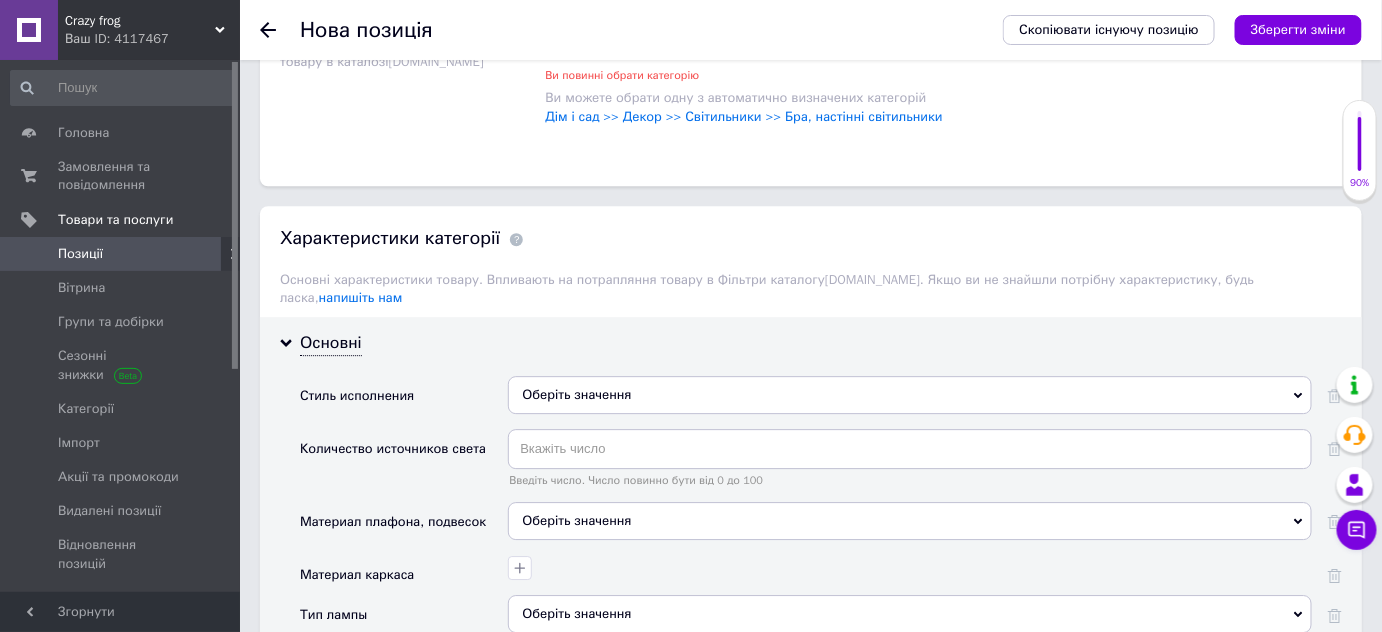 click 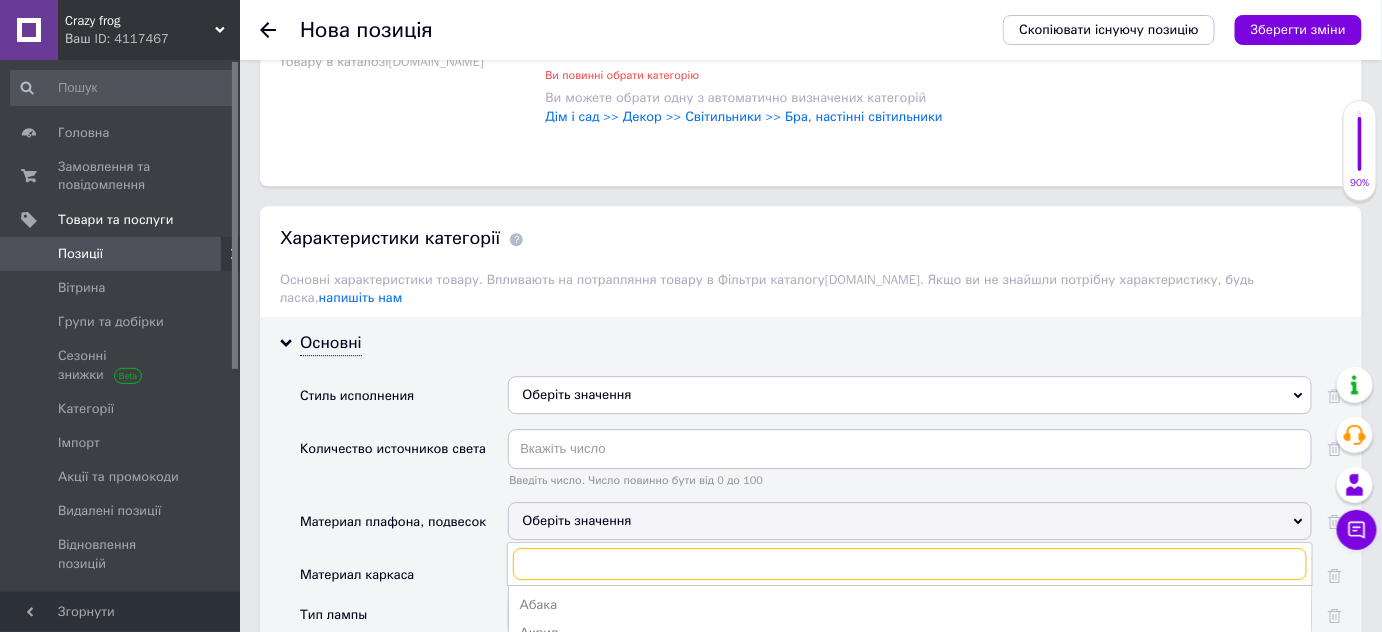 click at bounding box center [910, 564] 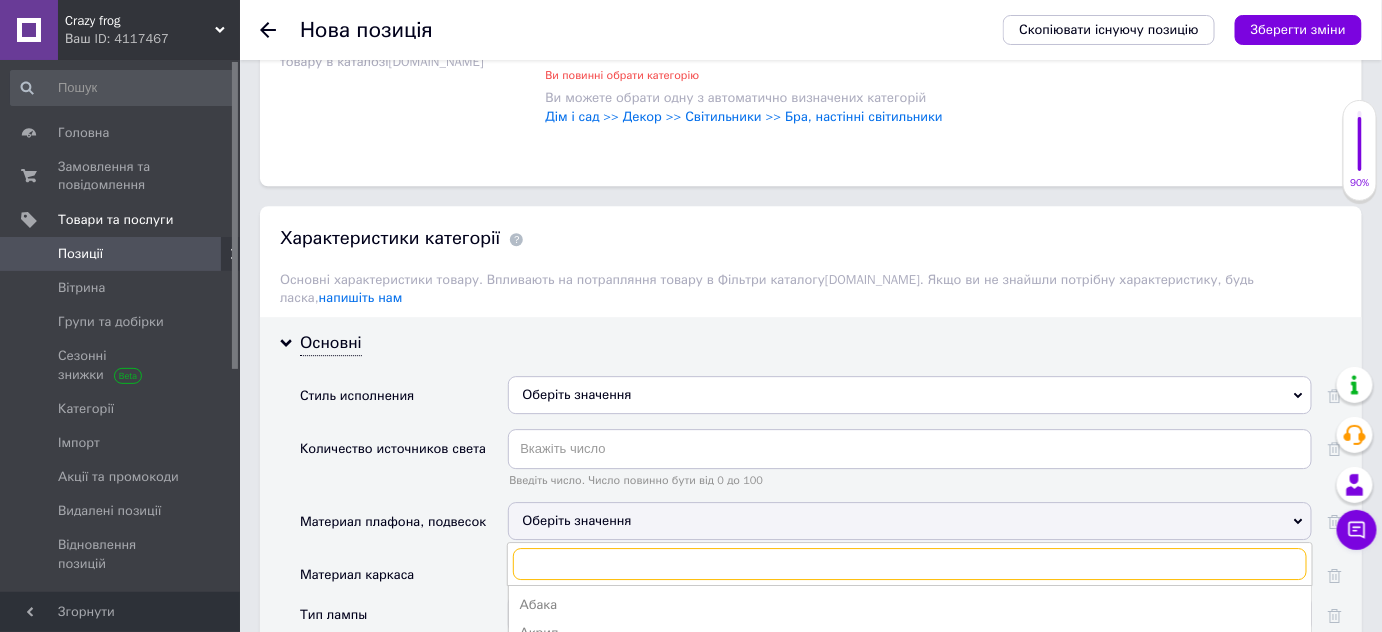 scroll, scrollTop: 1864, scrollLeft: 0, axis: vertical 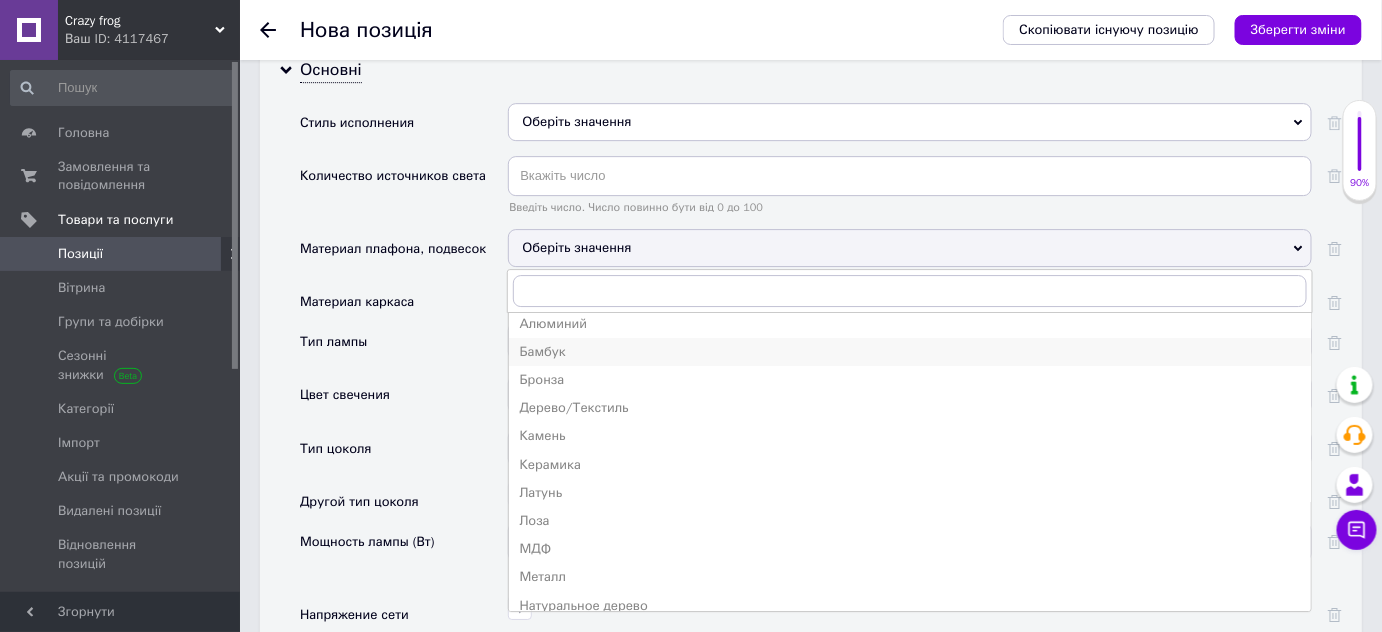 click on "Бамбук" at bounding box center (910, 352) 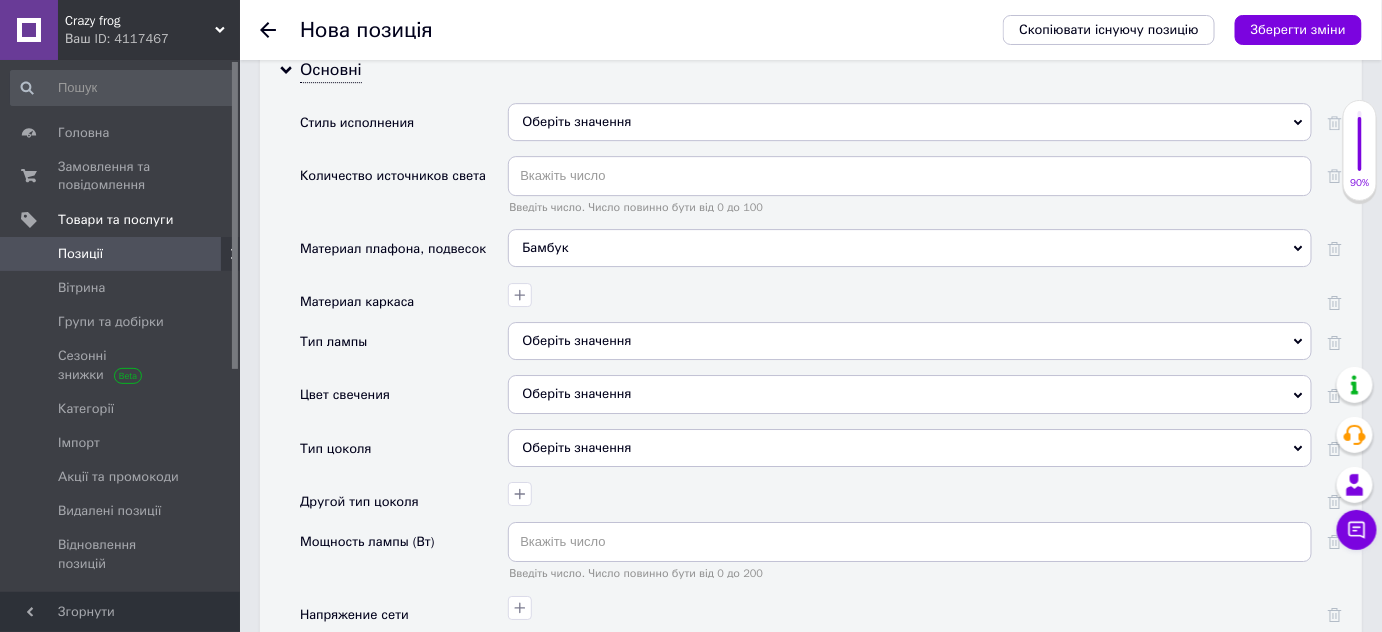 click on "Оберіть значення" at bounding box center (910, 341) 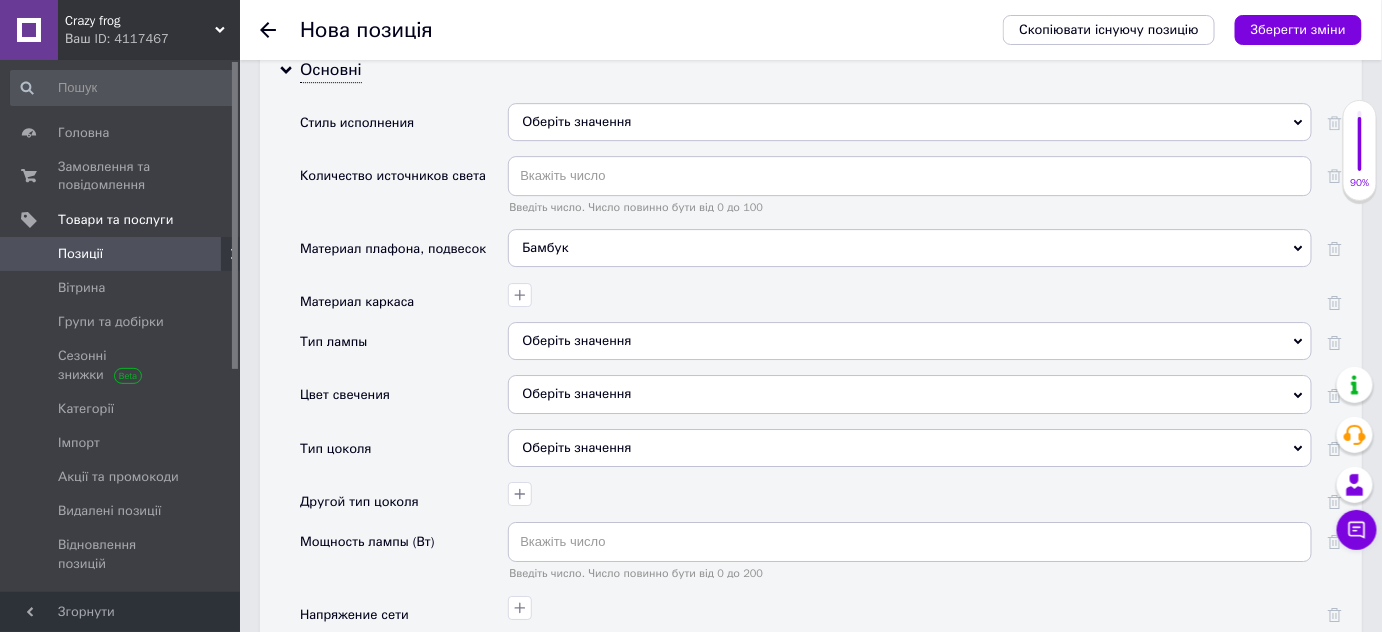 click on "Тип лампы" at bounding box center [404, 348] 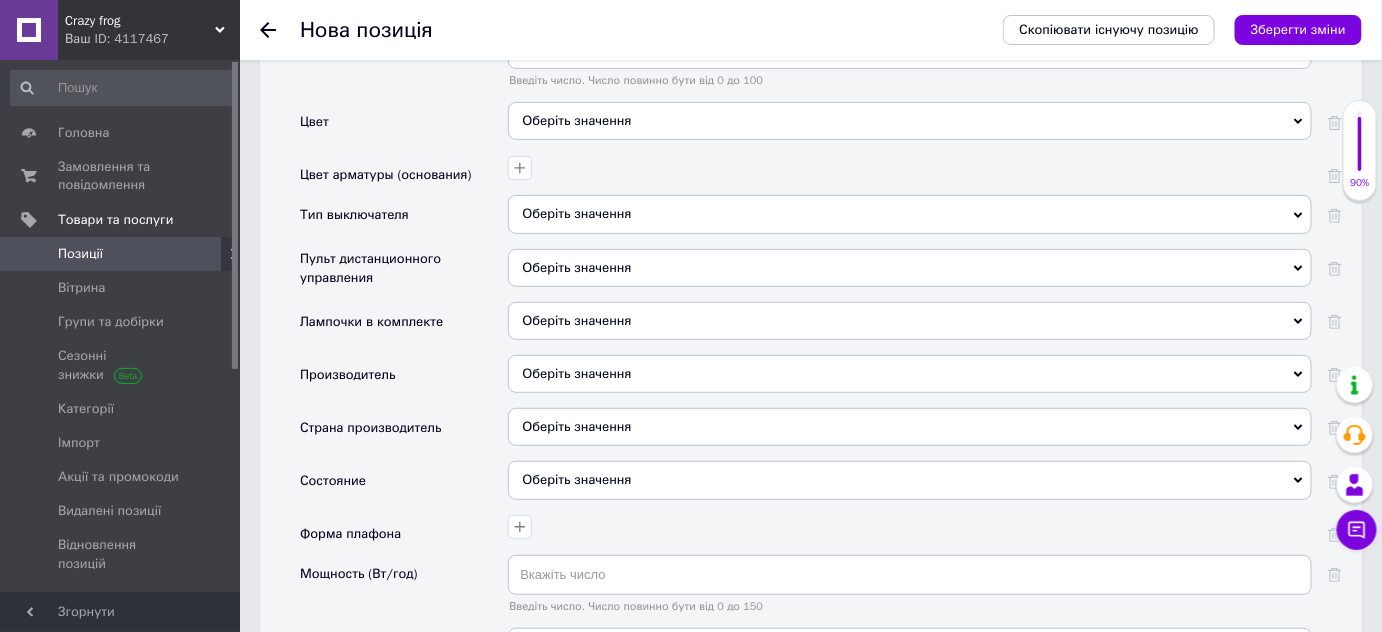 scroll, scrollTop: 2682, scrollLeft: 0, axis: vertical 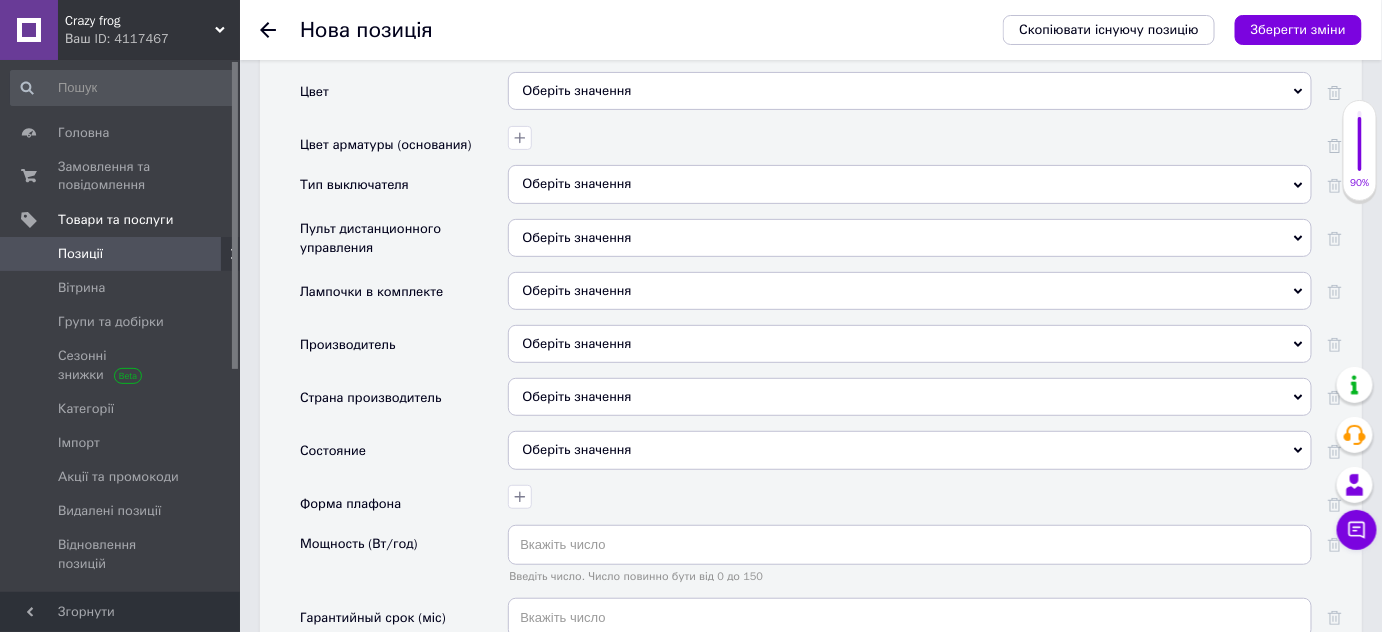 click on "Оберіть значення" at bounding box center [910, 450] 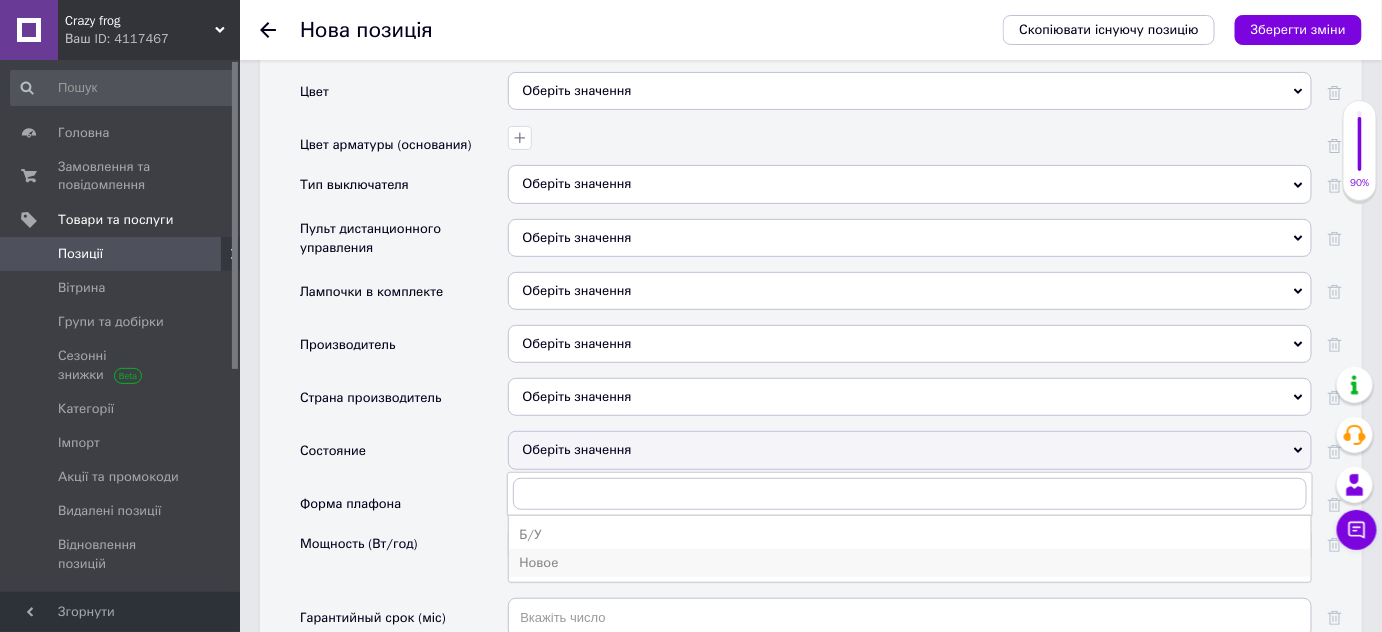 click on "Новое" at bounding box center (910, 563) 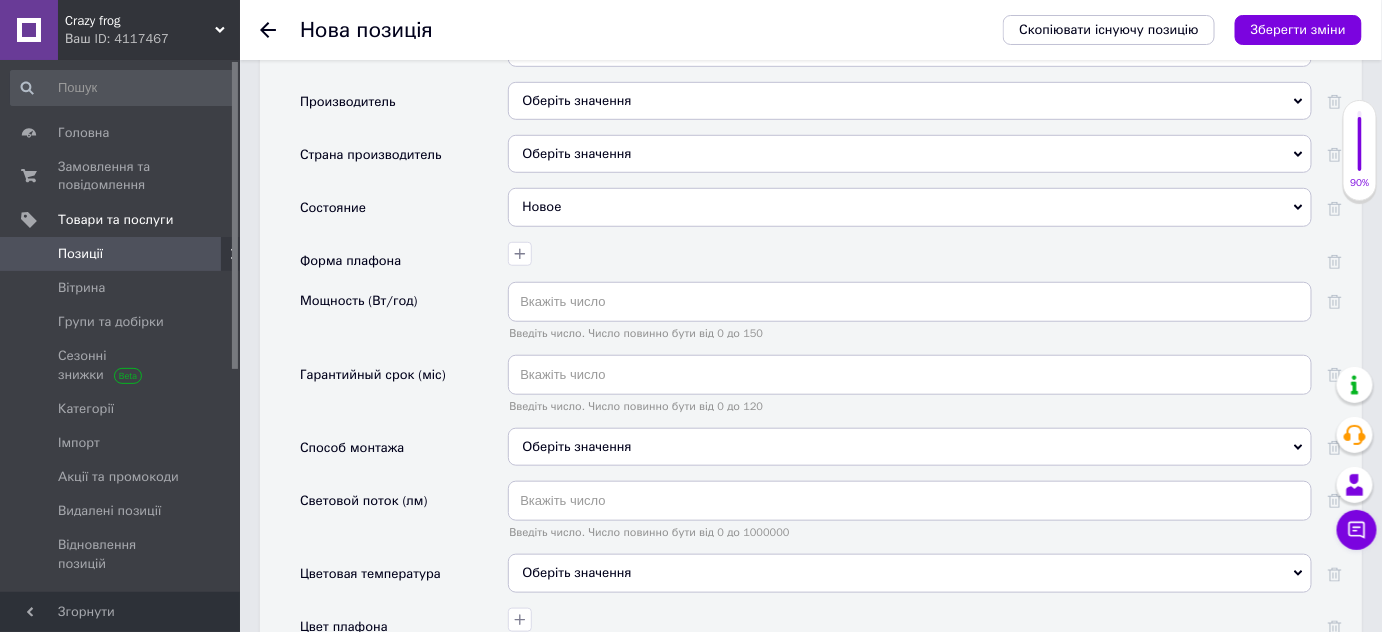 scroll, scrollTop: 2955, scrollLeft: 0, axis: vertical 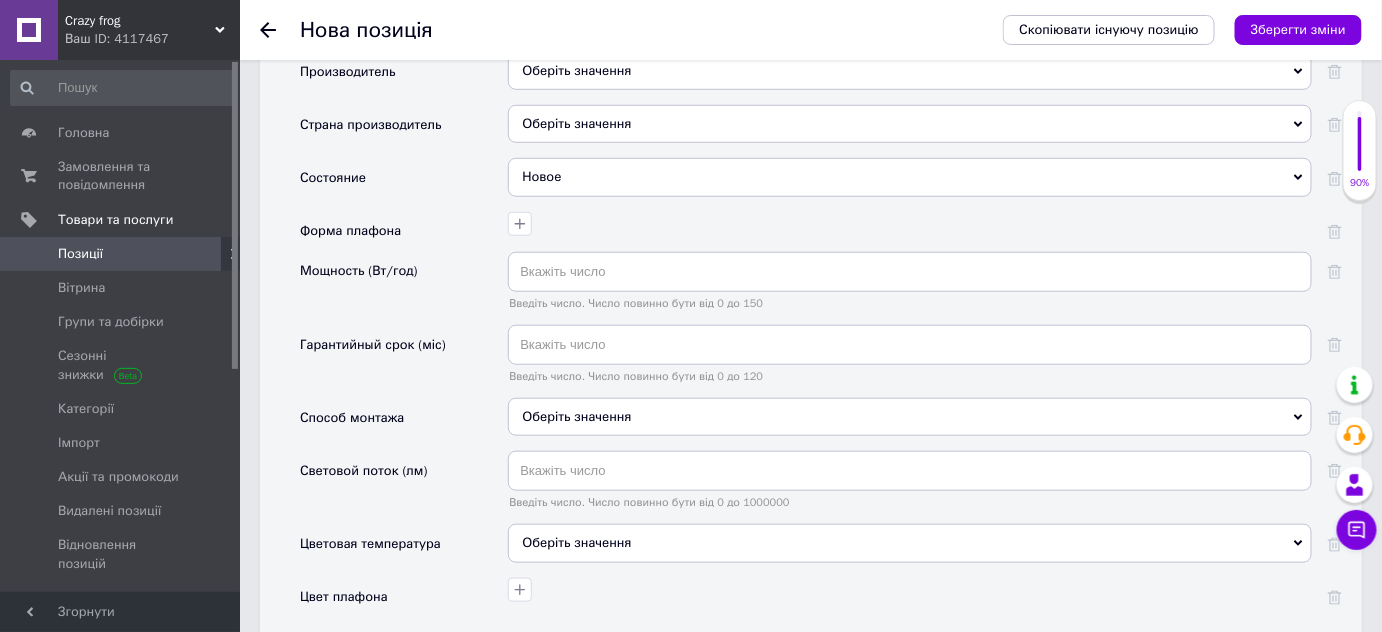 click 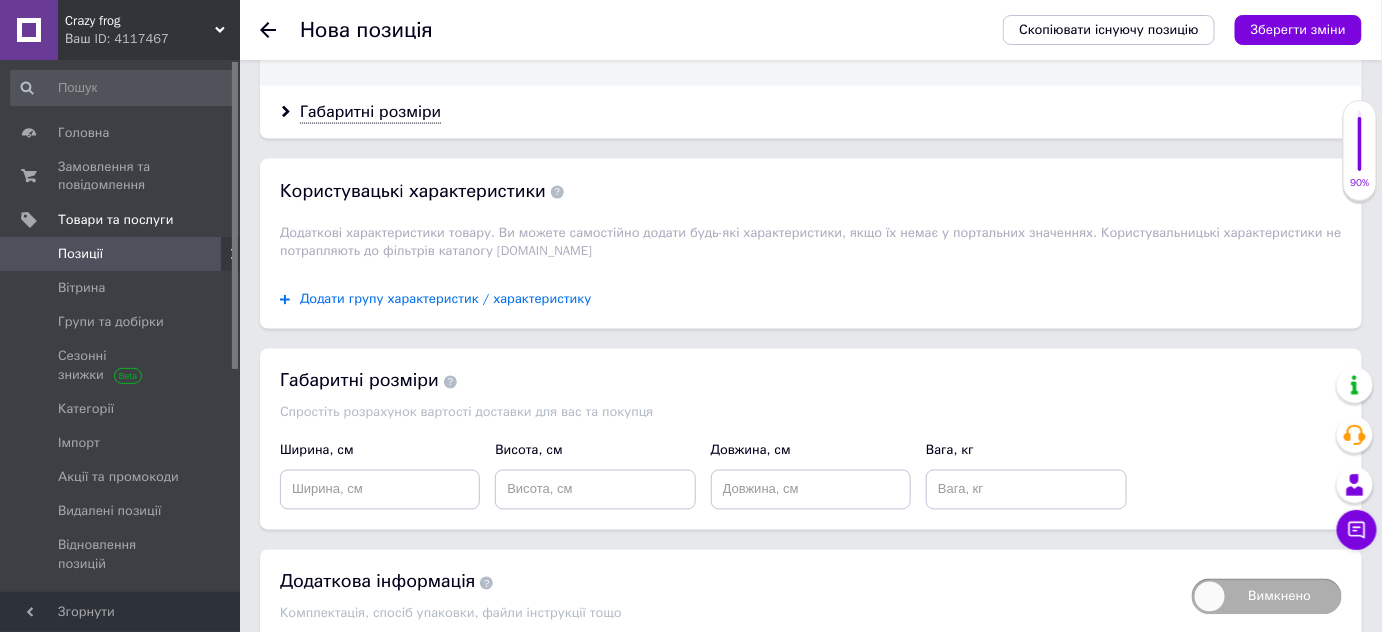 scroll, scrollTop: 3541, scrollLeft: 0, axis: vertical 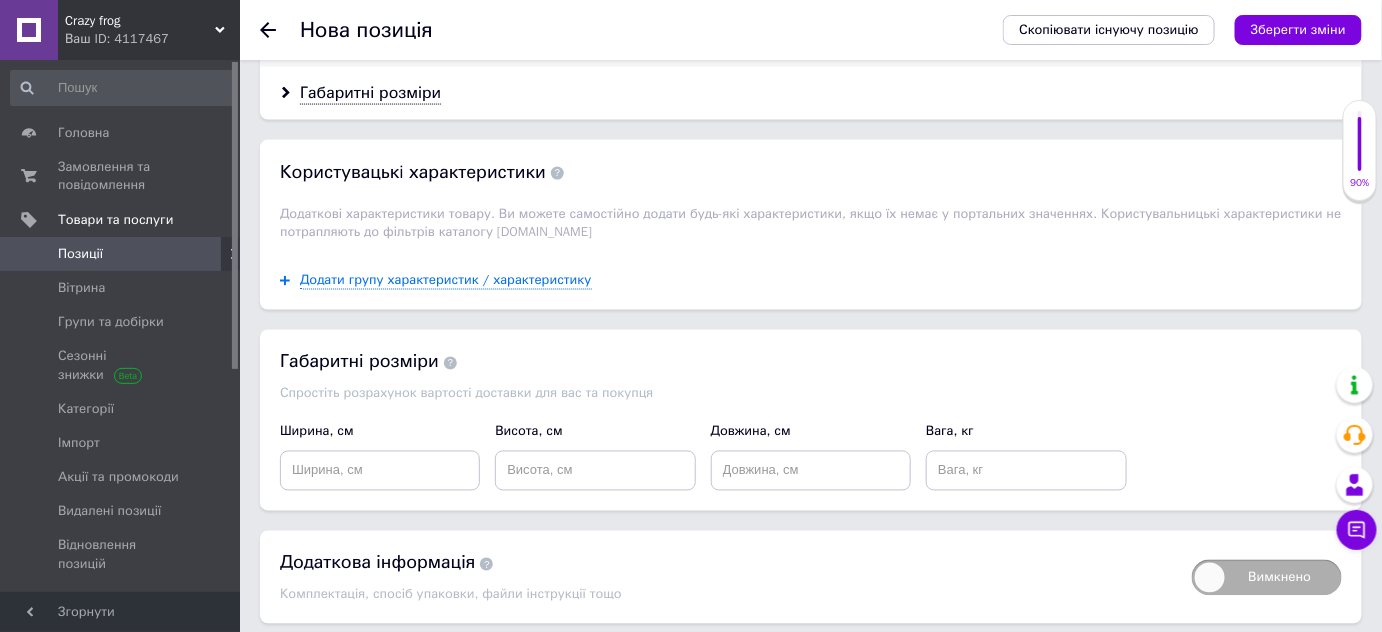 click on "Зберегти зміни" at bounding box center [328, 664] 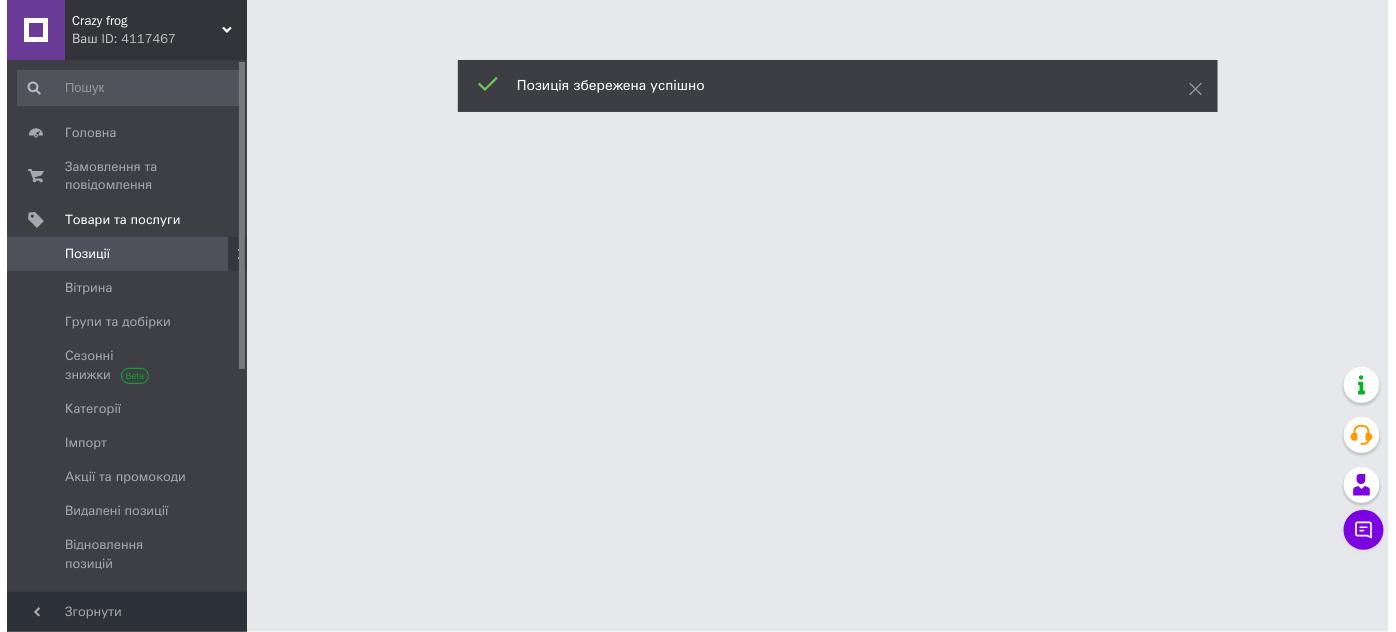 scroll, scrollTop: 0, scrollLeft: 0, axis: both 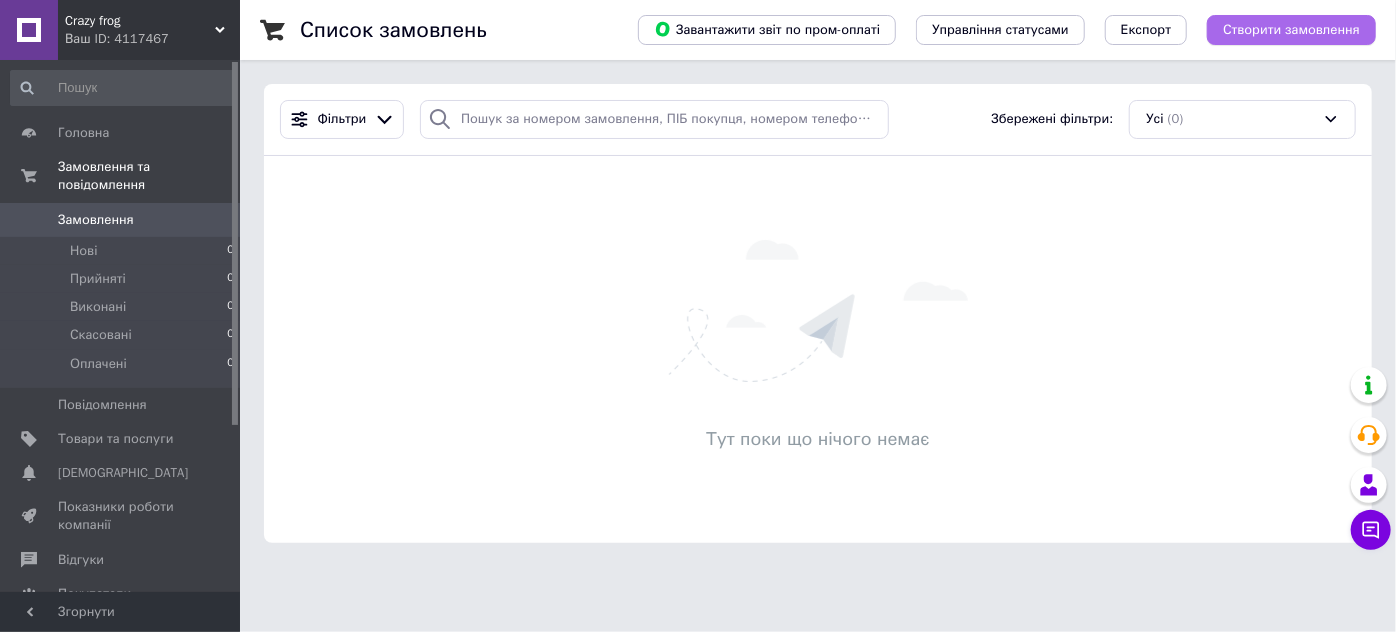 click on "Створити замовлення" at bounding box center (1291, 30) 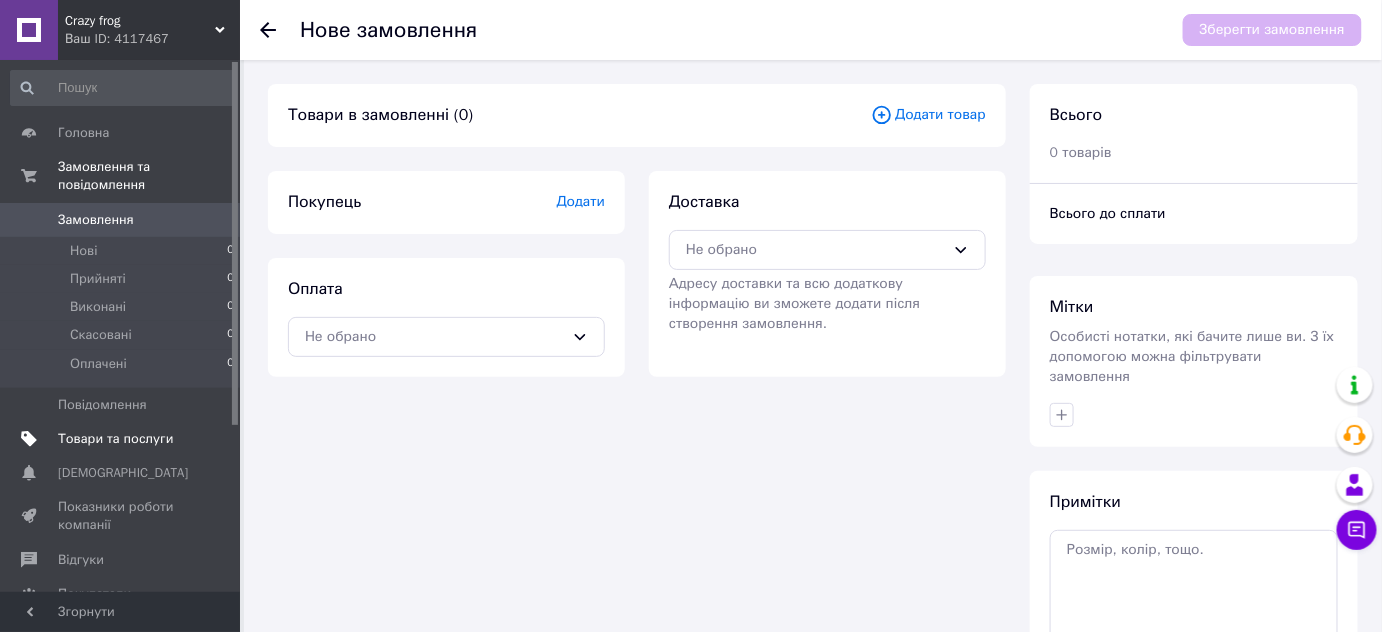 click on "Товари та послуги" at bounding box center (115, 439) 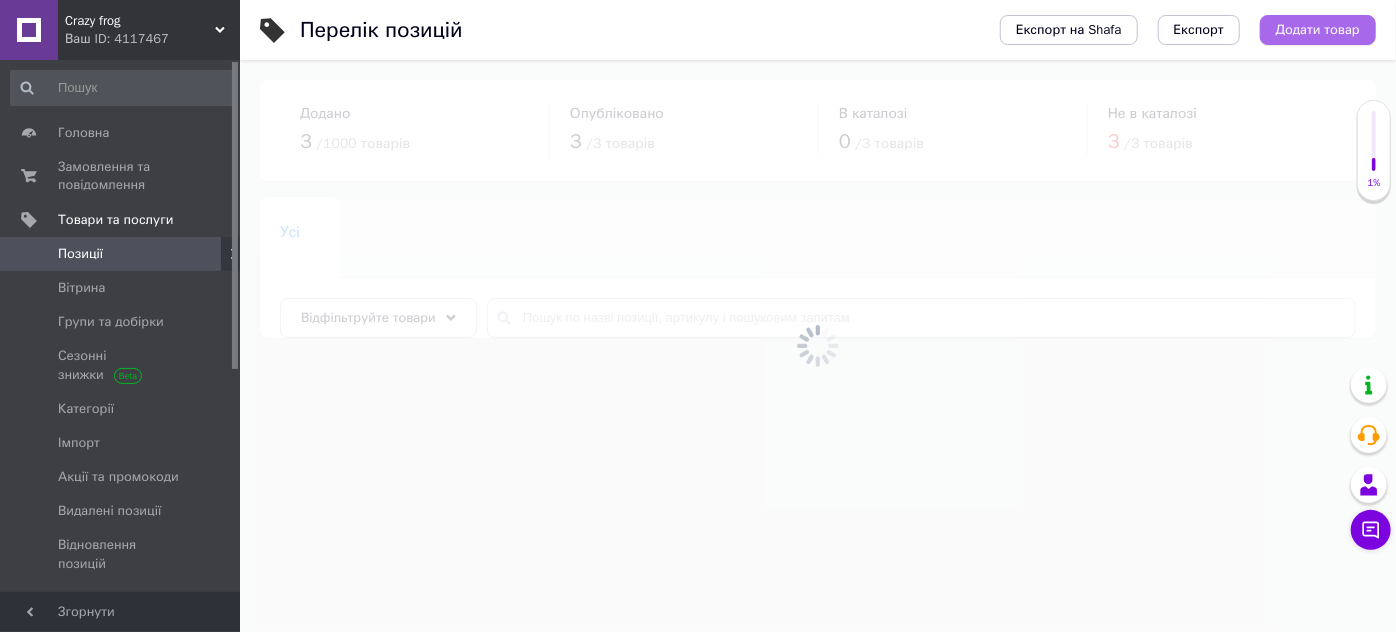 click on "Додати товар" at bounding box center (1318, 30) 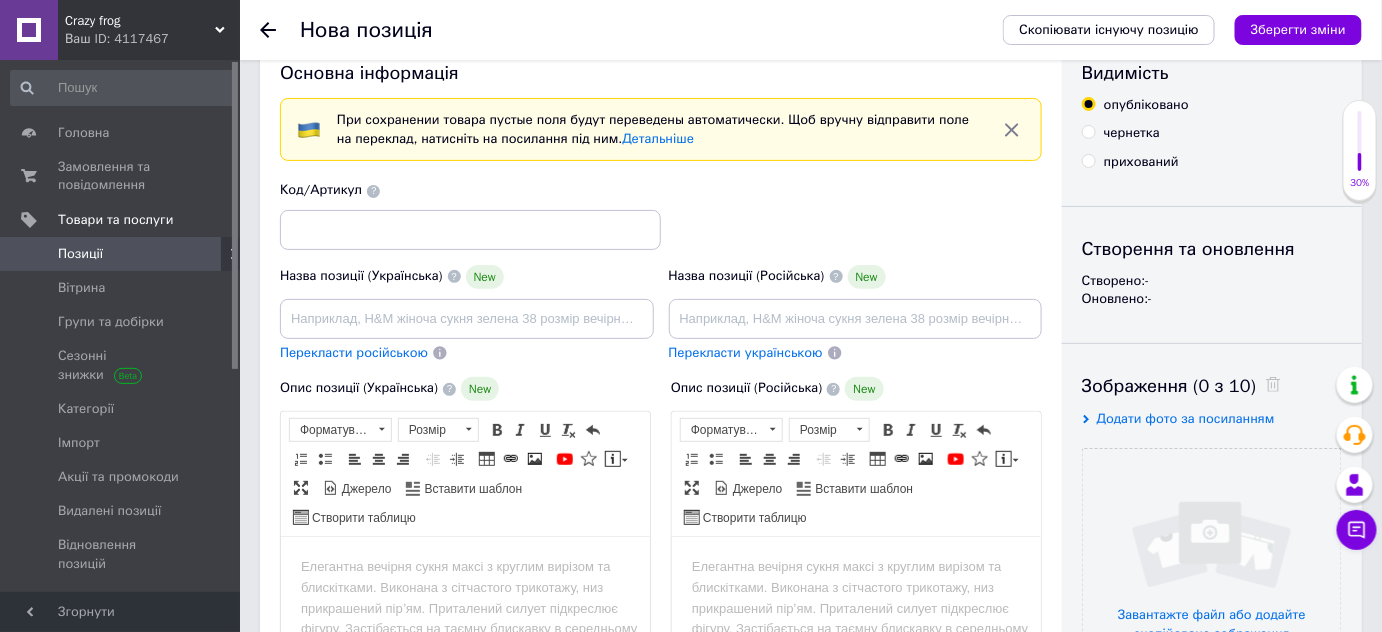 scroll, scrollTop: 90, scrollLeft: 0, axis: vertical 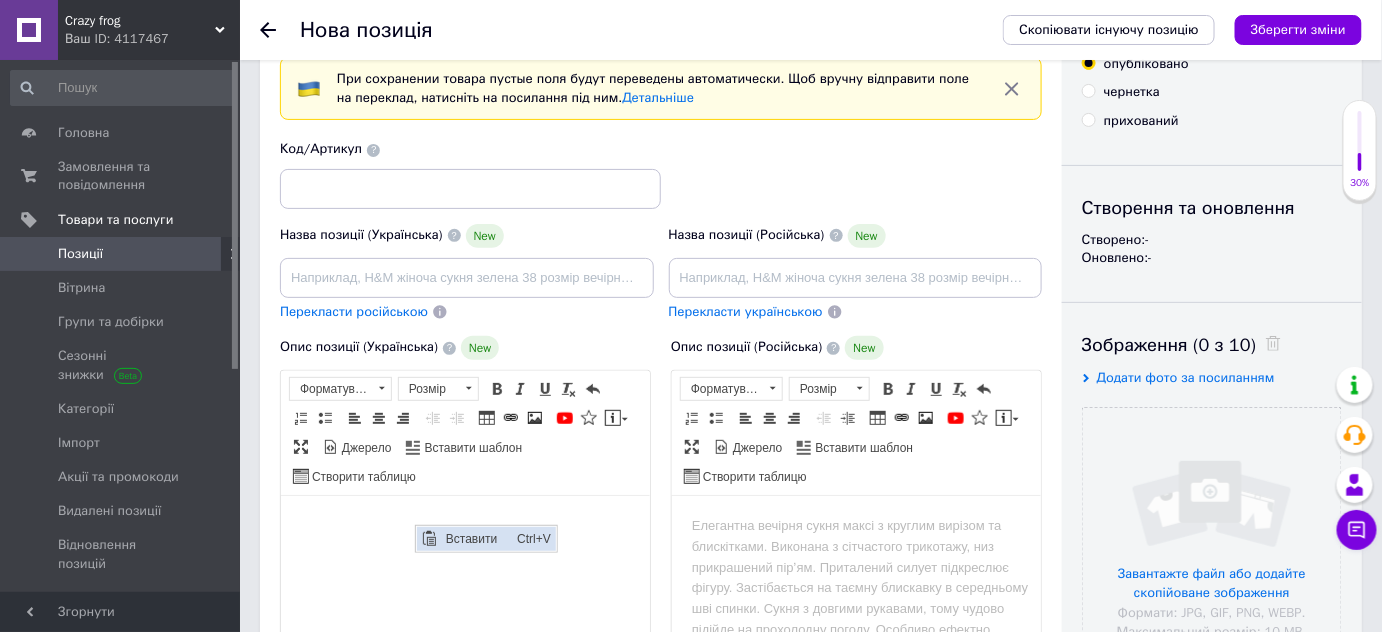 click on "Вставити" at bounding box center (475, 538) 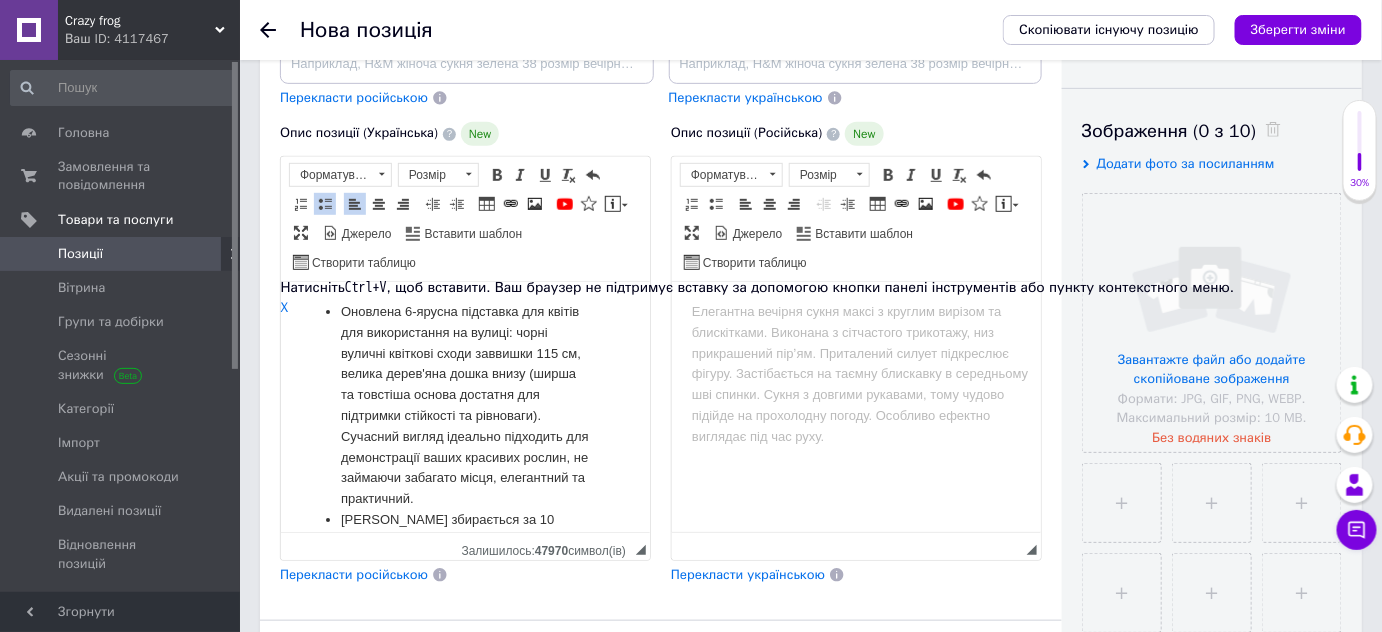 scroll, scrollTop: 545, scrollLeft: 0, axis: vertical 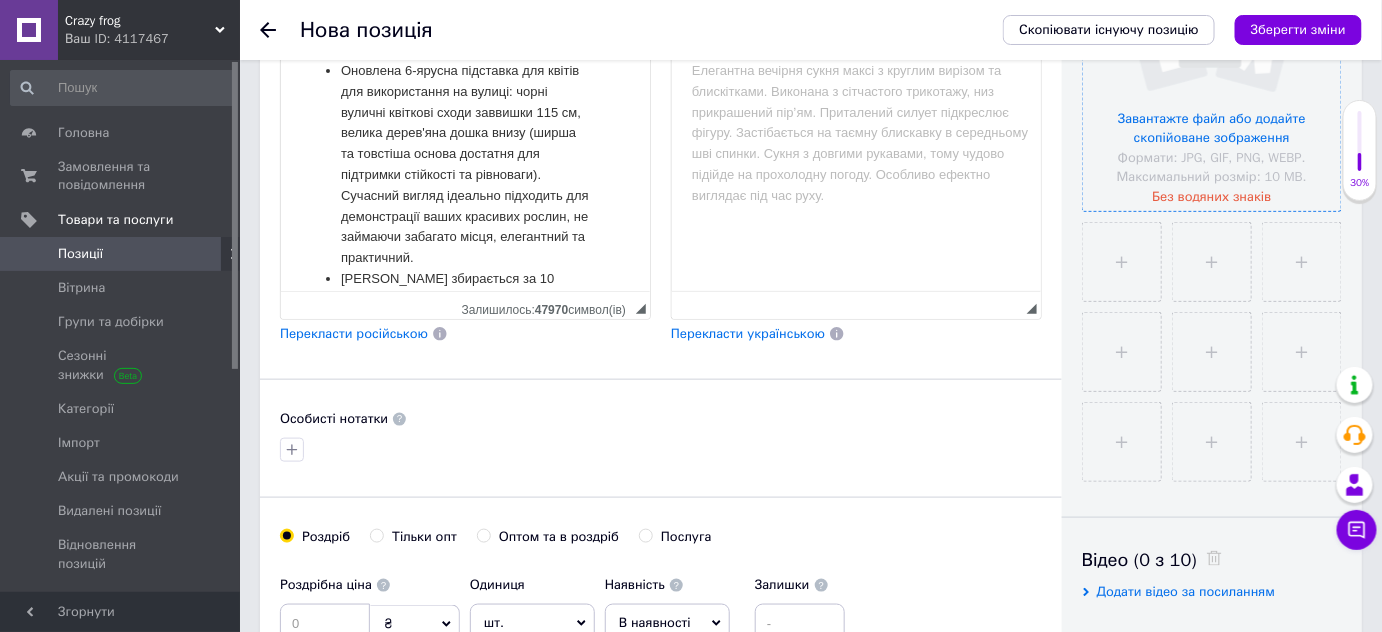 click at bounding box center (1212, 82) 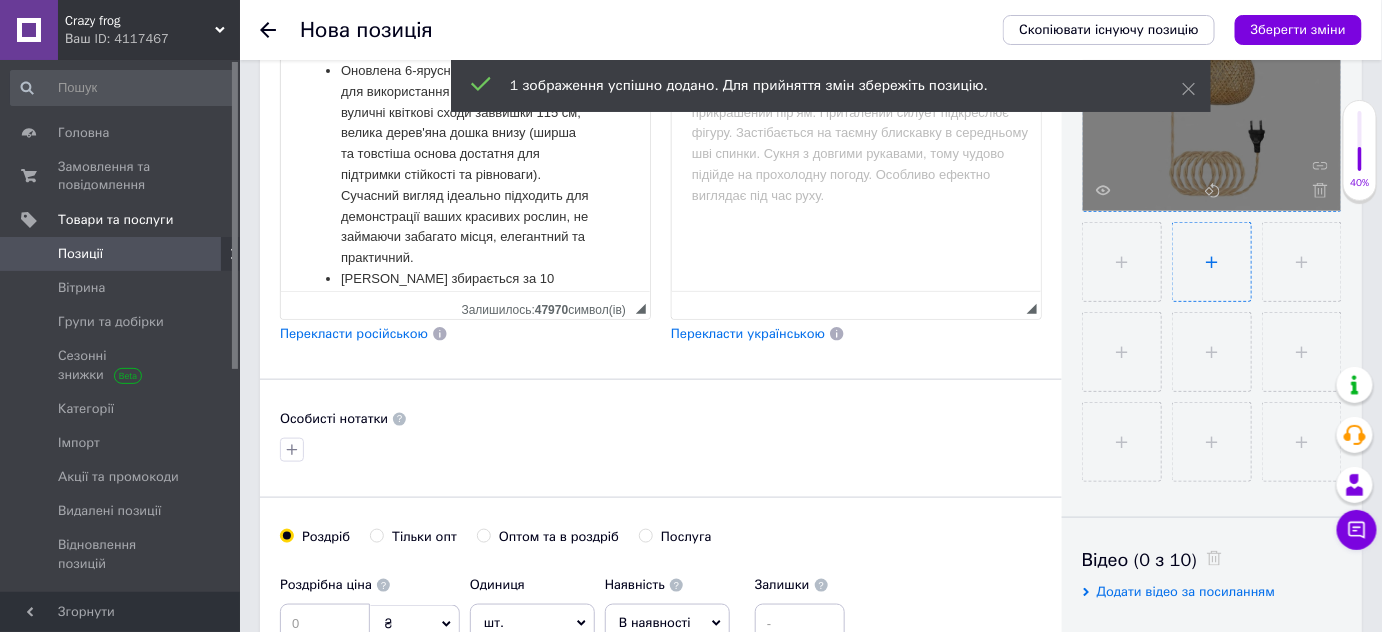 click at bounding box center (1212, 262) 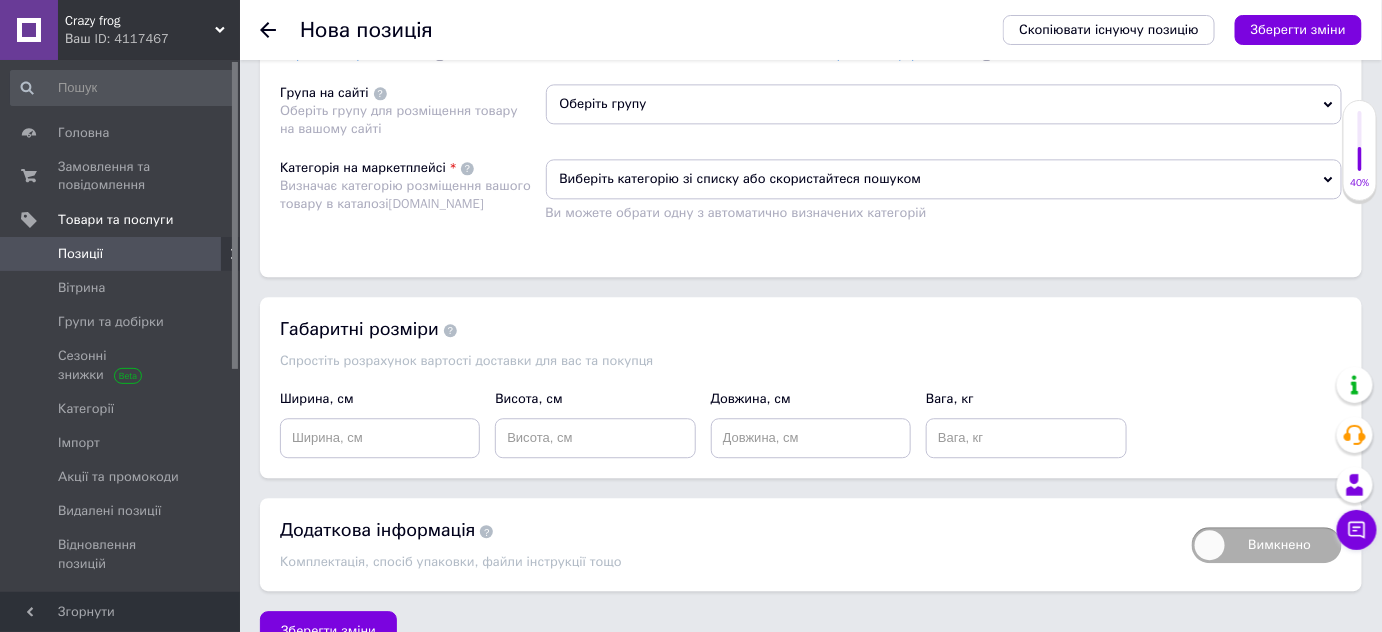 scroll, scrollTop: 1531, scrollLeft: 0, axis: vertical 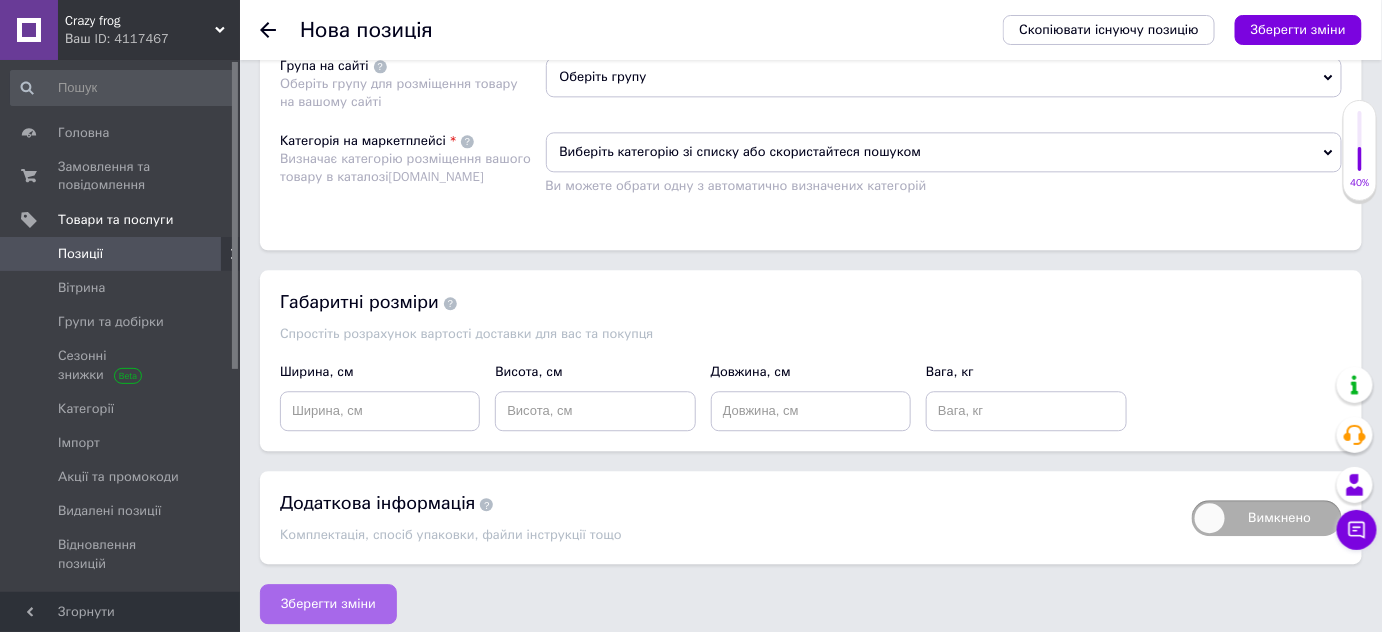 click on "Зберегти зміни" at bounding box center (328, 604) 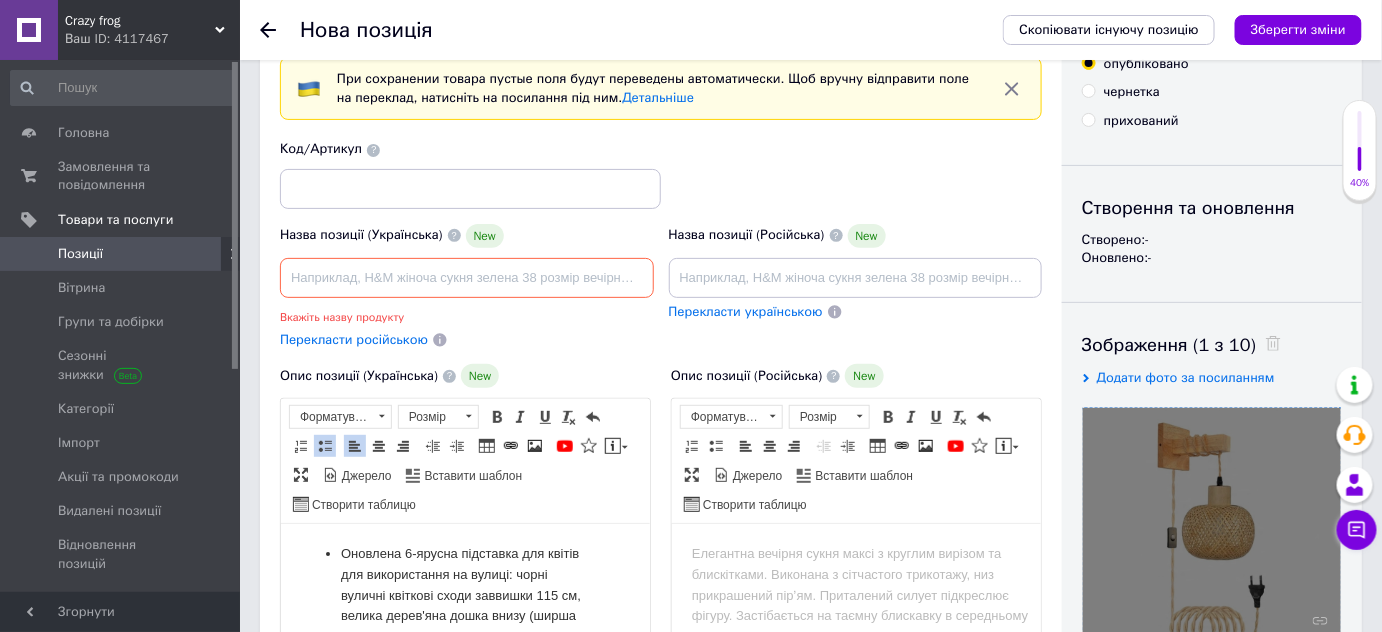 scroll, scrollTop: 272, scrollLeft: 0, axis: vertical 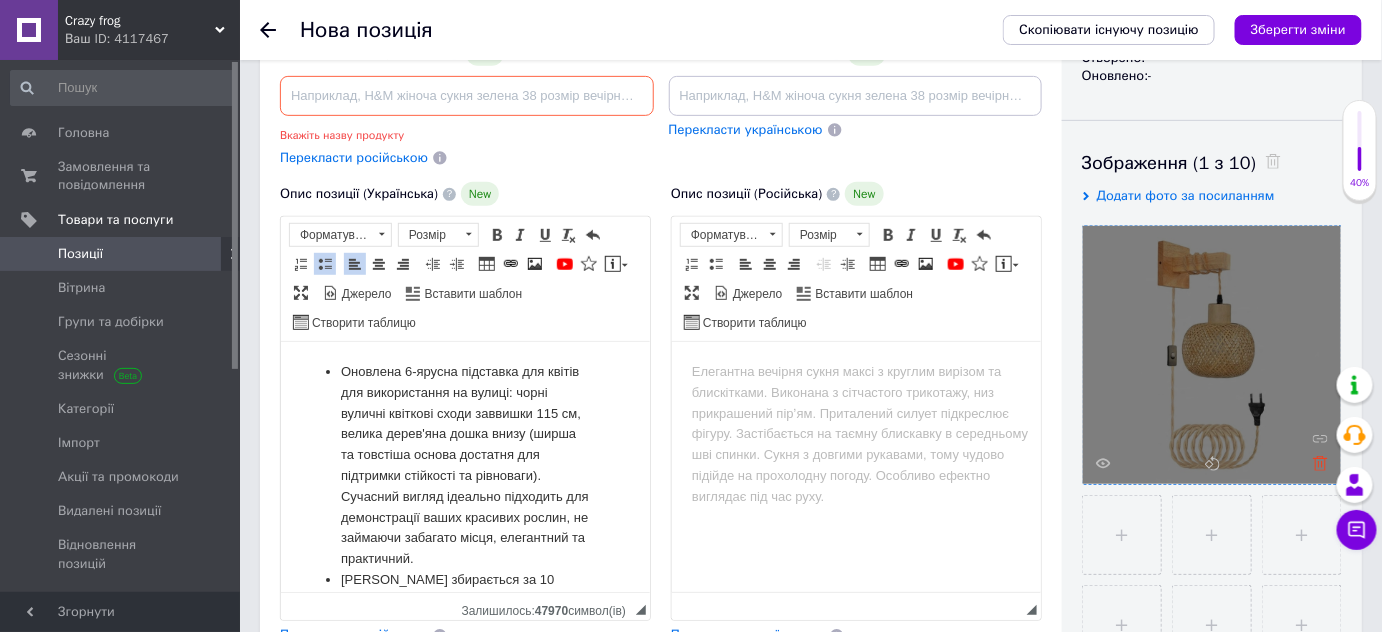 click 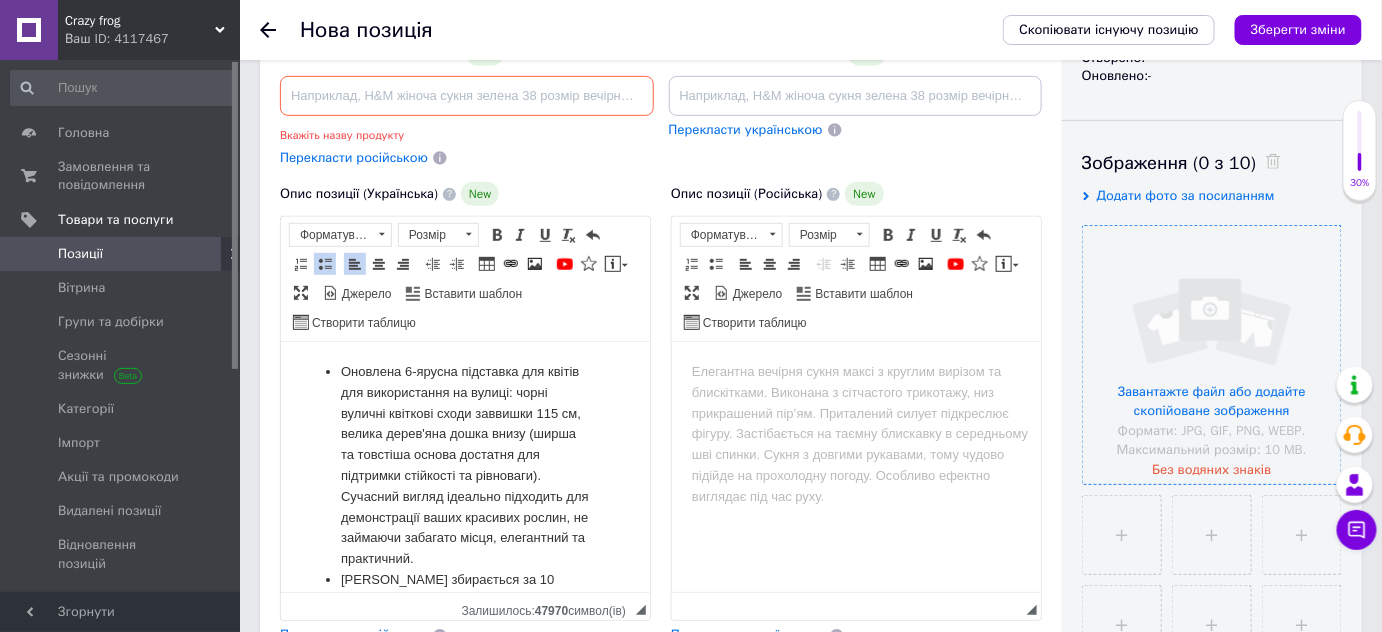 scroll, scrollTop: 272, scrollLeft: 0, axis: vertical 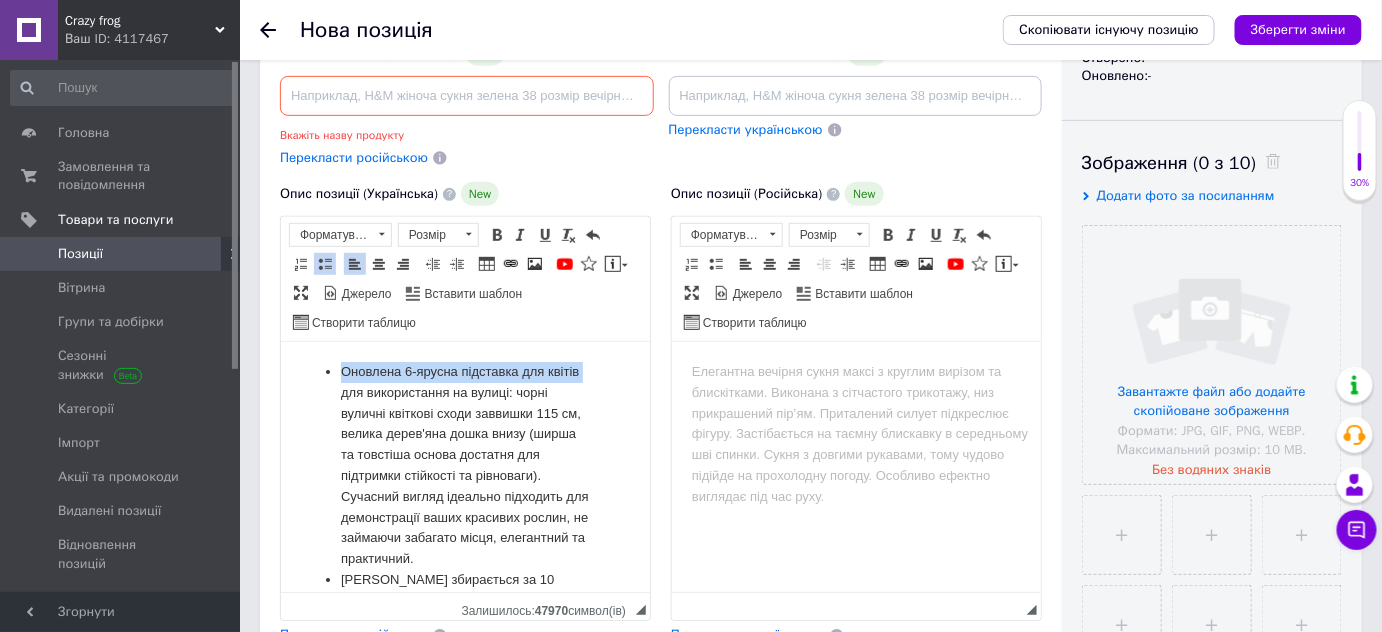 drag, startPoint x: 349, startPoint y: 366, endPoint x: 375, endPoint y: 393, distance: 37.48333 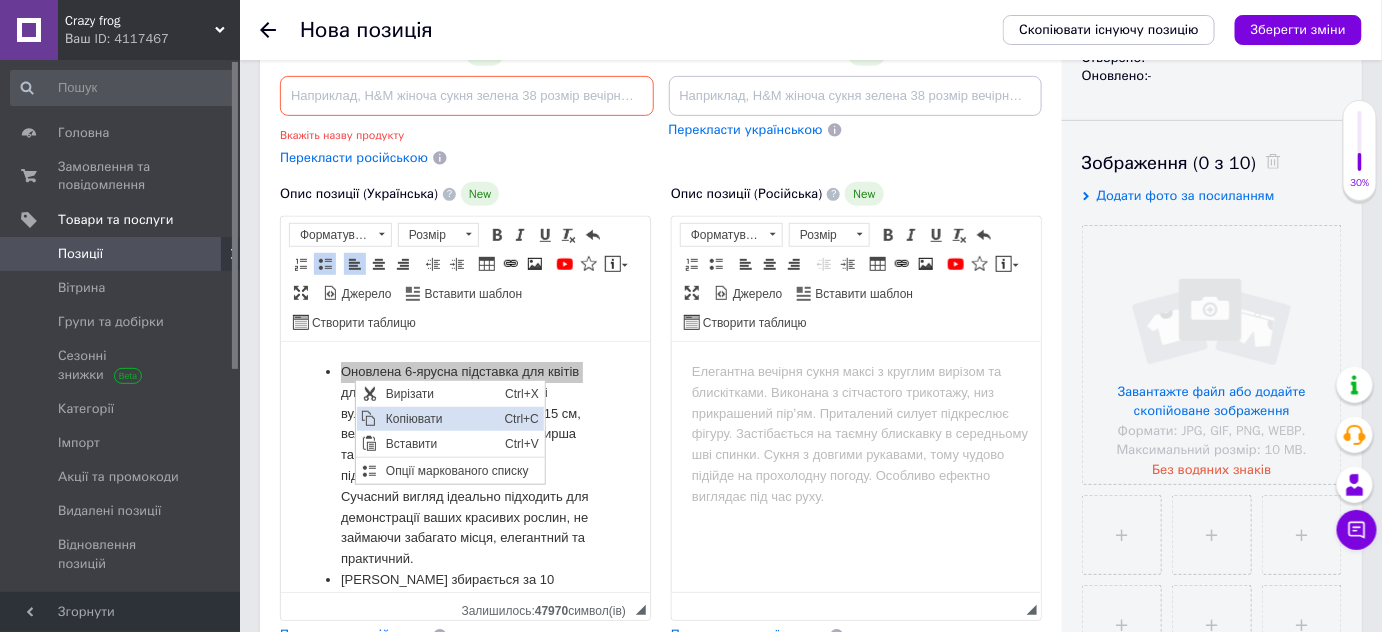 click on "Копіювати" at bounding box center (439, 418) 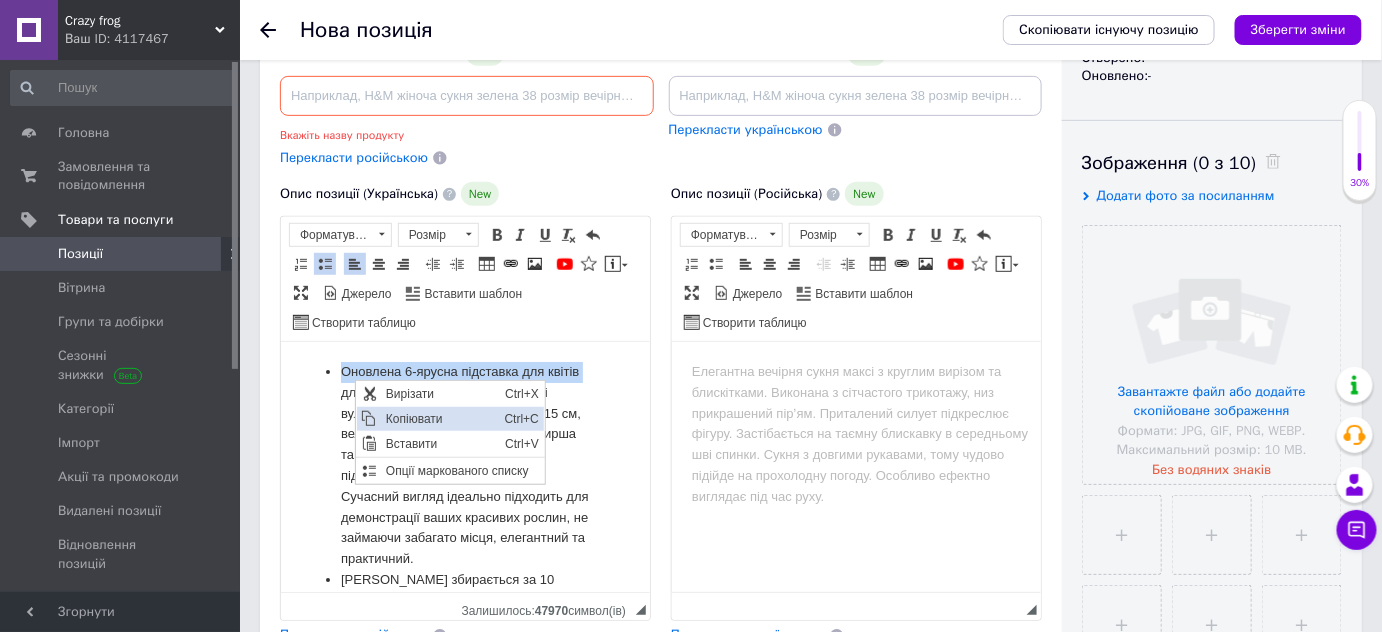 copy on "Оновлена ​​6-ярусна підставка для квітів" 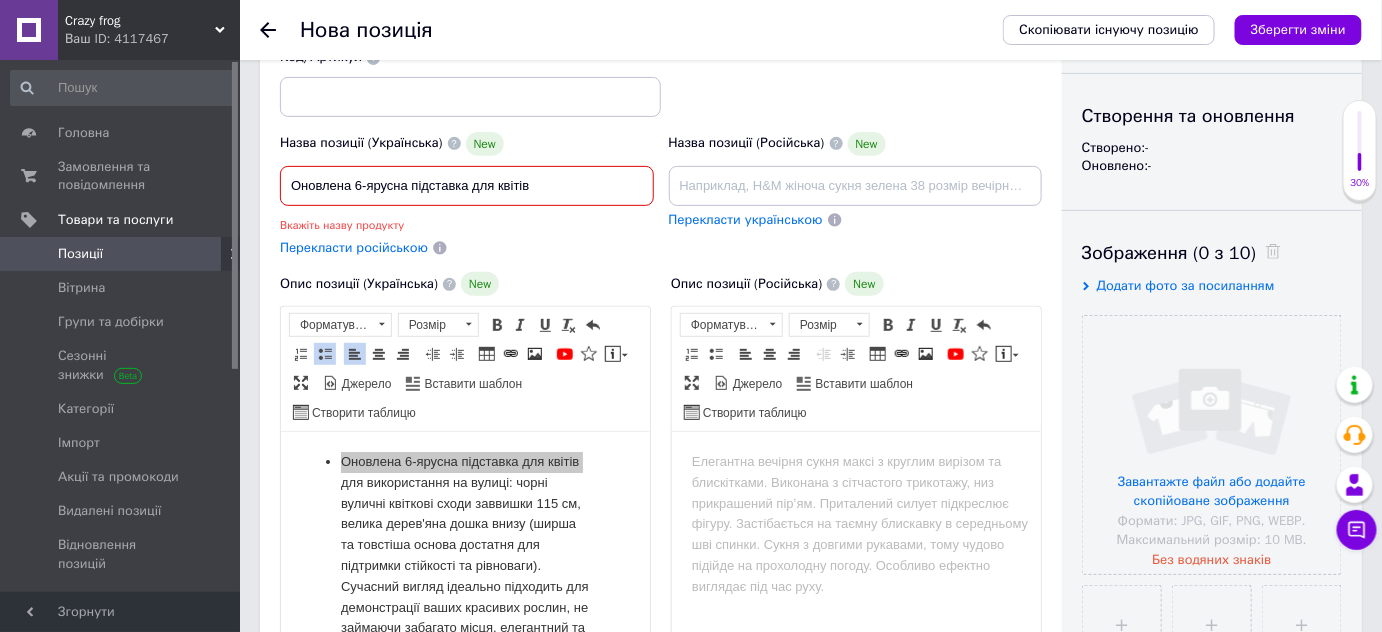 scroll, scrollTop: 454, scrollLeft: 0, axis: vertical 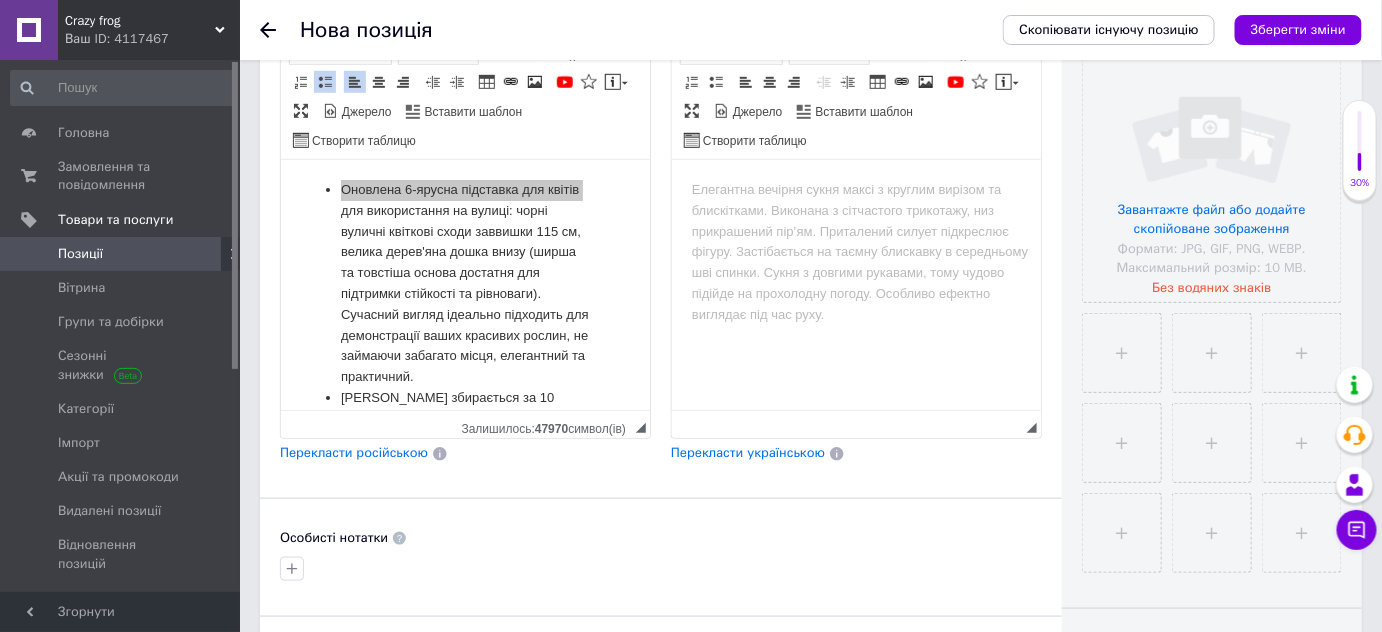 type on "Оновлена ​​6-ярусна підставка для квітів" 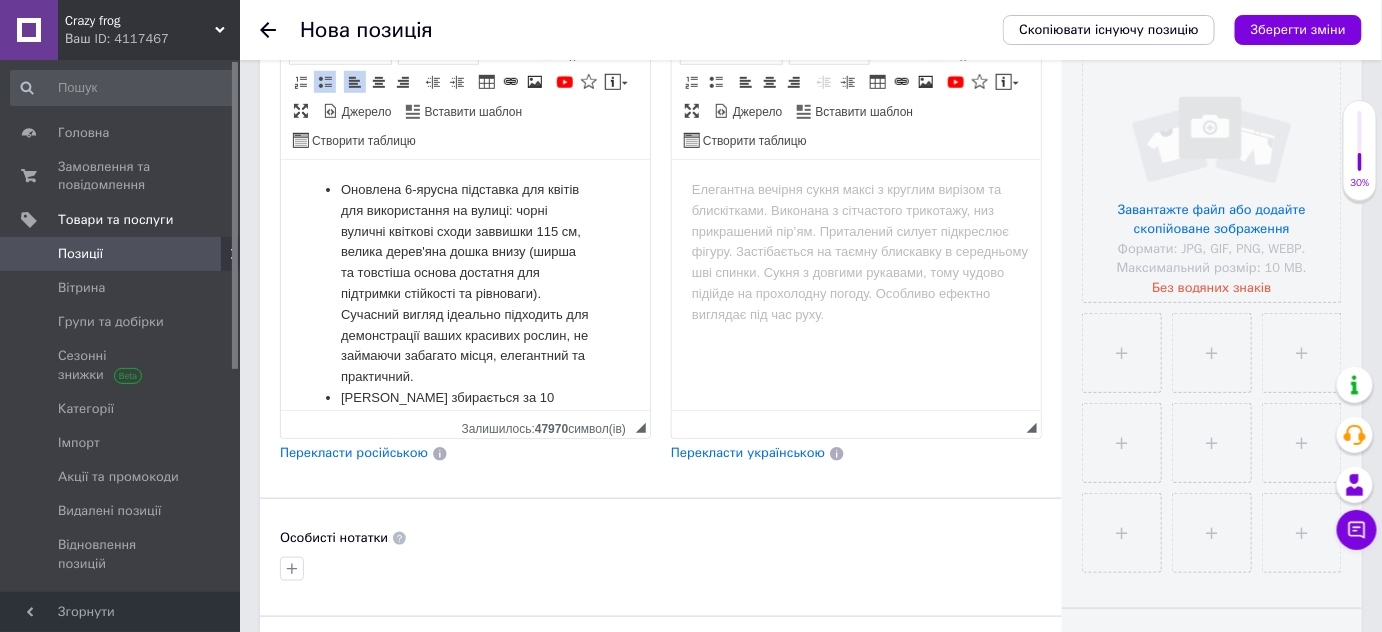 click on "Оновлена ​​6-ярусна підставка для квітів для використання на вулиці: чорні вуличні квіткові сходи заввишки 115 см, велика дерев'яна дошка внизу (ширша та товстіша основа достатня для підтримки стійкості та рівноваги). Сучасний вигляд ідеально підходить для демонстрації ваших красивих рослин, не займаючи забагато місця, елегантний та практичний." at bounding box center (464, 283) 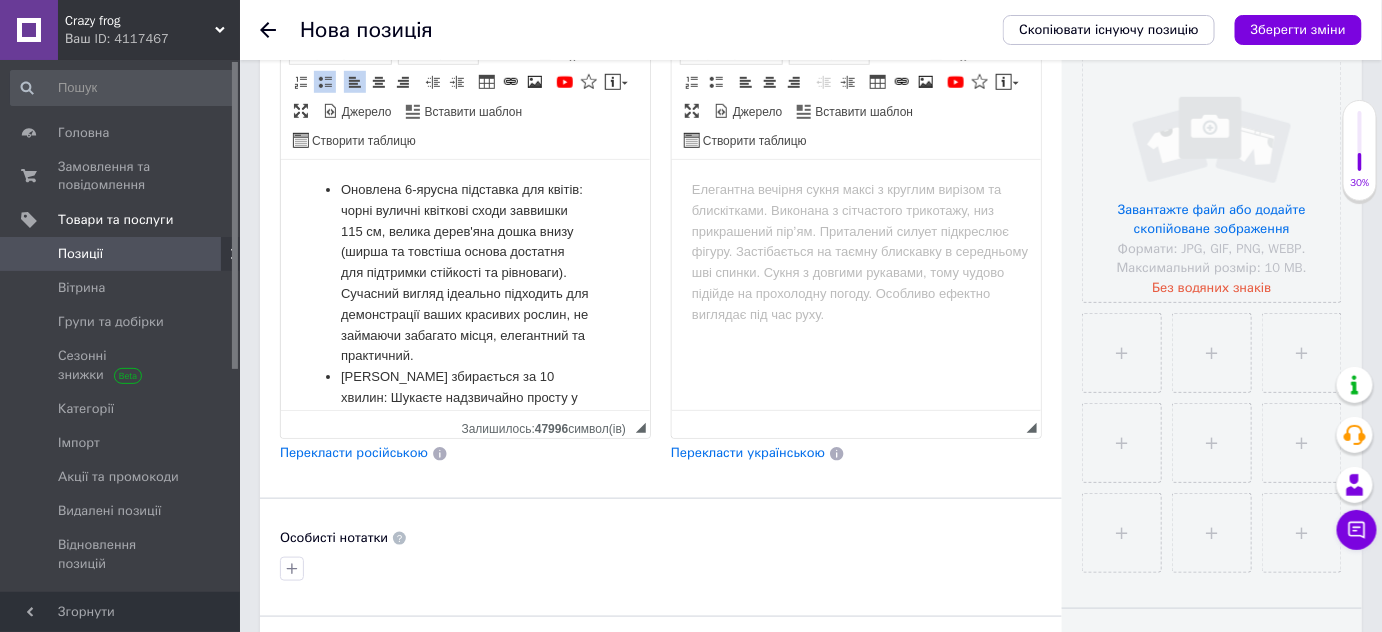 click on "Оновлена ​​6-ярусна підставка для квітів  : чорні вуличні квіткові сходи заввишки 115 см, велика дерев'яна дошка внизу (ширша та товстіша основа достатня для підтримки стійкості та рівноваги). Сучасний вигляд ідеально підходить для демонстрації ваших красивих рослин, не займаючи забагато місця, елегантний та практичний." at bounding box center (464, 272) 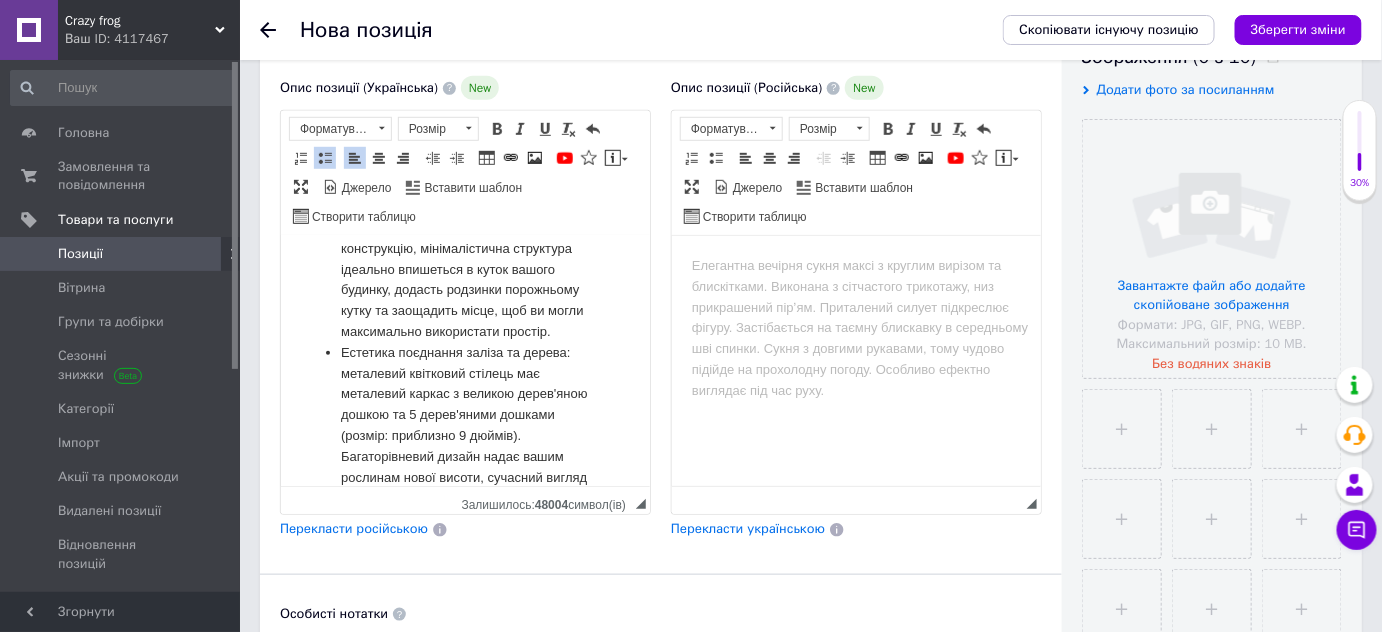 scroll, scrollTop: 545, scrollLeft: 0, axis: vertical 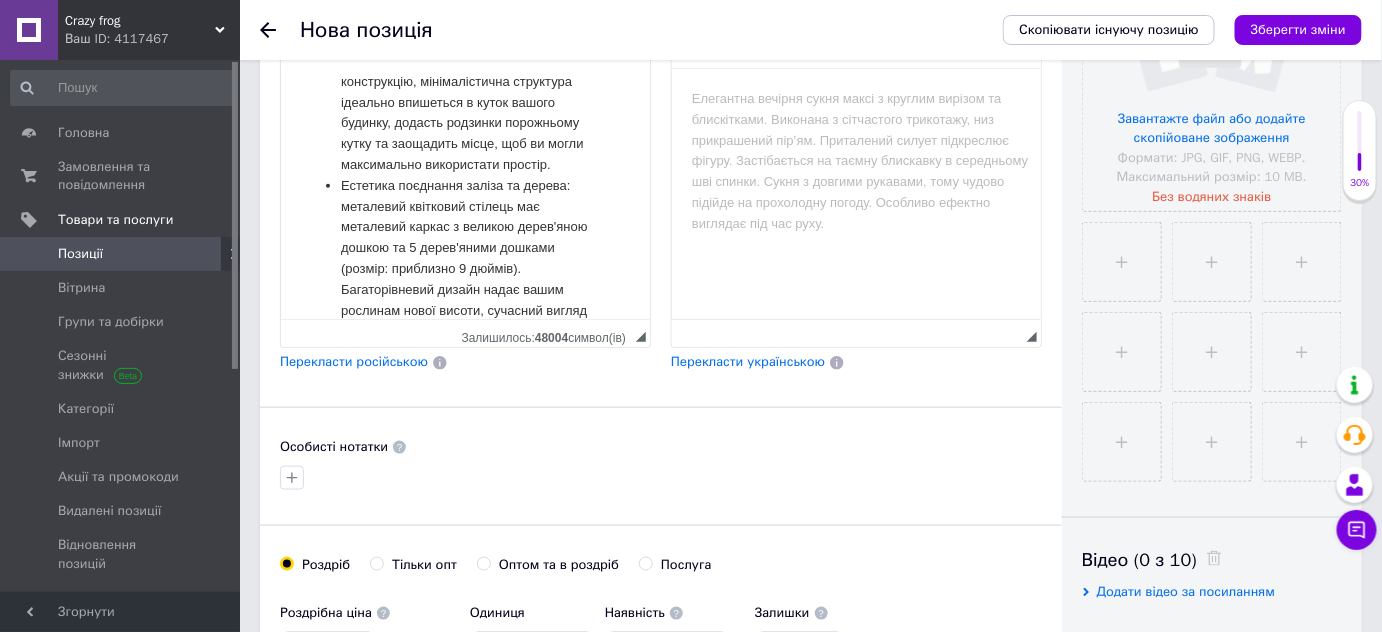 click on "Оновлена ​​6-ярусна підставка для квітів  : чорні  квіткові сходи заввишки 115 см, велика дерев'яна дошка внизу (ширша та товстіша основа достатня для підтримки стійкості та рівноваги). Сучасний вигляд ідеально підходить для демонстрації ваших красивих рослин, не займаючи забагато місця, елегантний та практичний." at bounding box center [464, 248] 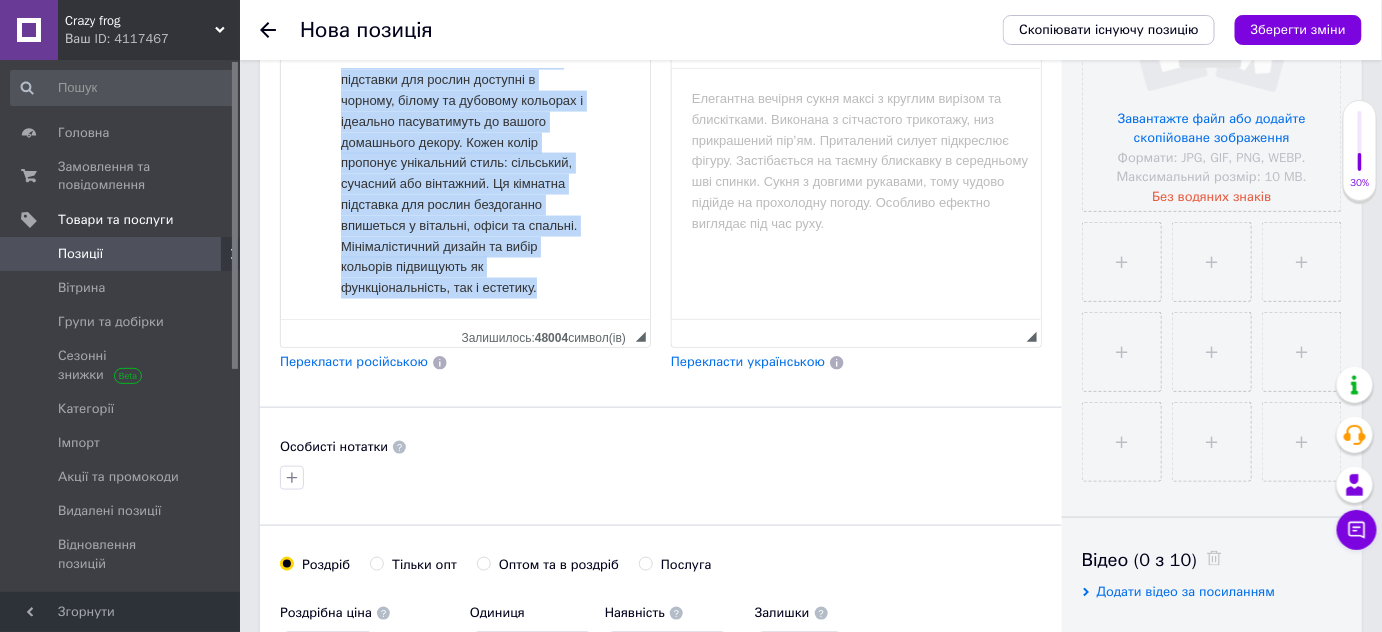 drag, startPoint x: 338, startPoint y: 143, endPoint x: 578, endPoint y: 324, distance: 300.60107 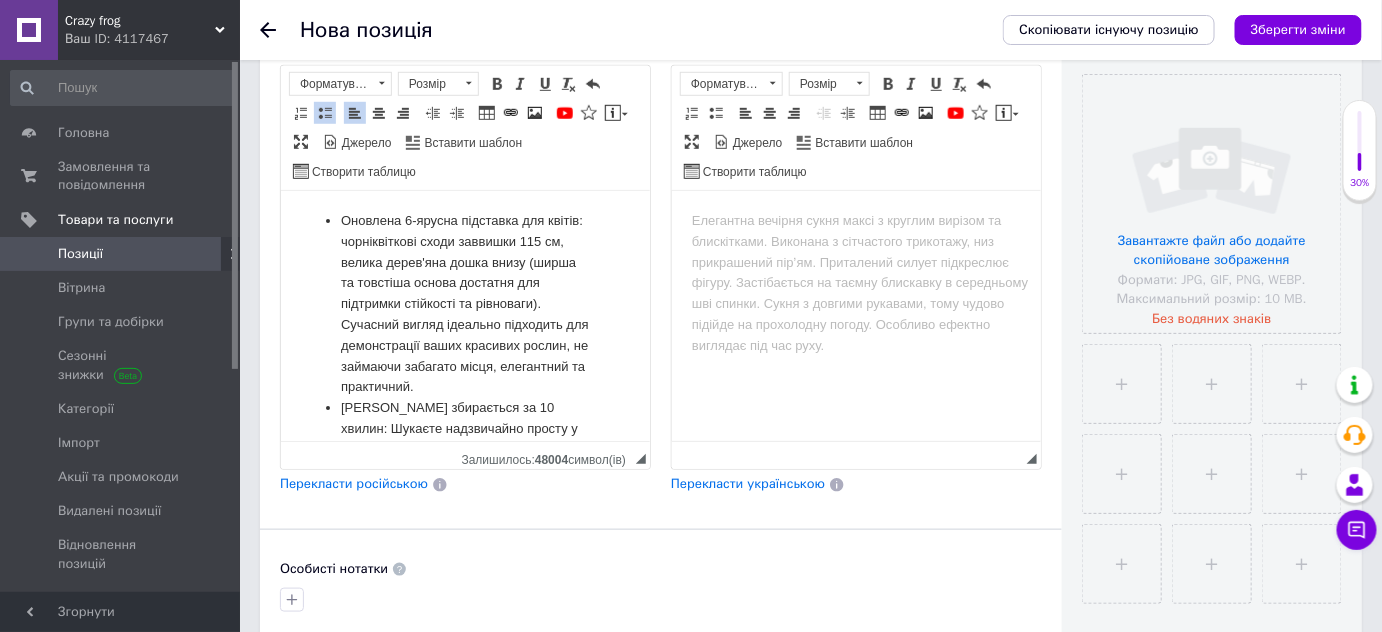 scroll, scrollTop: 454, scrollLeft: 0, axis: vertical 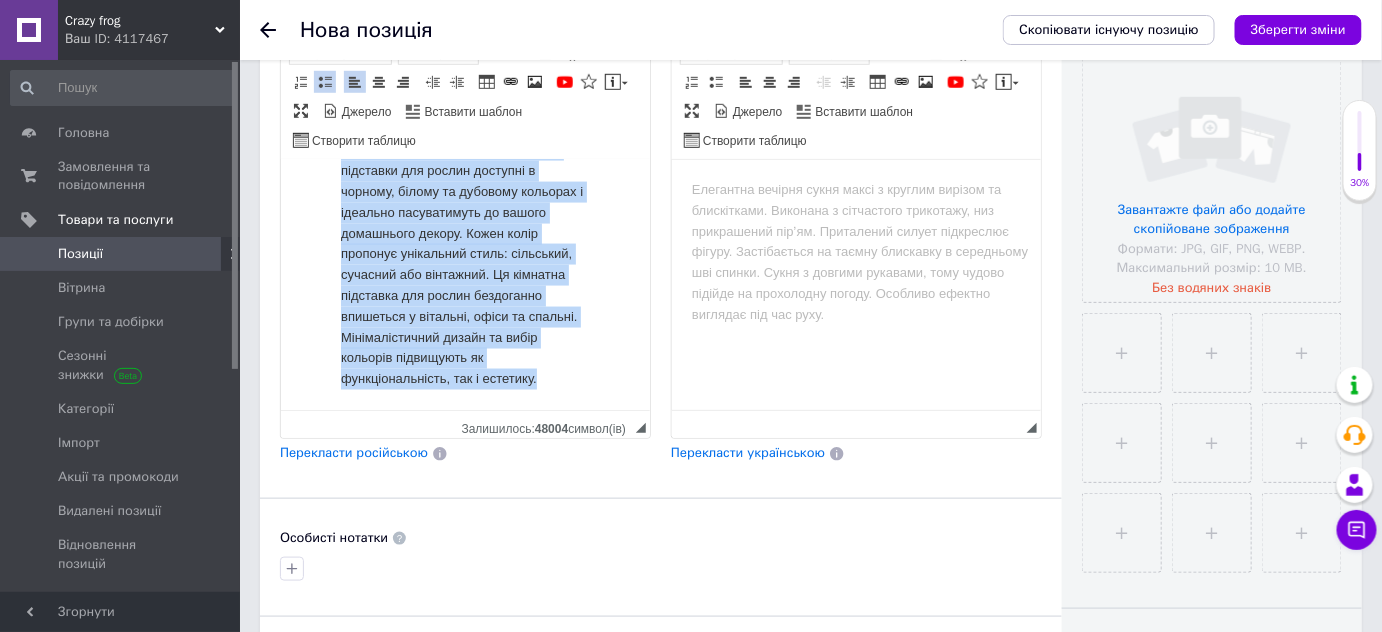 drag, startPoint x: 323, startPoint y: 186, endPoint x: 544, endPoint y: 400, distance: 307.6313 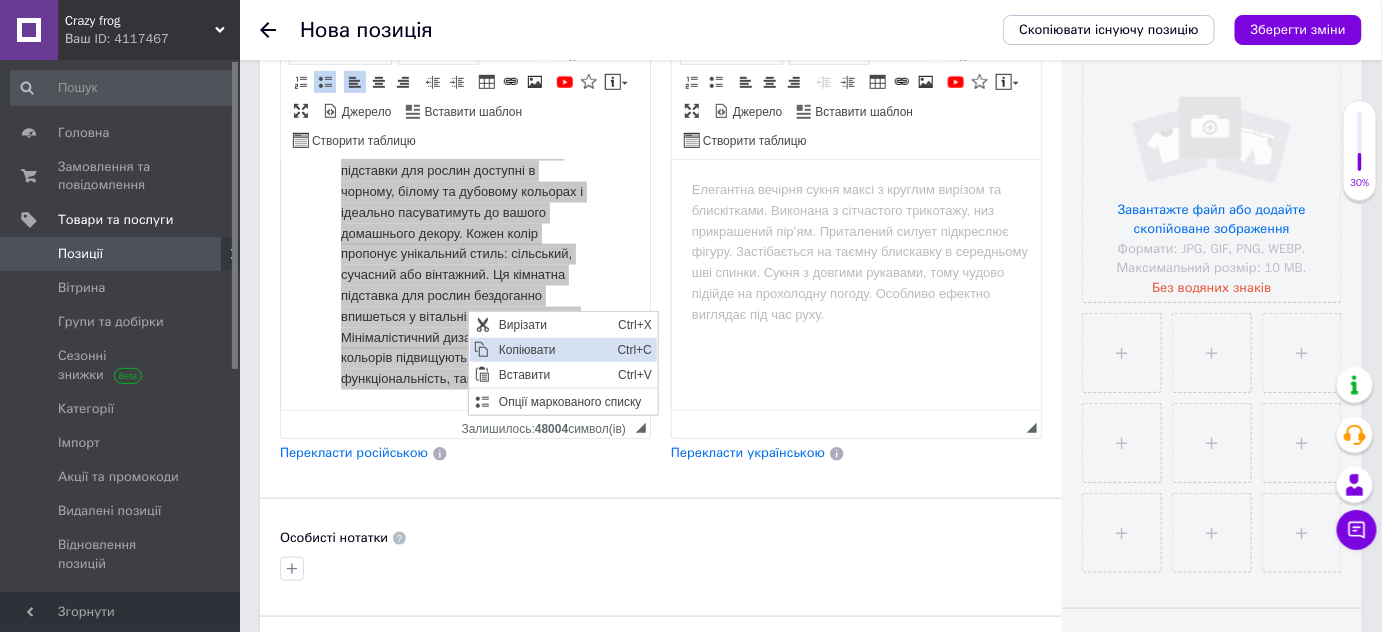 click on "Копіювати" at bounding box center [552, 349] 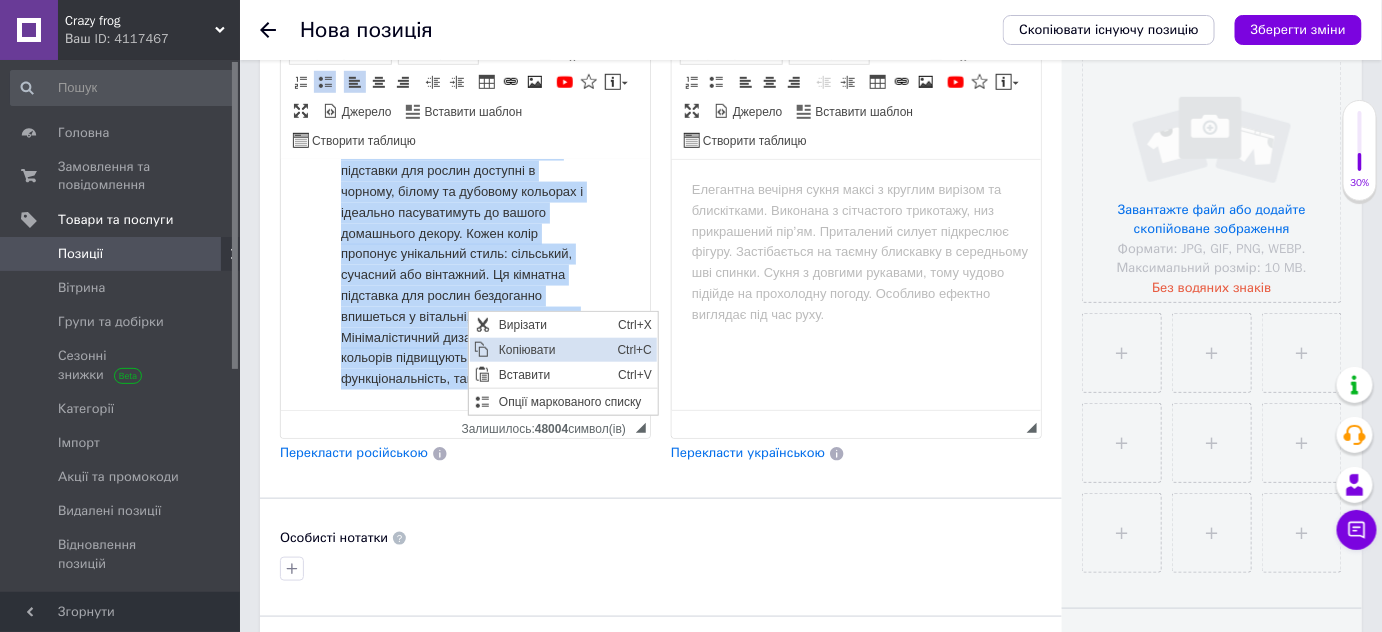 copy on "Оновлена ​​6-ярусна підставка для квітів  : чорні  квіткові сходи заввишки 115 см, велика дерев'яна дошка внизу (ширша та товстіша основа достатня для підтримки стійкості та рівноваги). Сучасний вигляд ідеально підходить для демонстрації ваших красивих рослин, не займаючи забагато місця, елегантний та практичний. Легко збирається за 10 хвилин: Шукаєте надзвичайно просту у складанні та милу підставку для квітів? Ця підставка для рослин має 6 шарів, але для завершення встановлення потрібно лише три труби (їх дуже легко розрізнити). Багатошарова конструкція та легке встановлення є унікальними перевагами цього продукту. Компактний та сучасний дизайн: багаторівнева підставка для кімнатних рослин має асиметричну ступінчасту конструкцію, мінімалістична структура ідеально впишеться в куток вашого будинку, додасть родзинки порожньому кутку та заощадить місце, щоб ви могли максимально використати простір. Естетика поєднання заліза та дерева: металевий квітковий стілець має металевий каркас з великою дерев'яною дошко..." 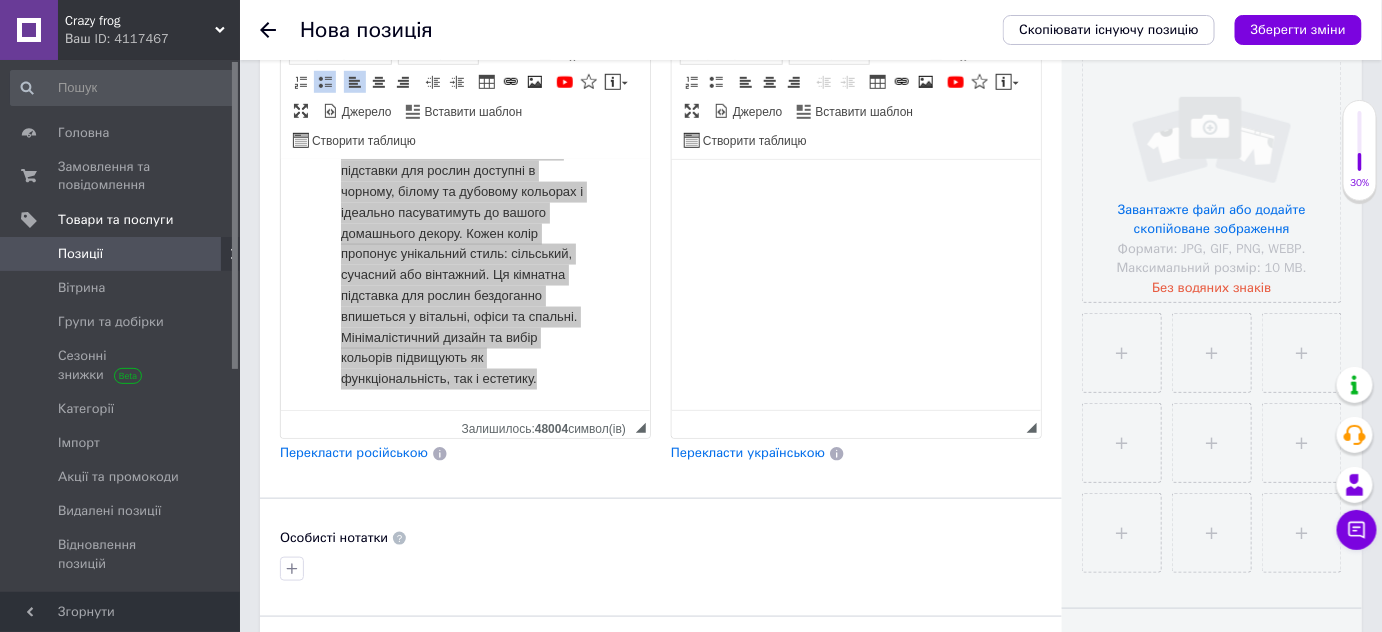 drag, startPoint x: 804, startPoint y: 287, endPoint x: 757, endPoint y: 264, distance: 52.3259 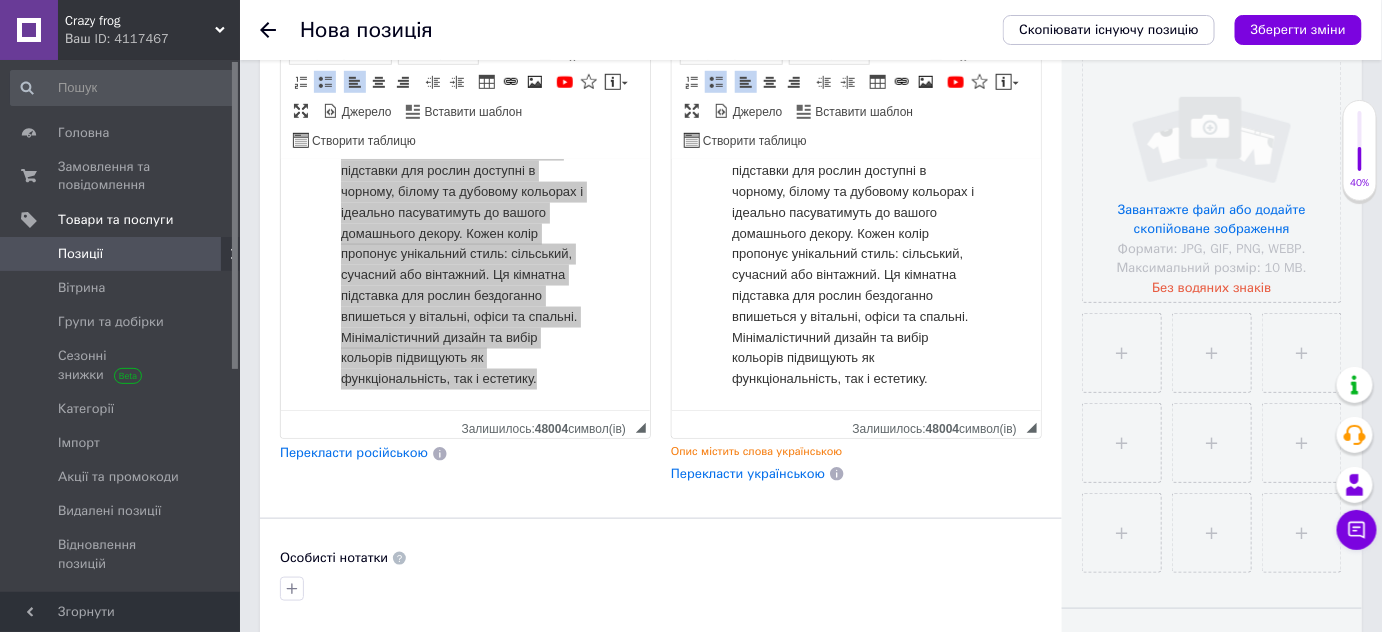 scroll, scrollTop: 363, scrollLeft: 0, axis: vertical 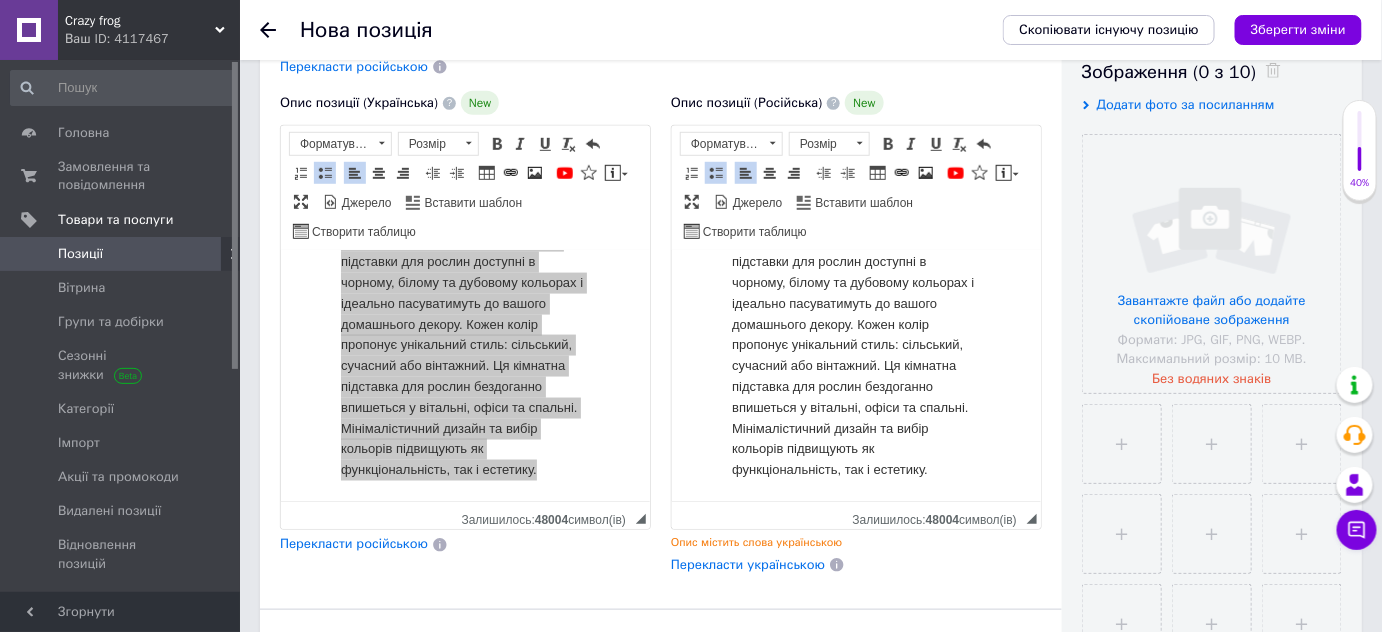 click on "Перекласти українською" at bounding box center (748, 564) 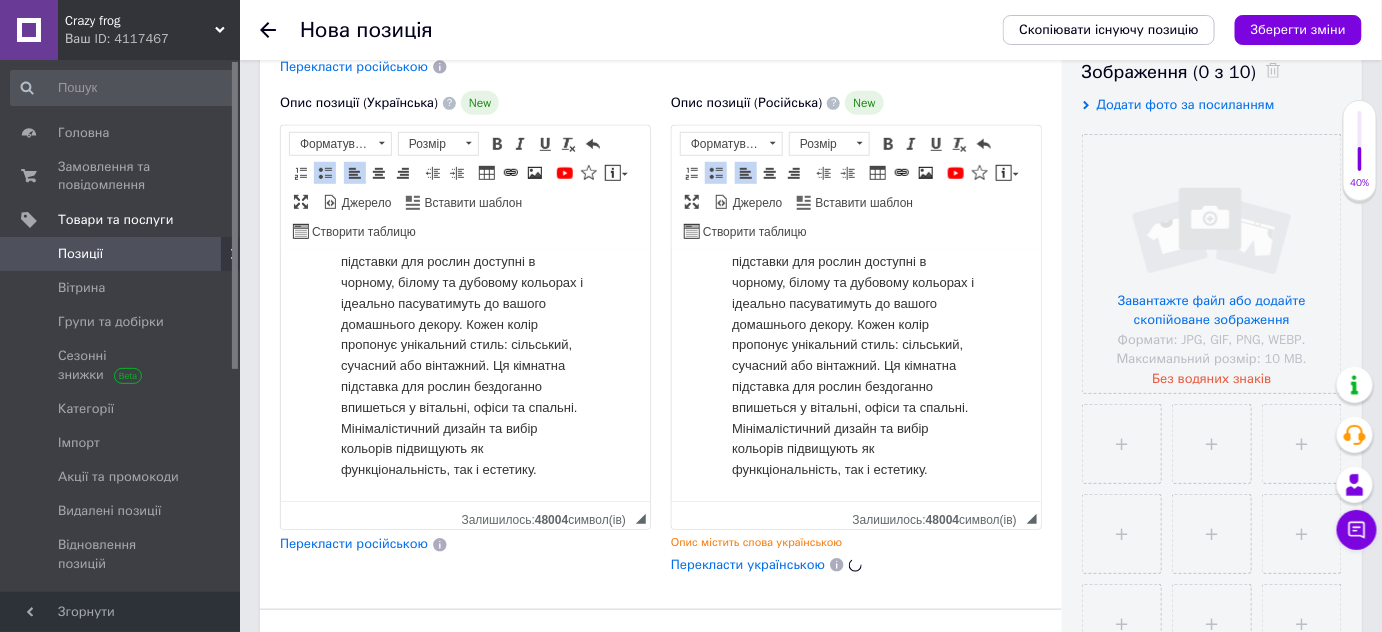 scroll, scrollTop: 0, scrollLeft: 0, axis: both 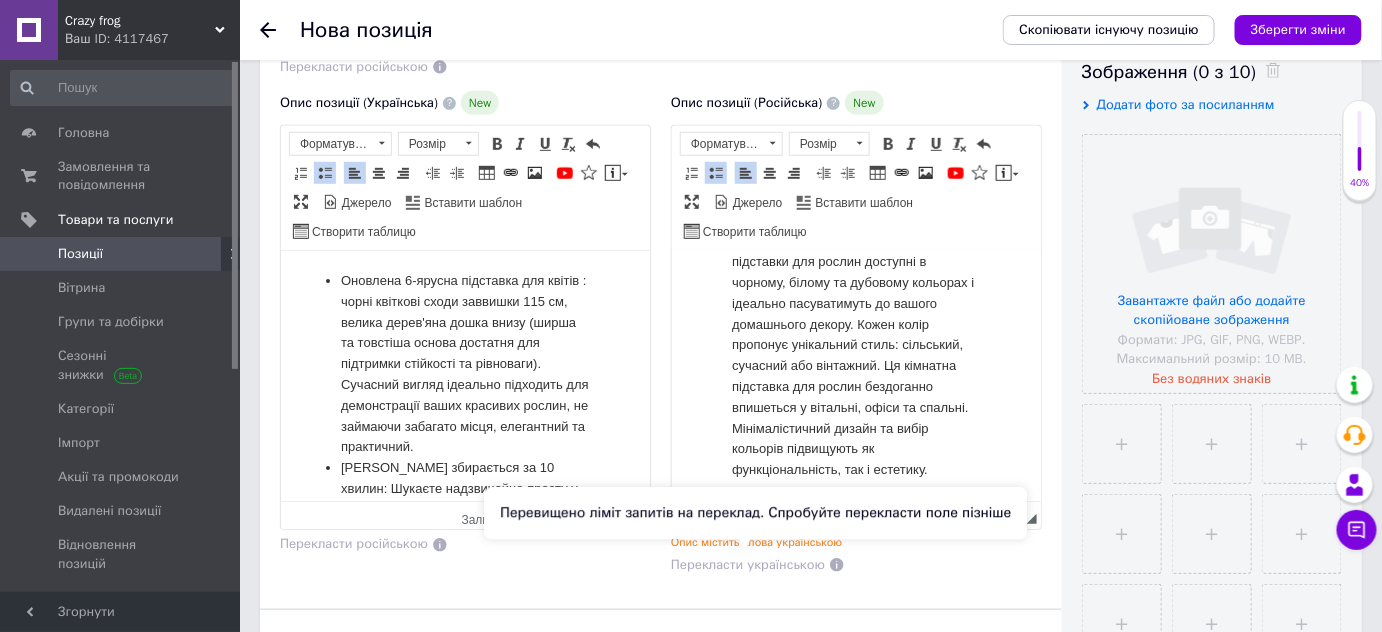 click on "Перекласти українською" at bounding box center [748, 564] 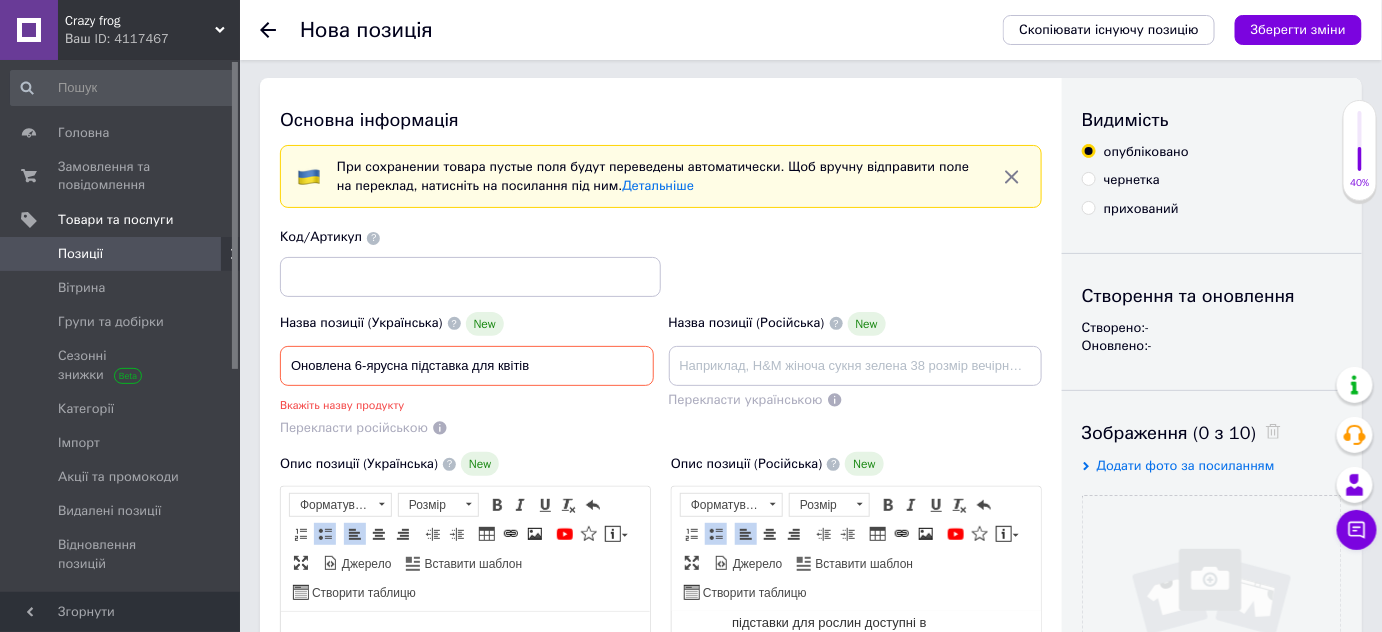 scroll, scrollTop: 0, scrollLeft: 0, axis: both 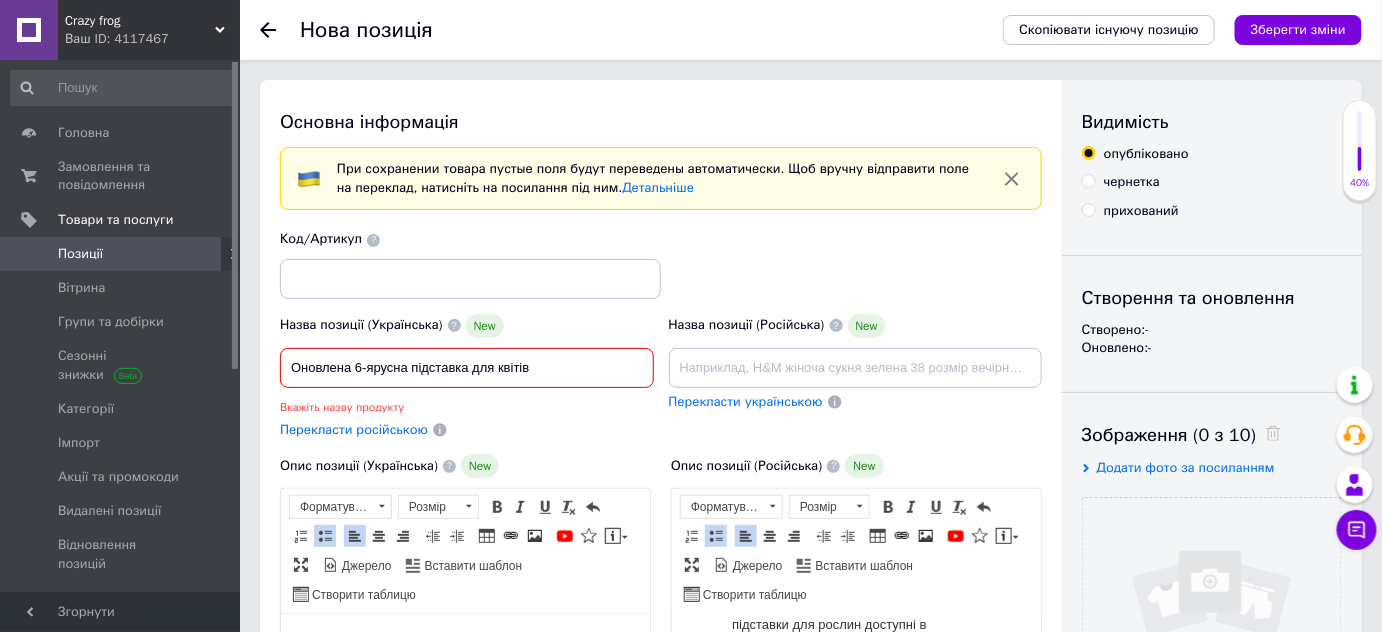 drag, startPoint x: 296, startPoint y: 364, endPoint x: 607, endPoint y: 370, distance: 311.05786 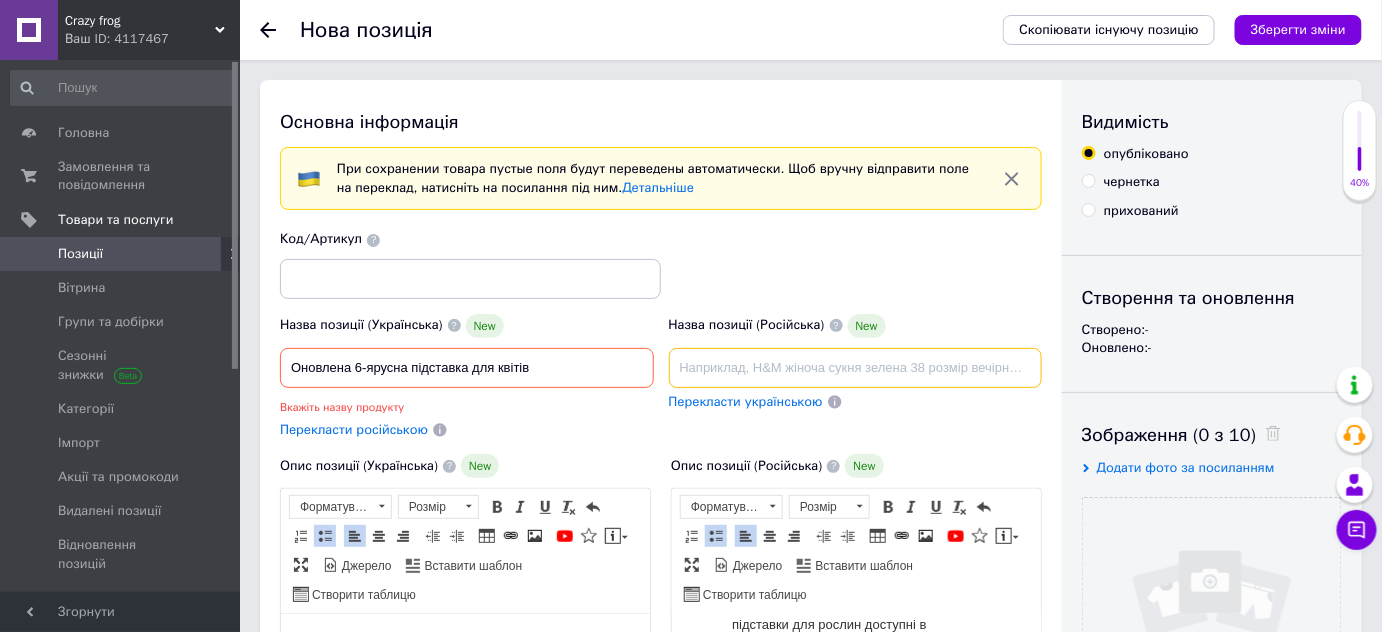 paste on "Оновлена ​​6-ярусна підставка для квітів" 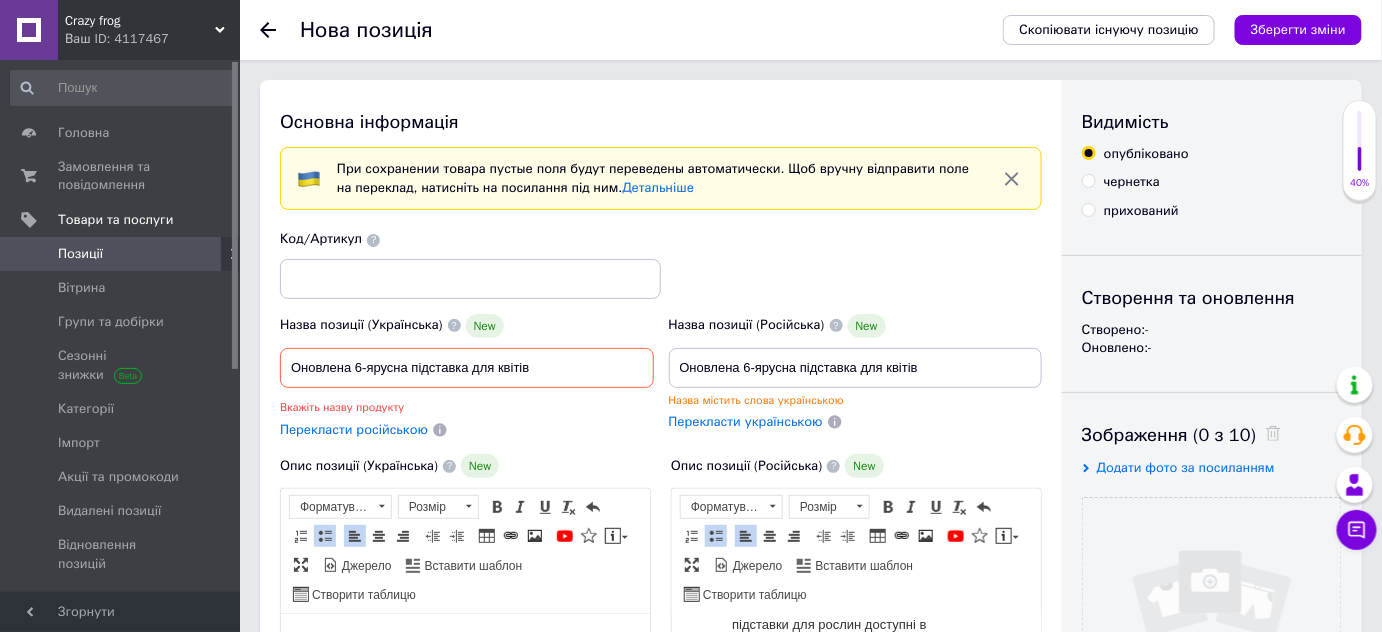 click on "Перекласти російською" at bounding box center [354, 429] 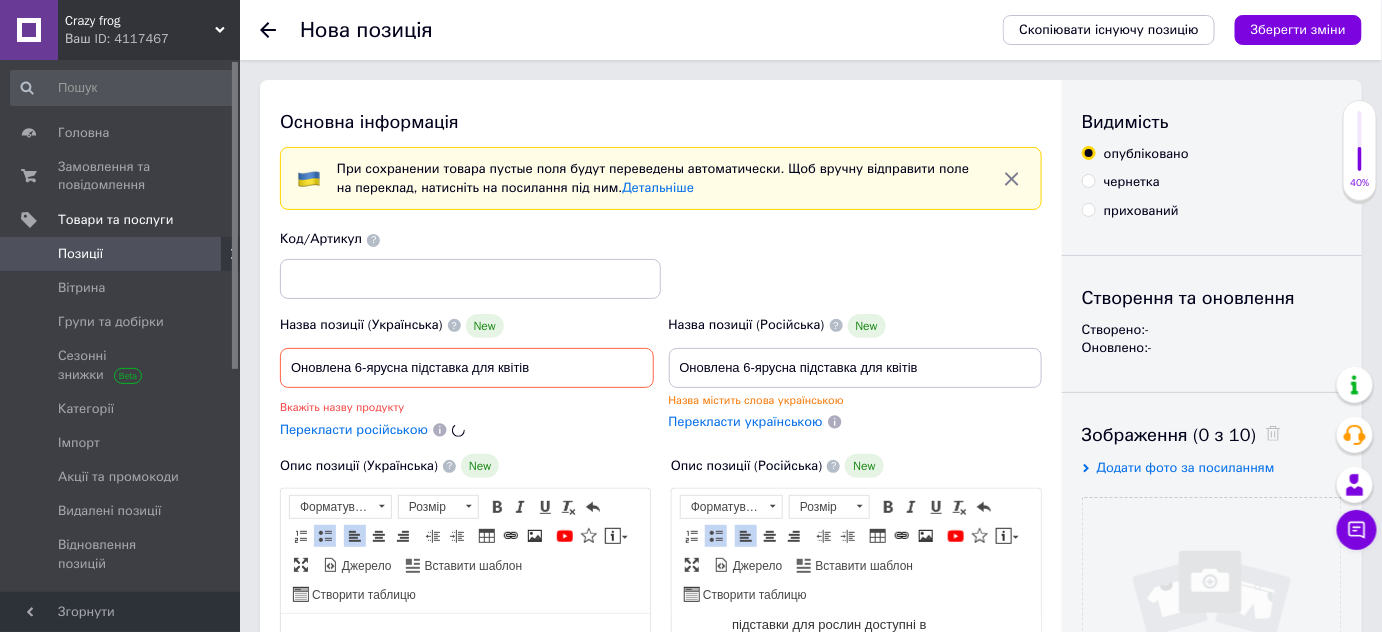 type on "Обновленная 6-ярусная подставка для цветов" 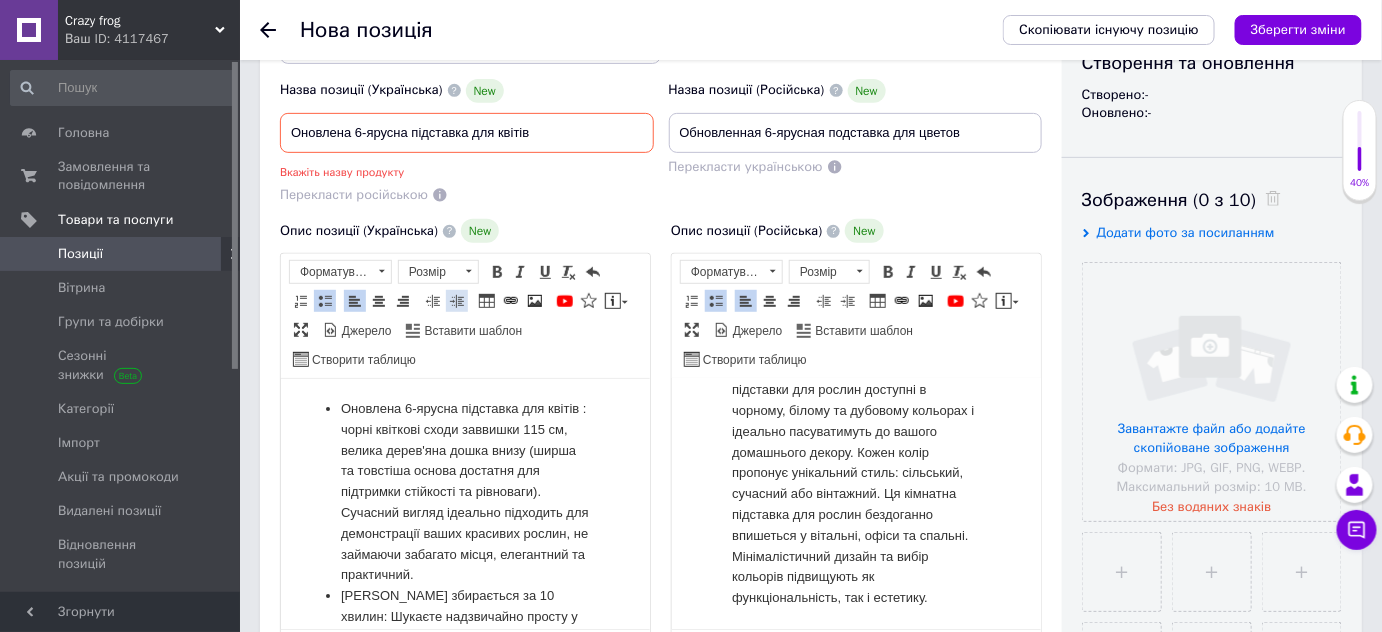 scroll, scrollTop: 272, scrollLeft: 0, axis: vertical 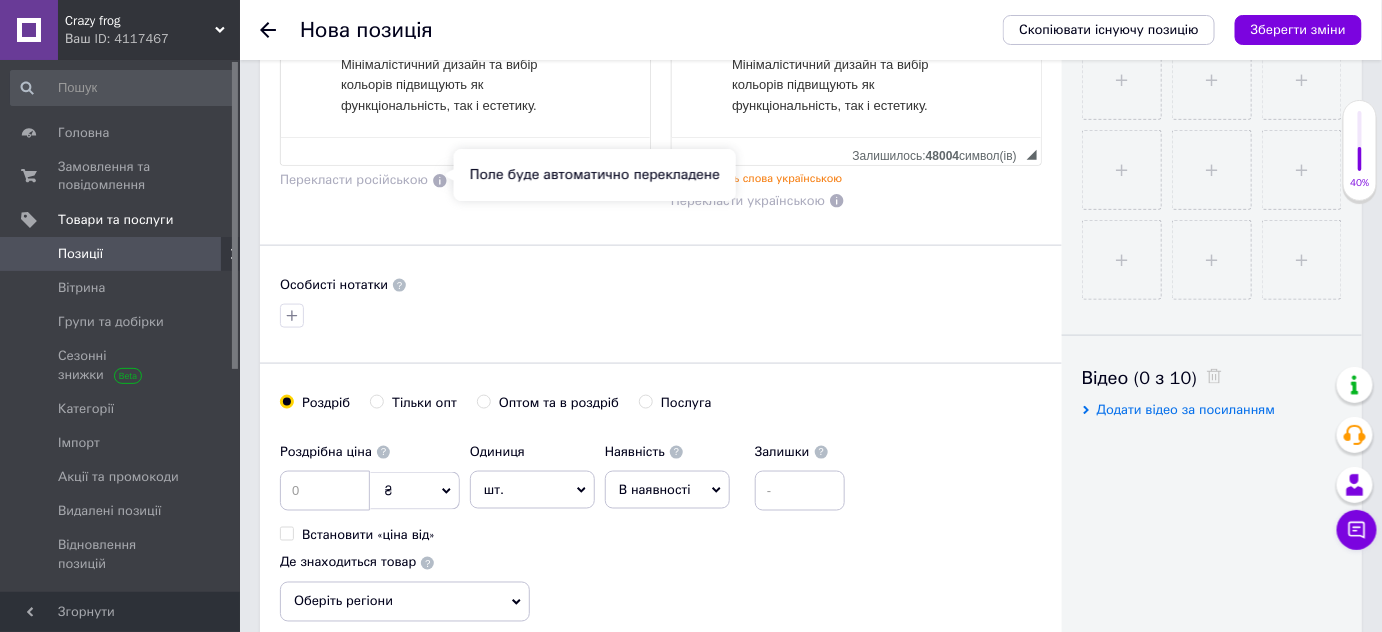 click 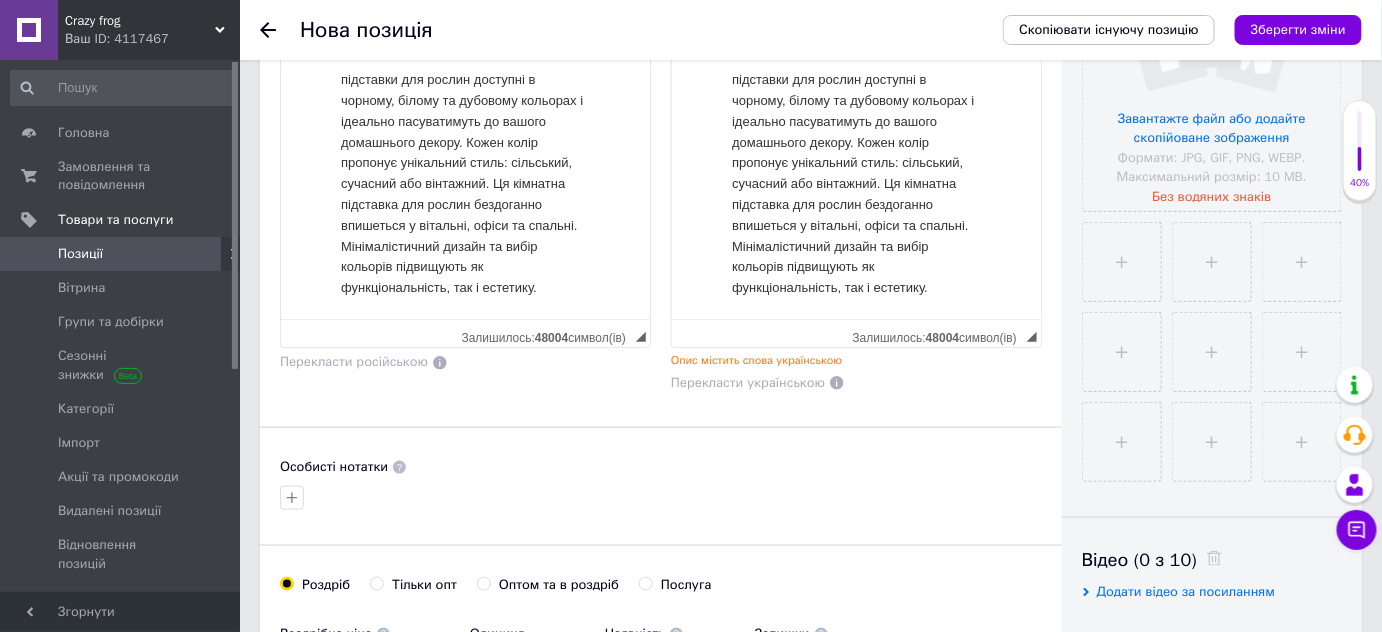 scroll, scrollTop: 454, scrollLeft: 0, axis: vertical 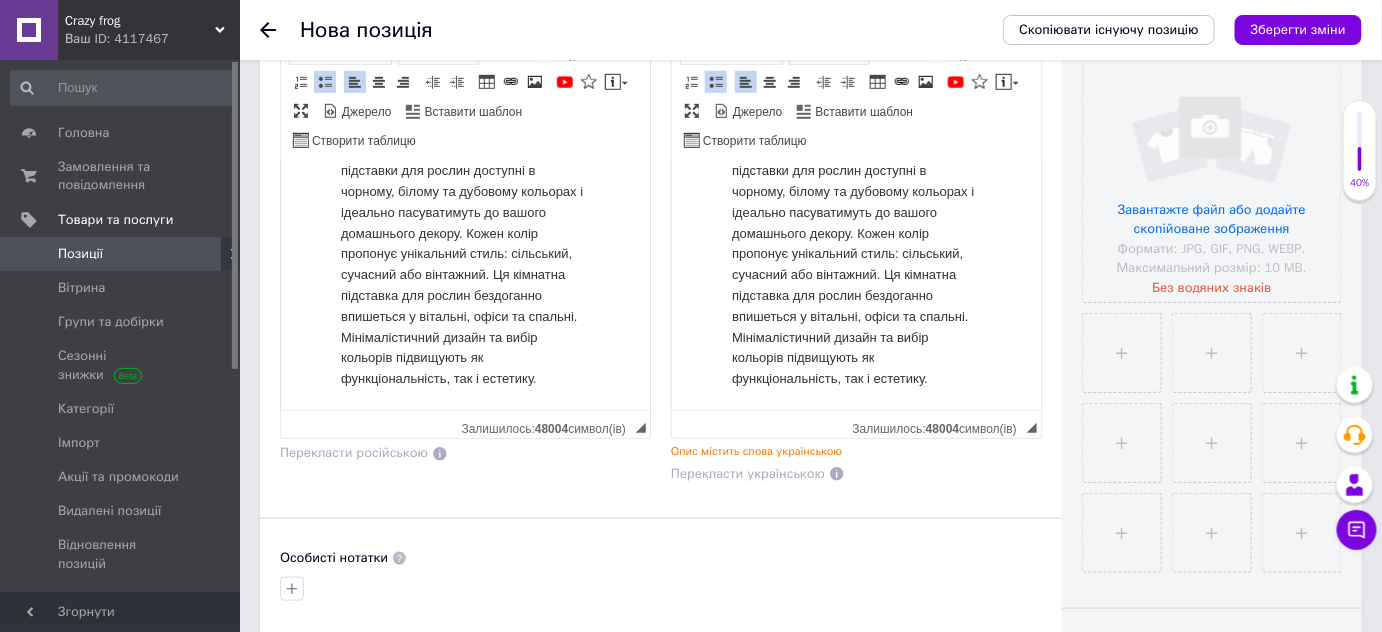 click on "Різноманітні варіанти кольорів: наші підставки для рослин доступні в чорному, білому та дубовому кольорах і ідеально пасуватимуть до вашого домашнього декору. Кожен колір пропонує унікальний стиль: сільський, сучасний або вінтажний. Ця кімнатна підставка для рослин бездоганно впишеться у вітальні, офіси та спальні. Мінімалістичний дизайн та вибір кольорів підвищують як функціональність, так і естетику." at bounding box center (855, 265) 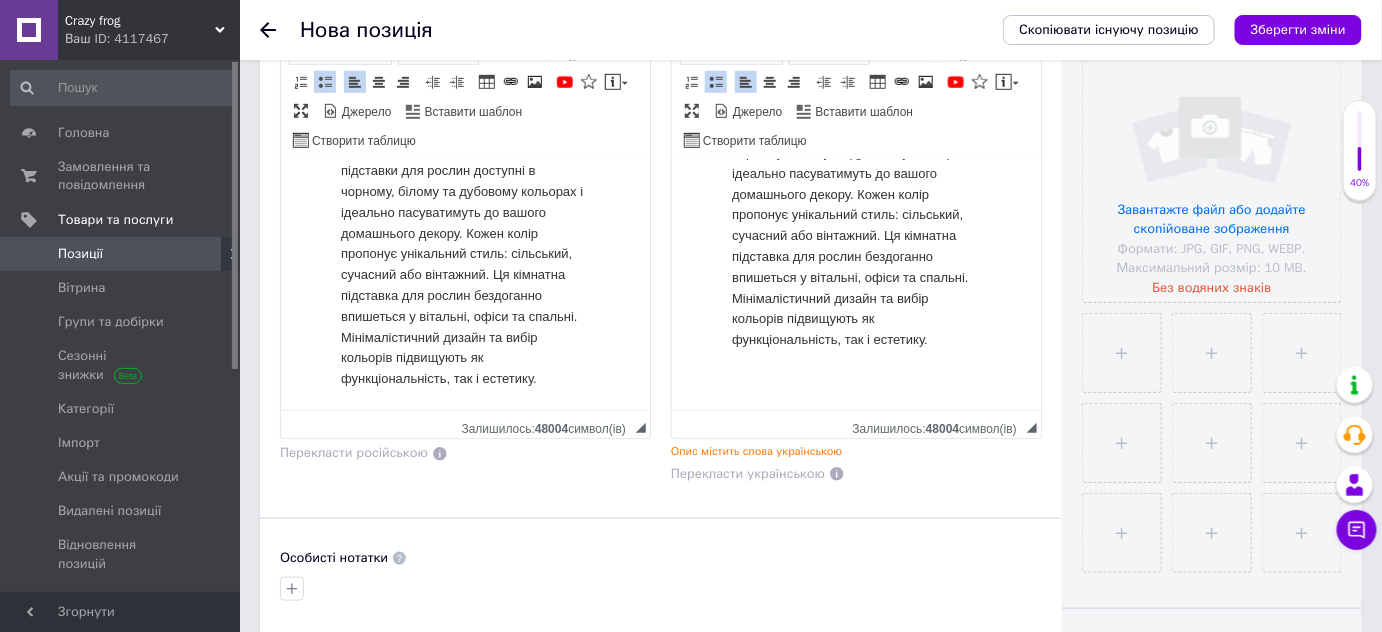 drag, startPoint x: 1615, startPoint y: 575, endPoint x: 813, endPoint y: 387, distance: 823.74023 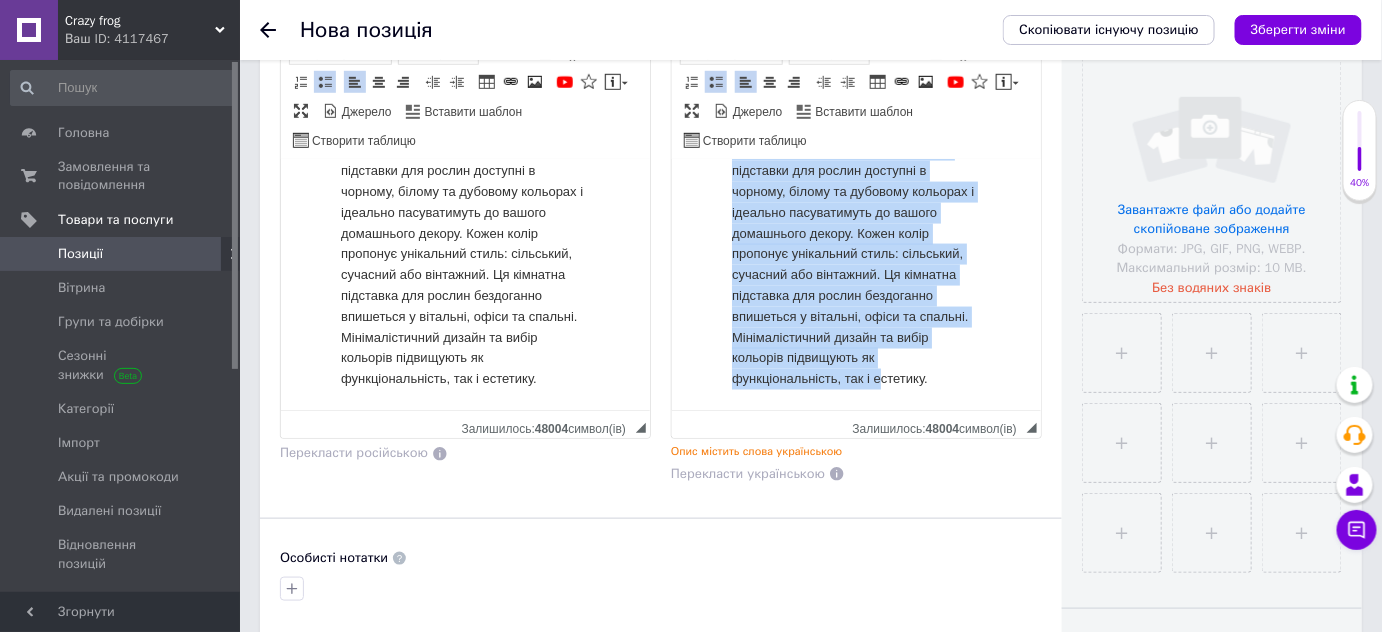 scroll, scrollTop: 1079, scrollLeft: 0, axis: vertical 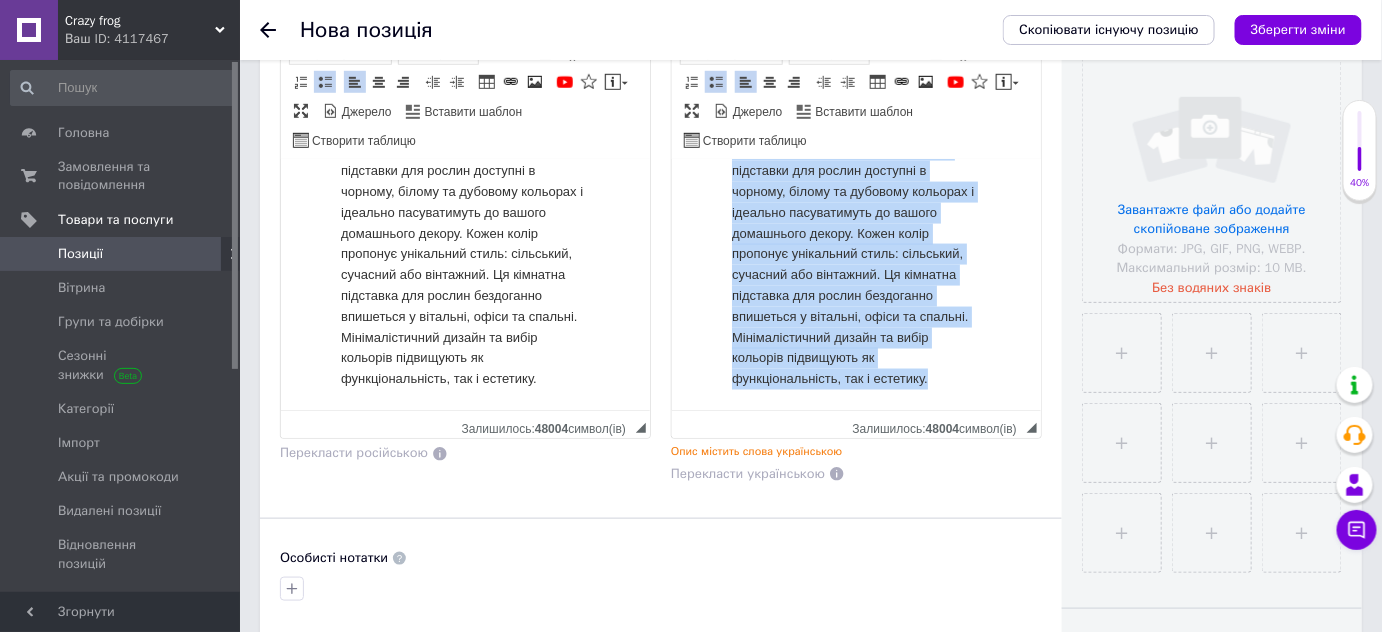 drag, startPoint x: 724, startPoint y: 168, endPoint x: 977, endPoint y: 386, distance: 333.96558 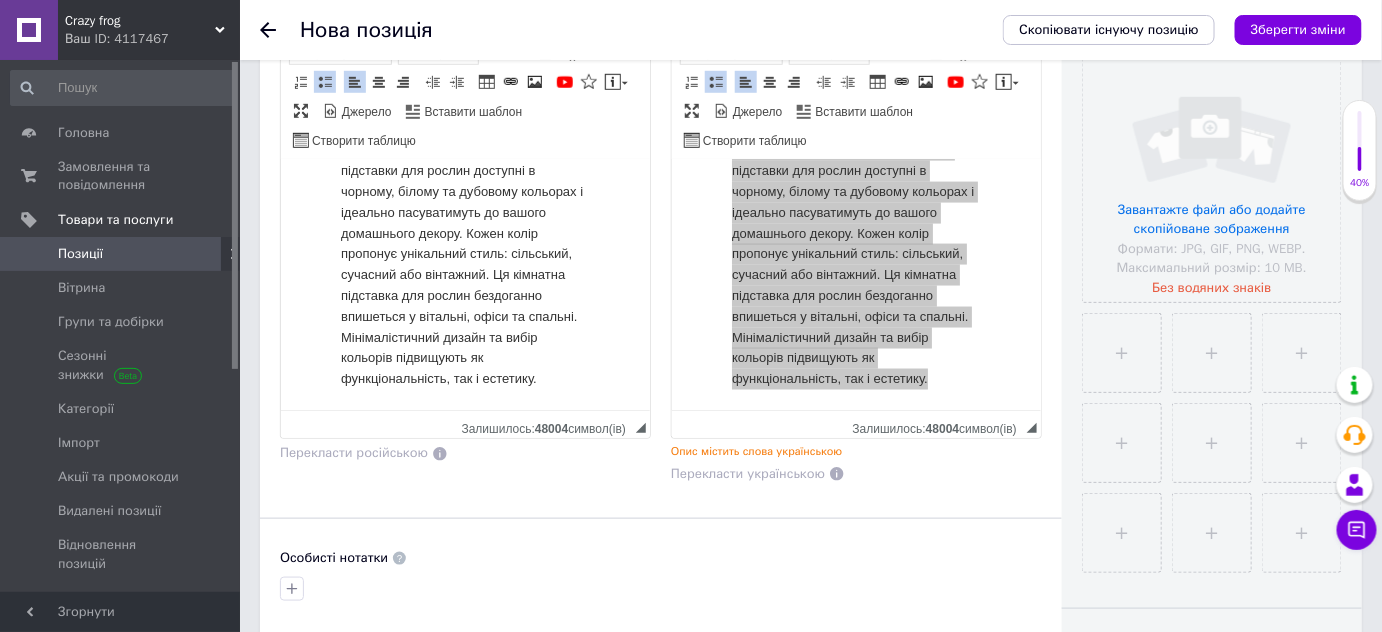scroll, scrollTop: 0, scrollLeft: 0, axis: both 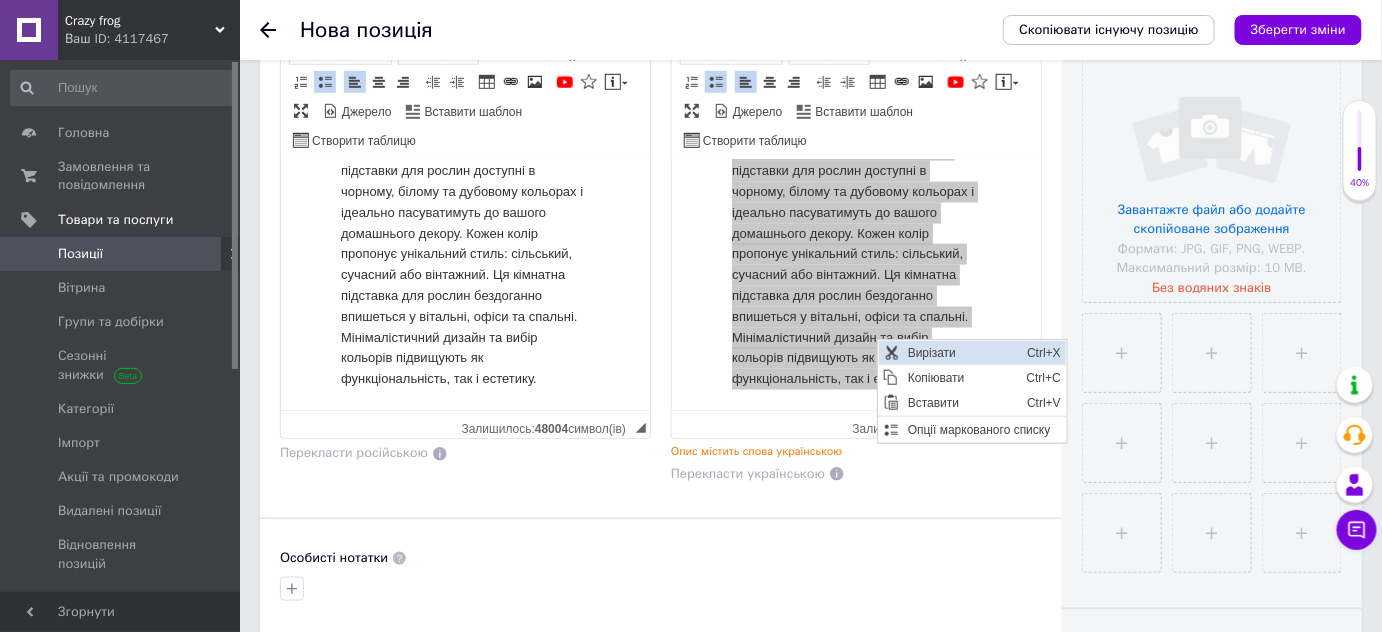 click on "Вирізати" at bounding box center (961, 352) 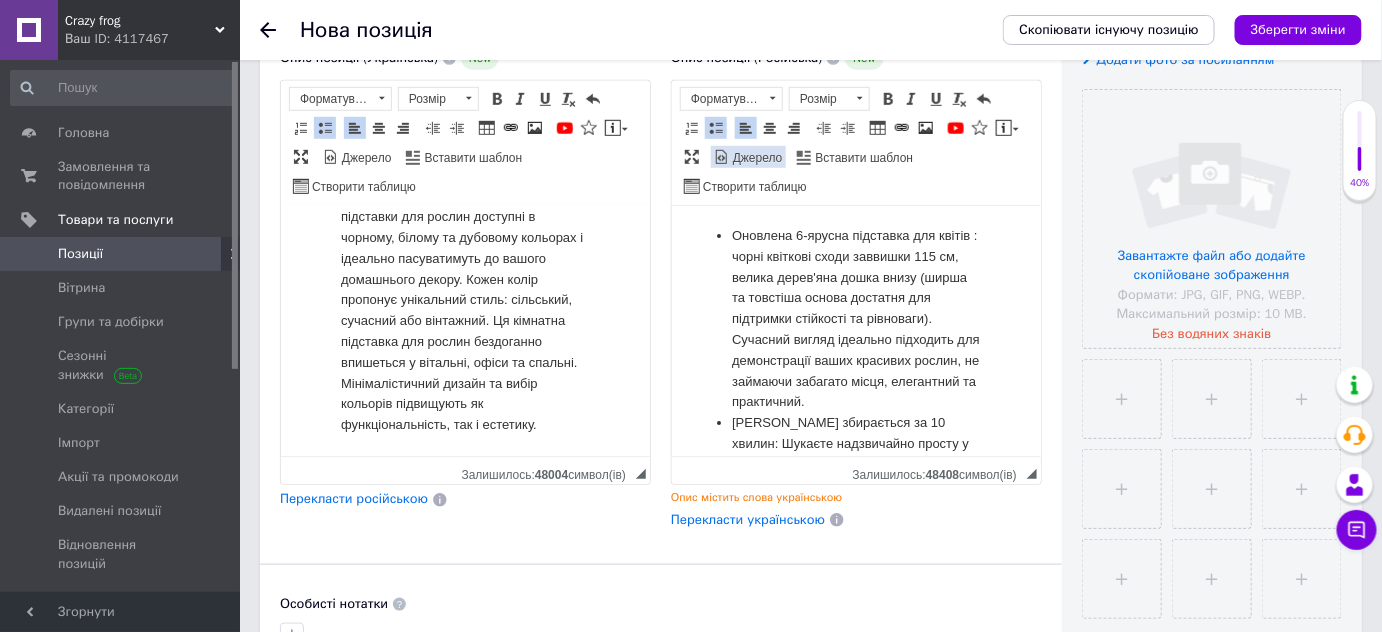 scroll, scrollTop: 363, scrollLeft: 0, axis: vertical 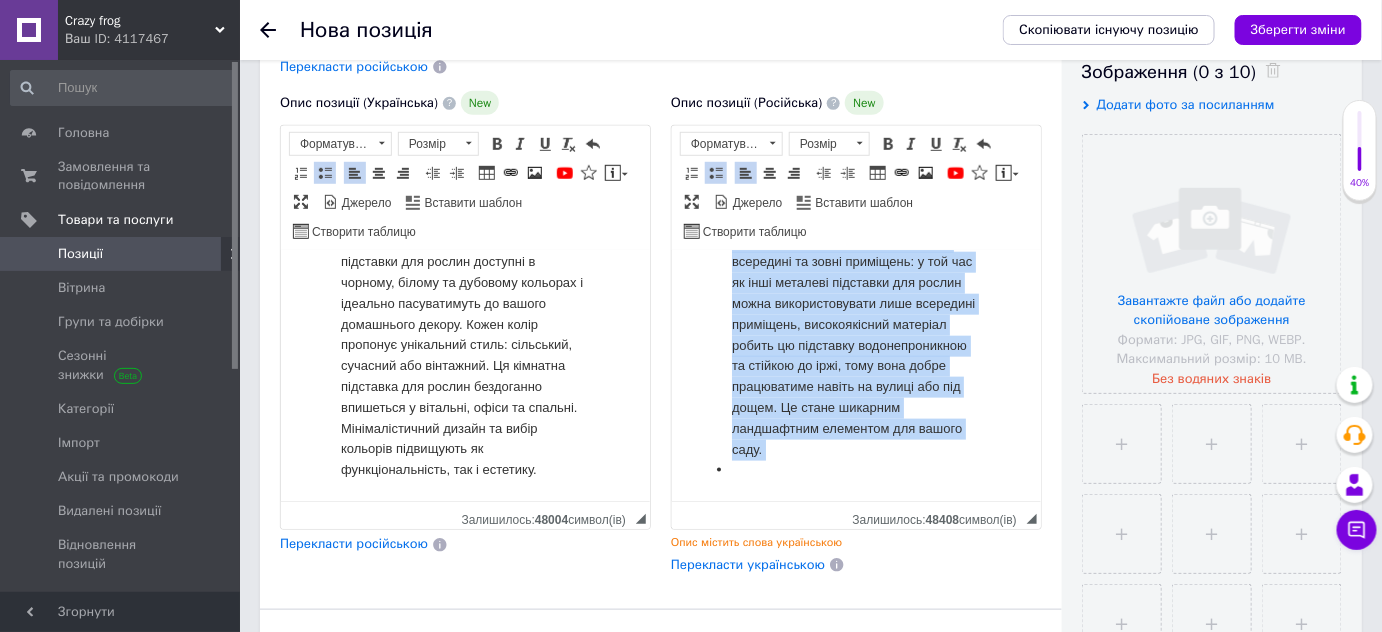 drag, startPoint x: 727, startPoint y: 279, endPoint x: 967, endPoint y: 507, distance: 331.03473 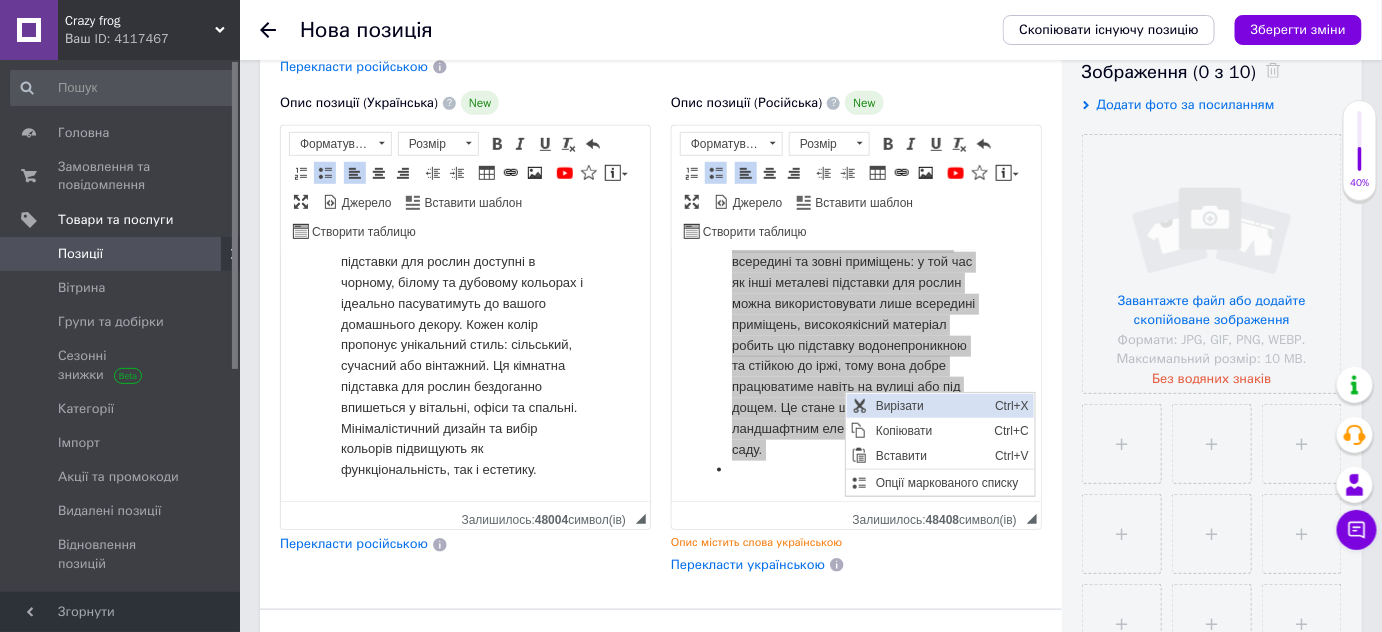 click on "Вирізати" at bounding box center [929, 405] 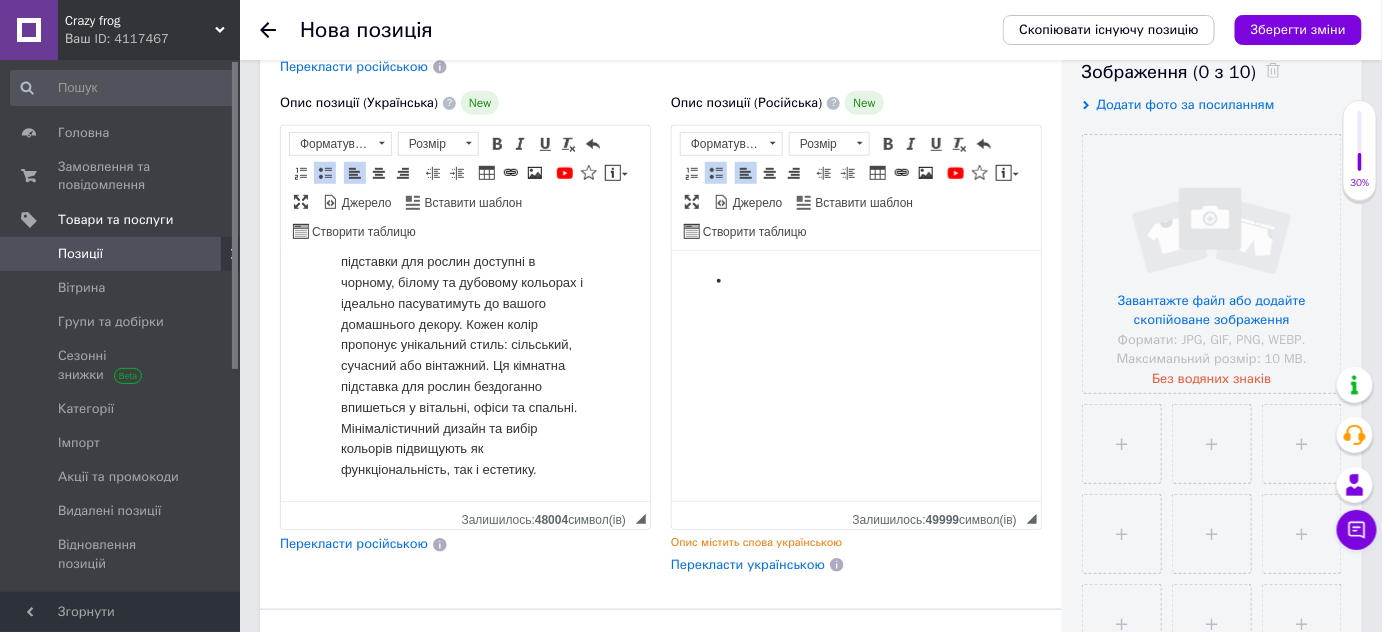 scroll, scrollTop: 0, scrollLeft: 0, axis: both 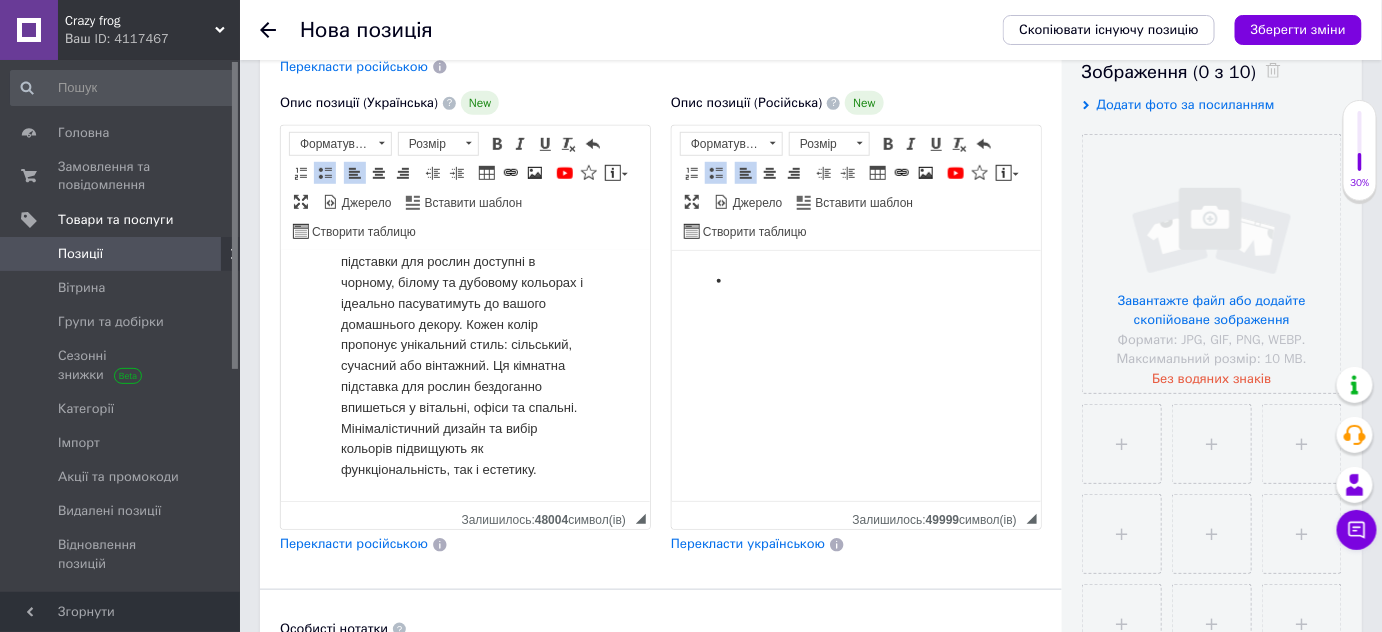 click on "Перекласти російською" at bounding box center [354, 543] 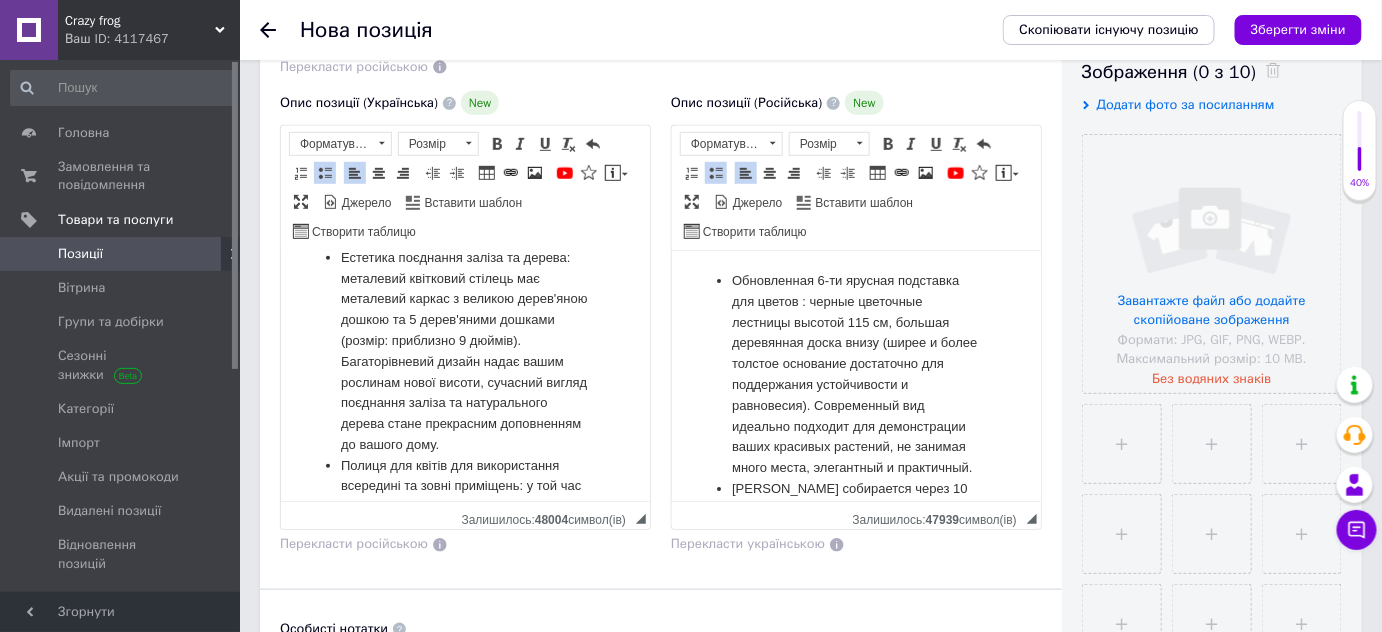 scroll, scrollTop: 533, scrollLeft: 0, axis: vertical 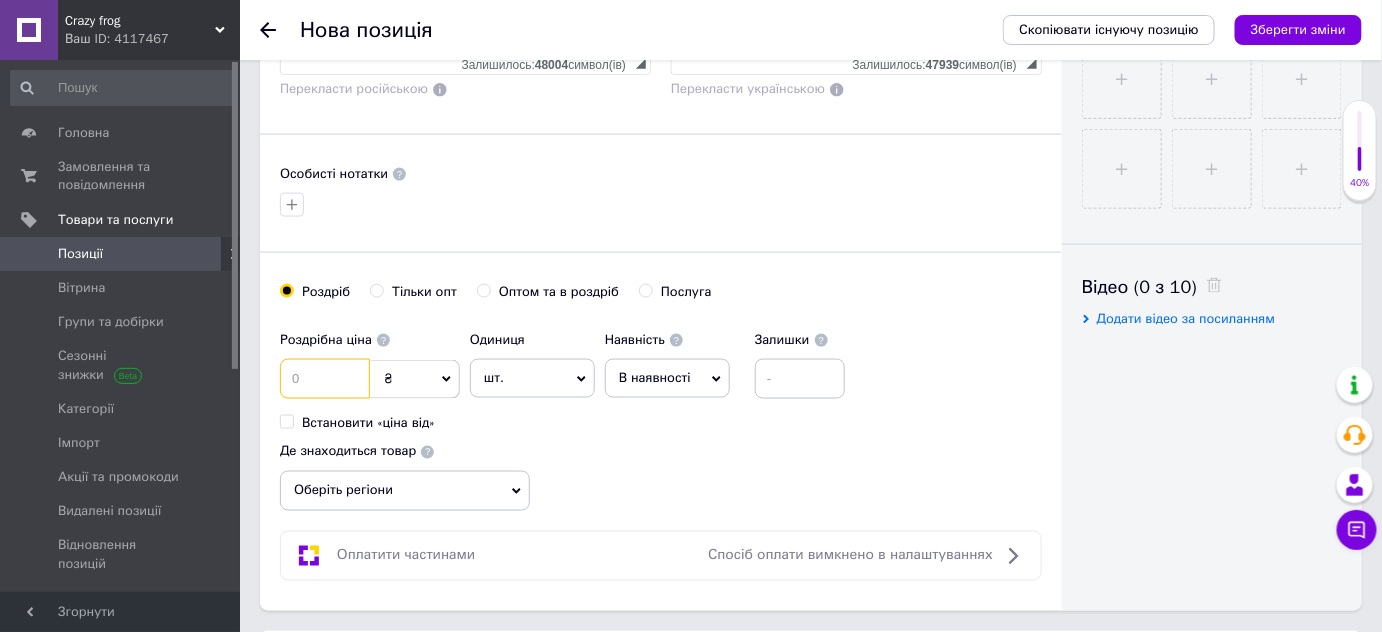 click at bounding box center [325, 379] 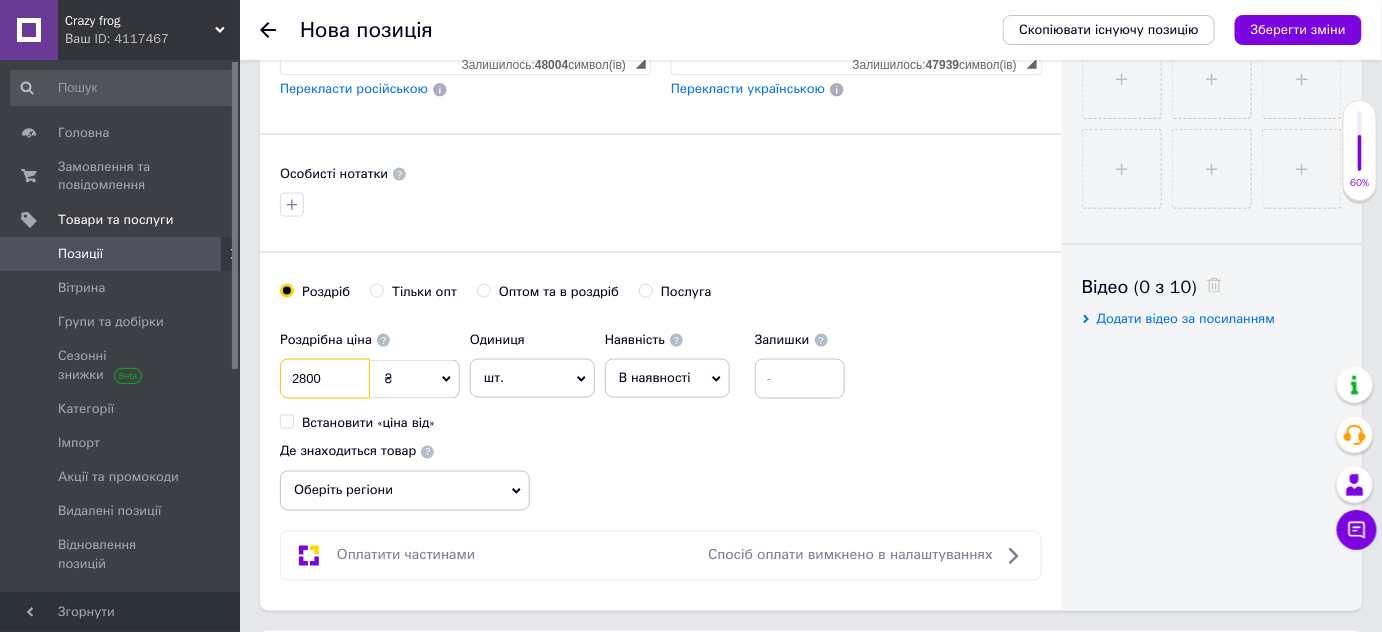 type on "2800" 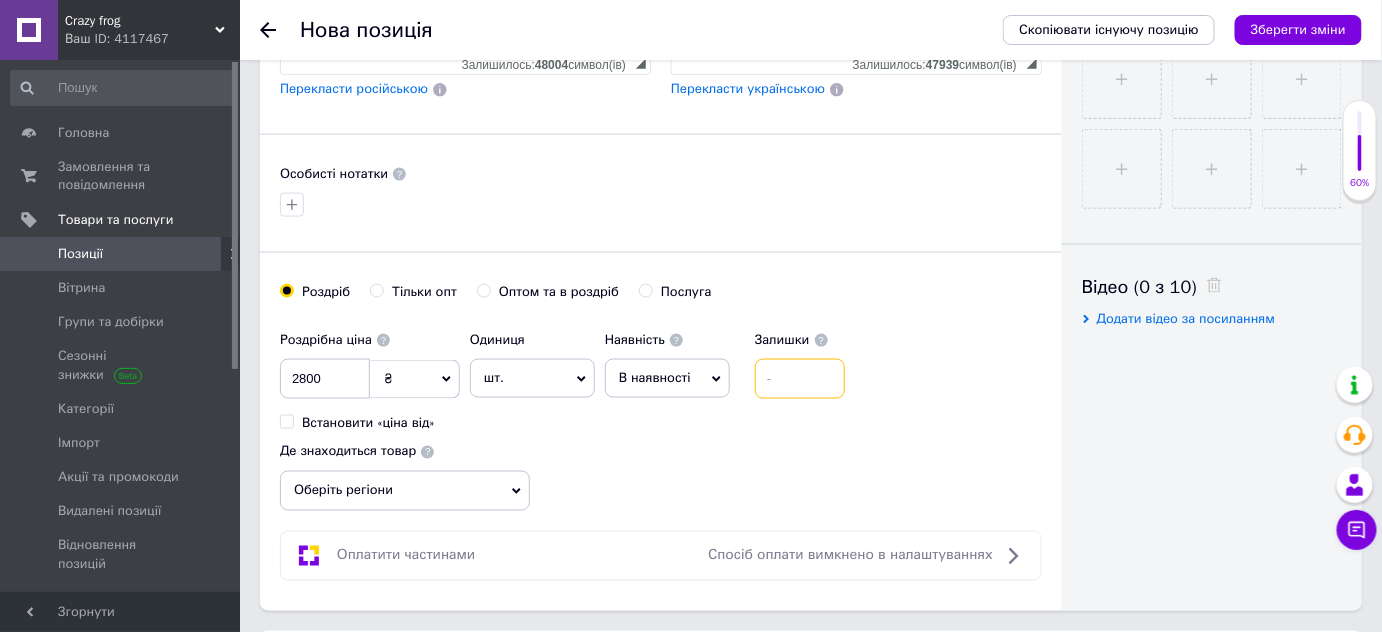 click at bounding box center (800, 379) 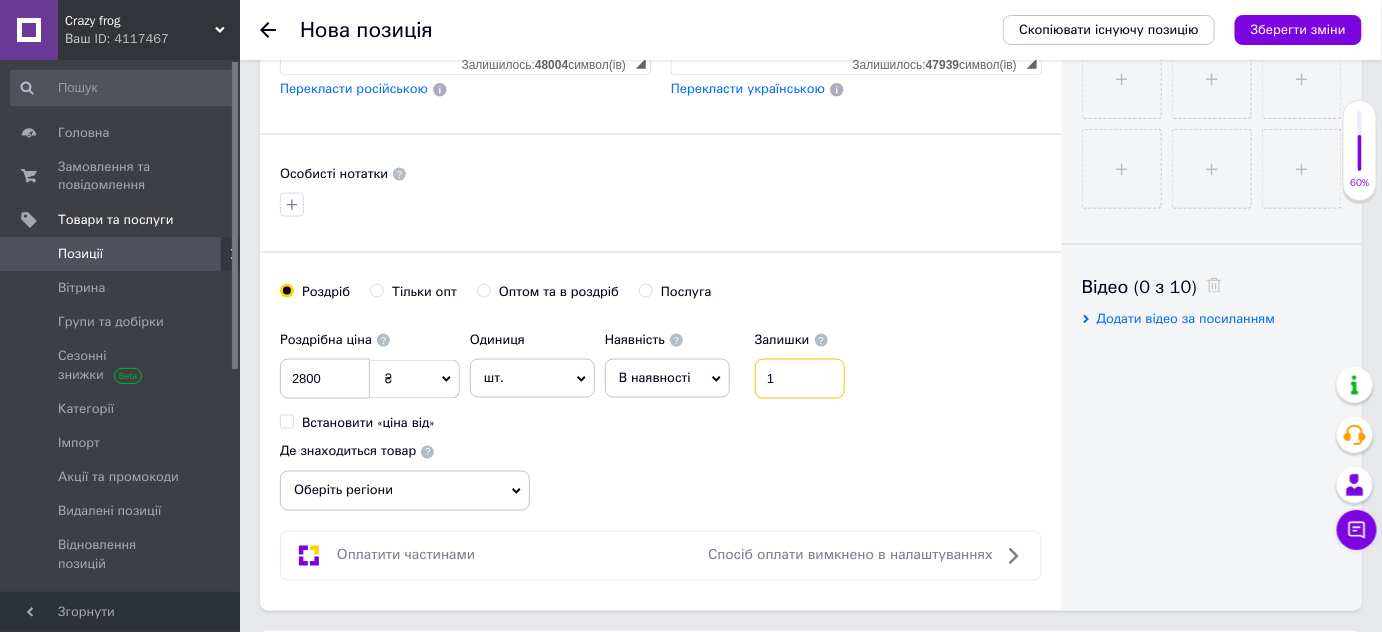type on "1" 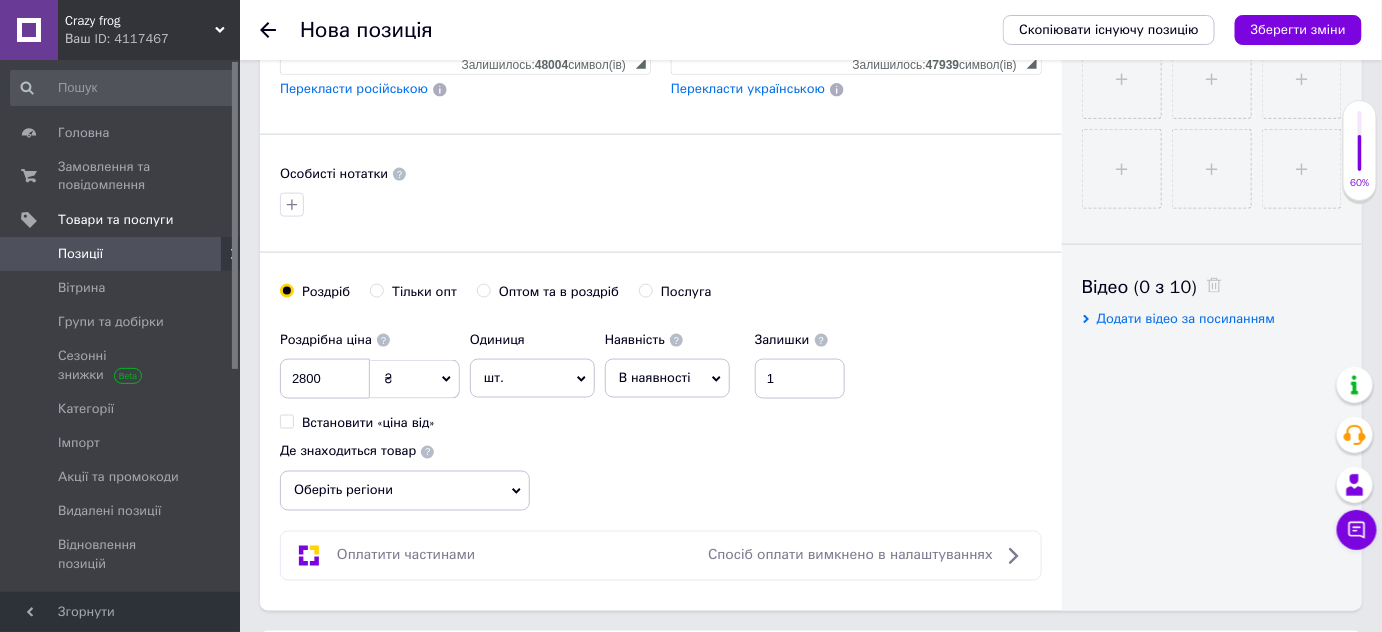 click on "Оберіть регіони" at bounding box center (405, 491) 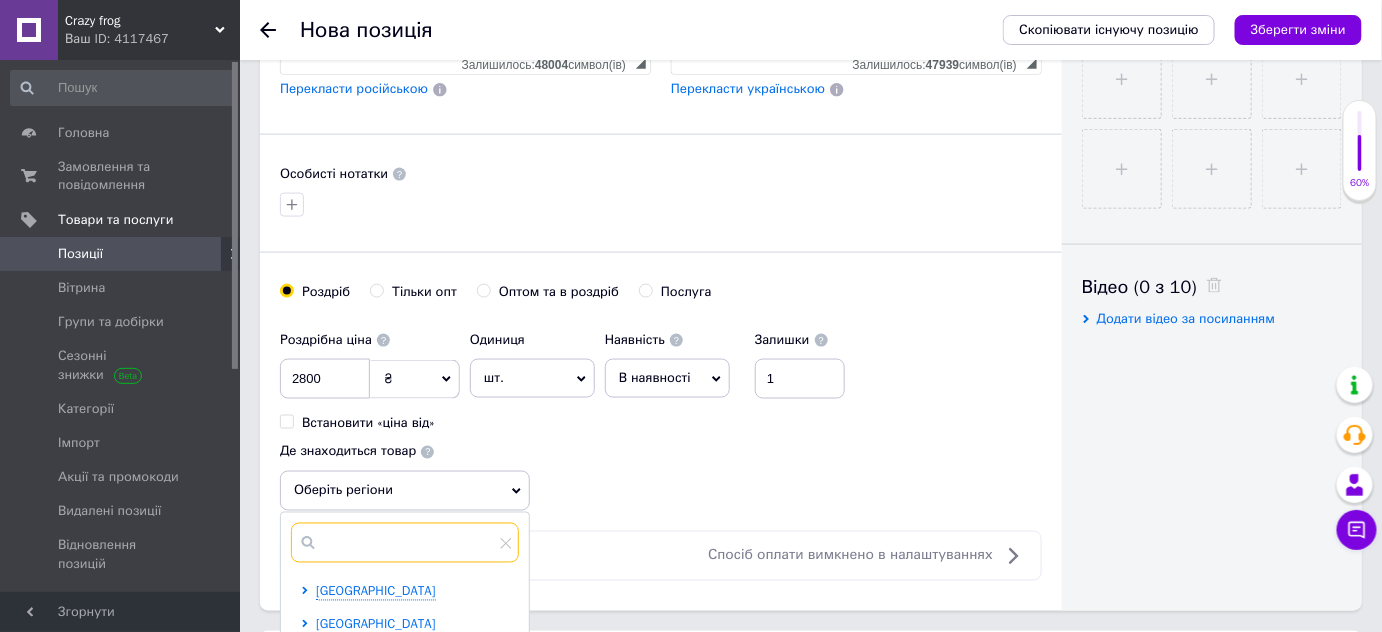 click at bounding box center (405, 543) 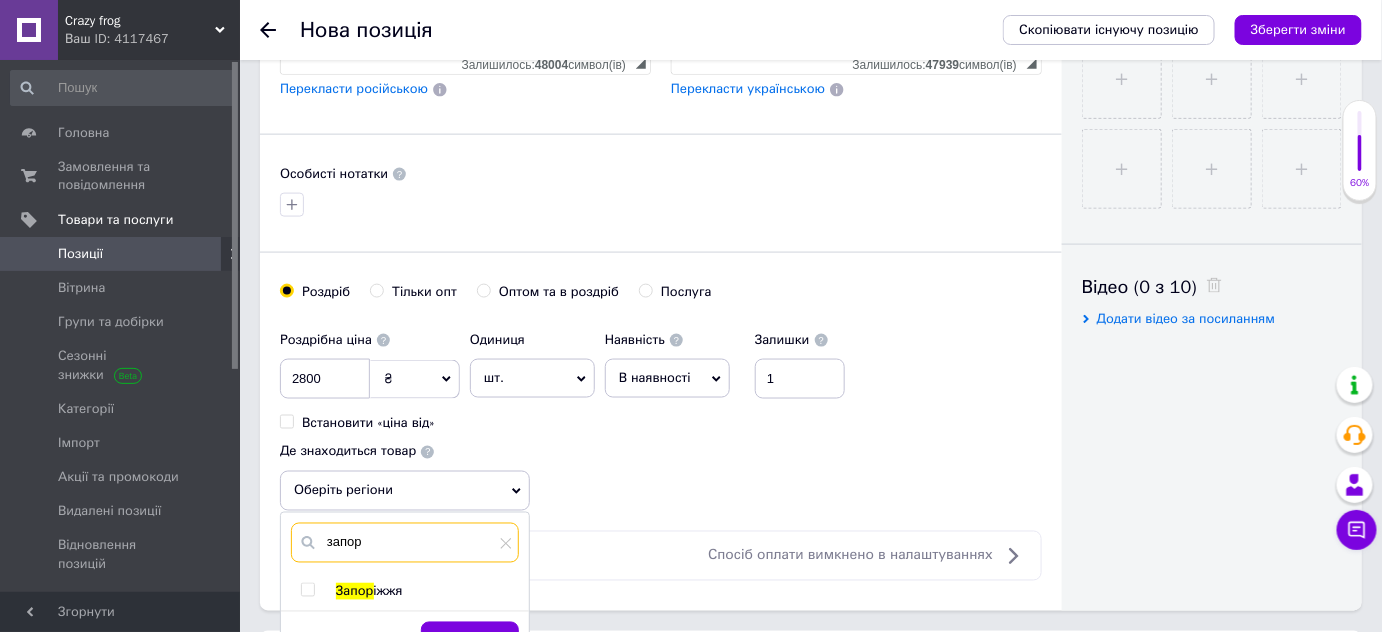 type on "запор" 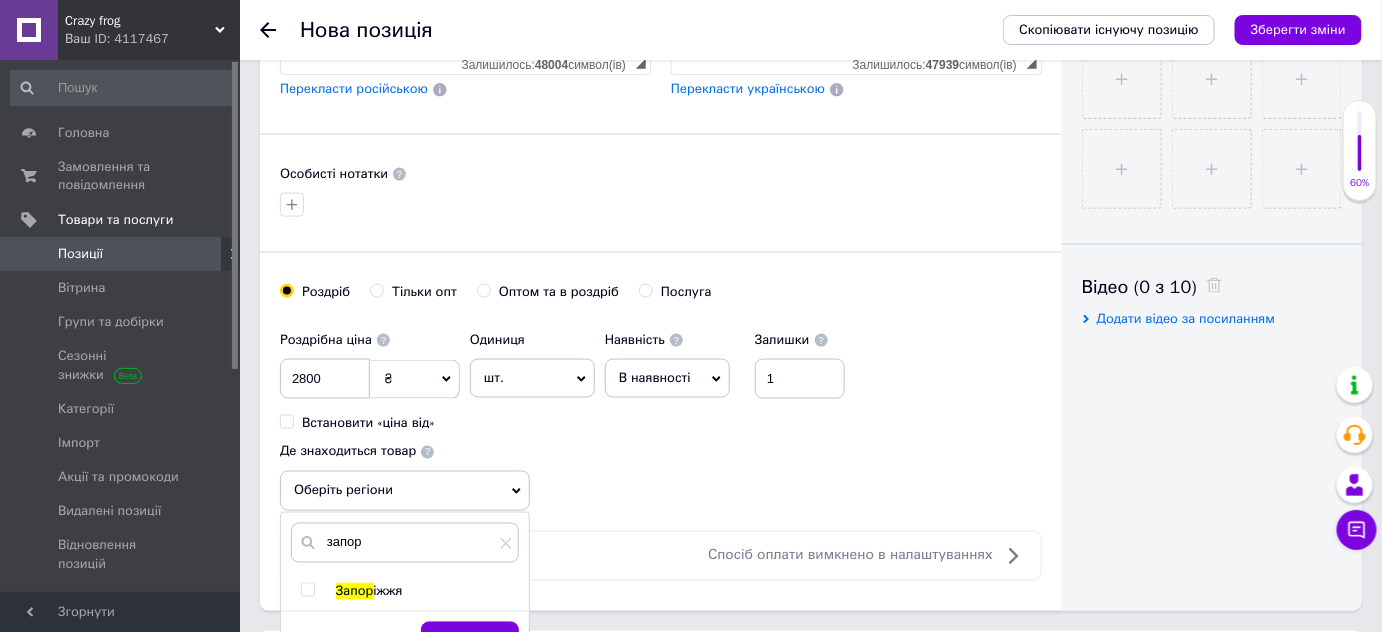 click on "іжжя" at bounding box center [388, 591] 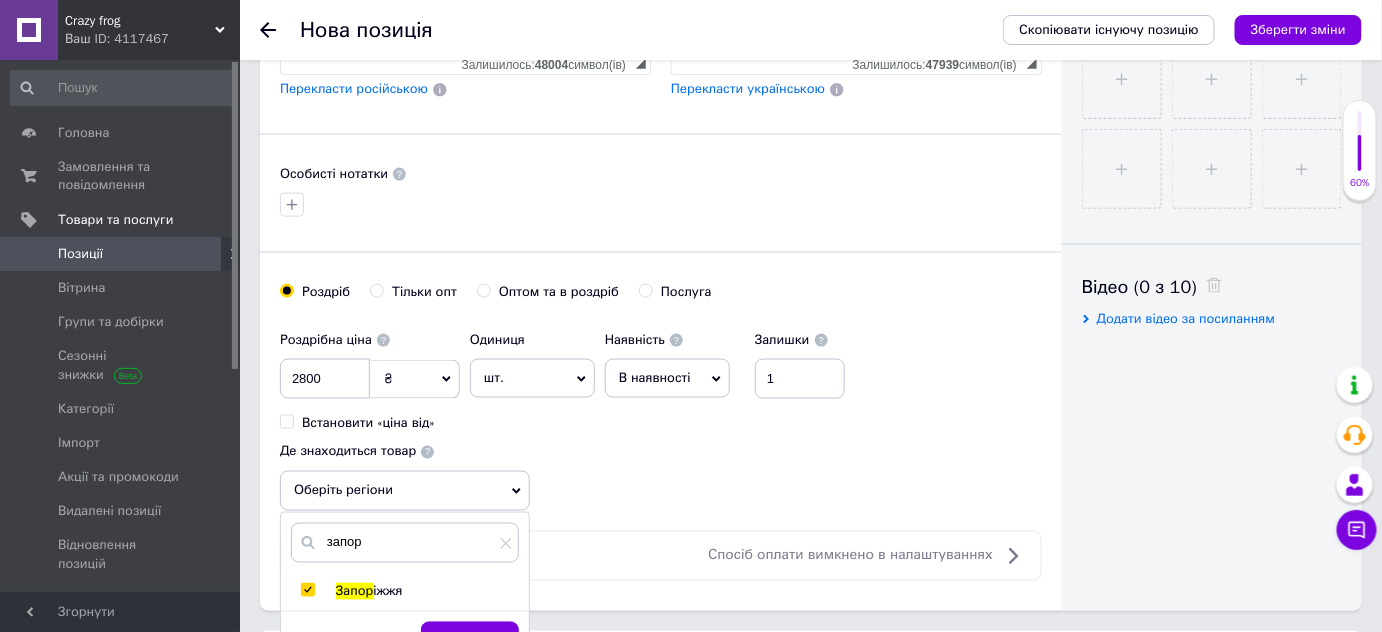 checkbox on "true" 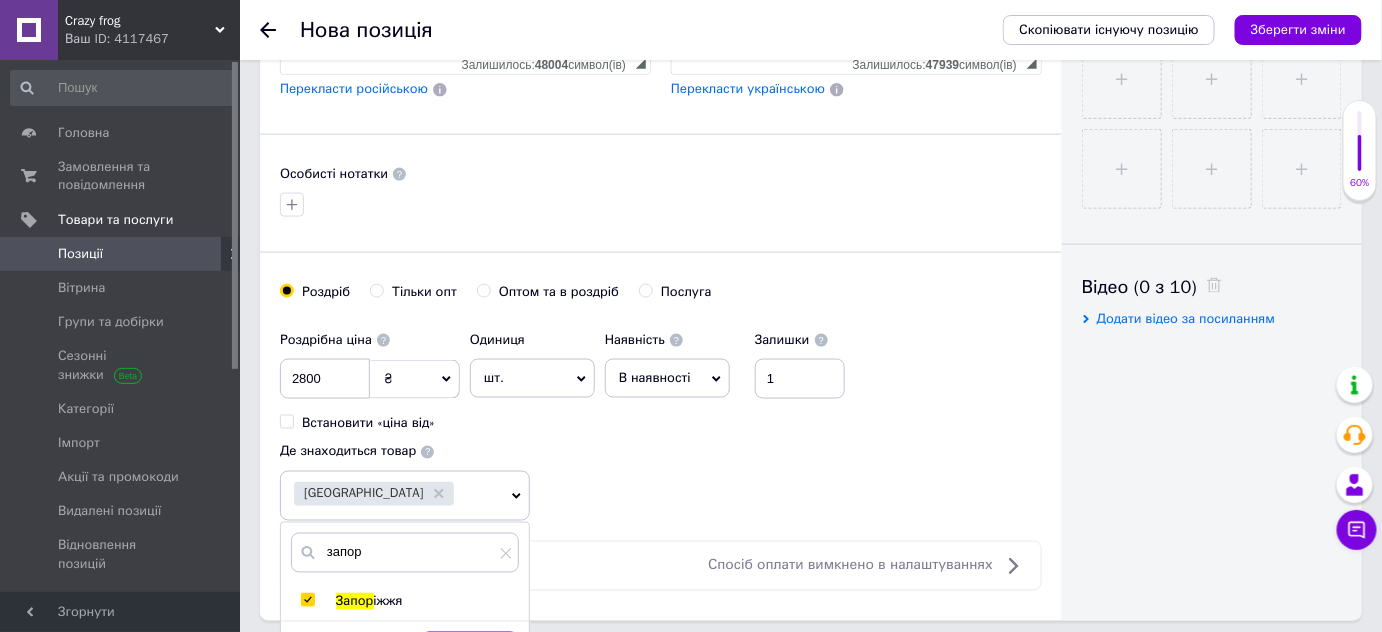 scroll, scrollTop: 909, scrollLeft: 0, axis: vertical 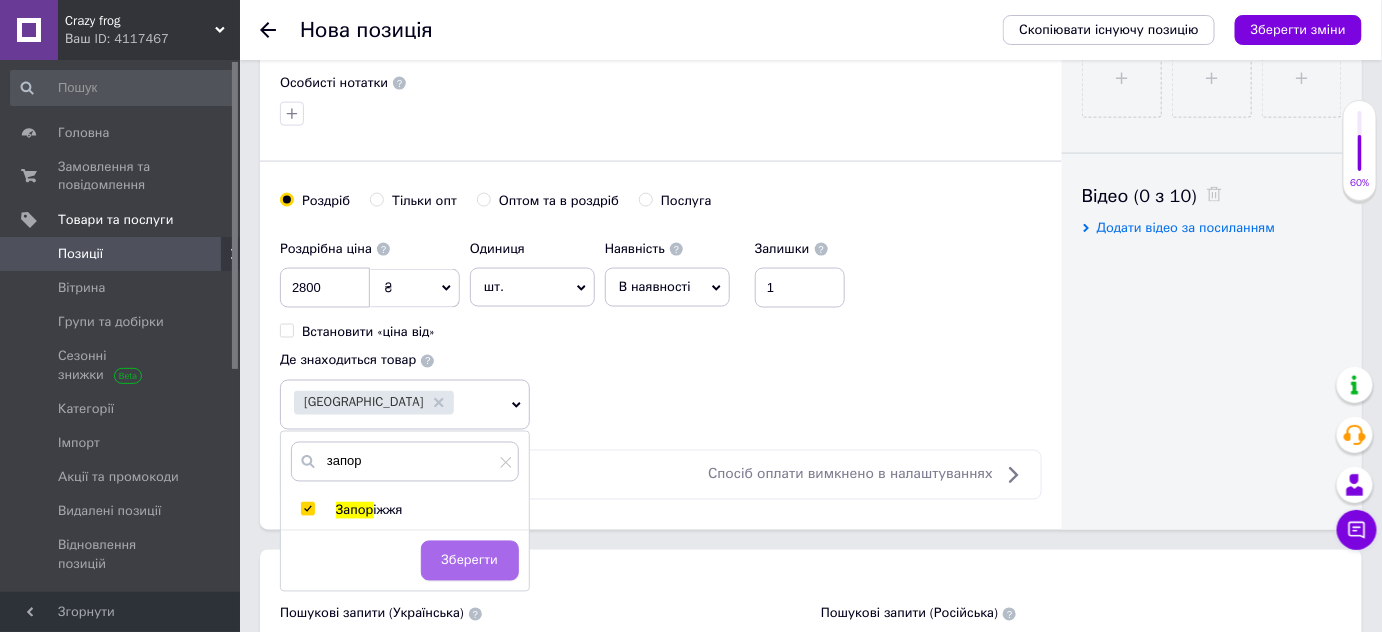 click on "Зберегти" at bounding box center (470, 561) 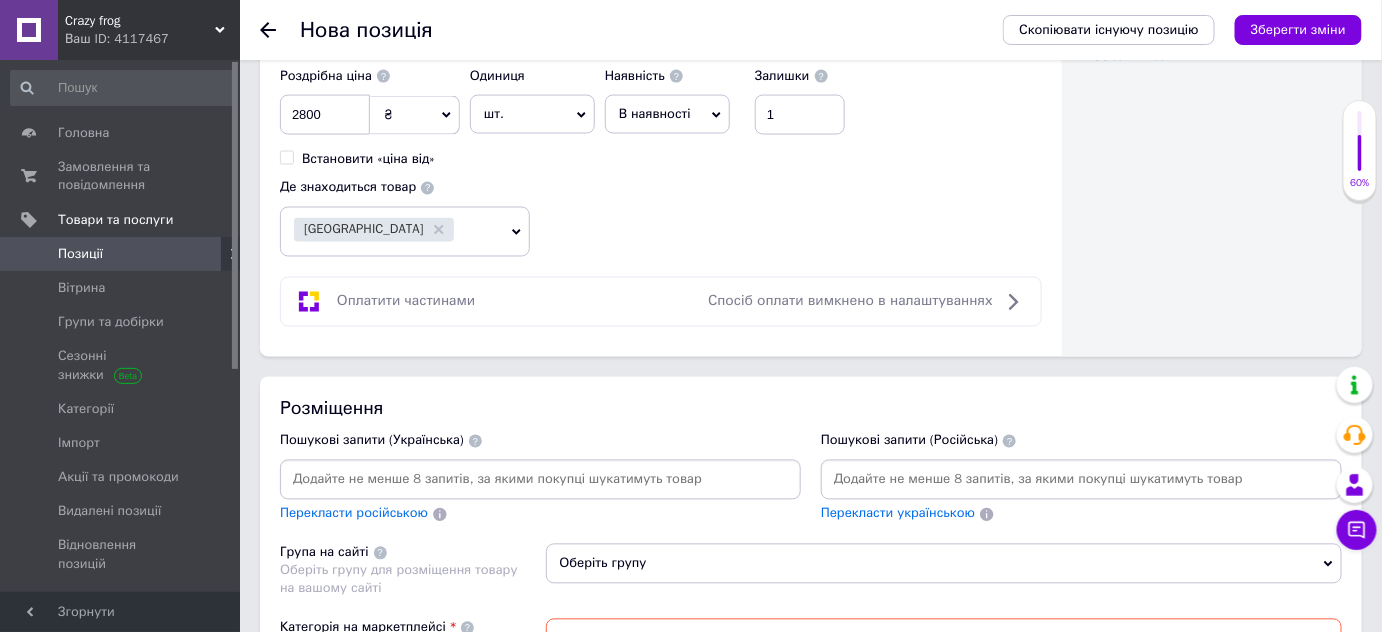 scroll, scrollTop: 1090, scrollLeft: 0, axis: vertical 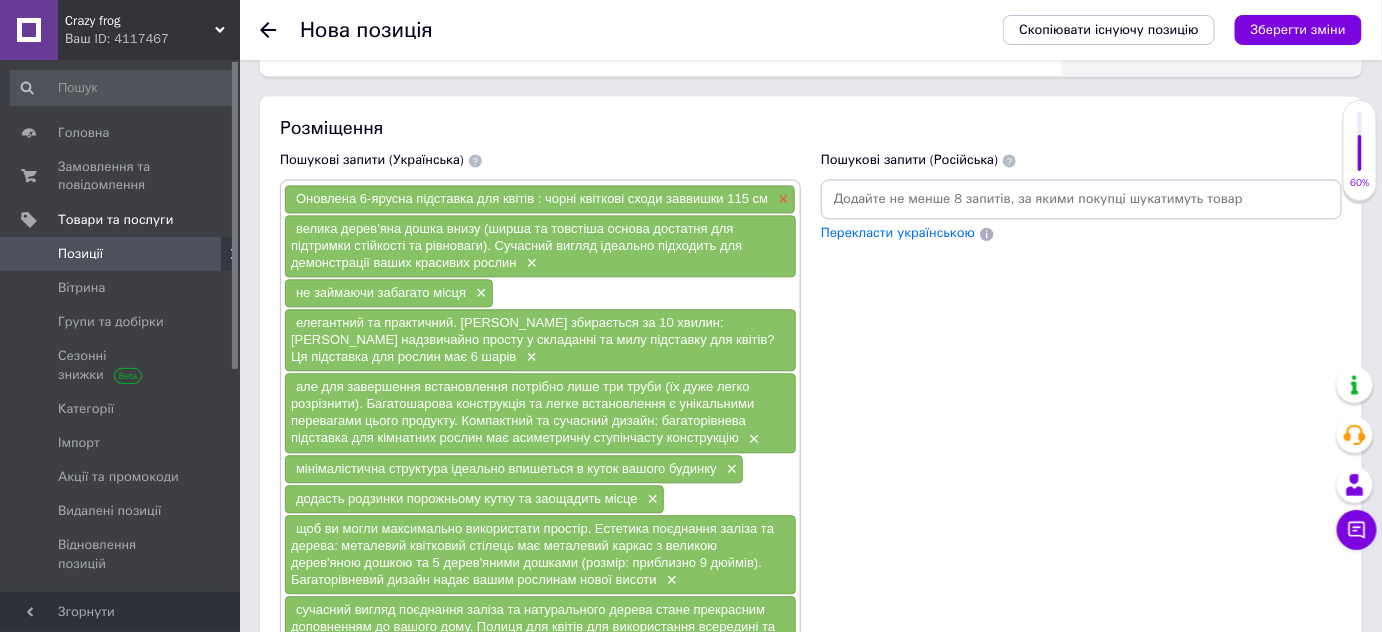 click on "×" at bounding box center (781, 199) 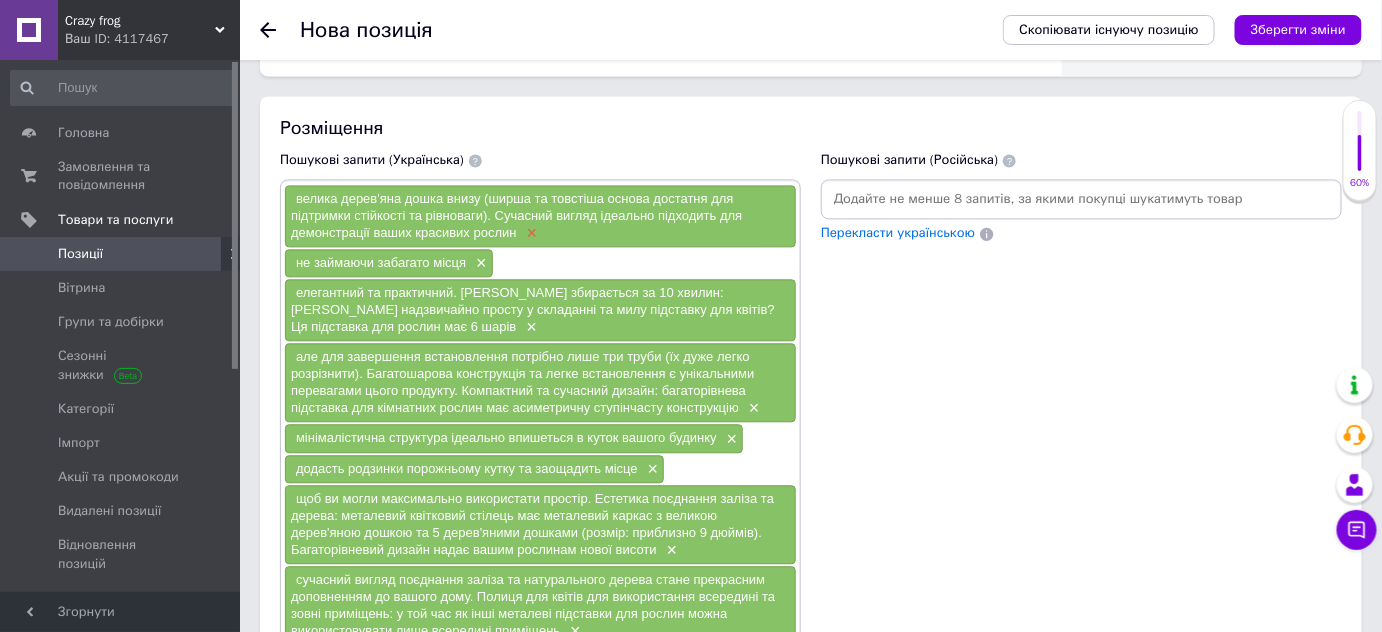 click on "×" at bounding box center (530, 233) 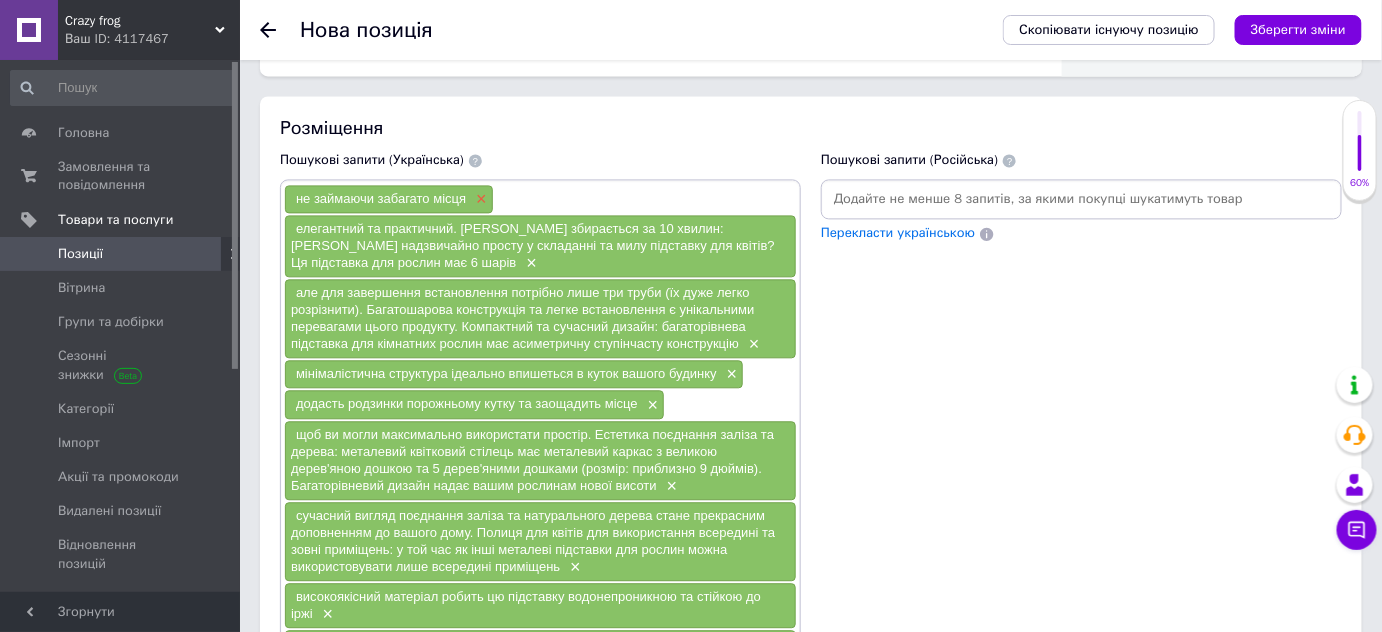 click on "×" at bounding box center (479, 199) 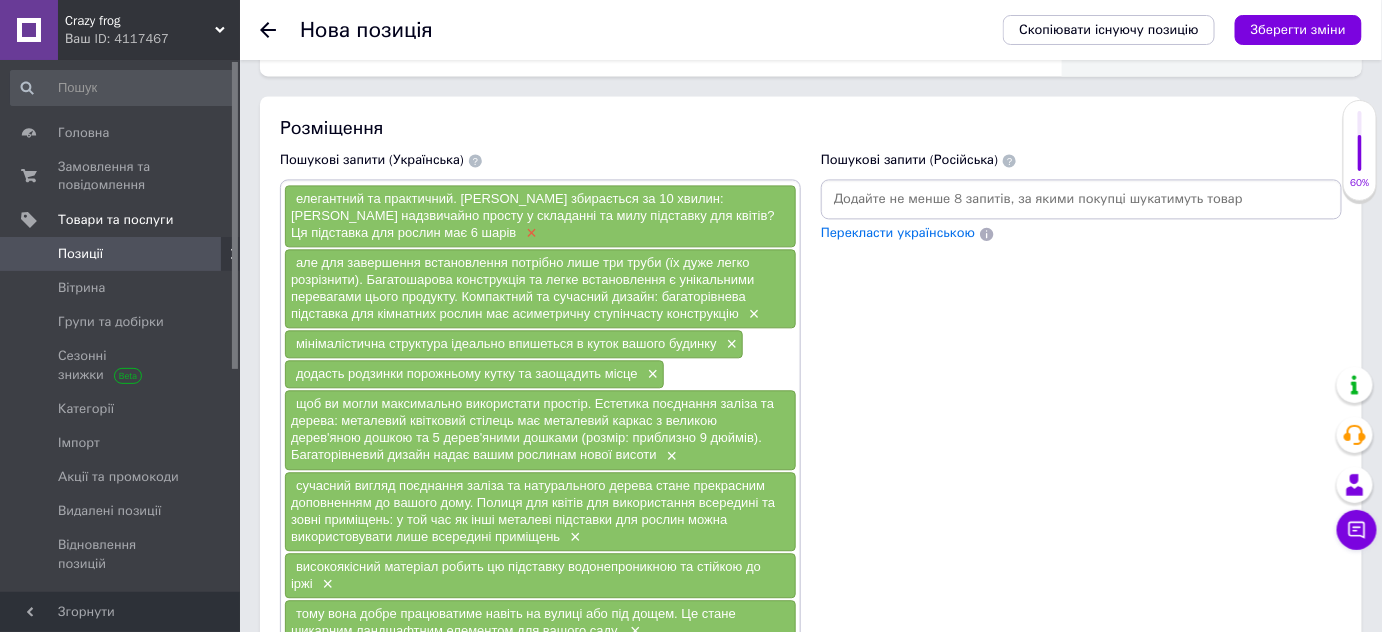 click on "×" at bounding box center (529, 233) 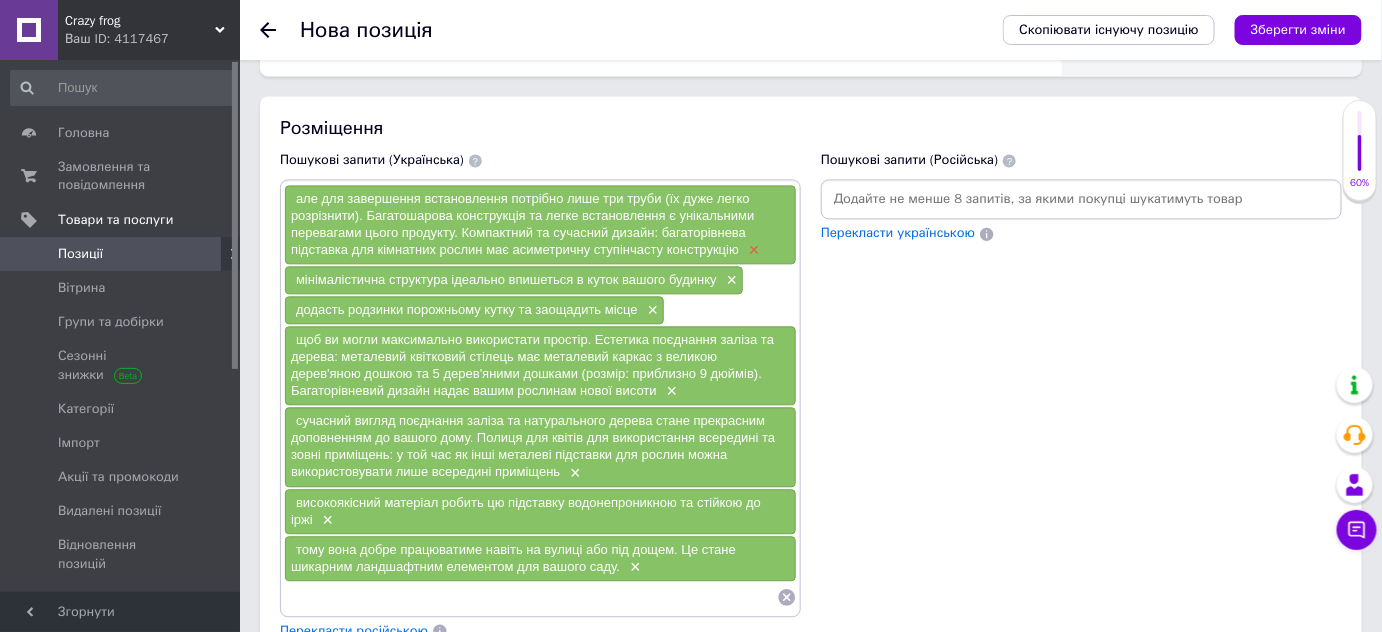 click on "×" at bounding box center (752, 250) 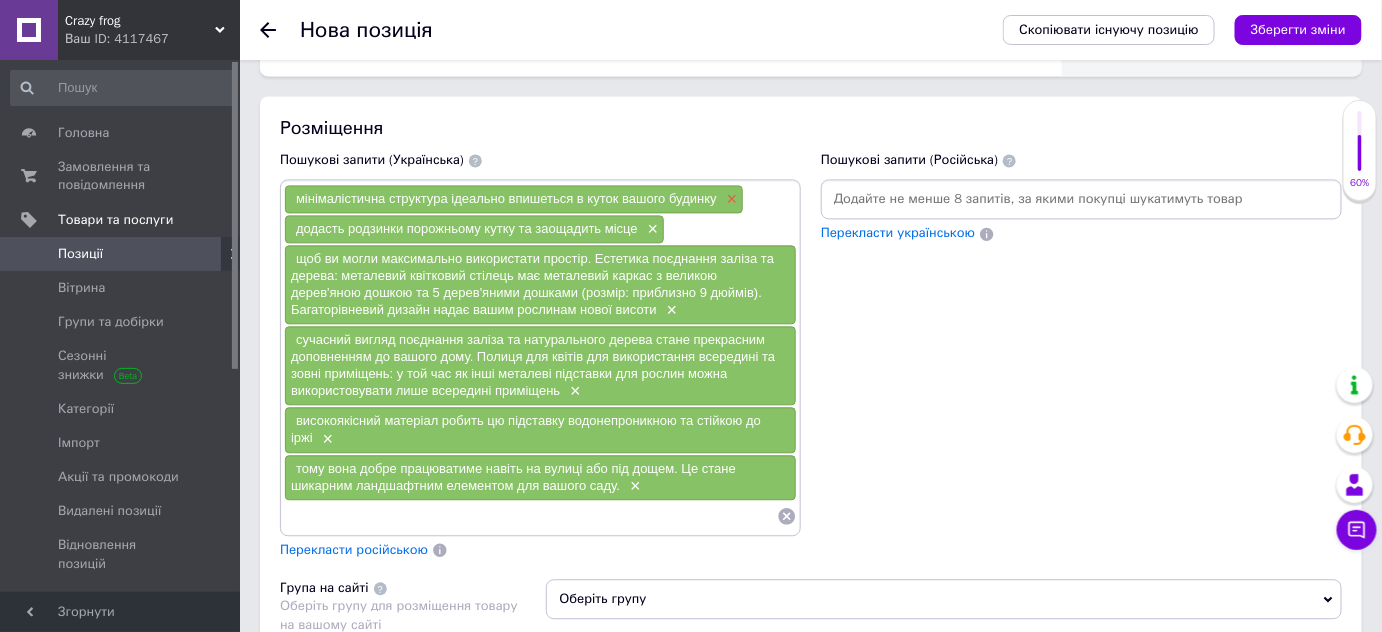 click on "×" at bounding box center [730, 199] 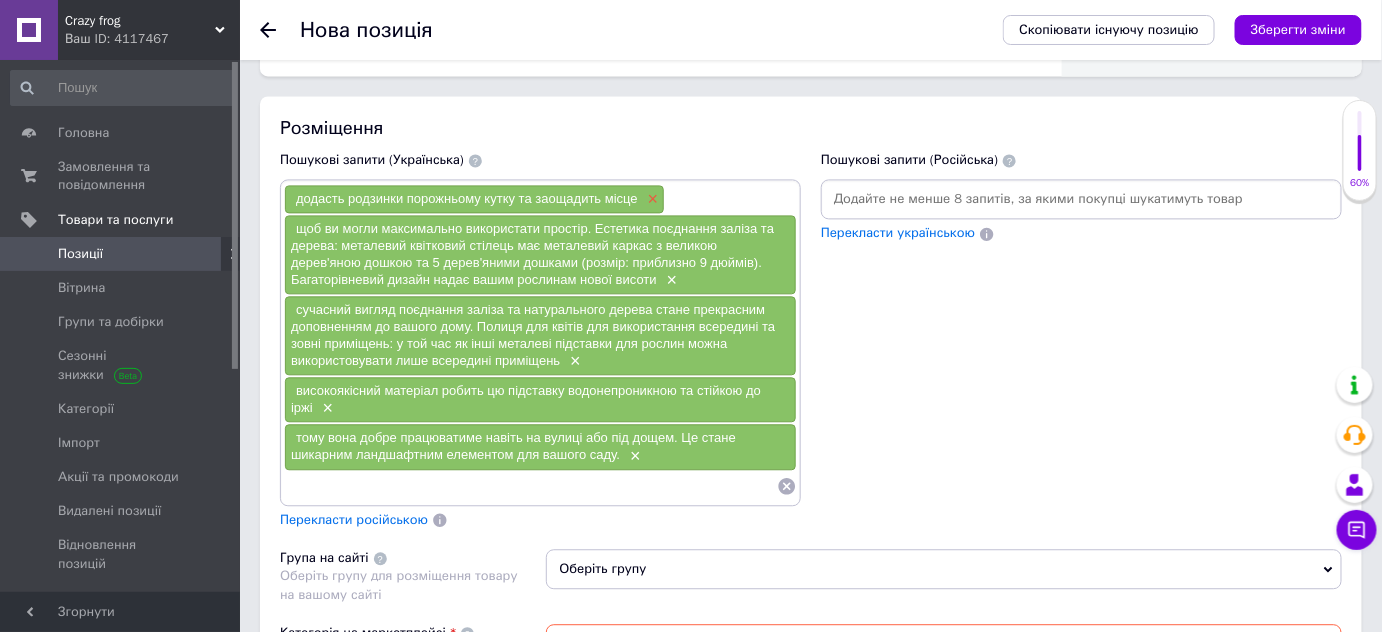 click on "×" at bounding box center [651, 199] 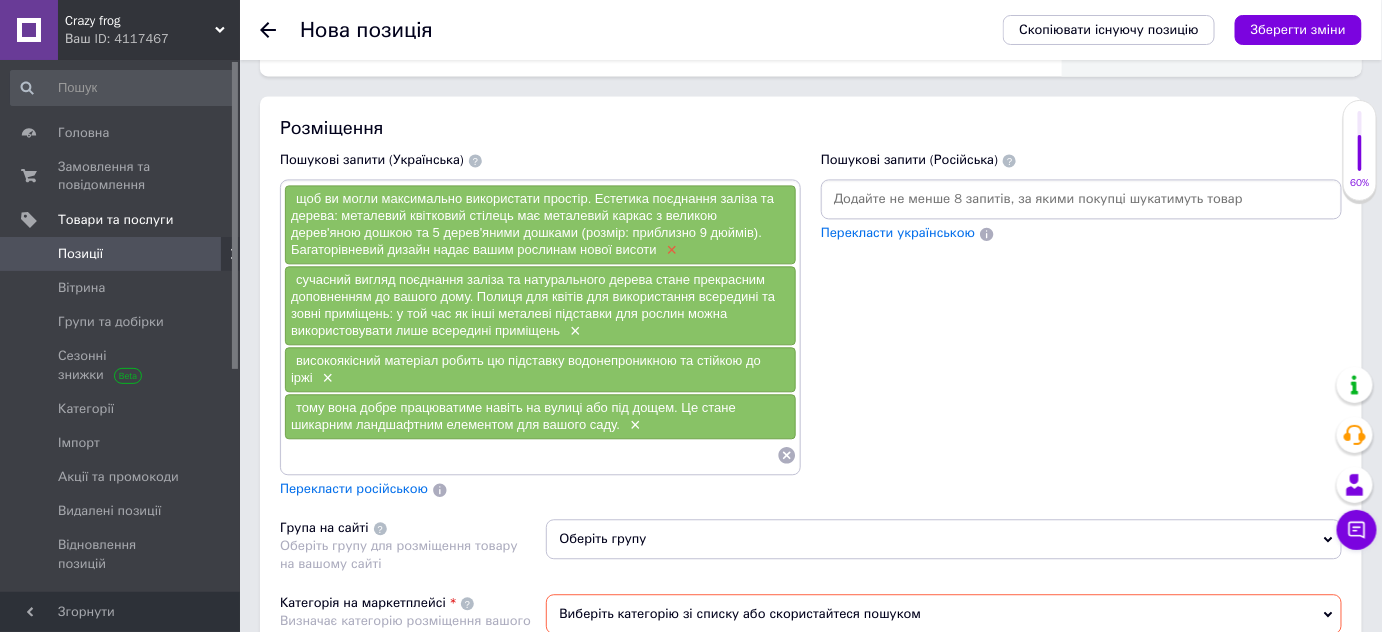click on "×" at bounding box center [670, 250] 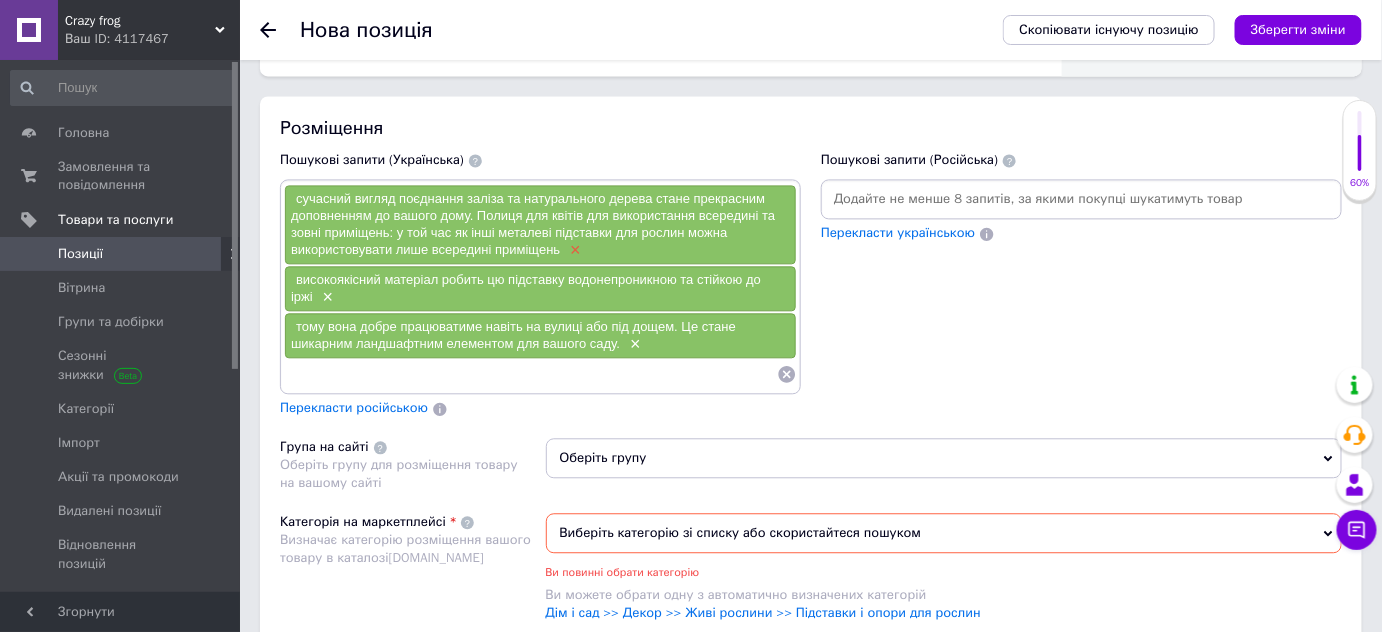click on "×" at bounding box center (573, 250) 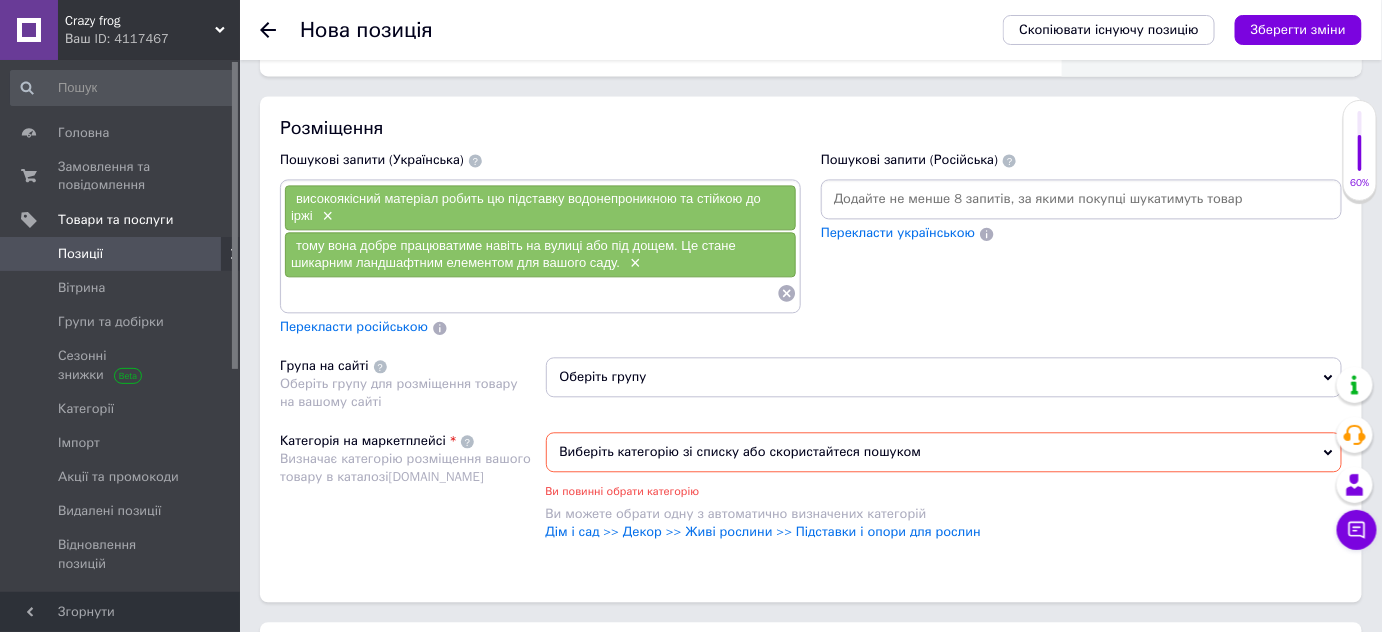 click on "високоякісний матеріал робить цю підставку водонепроникною та стійкою до іржі ×" at bounding box center [540, 207] 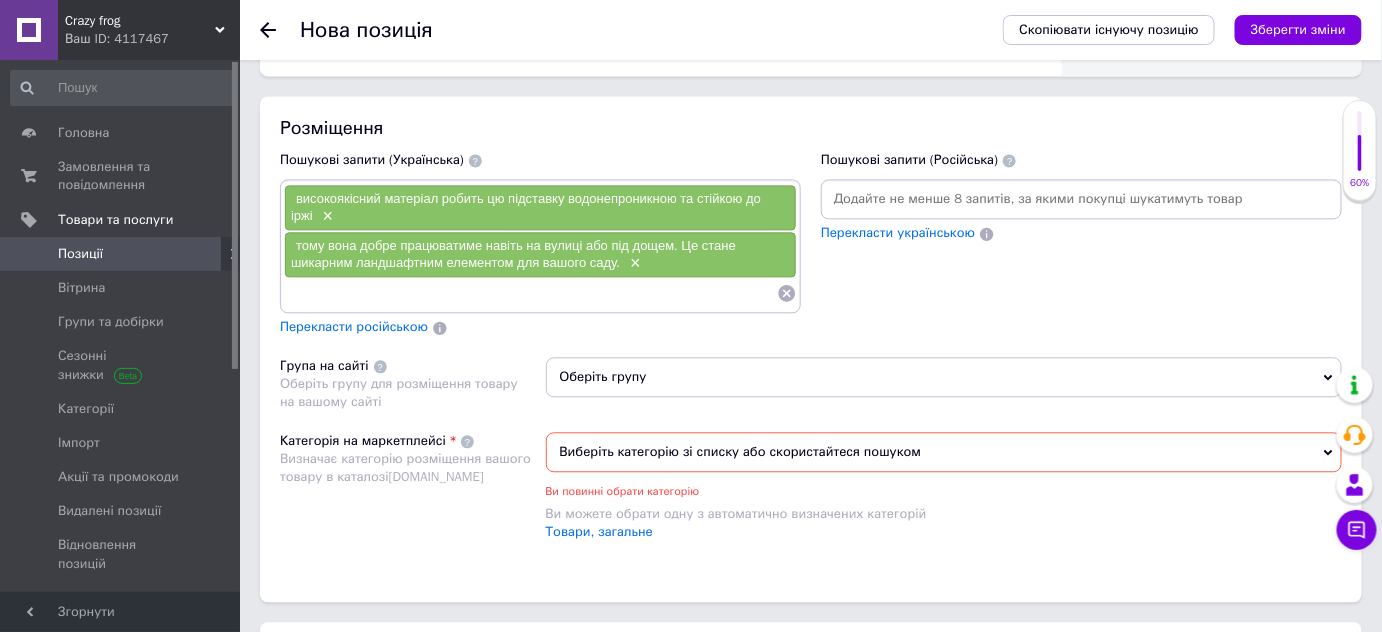 drag, startPoint x: 630, startPoint y: 253, endPoint x: 610, endPoint y: 251, distance: 20.09975 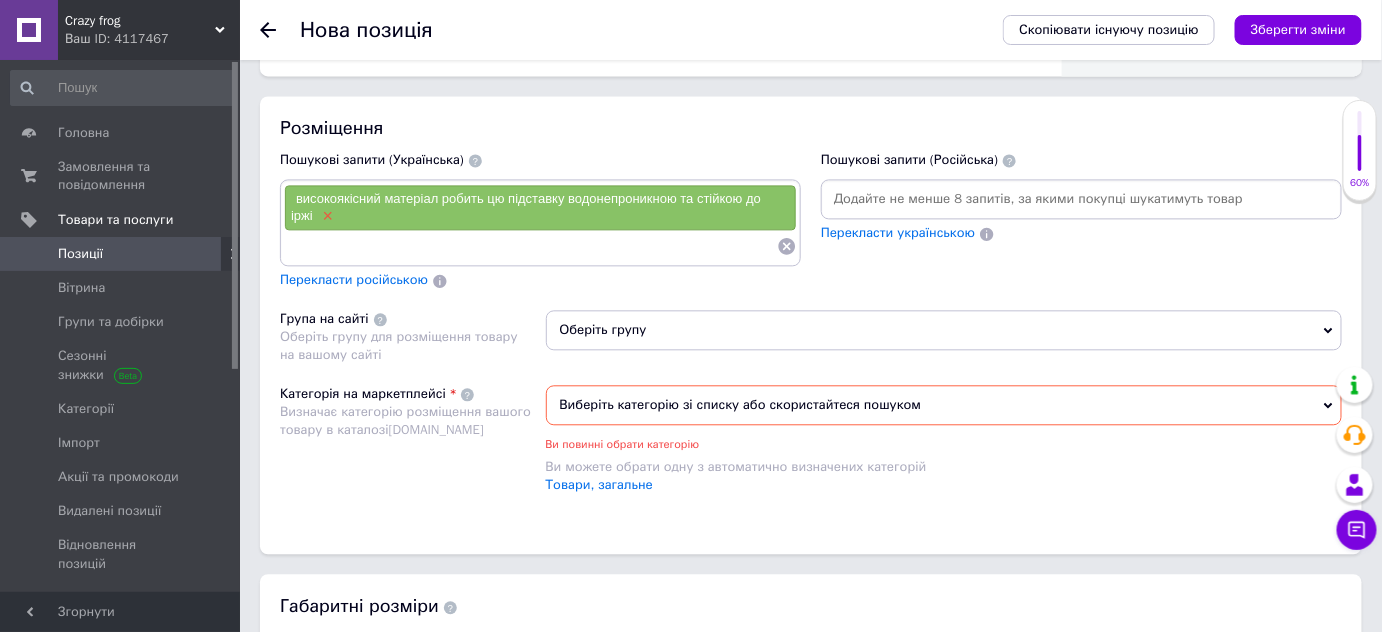click on "×" at bounding box center [326, 216] 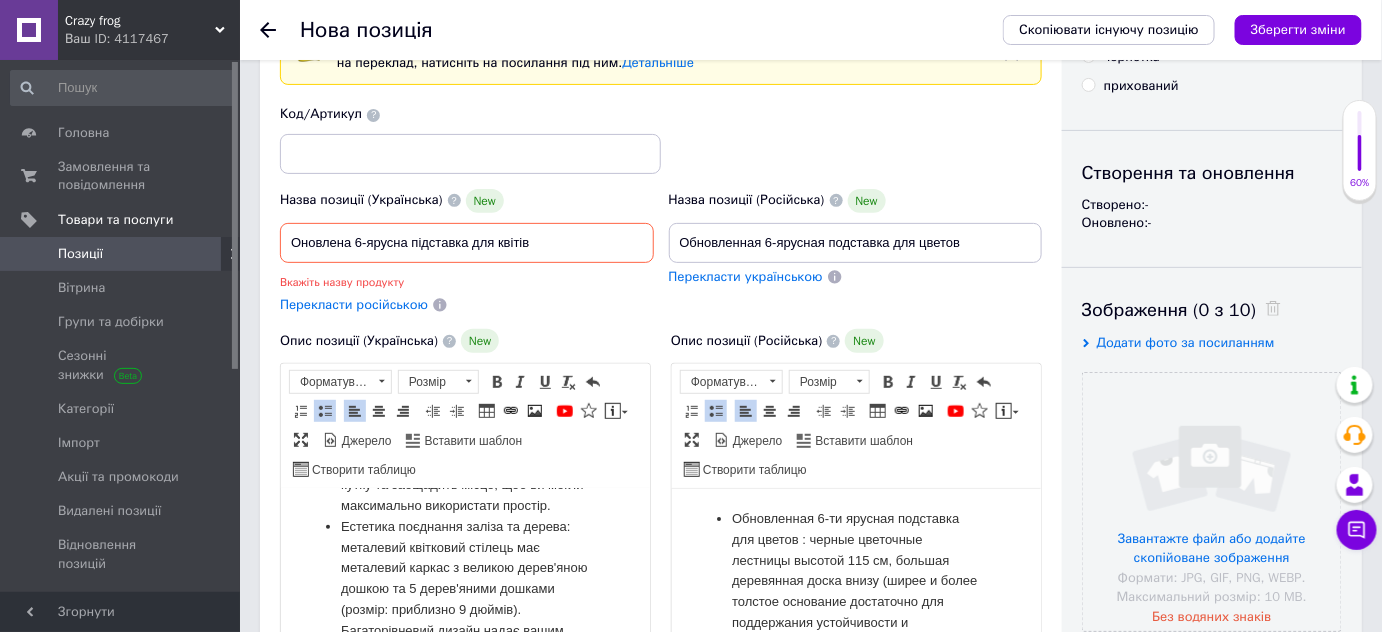scroll, scrollTop: 272, scrollLeft: 0, axis: vertical 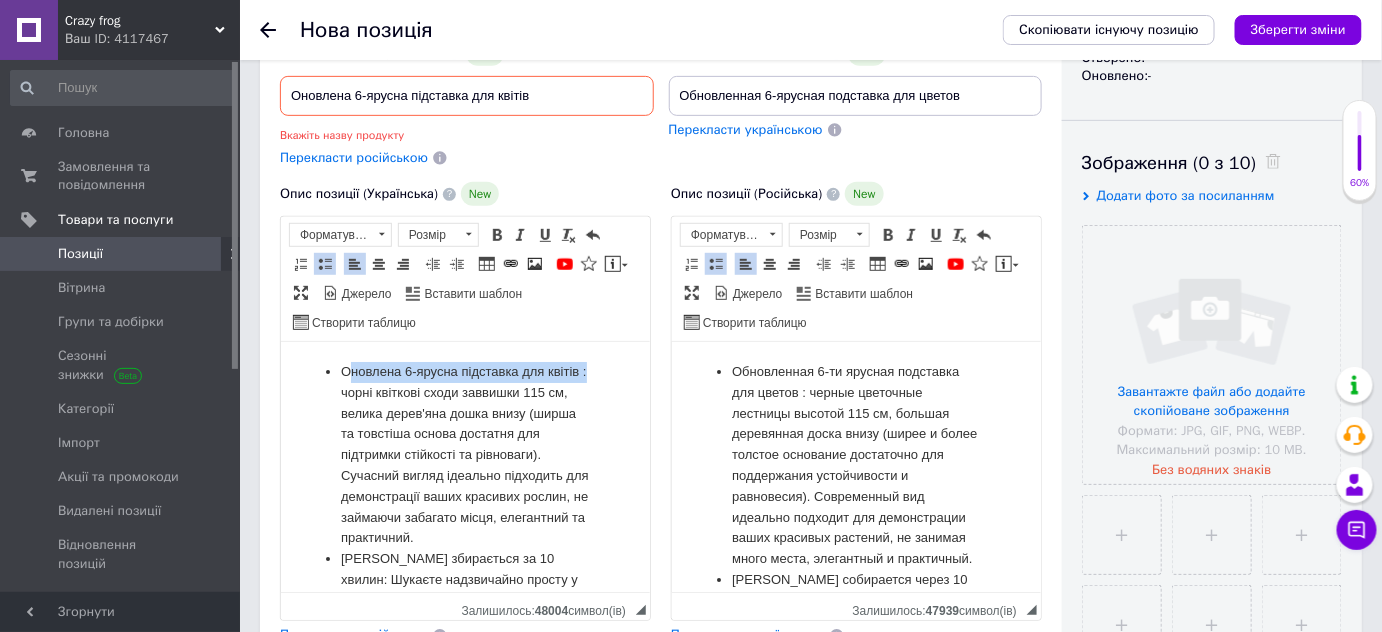 drag, startPoint x: 346, startPoint y: 371, endPoint x: 378, endPoint y: 385, distance: 34.928497 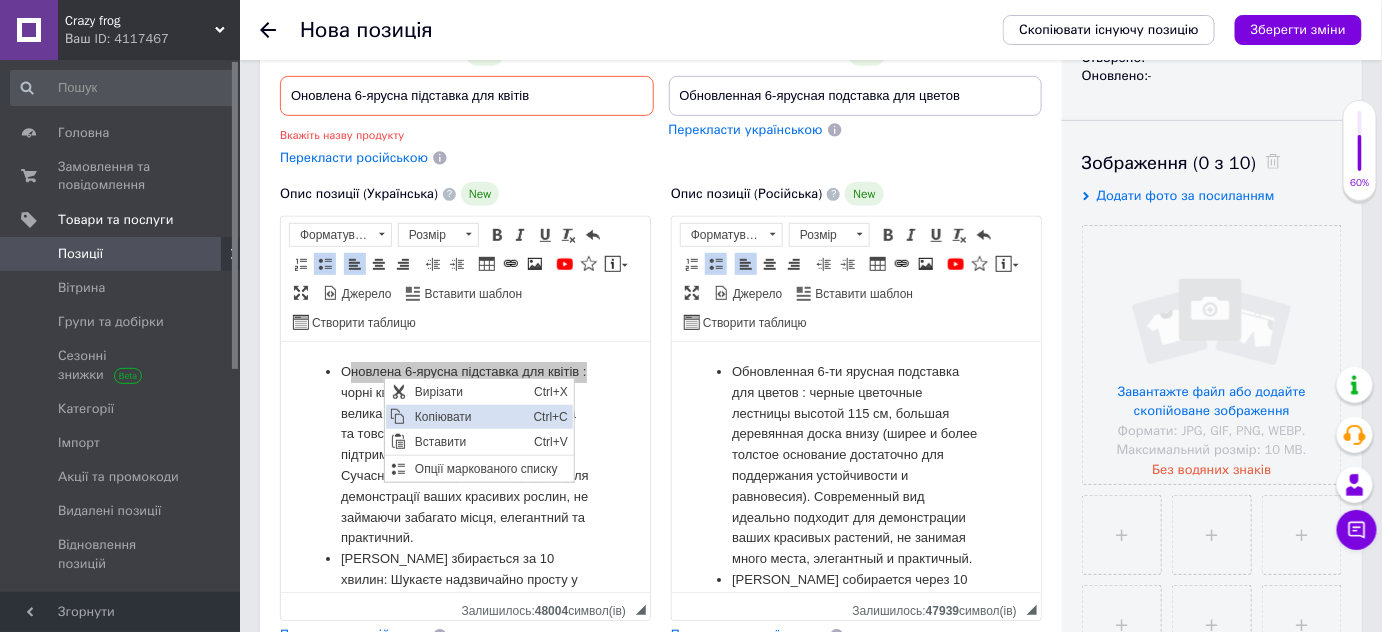 click on "Копіювати" at bounding box center [468, 416] 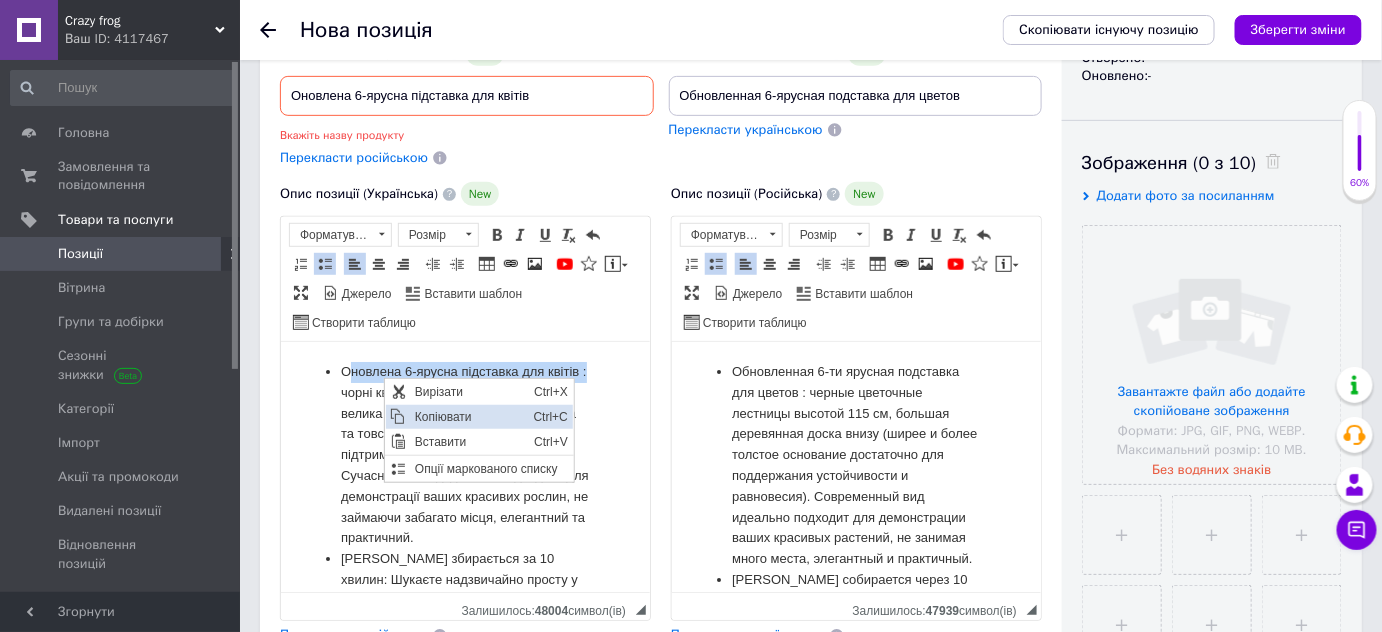 copy on "новлена ​​6-ярусна підставка для квітів :" 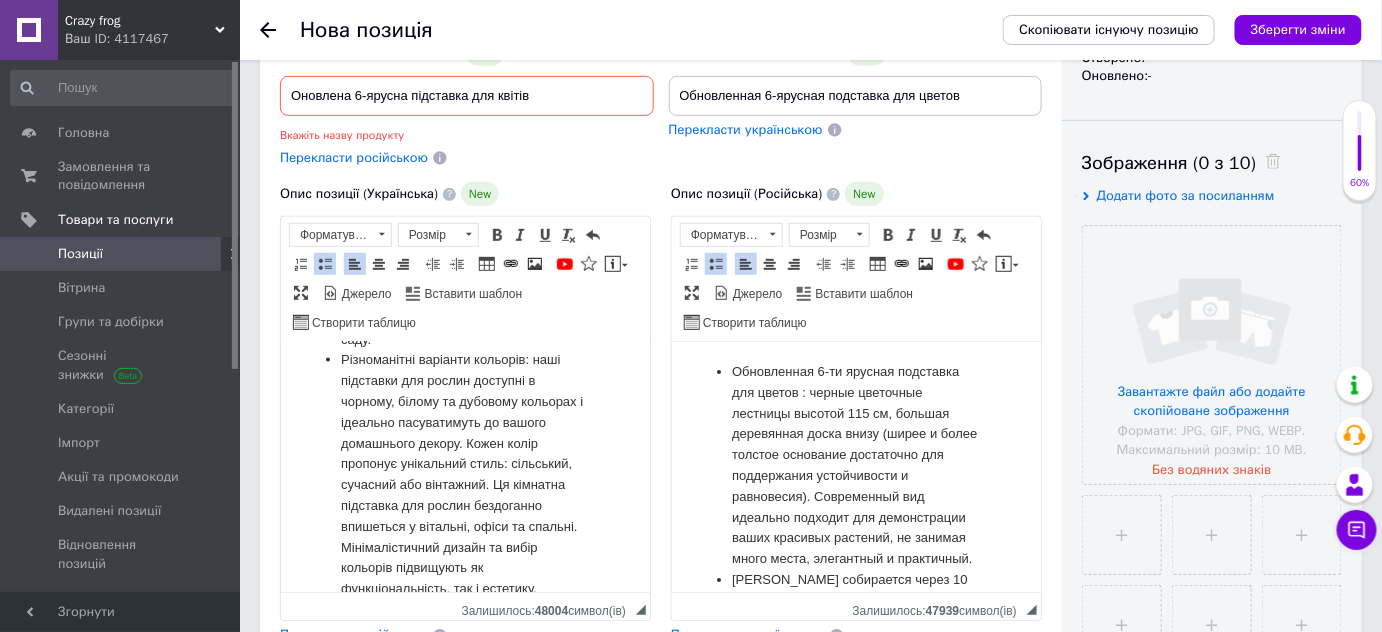 scroll, scrollTop: 1079, scrollLeft: 0, axis: vertical 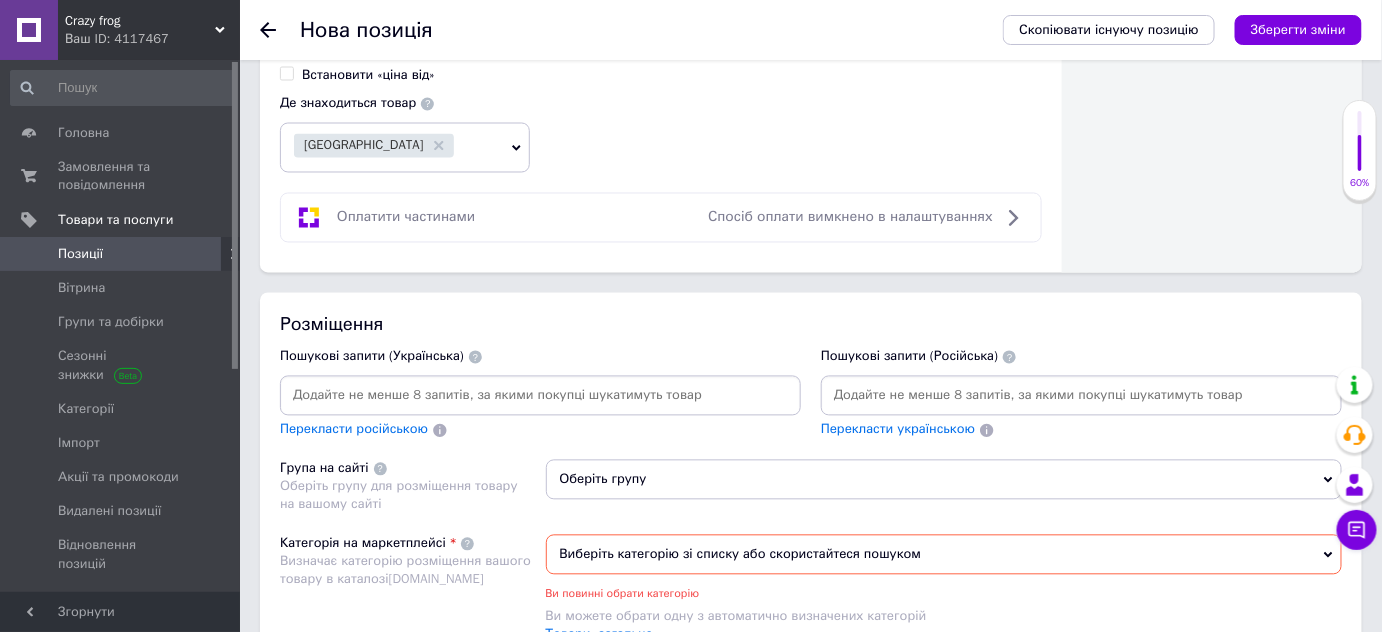 paste on "новлена ​​6-ярусна підставка для квітів :" 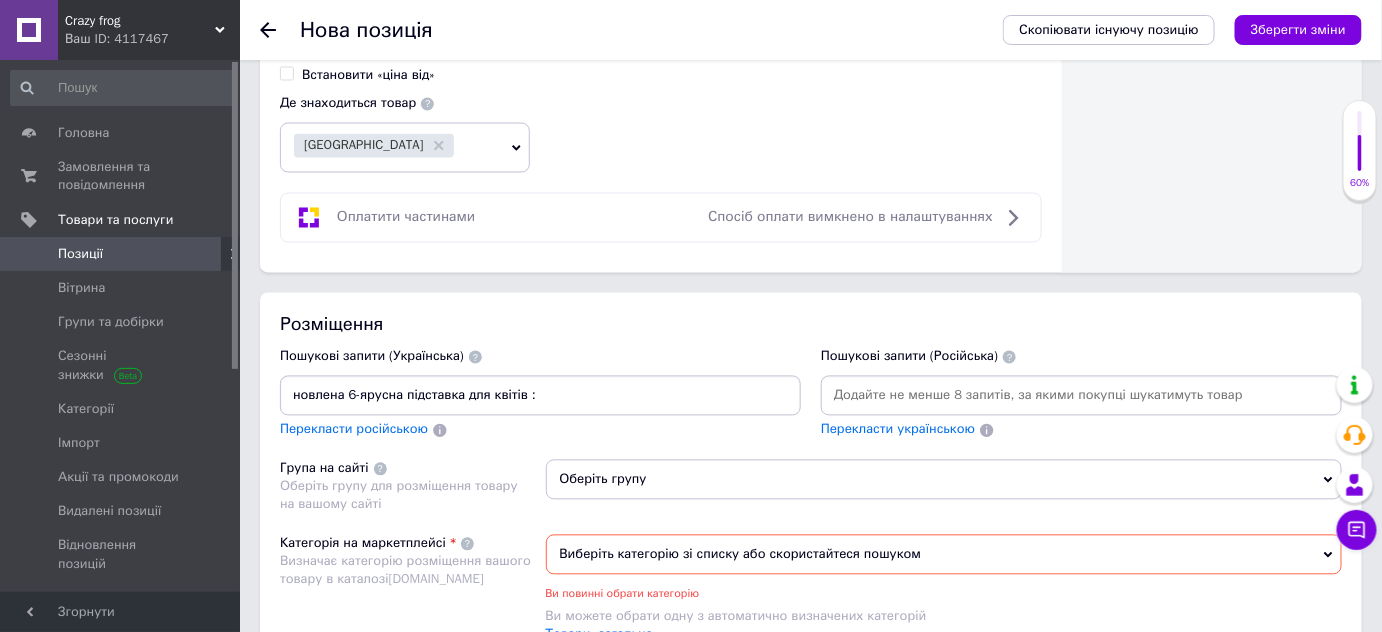 type on "новлена ​​6-ярусна підставка для квітів" 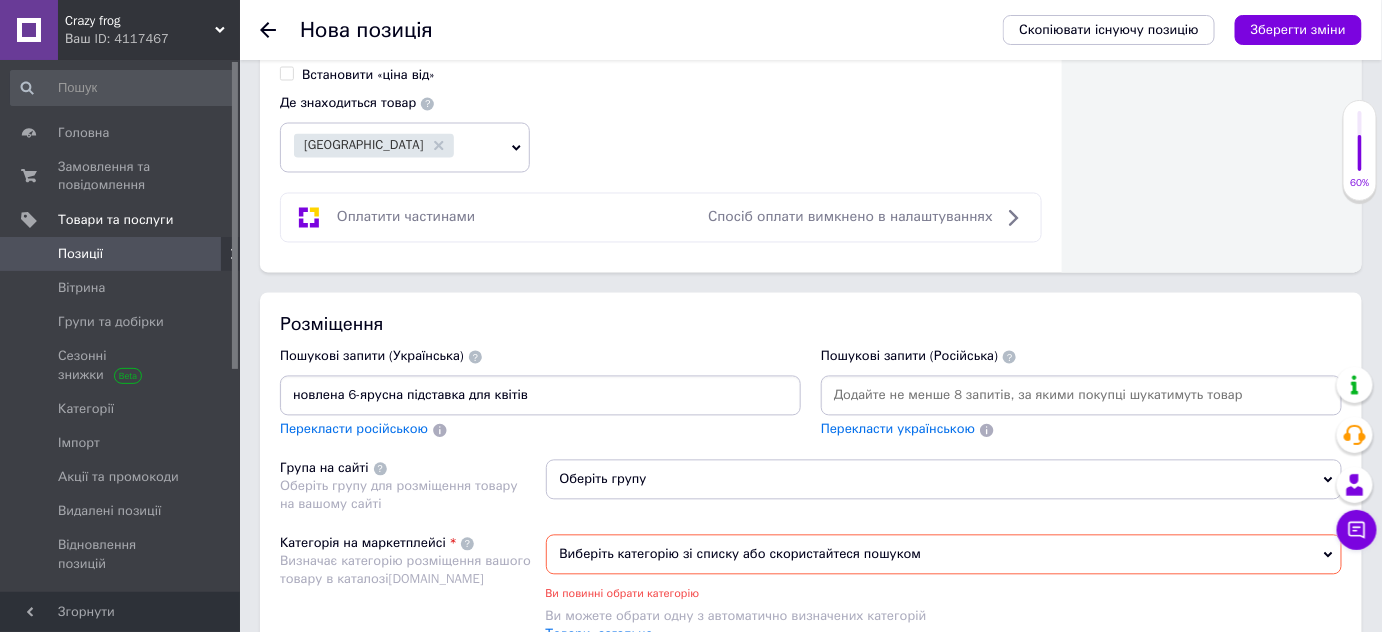 type 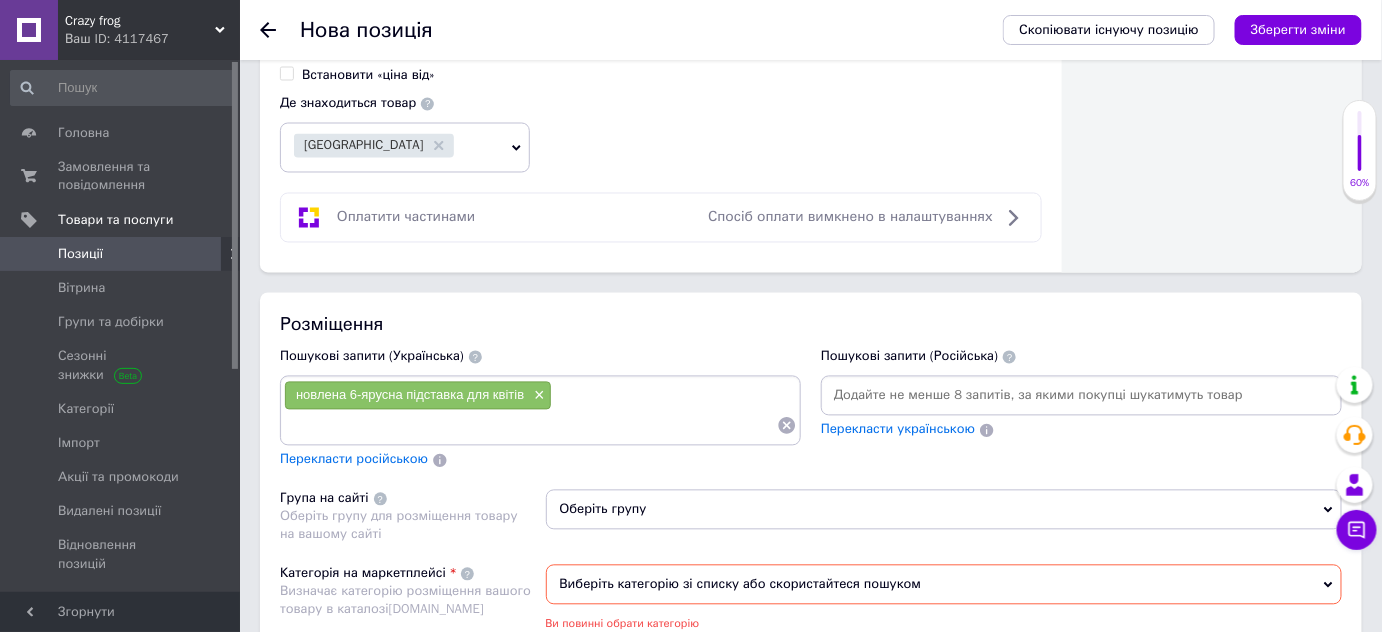 click on "Перекласти російською" at bounding box center (354, 459) 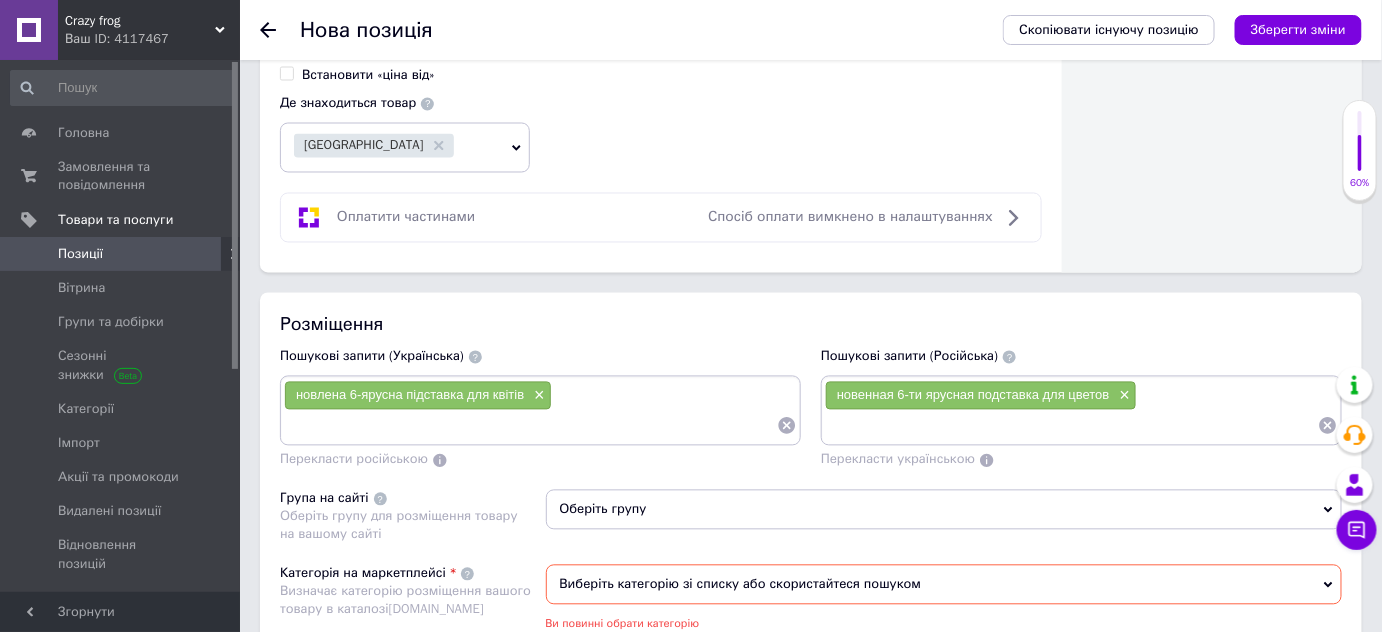 click on "Оберіть групу" at bounding box center [944, 510] 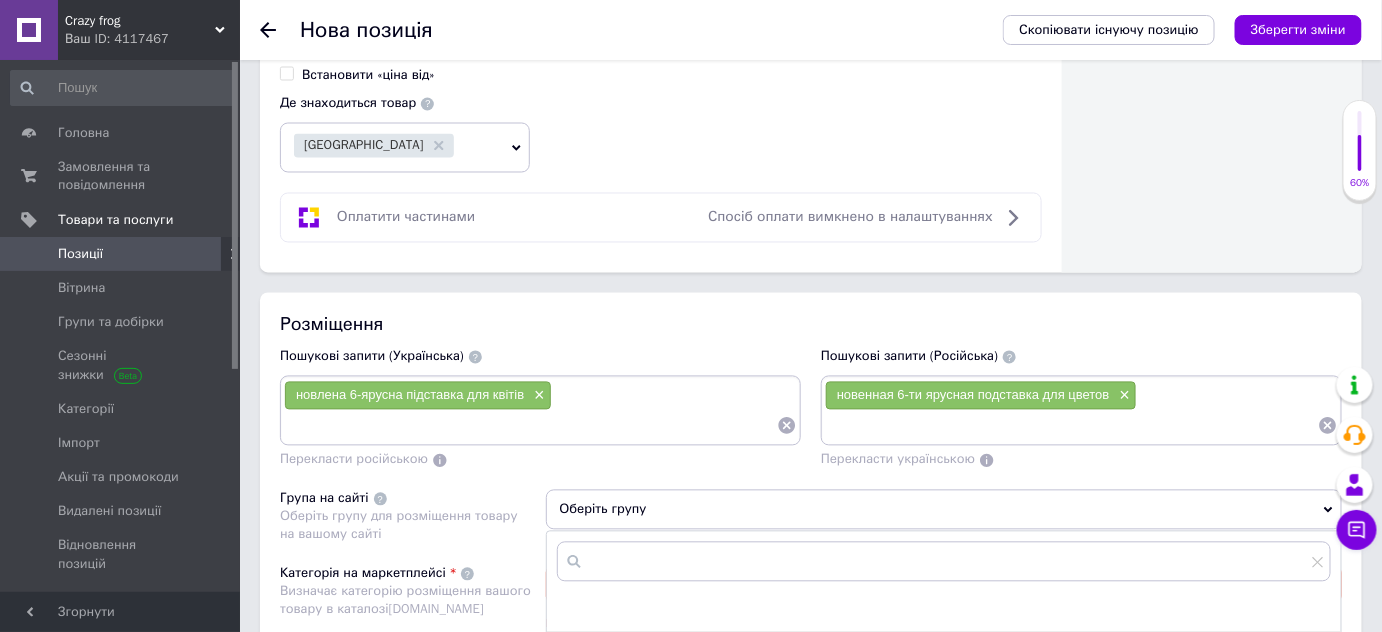 click 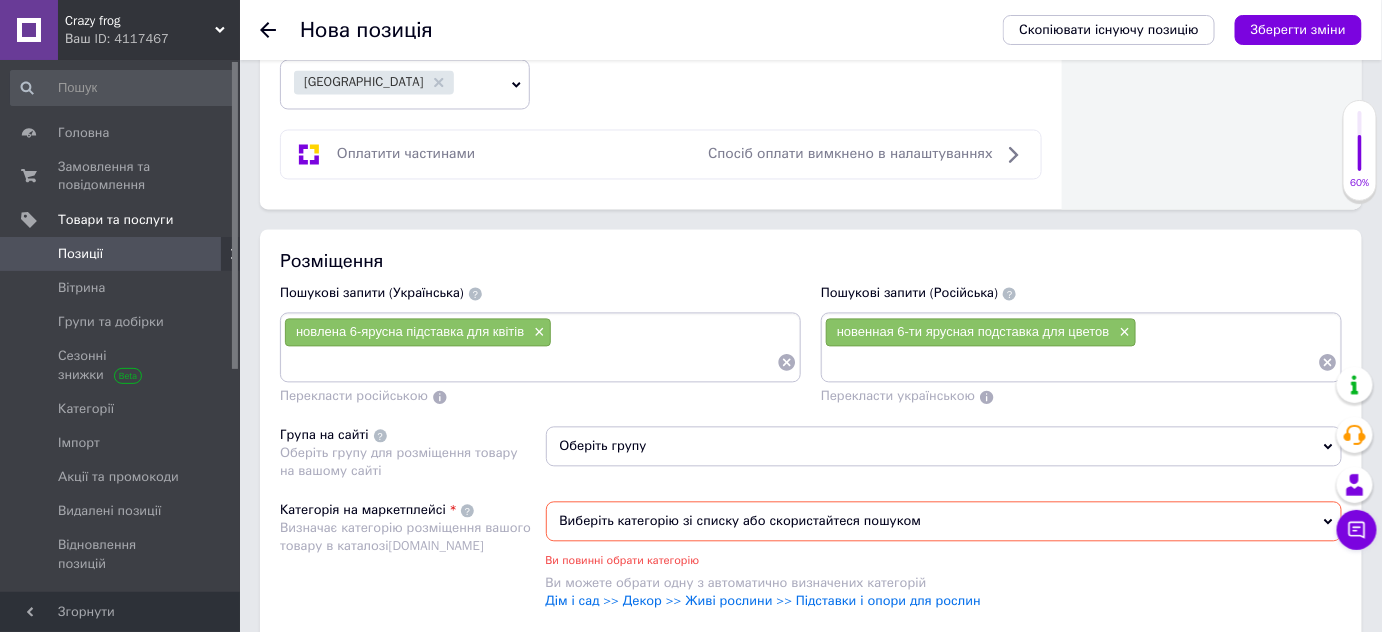 scroll, scrollTop: 1257, scrollLeft: 0, axis: vertical 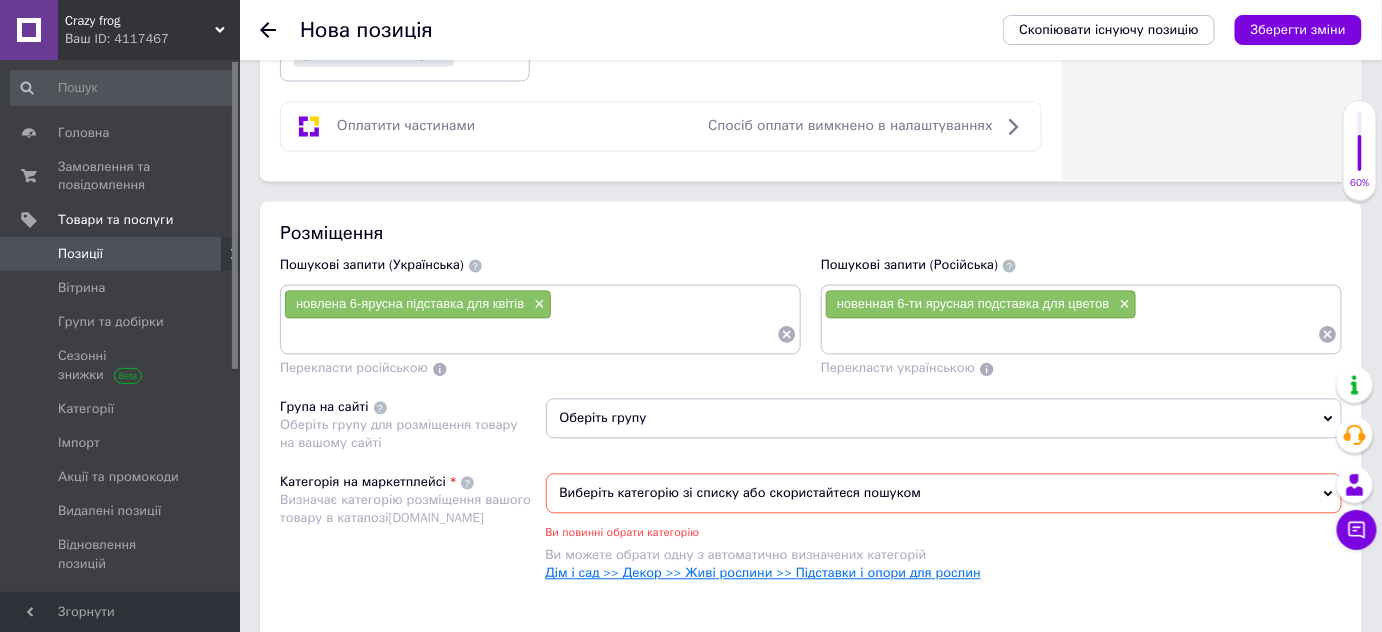 click on "Дім і сад >> Декор >> Живі рослини >> Підставки і опори для рослин" at bounding box center (764, 573) 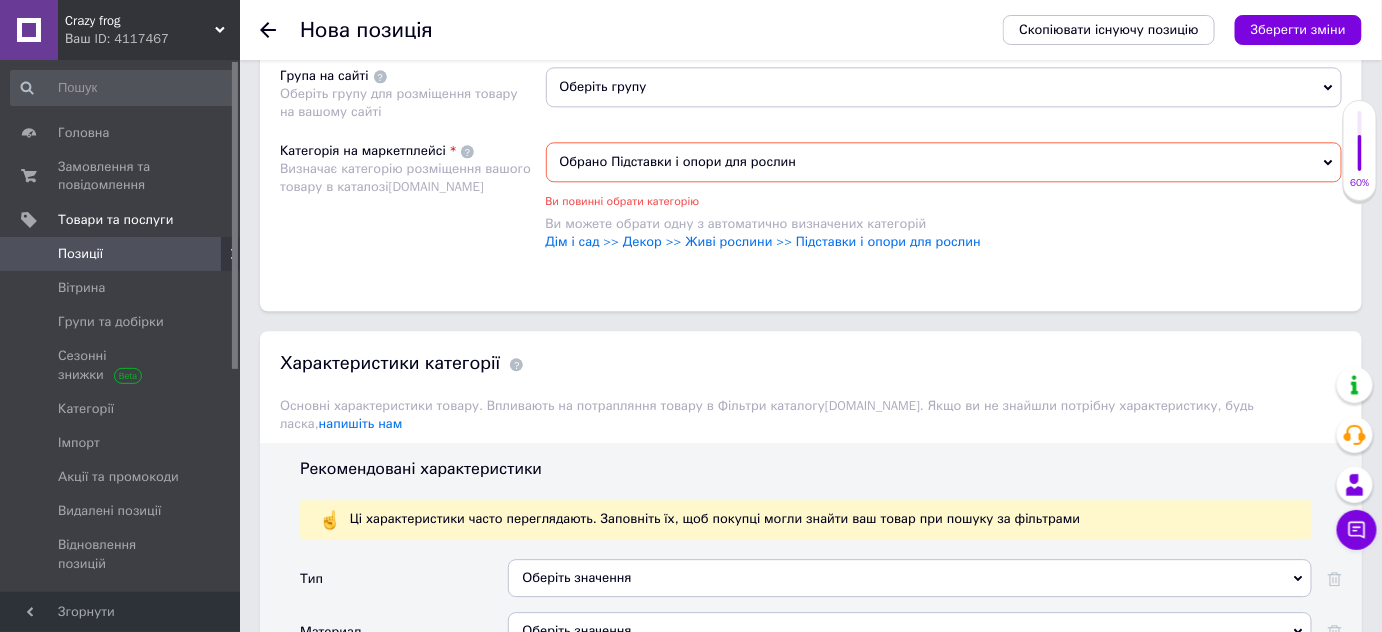 scroll, scrollTop: 1621, scrollLeft: 0, axis: vertical 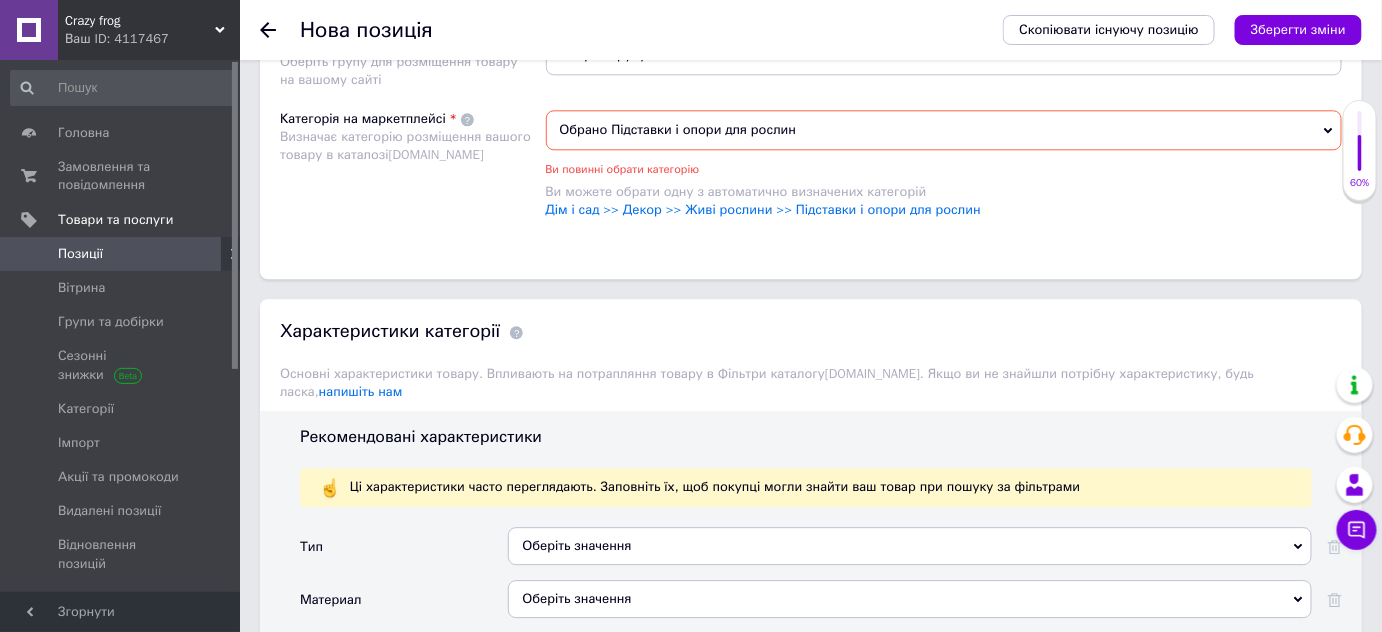 click 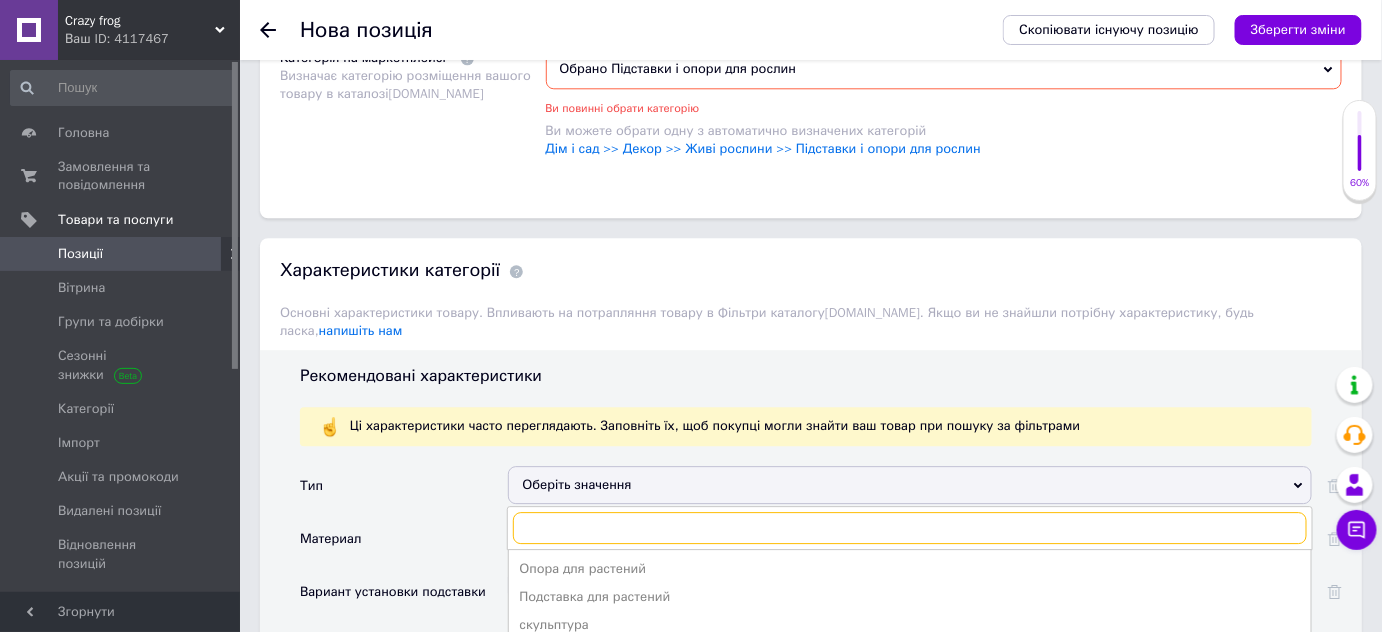 scroll, scrollTop: 1712, scrollLeft: 0, axis: vertical 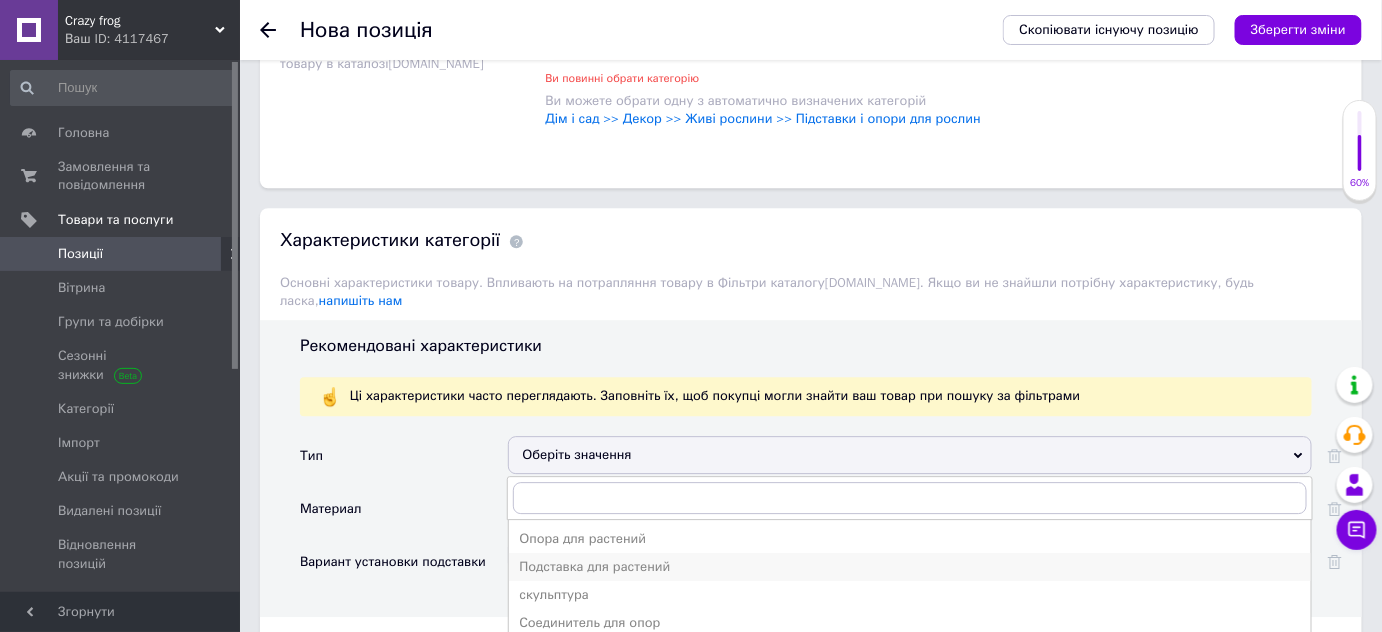 click on "Подставка для растений" at bounding box center [910, 567] 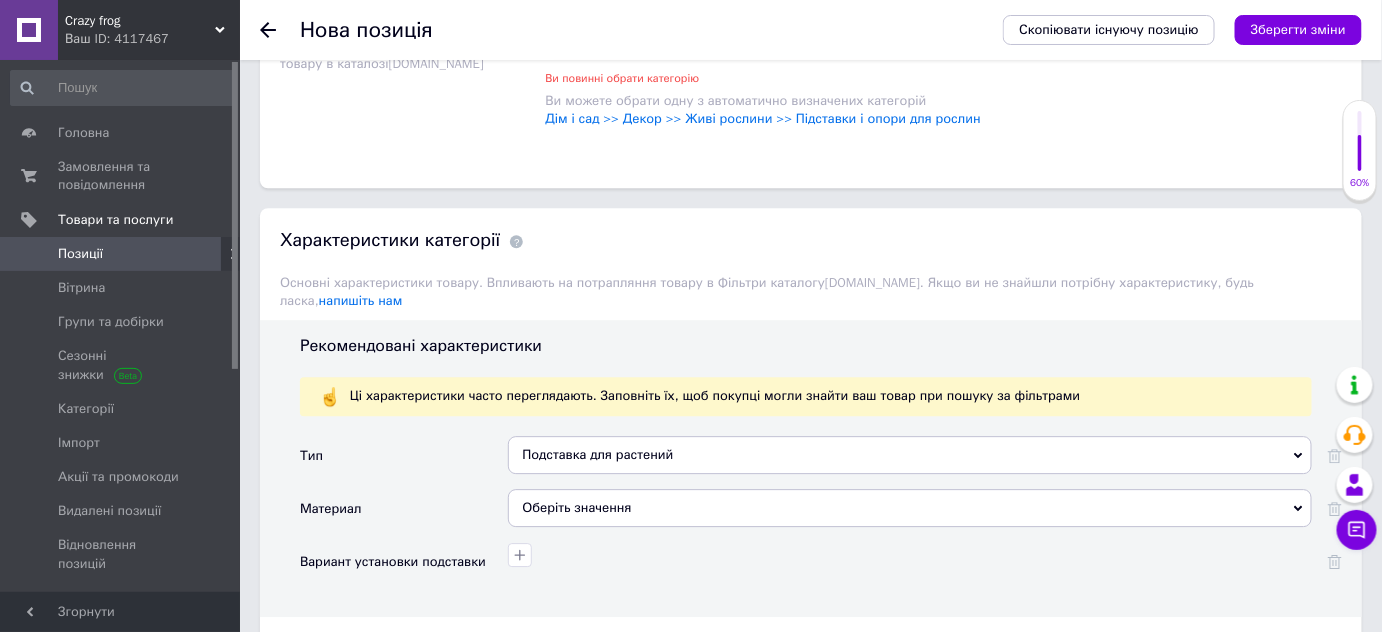 click on "Оберіть значення" at bounding box center [910, 508] 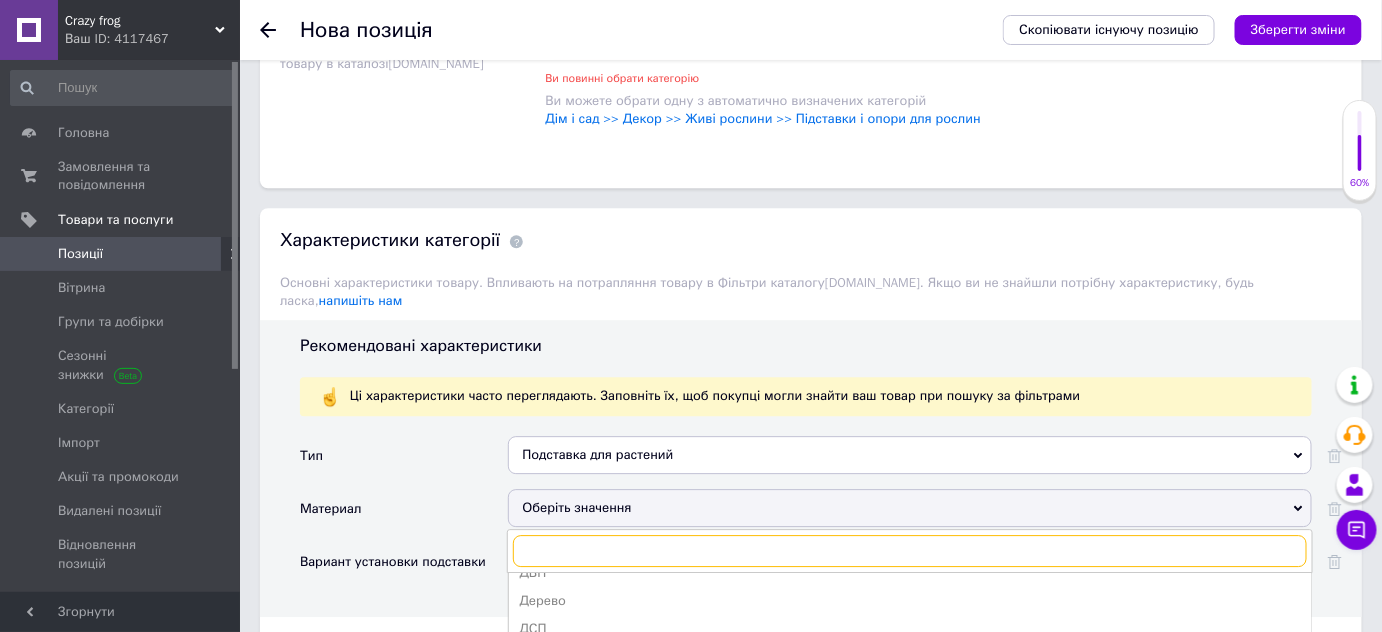 scroll, scrollTop: 272, scrollLeft: 0, axis: vertical 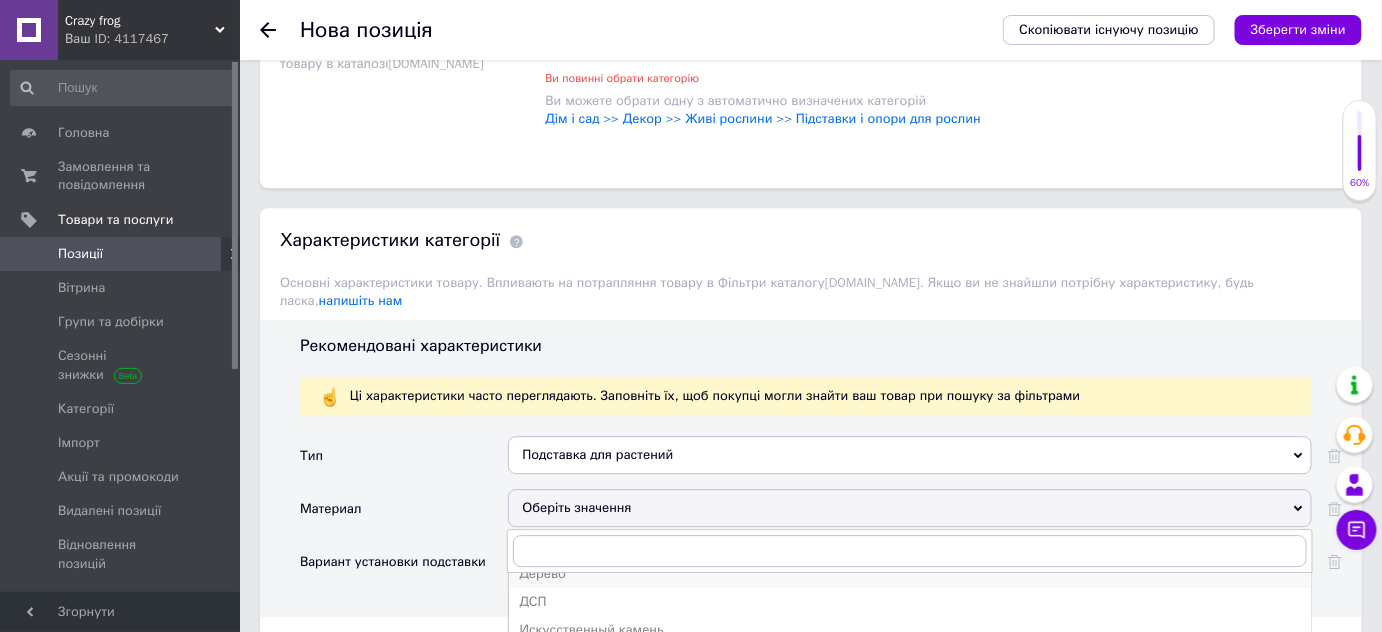 click on "Дерево" at bounding box center (910, 574) 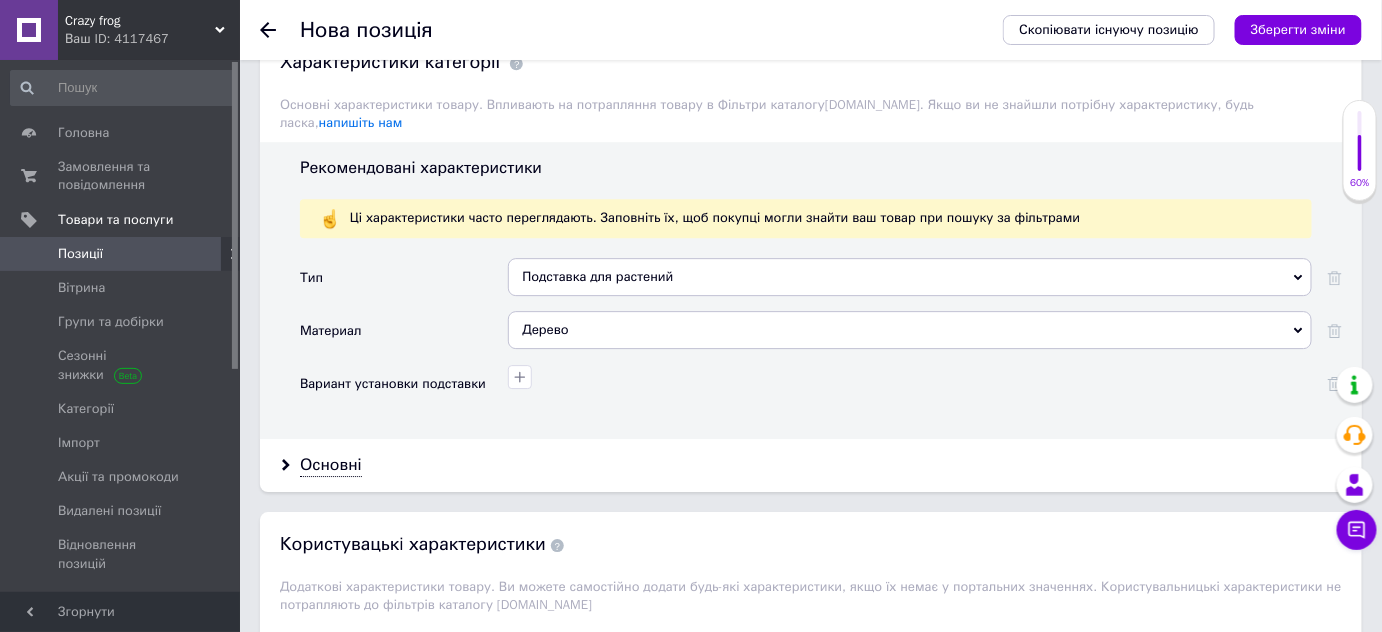 scroll, scrollTop: 1893, scrollLeft: 0, axis: vertical 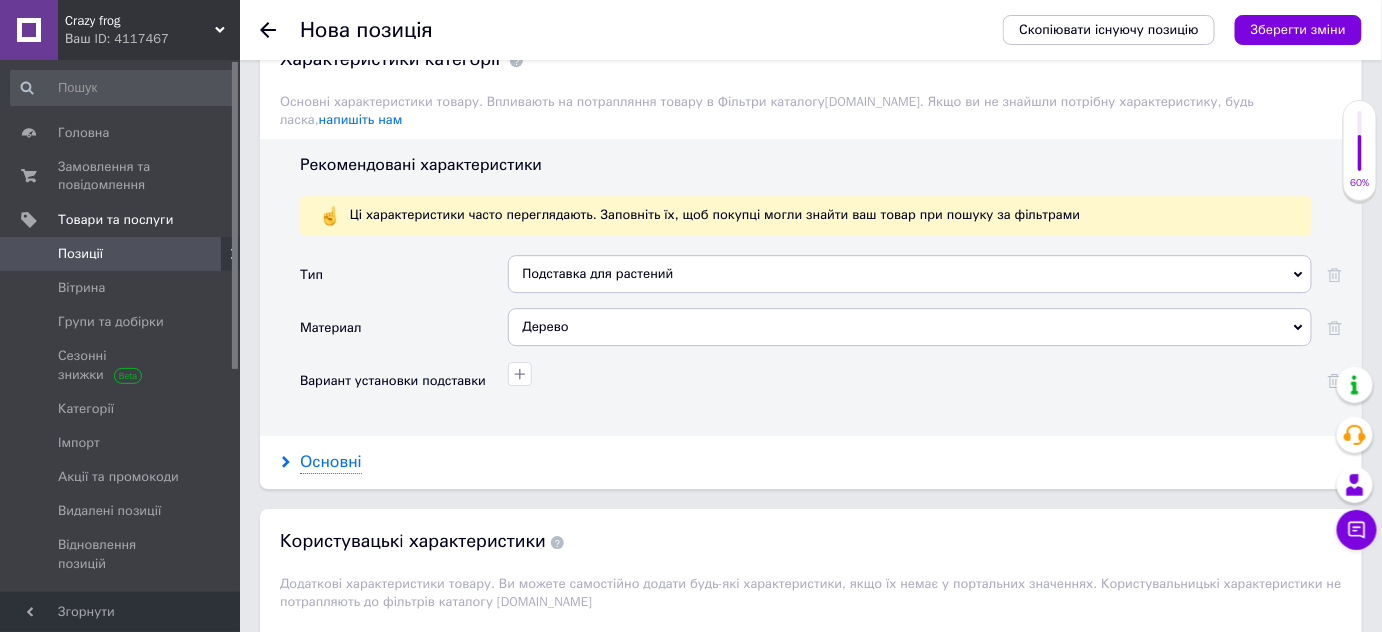 click on "Основні" at bounding box center (331, 462) 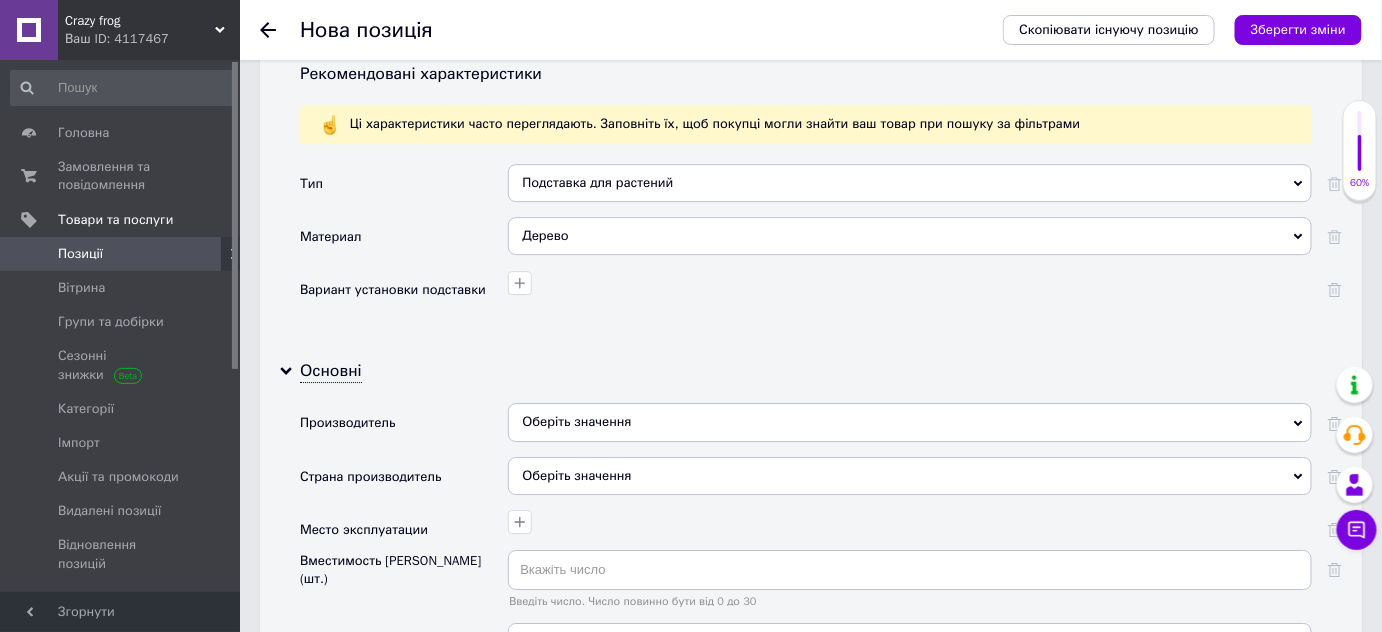 scroll, scrollTop: 2075, scrollLeft: 0, axis: vertical 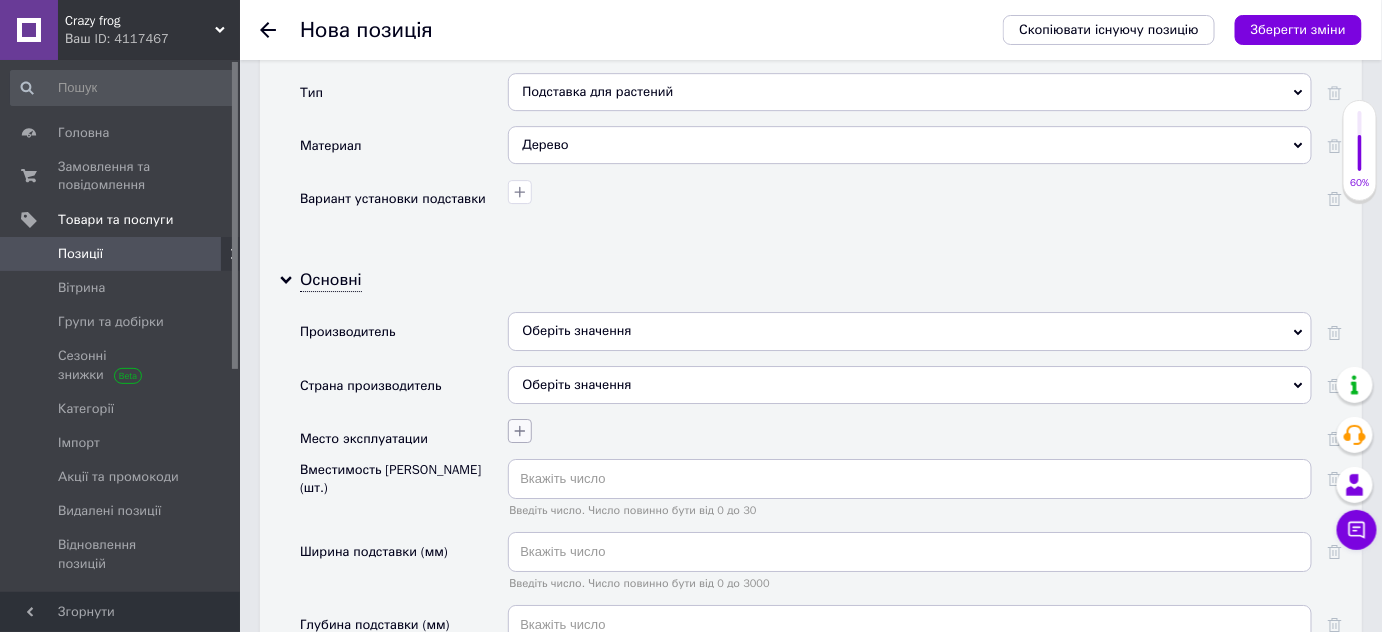 click 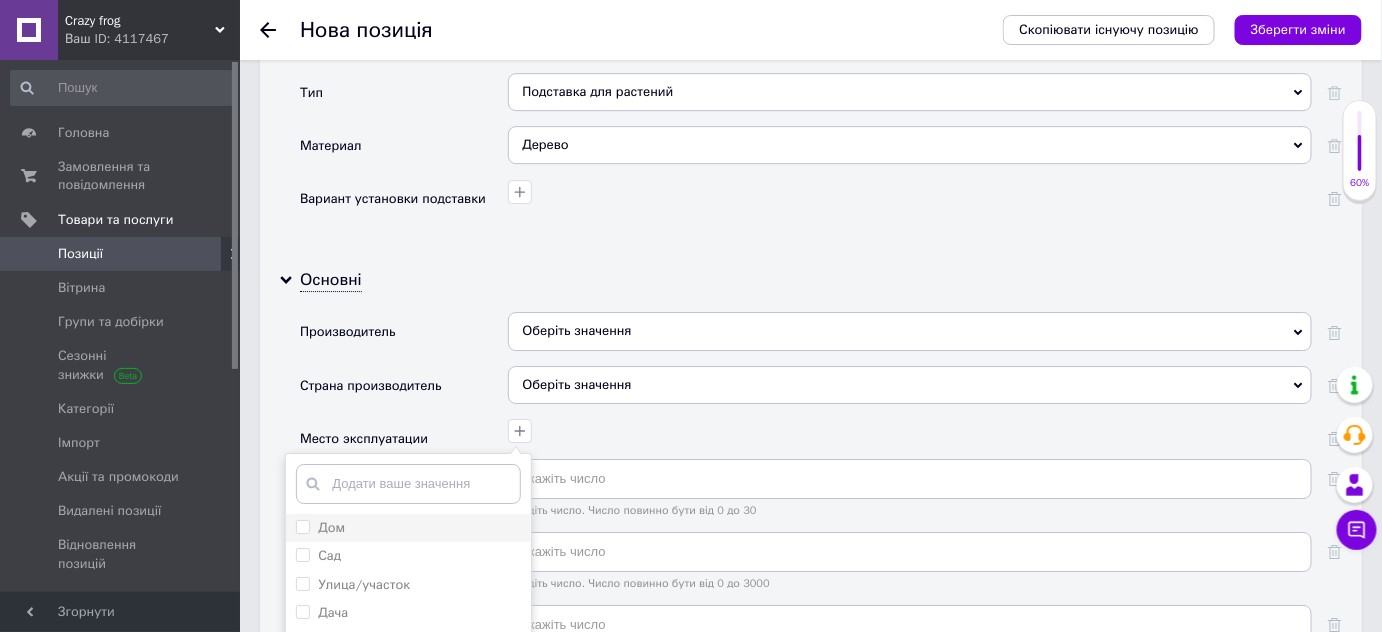 click on "Дом" at bounding box center (331, 527) 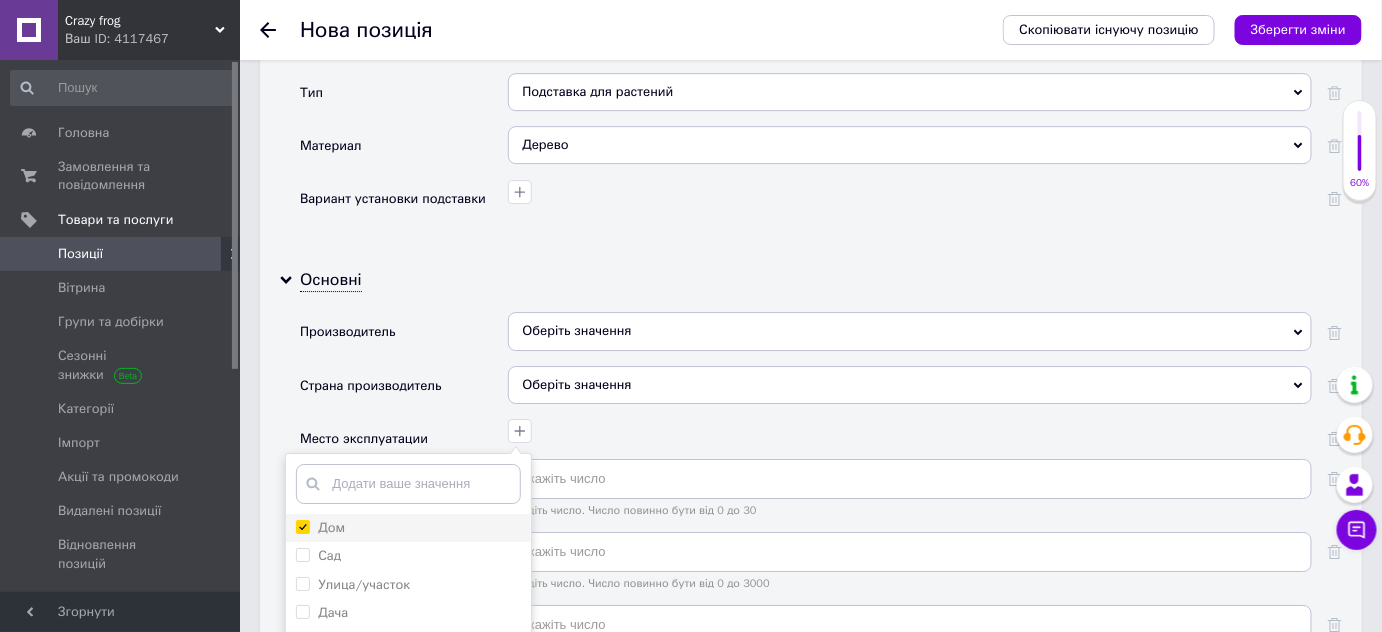 checkbox on "true" 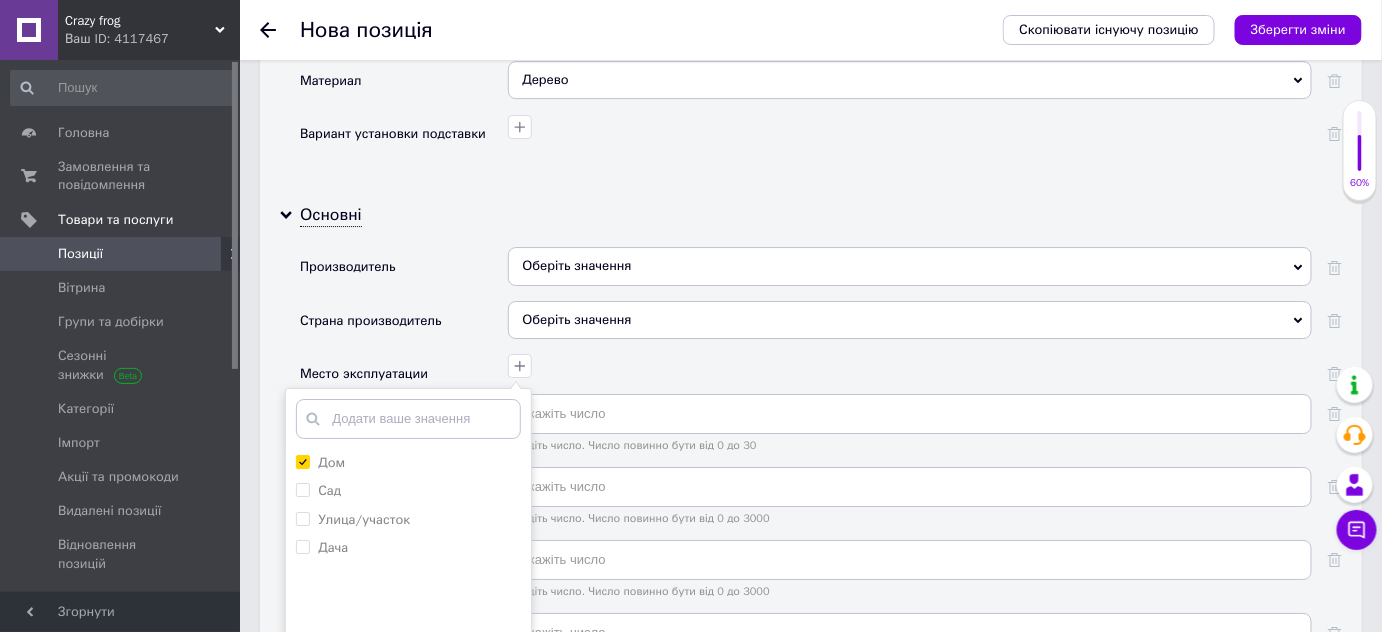 scroll, scrollTop: 2166, scrollLeft: 0, axis: vertical 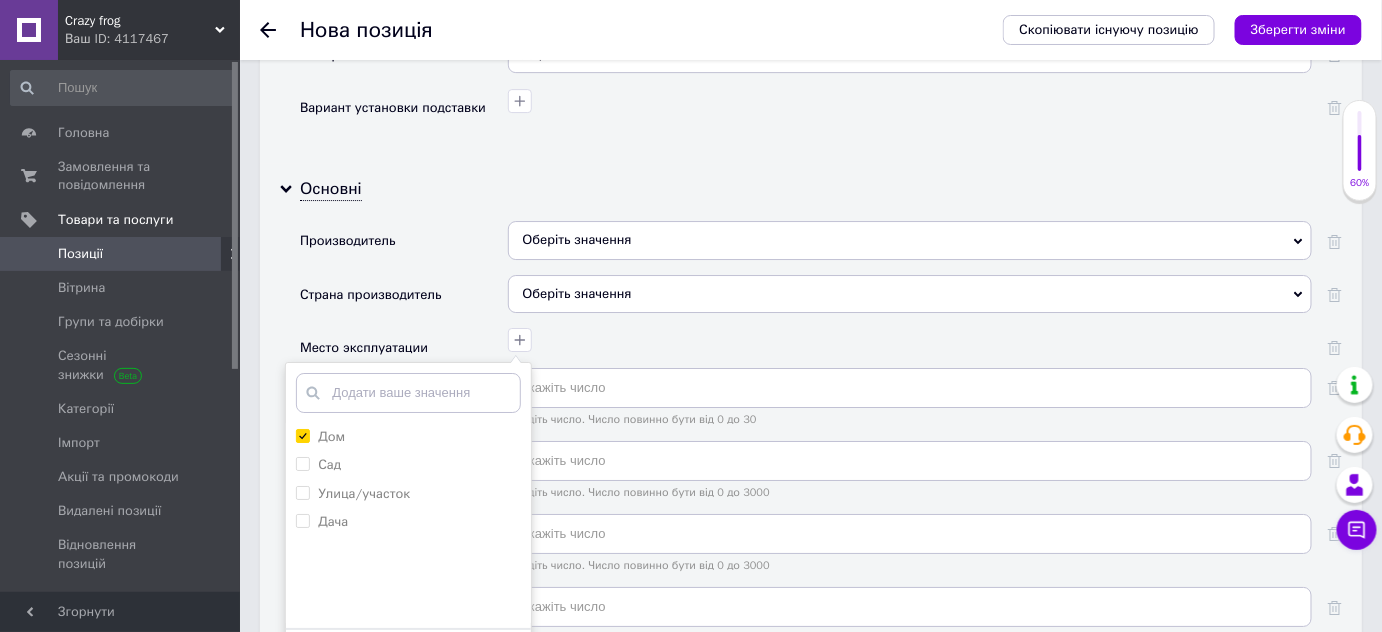 click on "Зберегти" at bounding box center (408, 659) 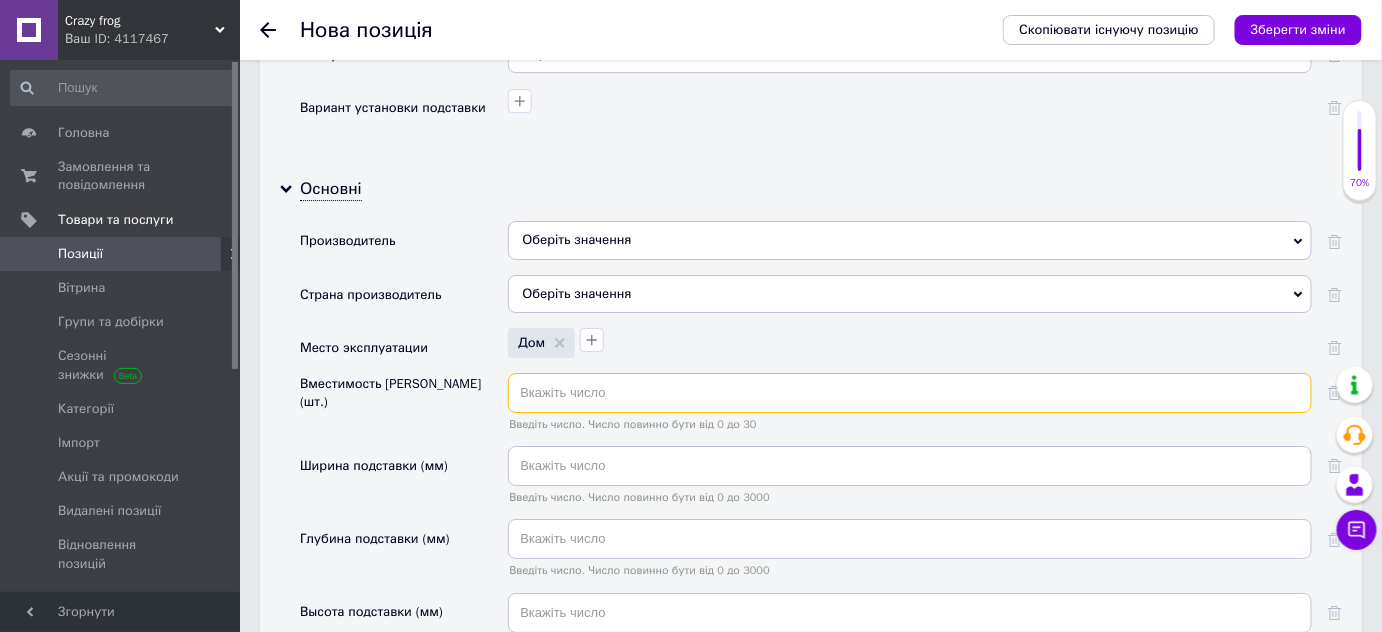 click at bounding box center (910, 393) 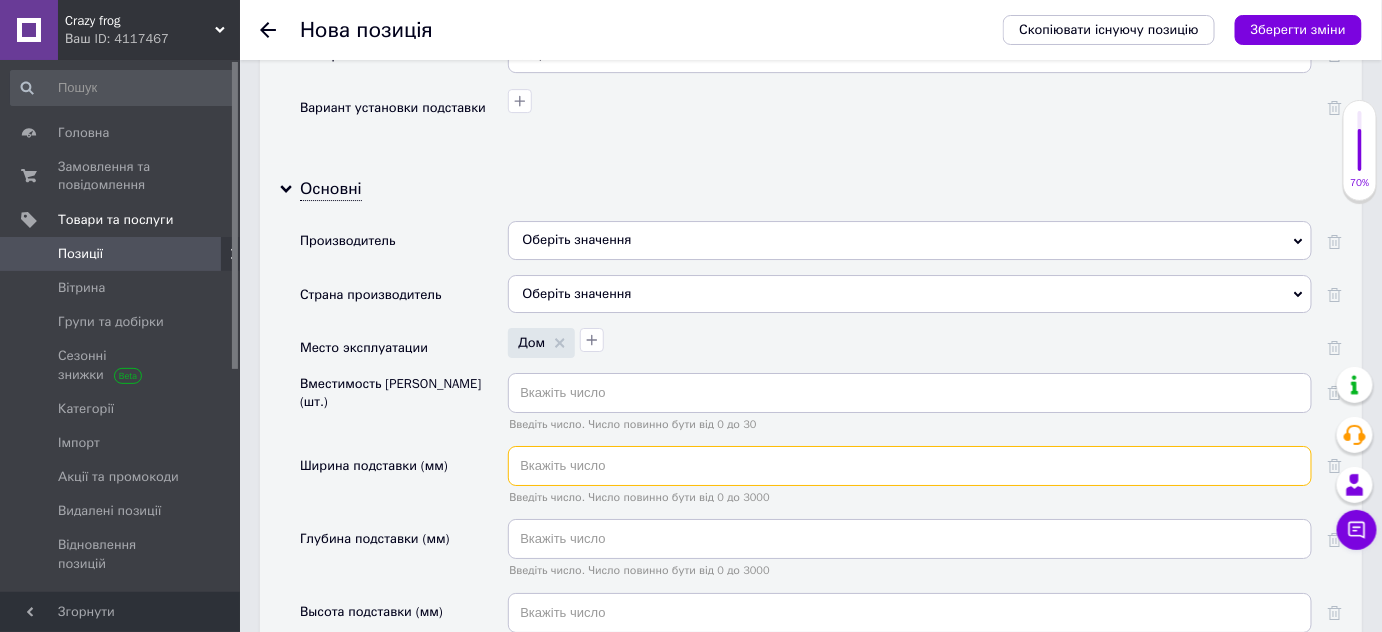 click at bounding box center [910, 466] 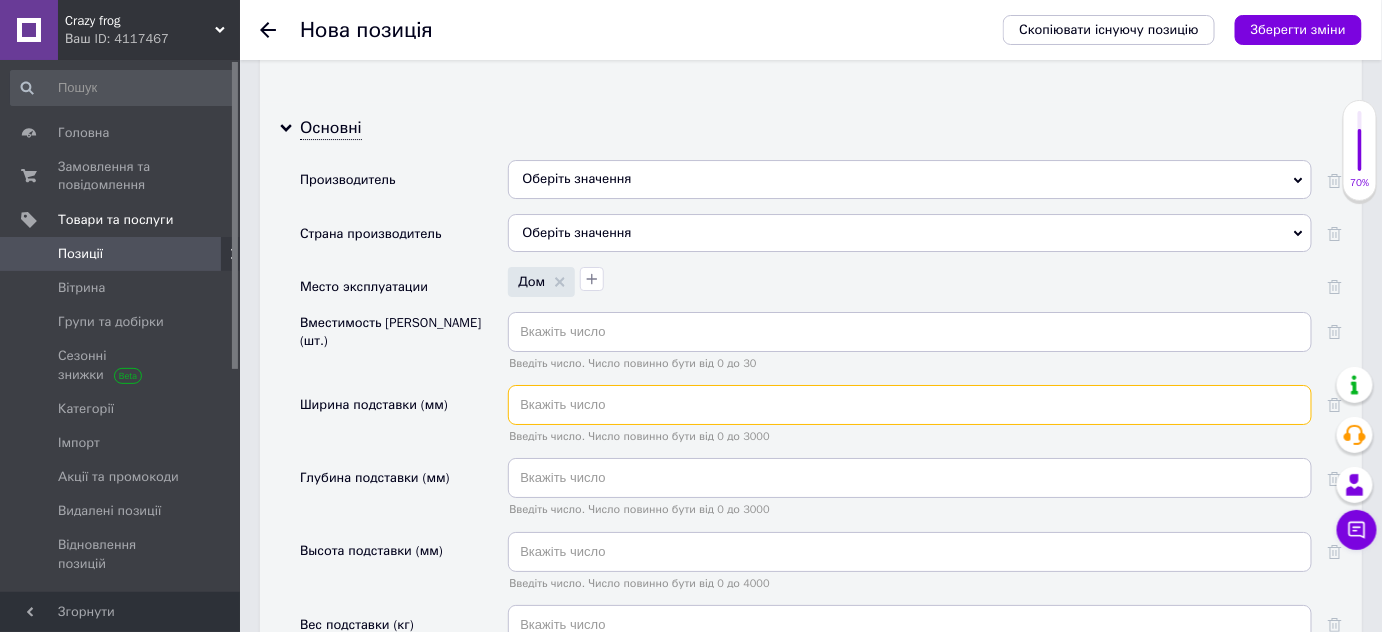 scroll, scrollTop: 2257, scrollLeft: 0, axis: vertical 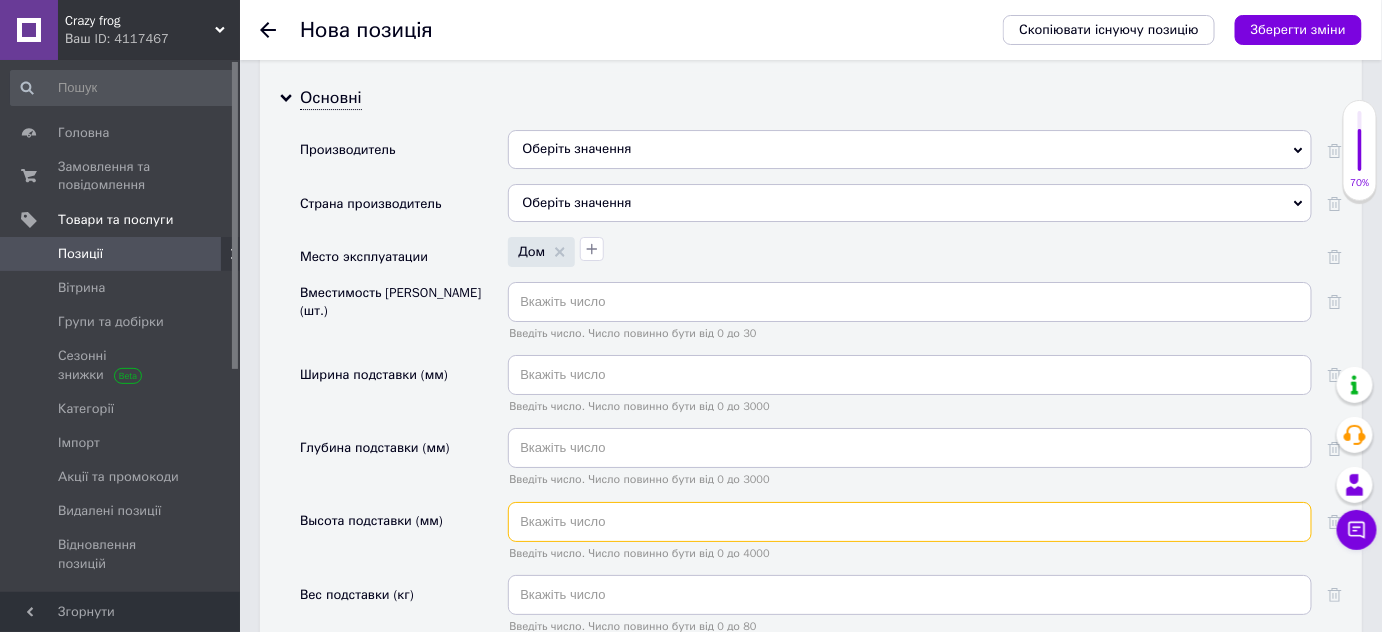 click at bounding box center [910, 522] 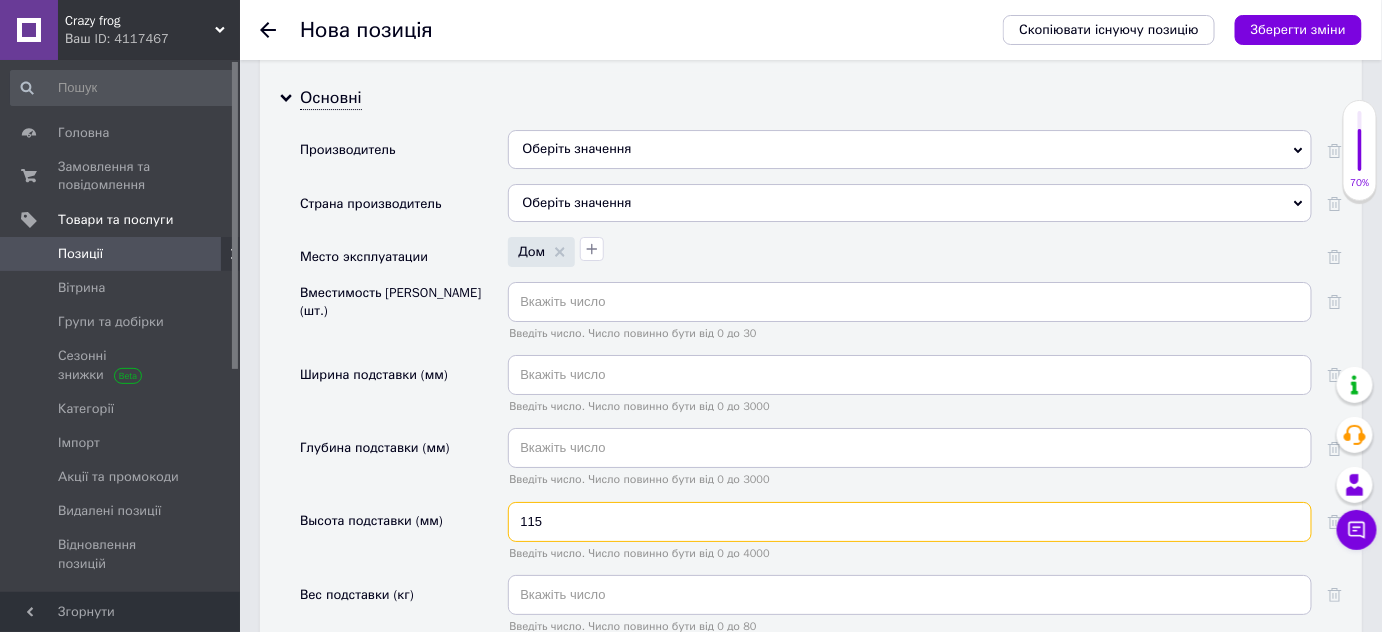 type on "115" 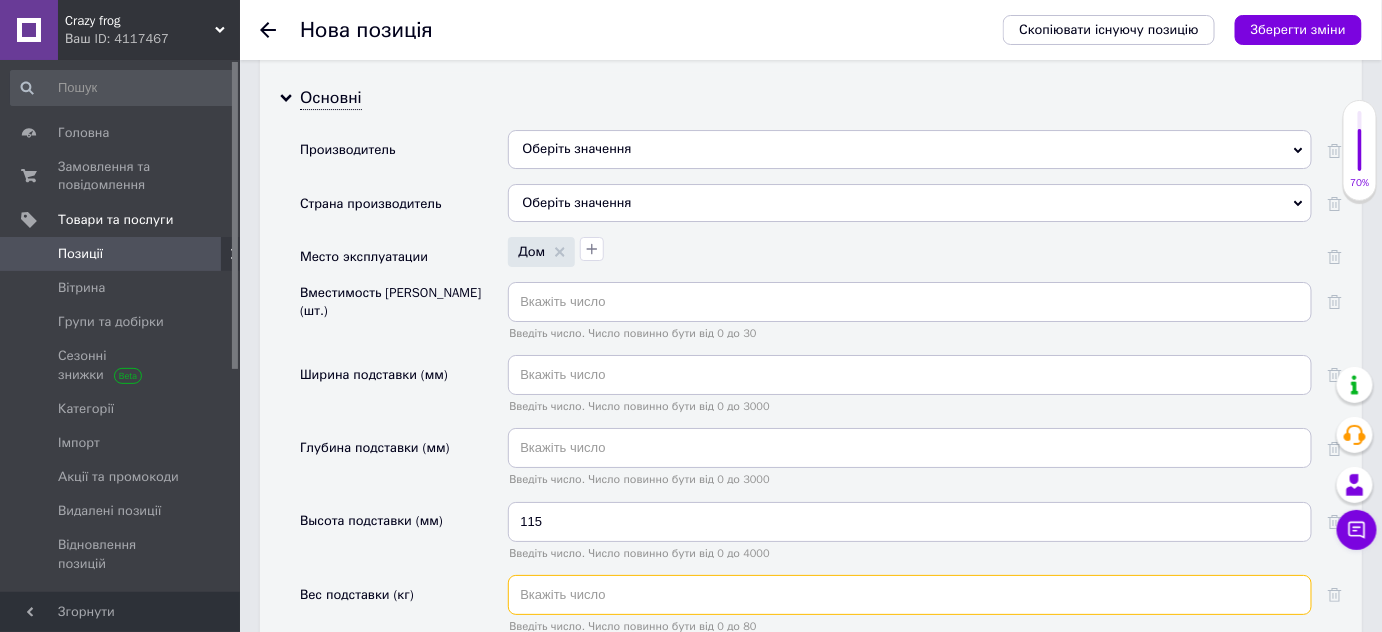 click at bounding box center [910, 595] 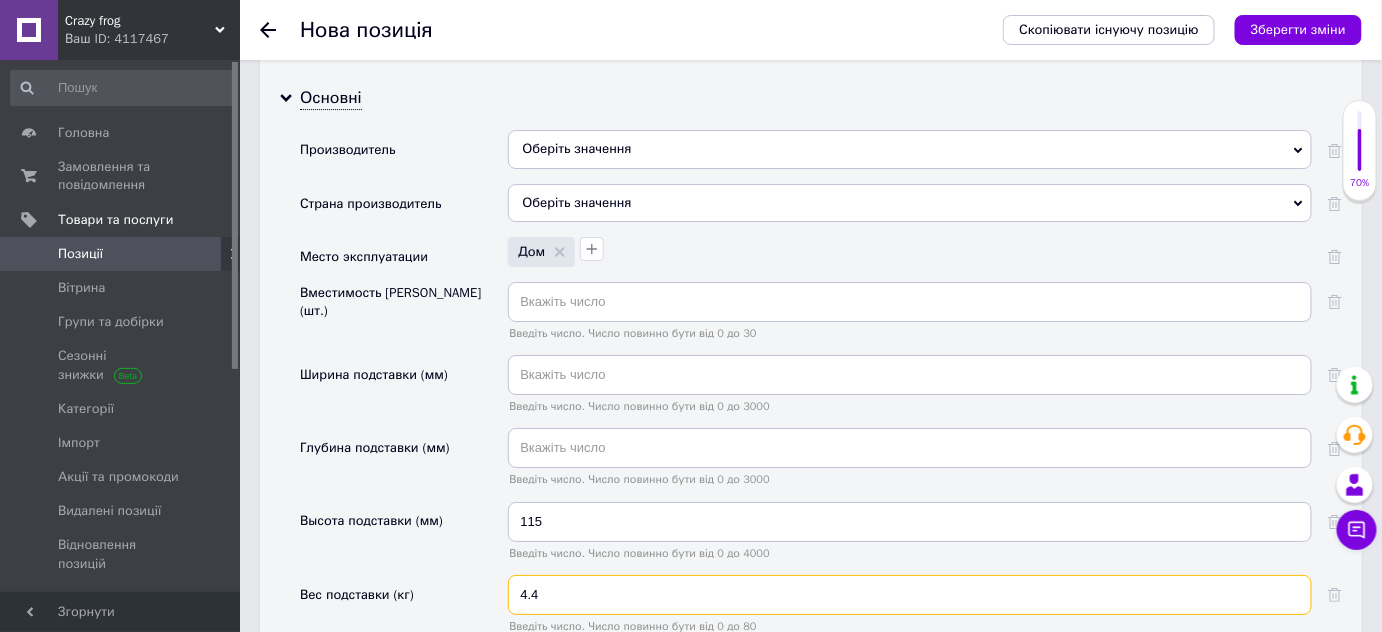 type on "4.4" 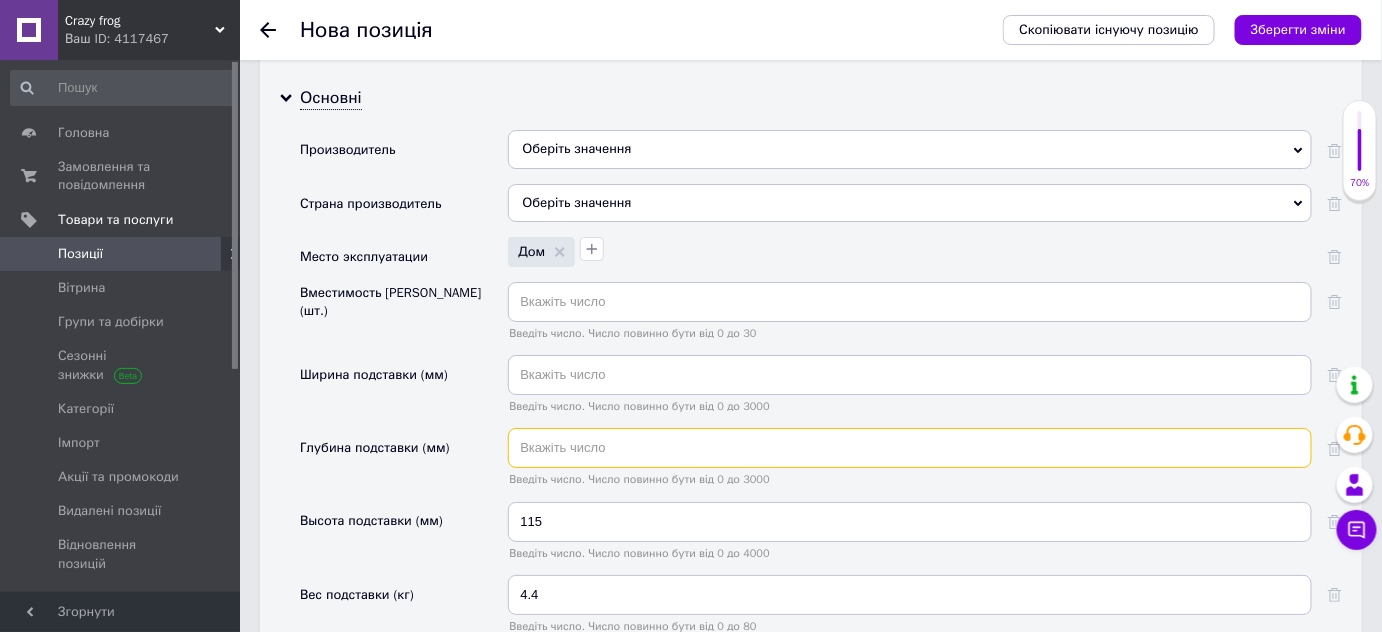 click at bounding box center (910, 448) 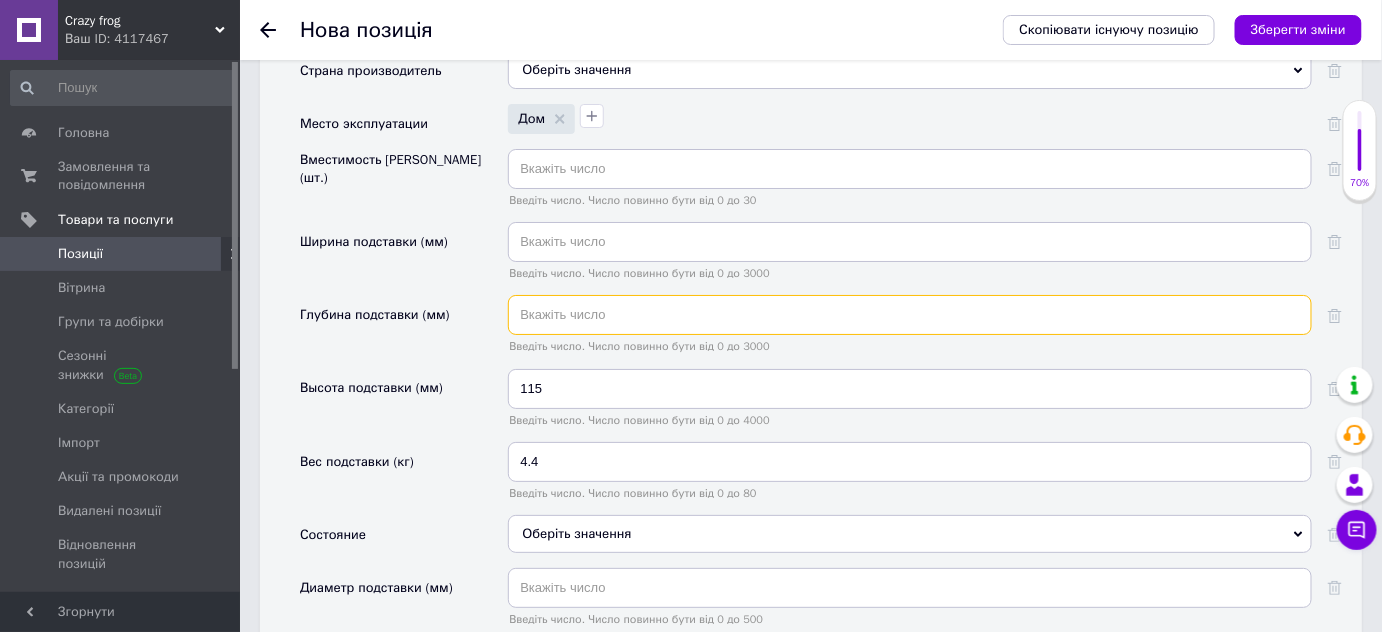 scroll, scrollTop: 2439, scrollLeft: 0, axis: vertical 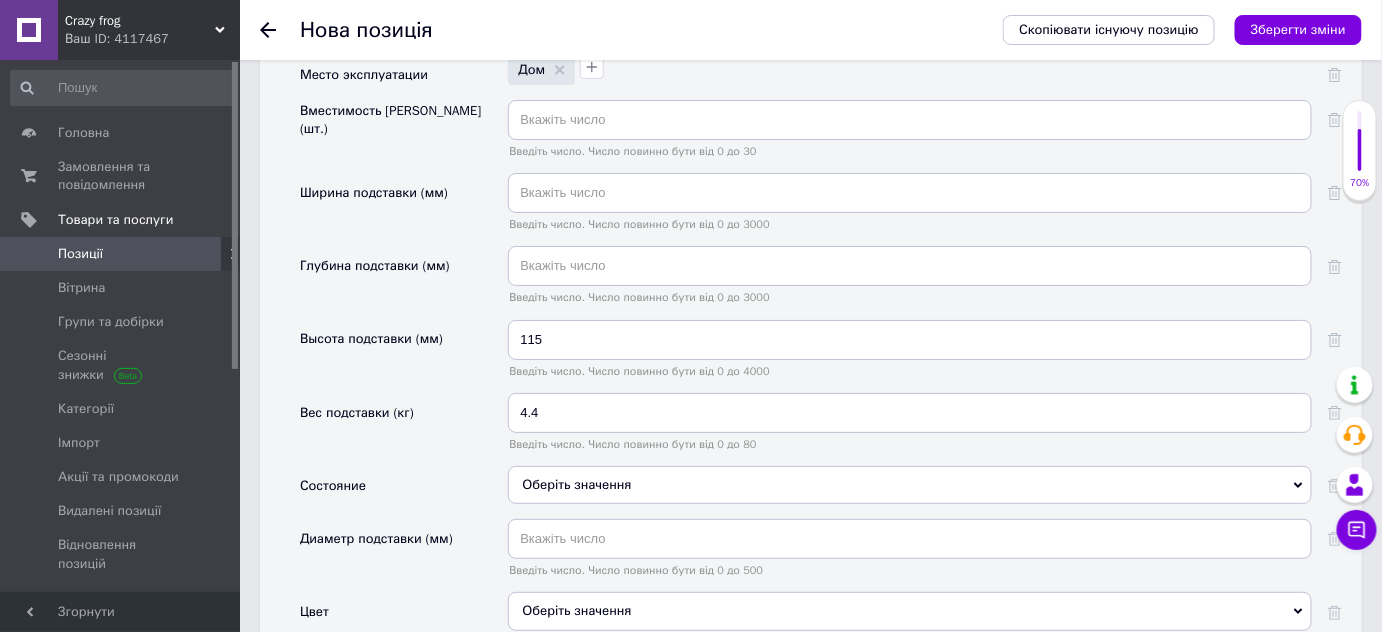 click on "Оберіть значення" at bounding box center [910, 485] 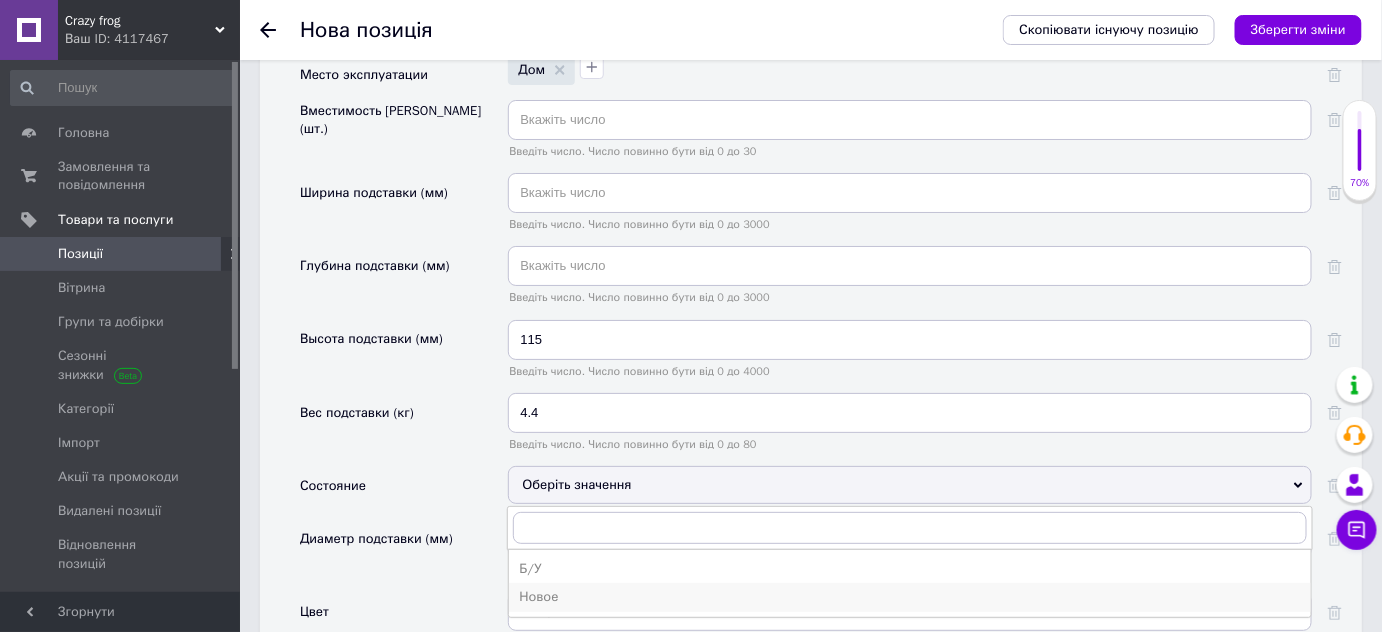 click on "Новое" at bounding box center [910, 597] 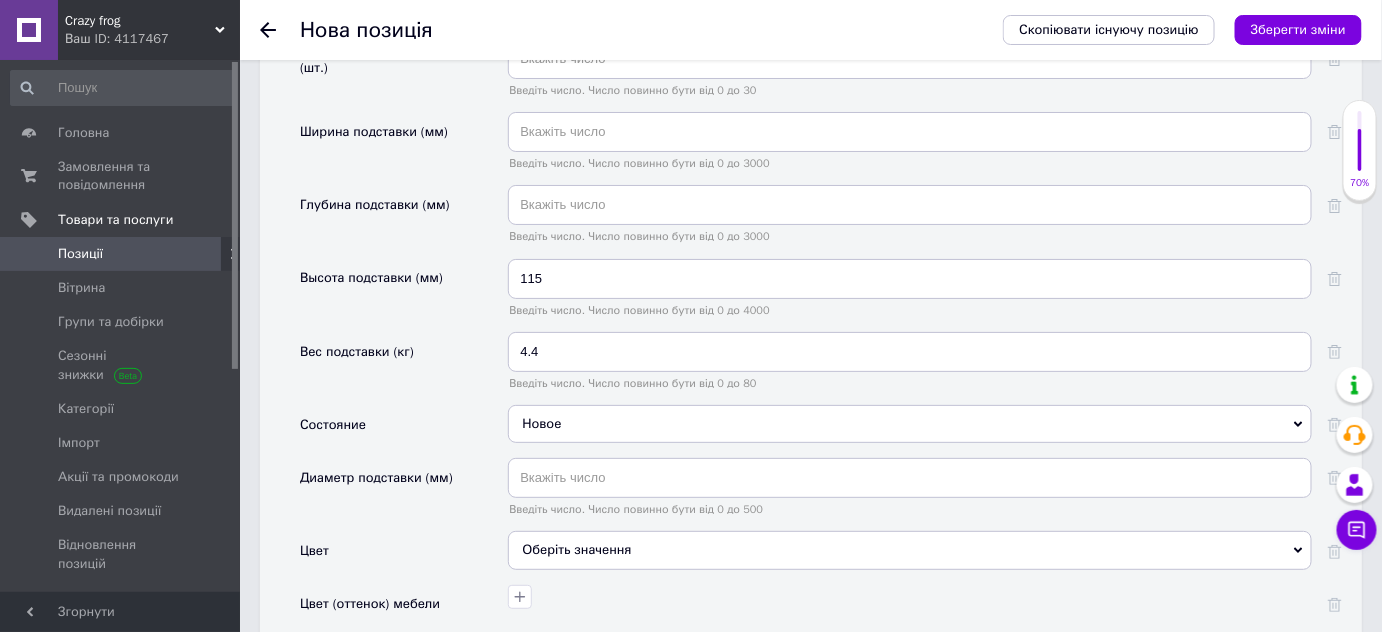 scroll, scrollTop: 2530, scrollLeft: 0, axis: vertical 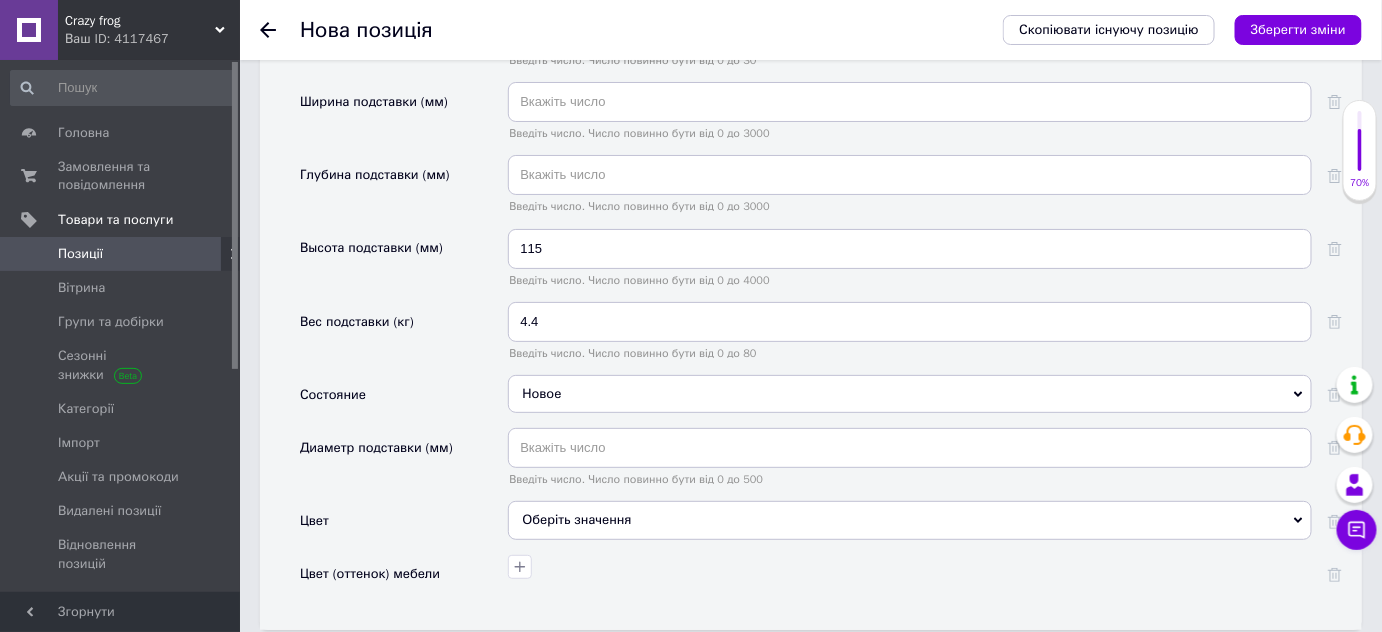click on "Оберіть значення" at bounding box center (910, 520) 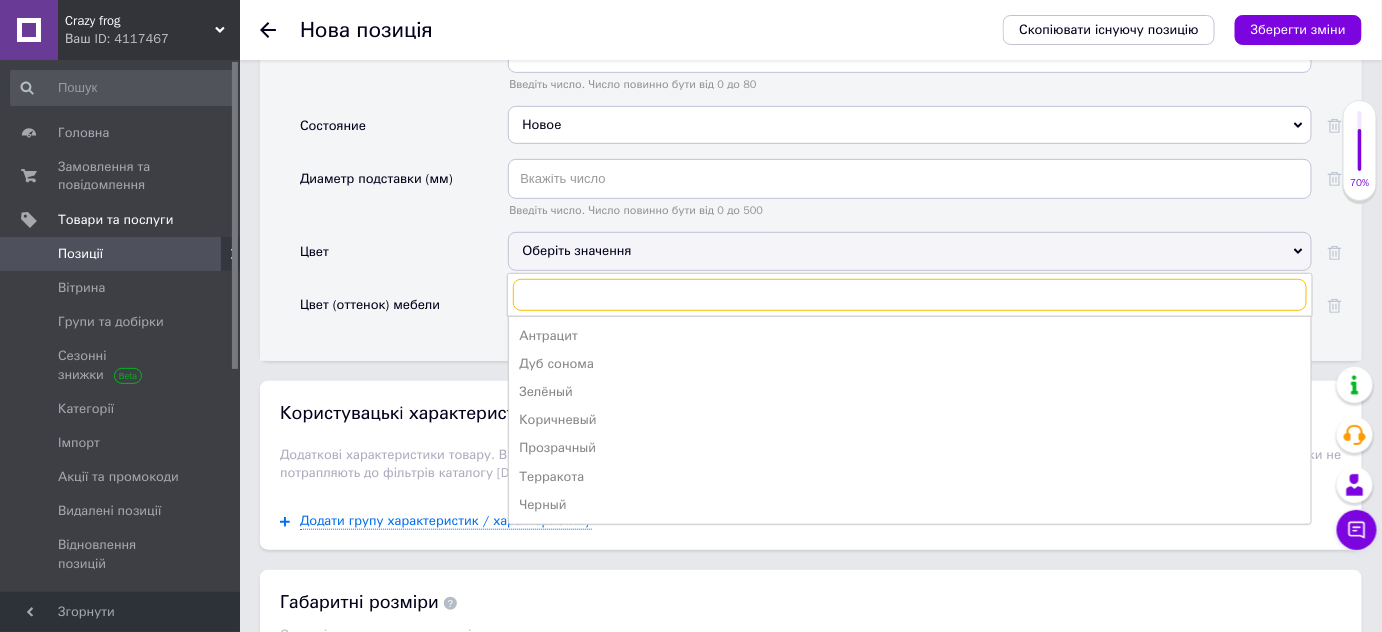 scroll, scrollTop: 2802, scrollLeft: 0, axis: vertical 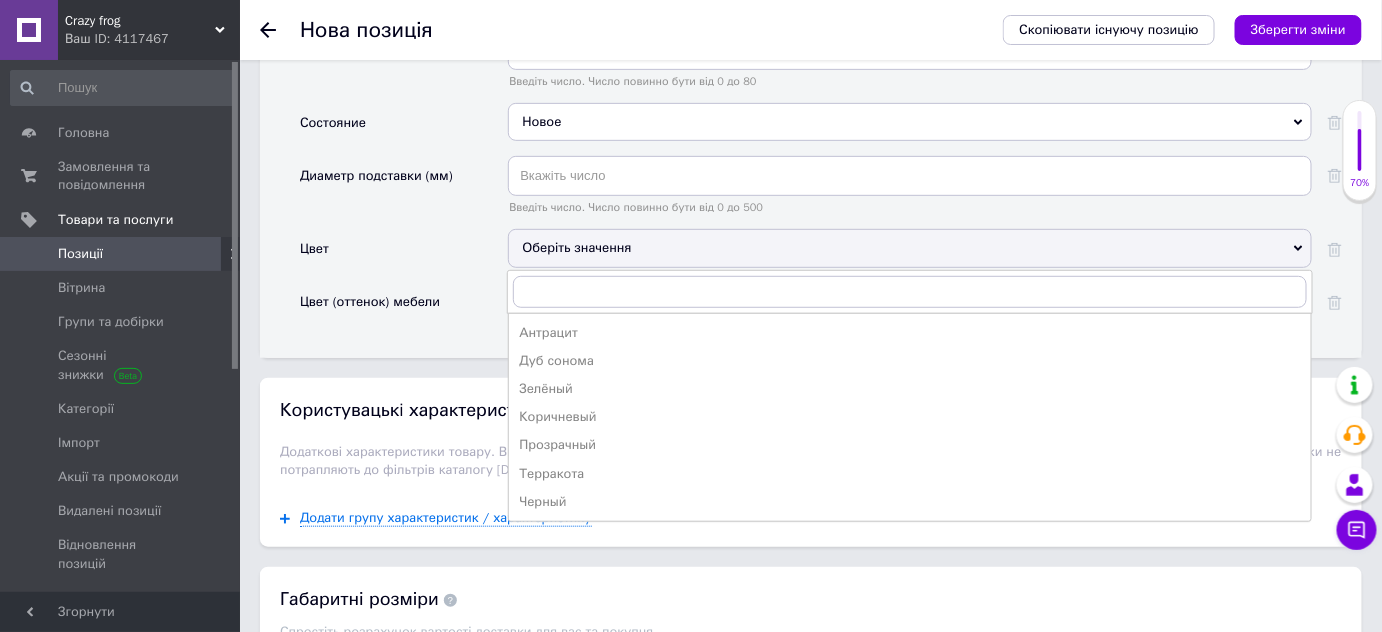 click on "Основна інформація При сохранении товара пустые поля будут переведены автоматически. Щоб вручну відправити поле на переклад, натисніть на посилання під ним.  Детальніше Назва позиції (Українська) New Оновлена ​​6-ярусна підставка для квітів Вкажіть назву продукту Перекласти російською Код/Артикул Назва позиції (Російська) New Обновленная 6-ярусная подставка для цветов Перекласти українською Опис позиції (Українська) New
Розширений текстовий редактор, D0D275A5-8422-4387-A1D9-0B195F05F4AE Панель інструментів редактора Форматування Форматування Розмір Розмір" at bounding box center [811, -900] 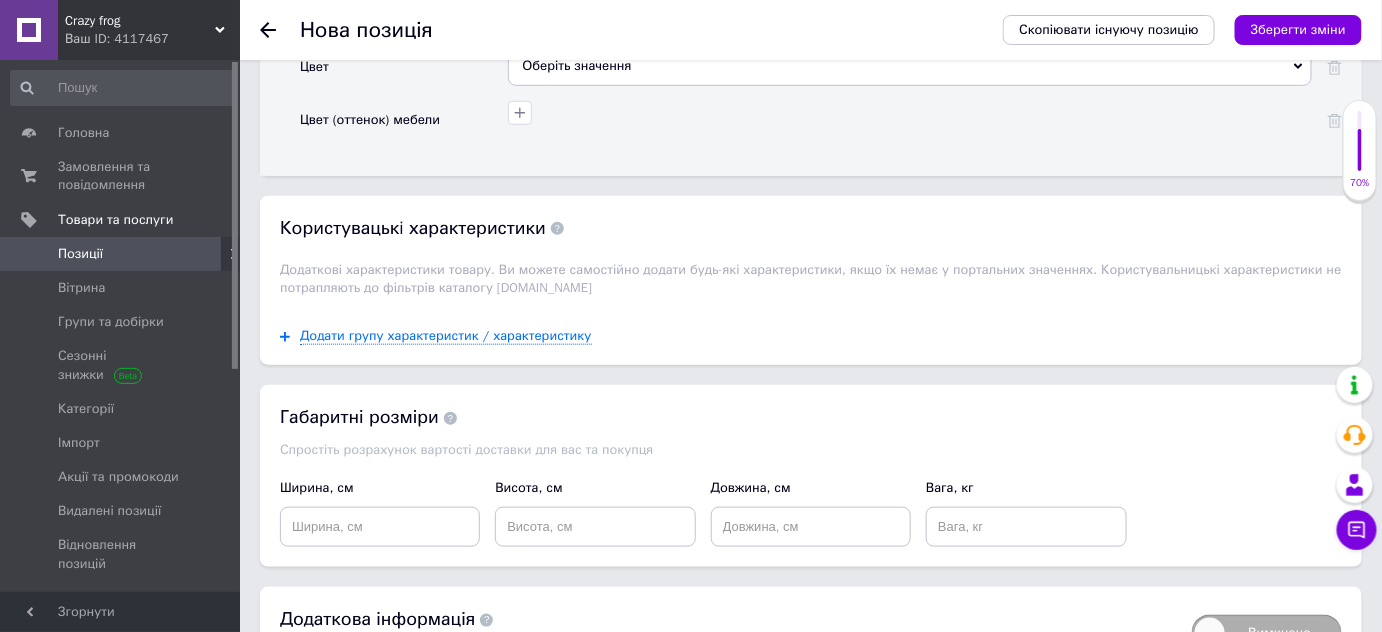 scroll, scrollTop: 3074, scrollLeft: 0, axis: vertical 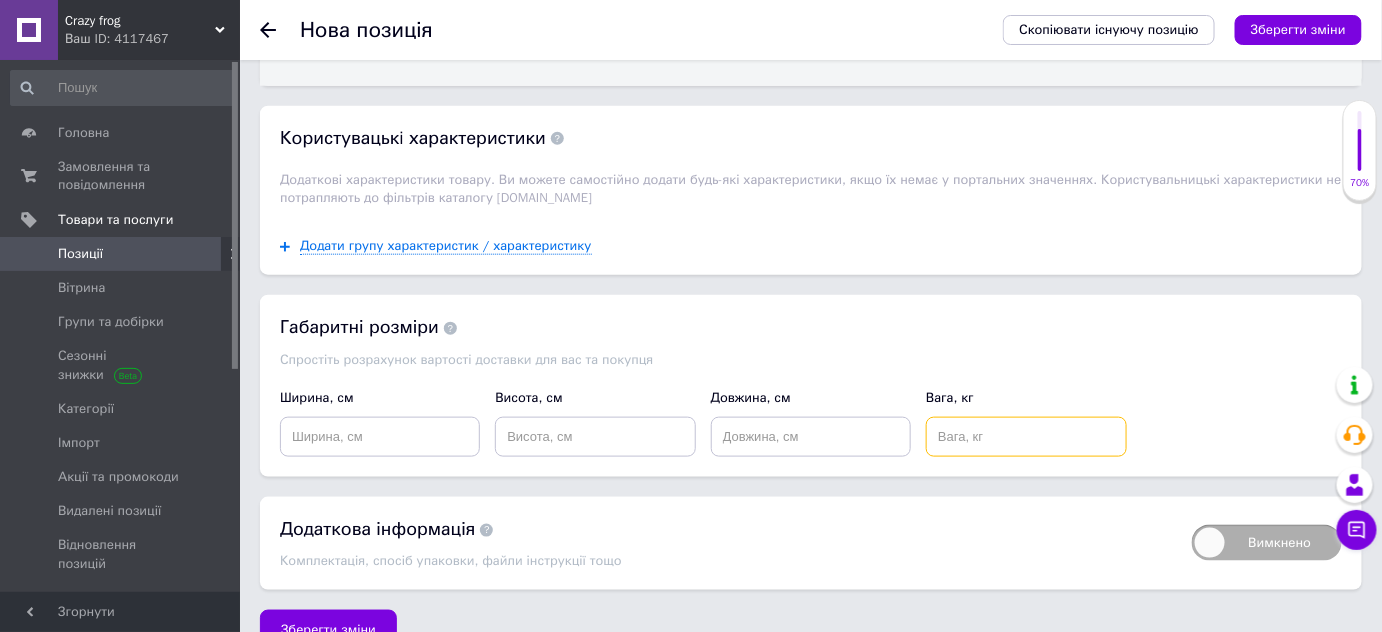 click at bounding box center (1026, 437) 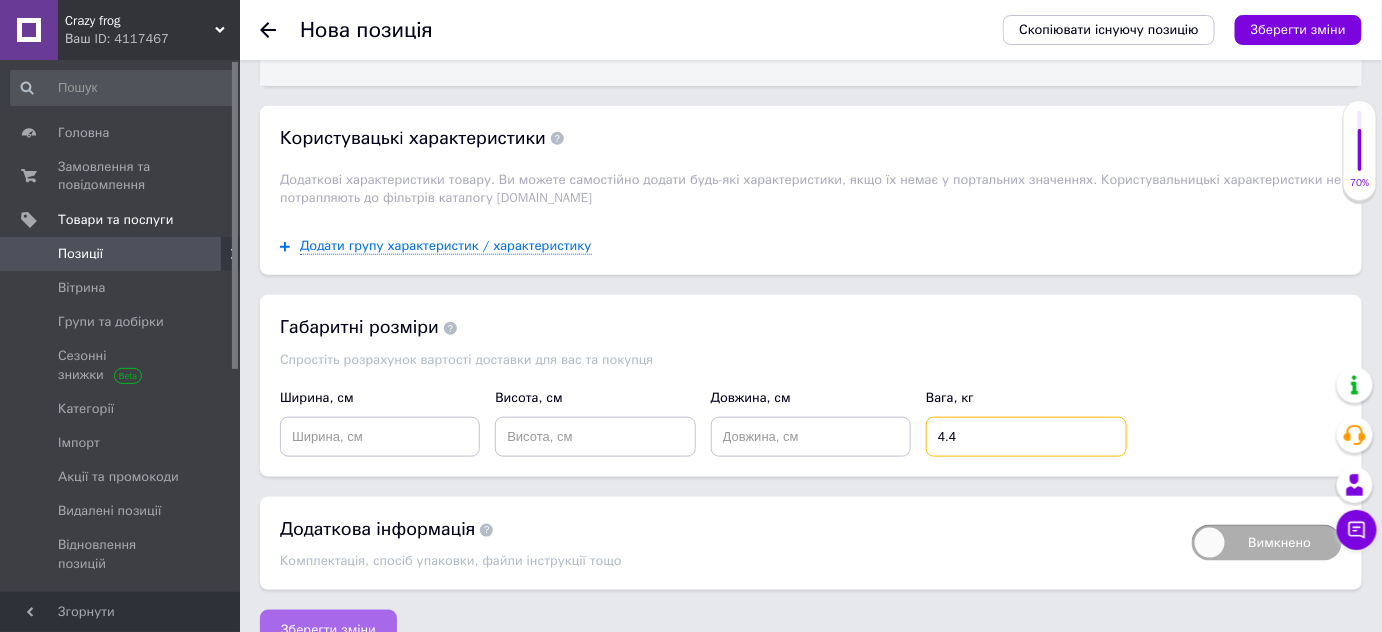 type on "4.4" 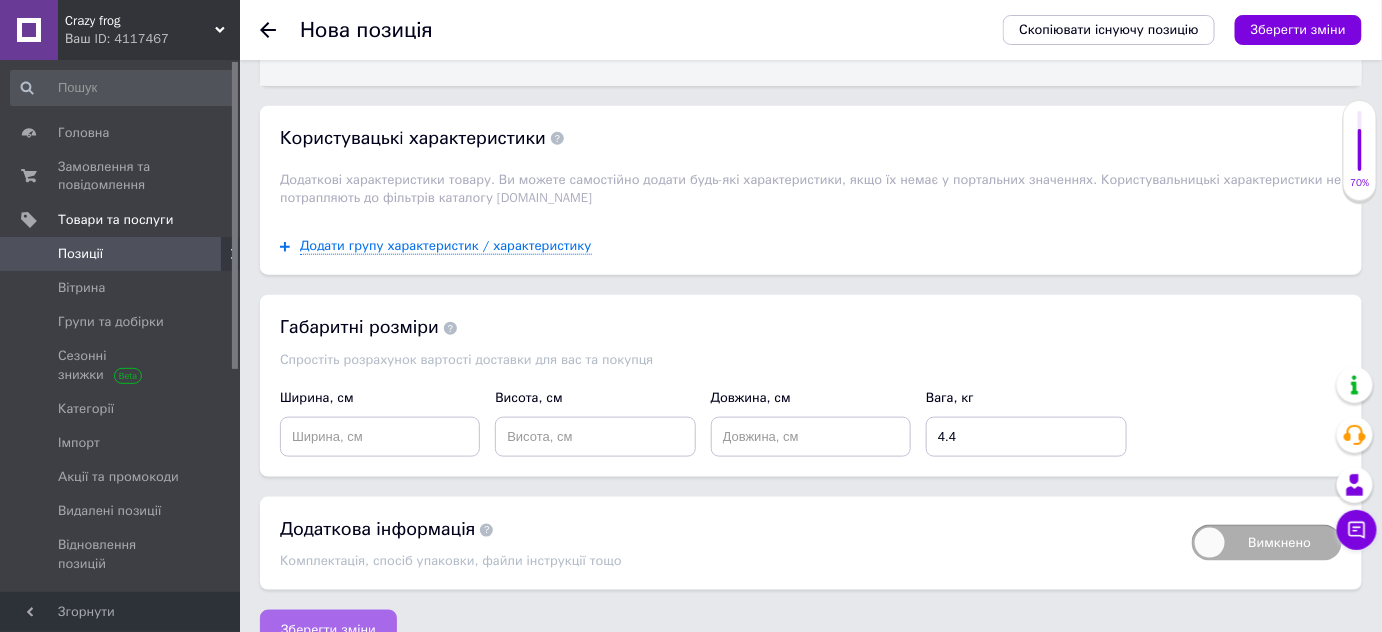 click on "Зберегти зміни" at bounding box center [328, 630] 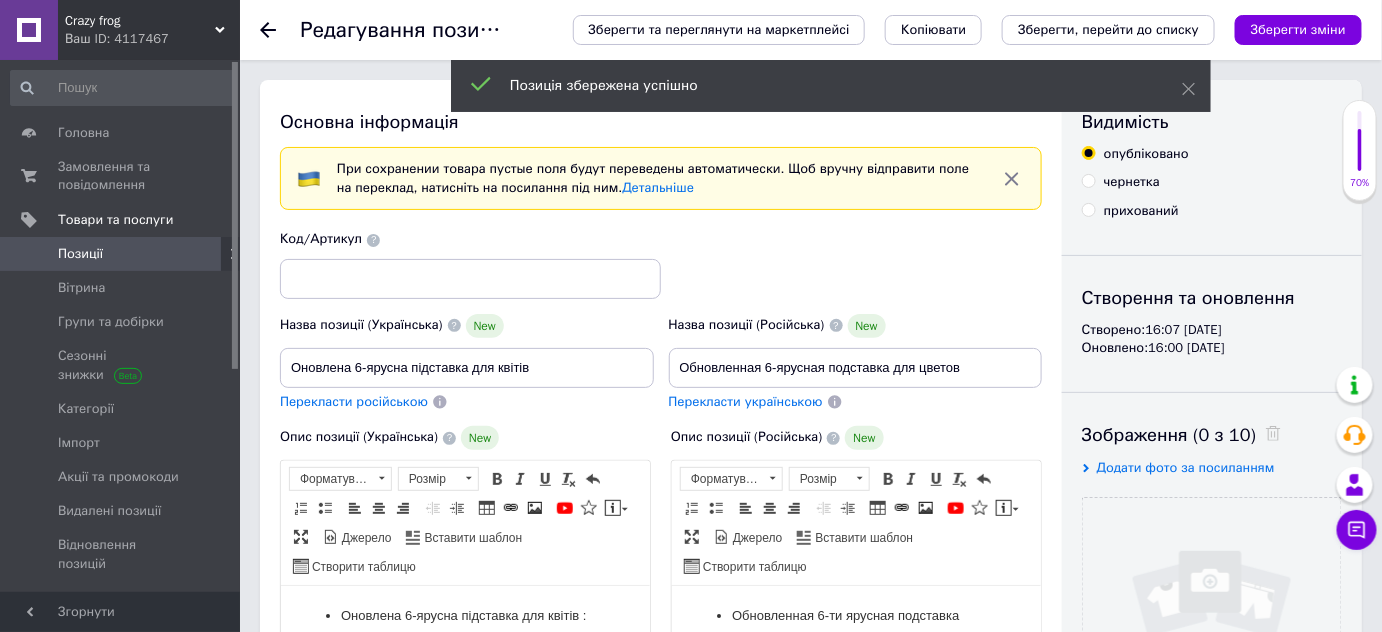 scroll, scrollTop: 0, scrollLeft: 0, axis: both 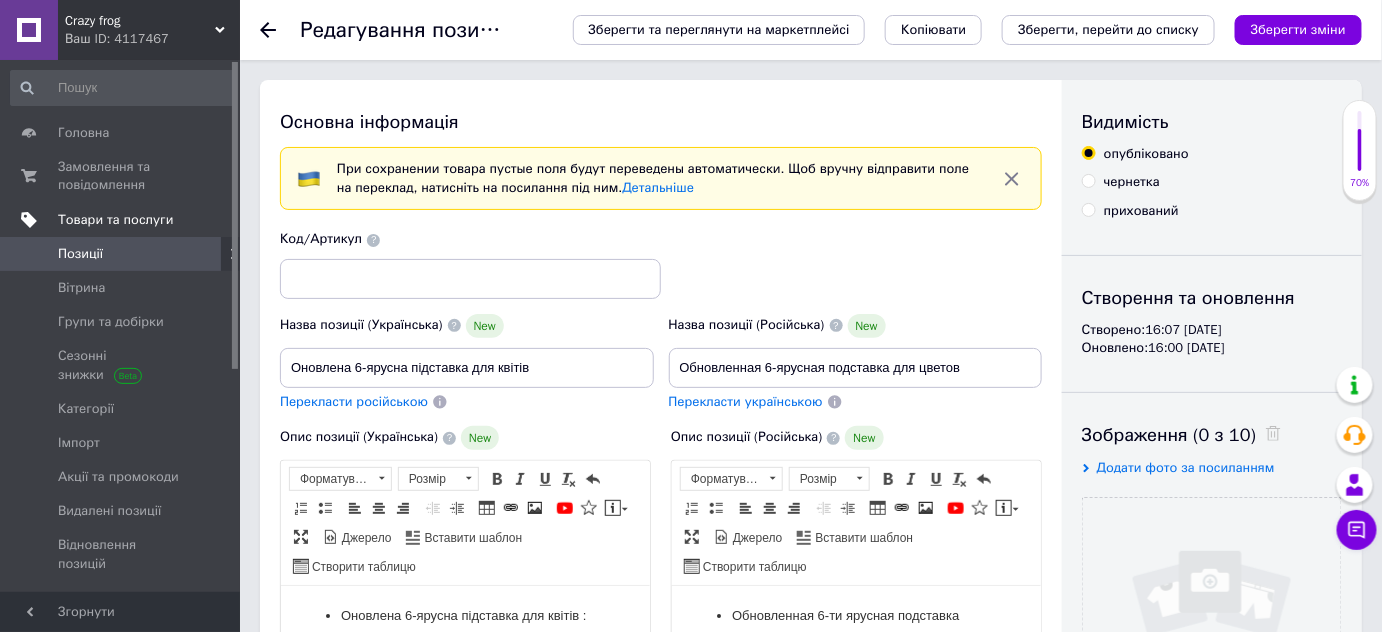 click on "Товари та послуги" at bounding box center (115, 220) 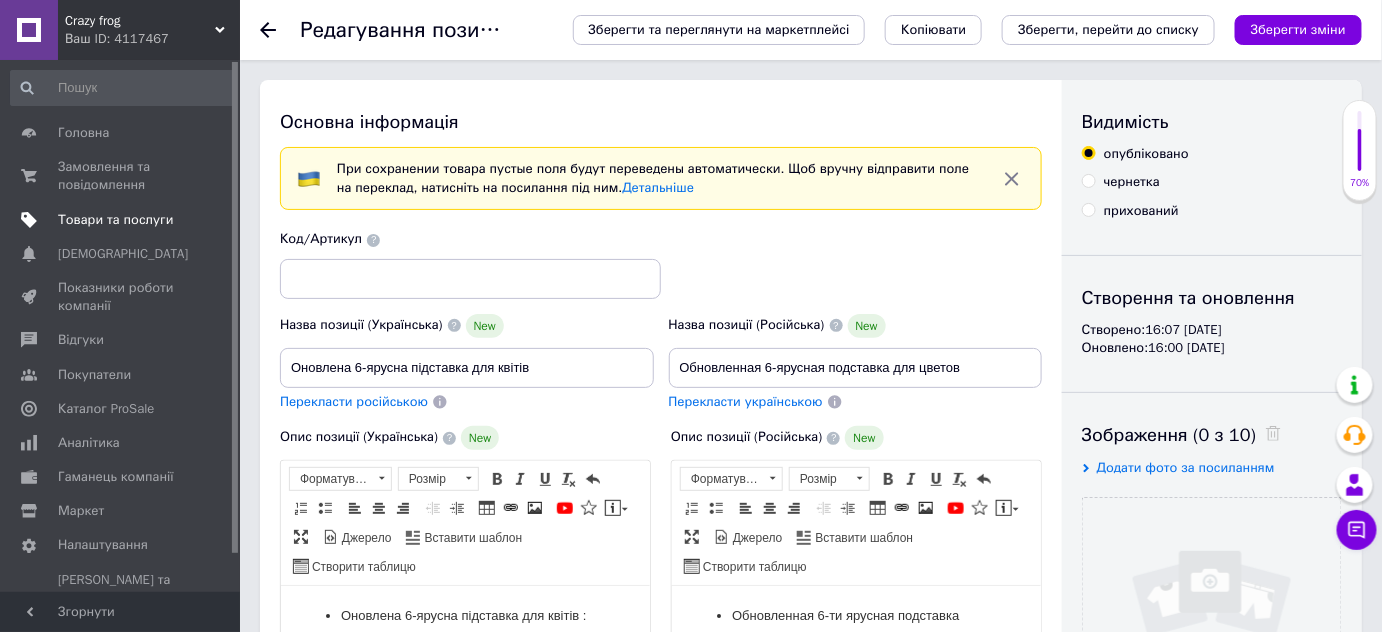 click on "Товари та послуги" at bounding box center [115, 220] 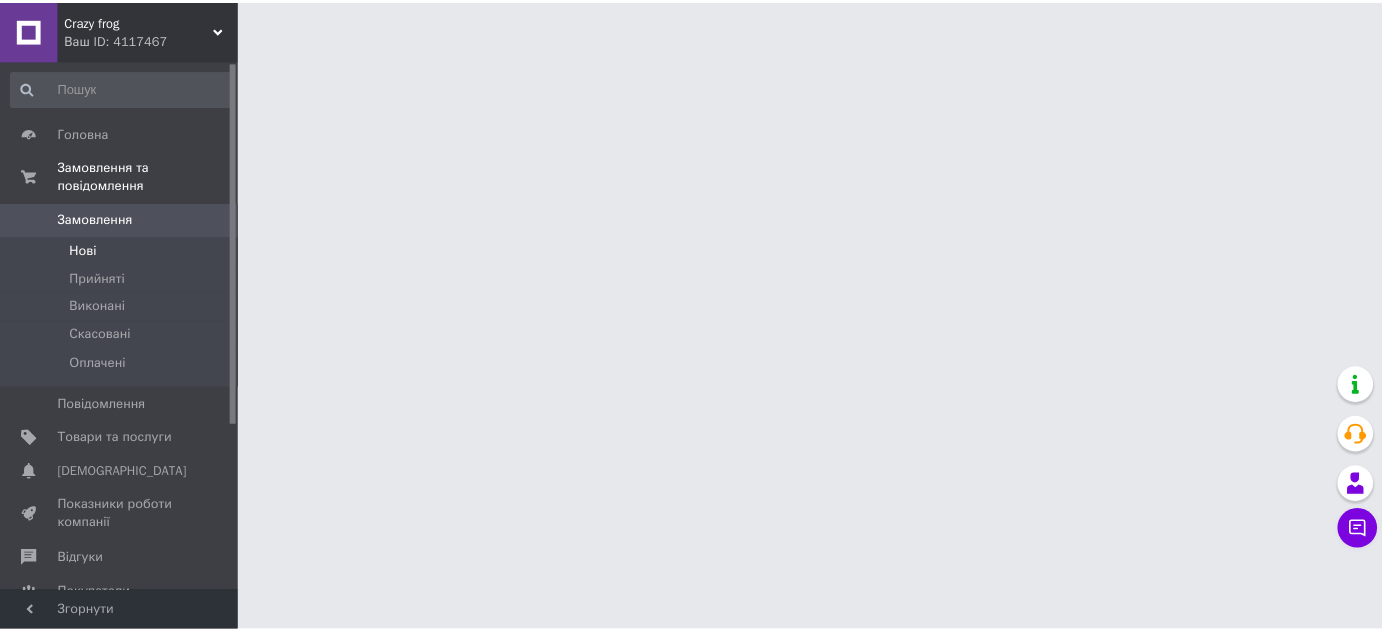 scroll, scrollTop: 0, scrollLeft: 0, axis: both 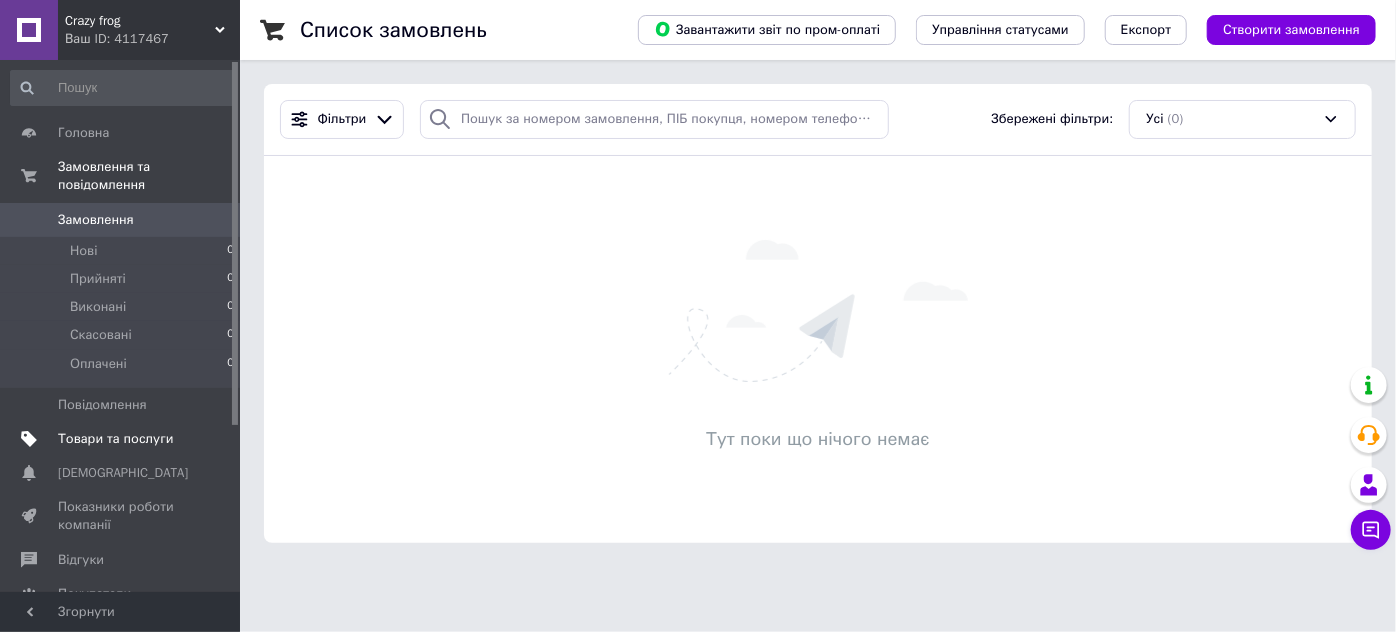click on "Товари та послуги" at bounding box center (115, 439) 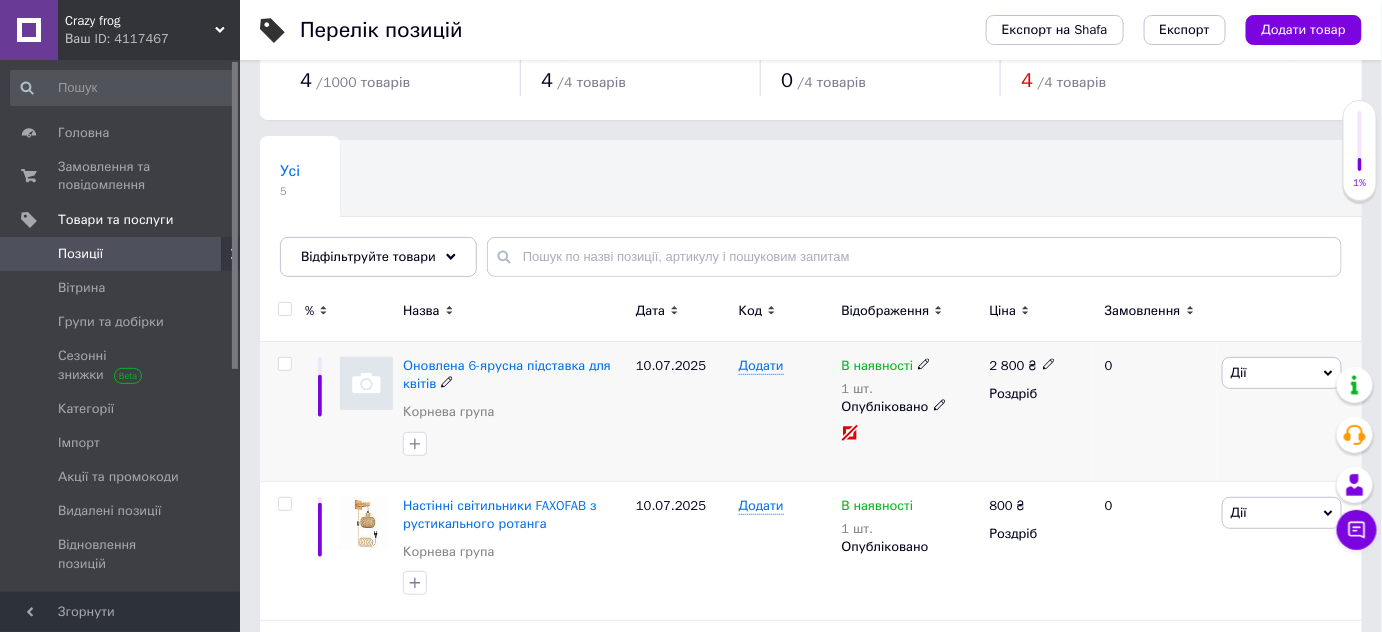 scroll, scrollTop: 90, scrollLeft: 0, axis: vertical 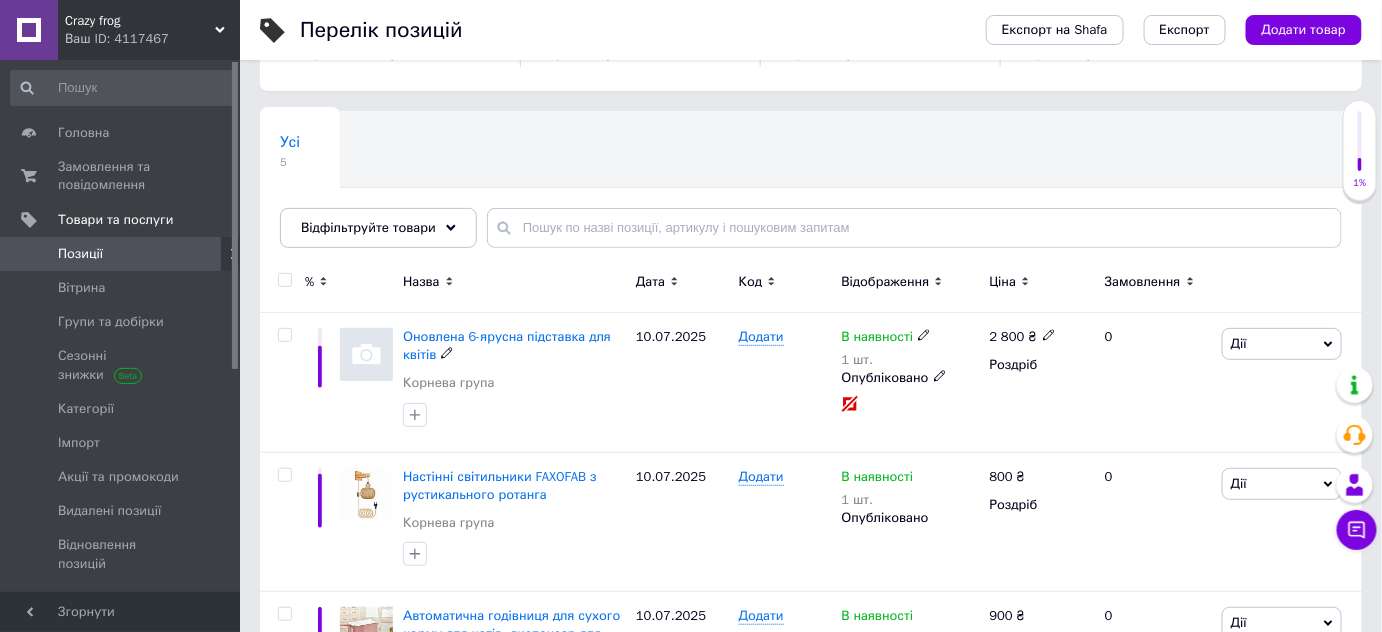 click at bounding box center [366, 354] 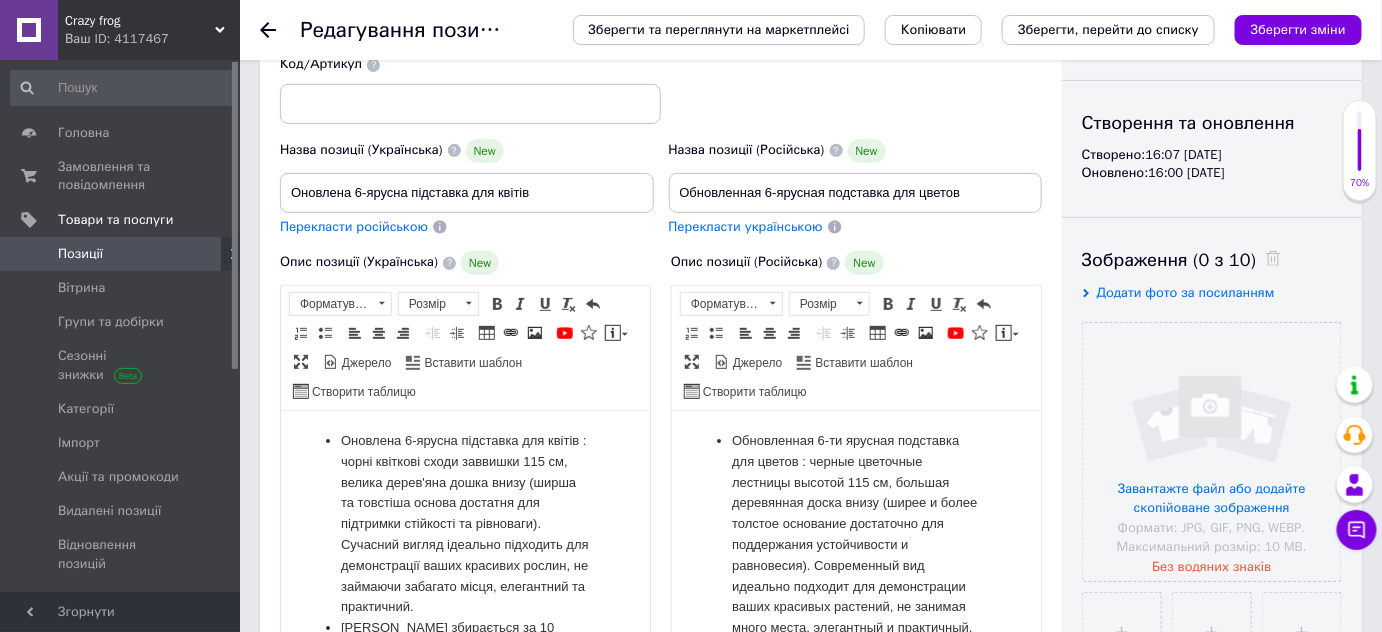 scroll, scrollTop: 272, scrollLeft: 0, axis: vertical 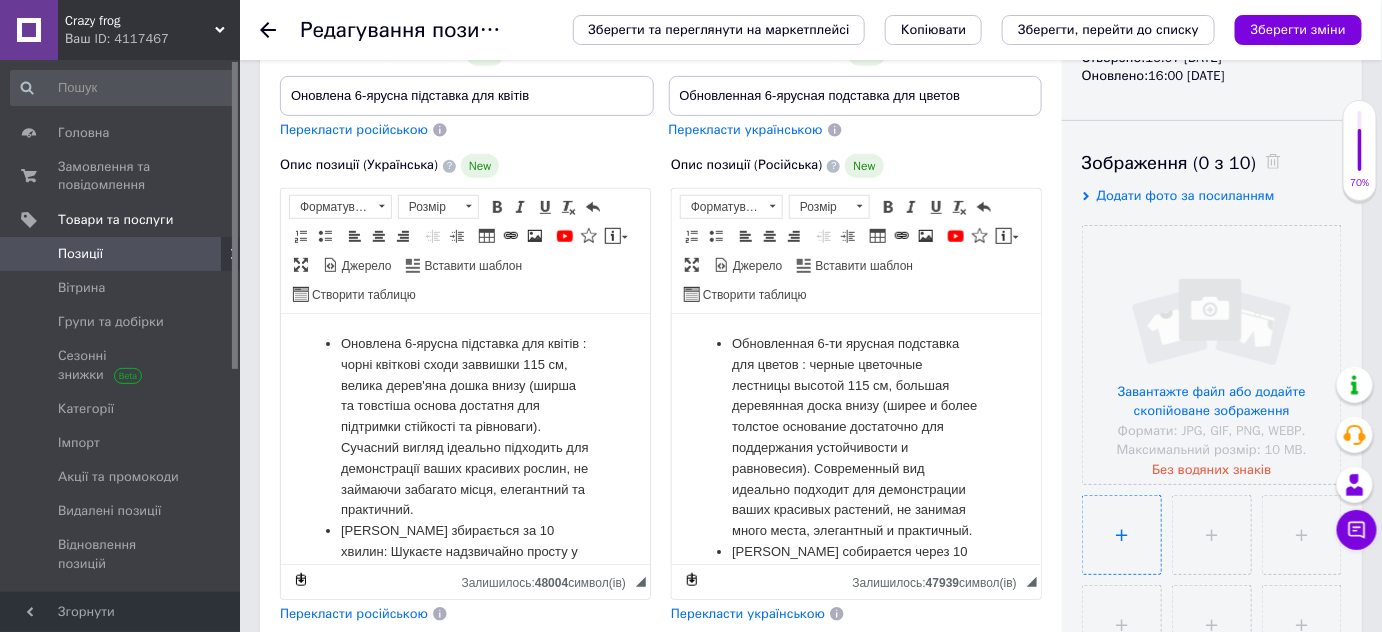 click at bounding box center (1122, 535) 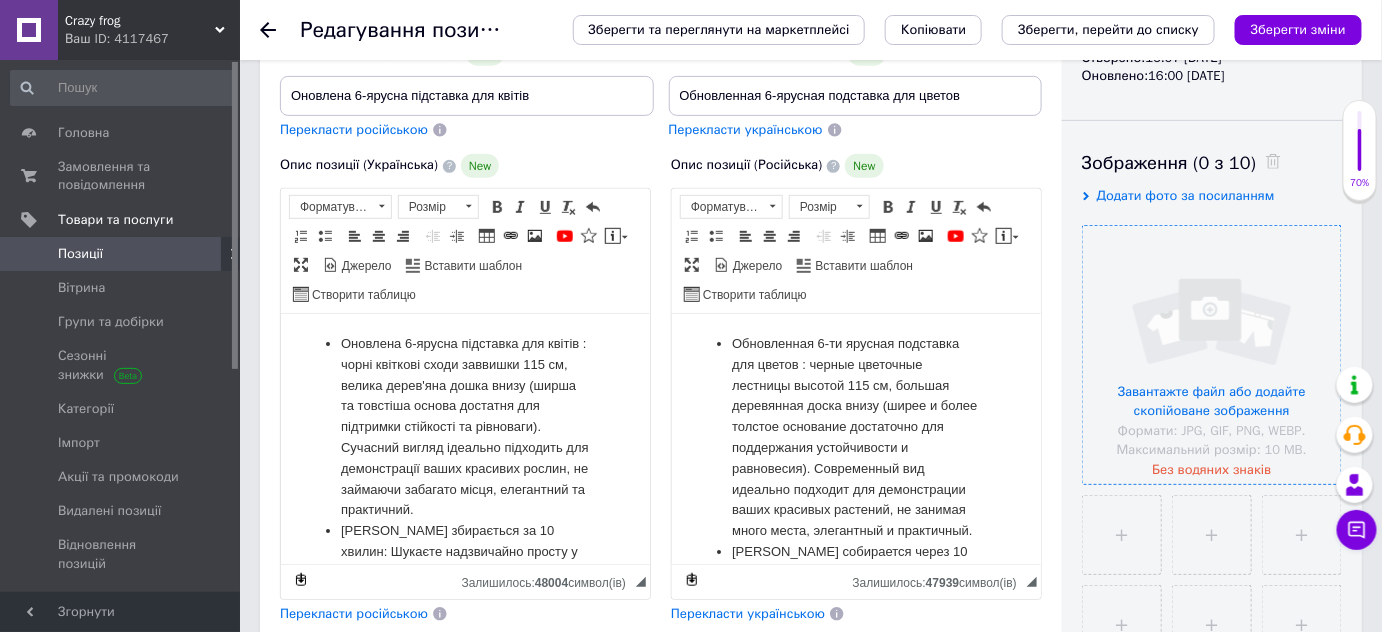 click at bounding box center (1212, 355) 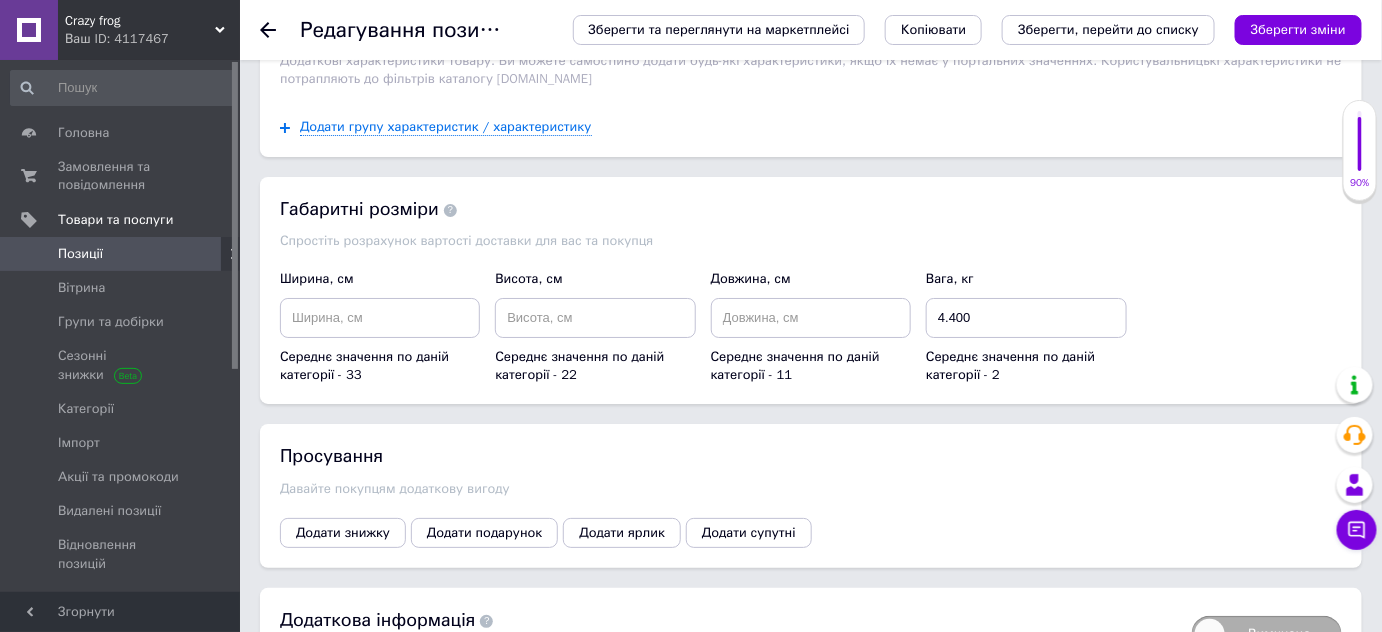 scroll, scrollTop: 2437, scrollLeft: 0, axis: vertical 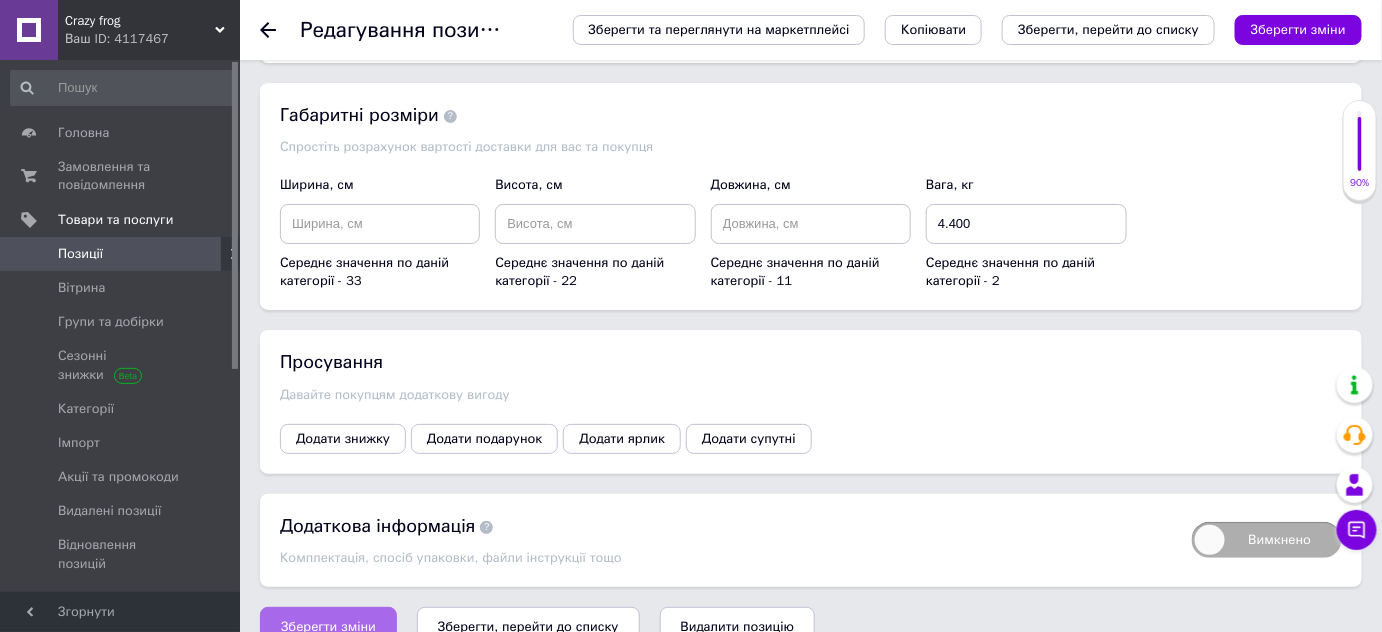 click on "Зберегти зміни" at bounding box center (328, 627) 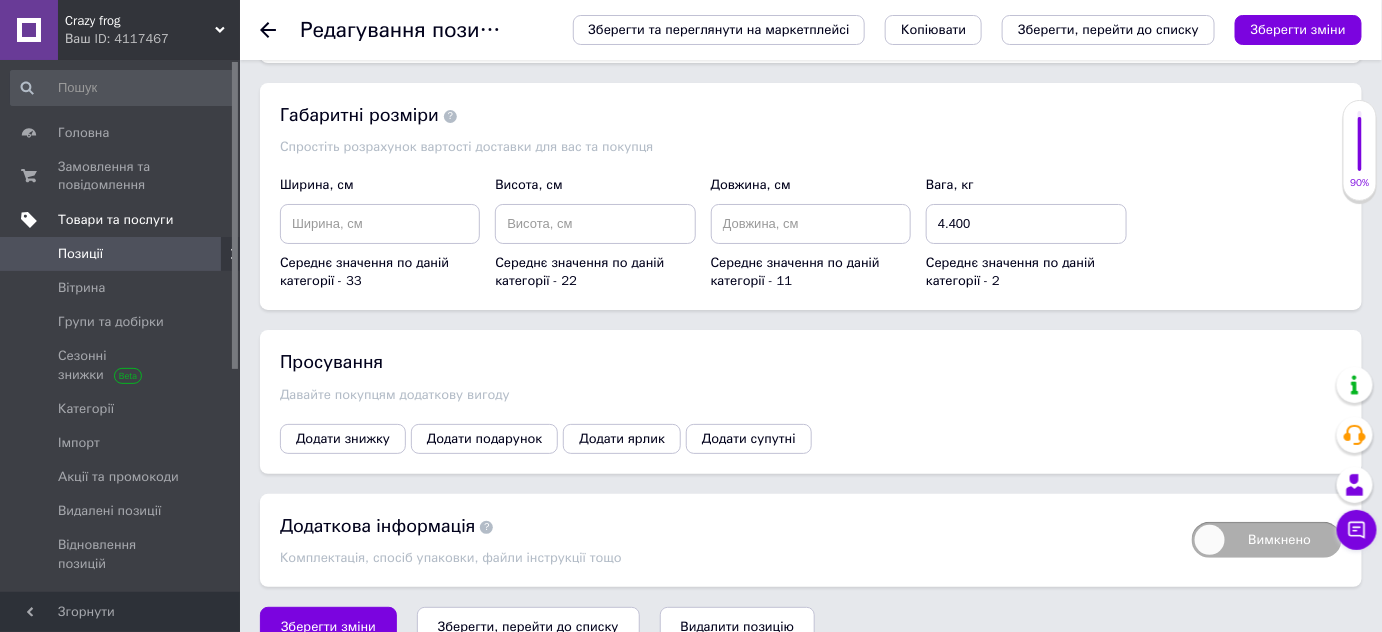 click on "Товари та послуги" at bounding box center (115, 220) 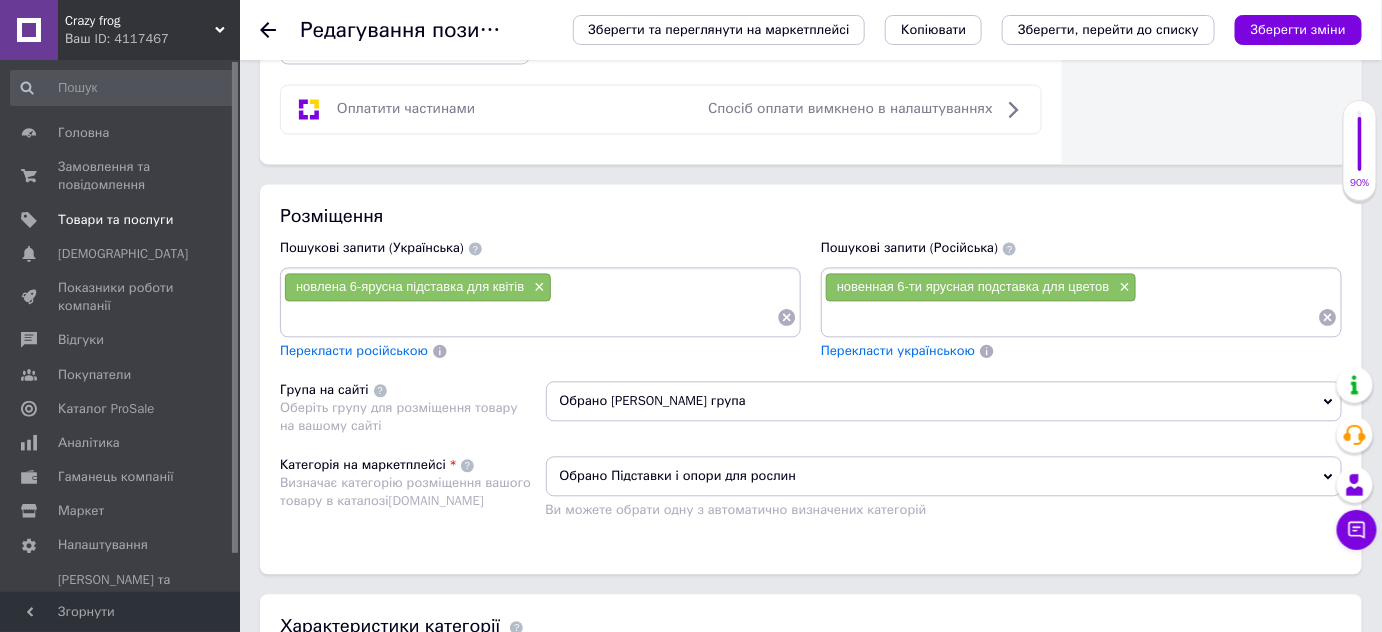 scroll, scrollTop: 892, scrollLeft: 0, axis: vertical 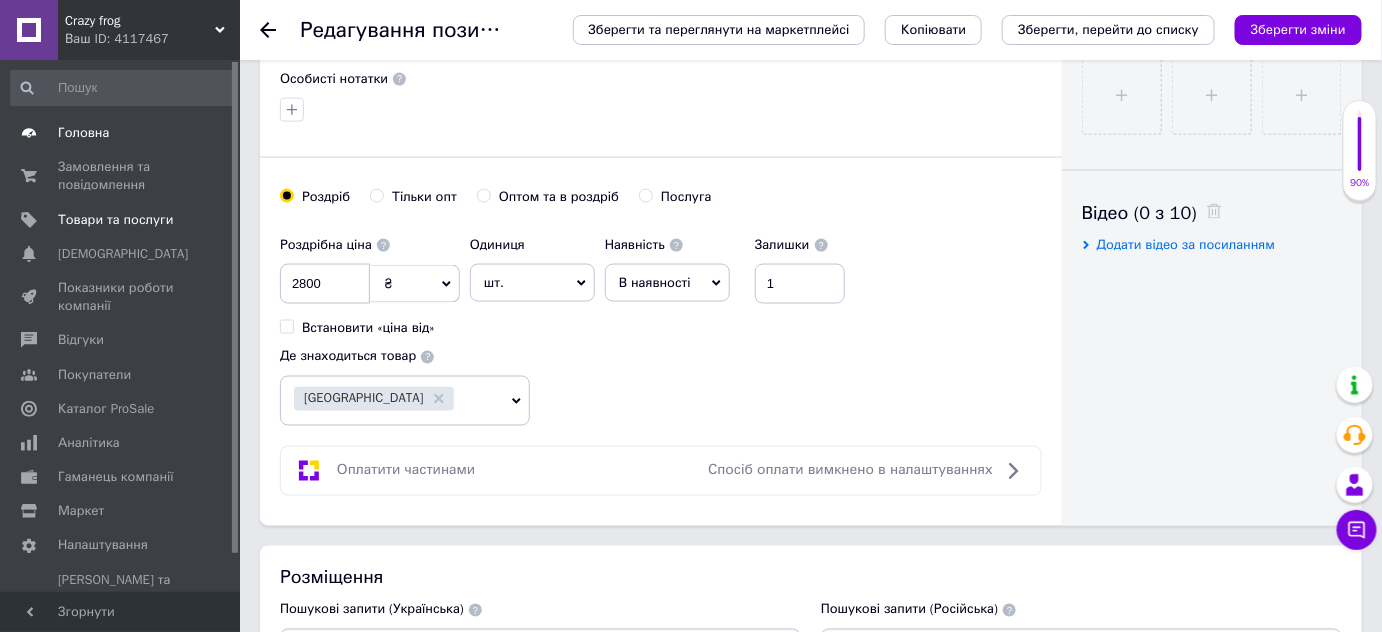 click on "Головна" at bounding box center (83, 133) 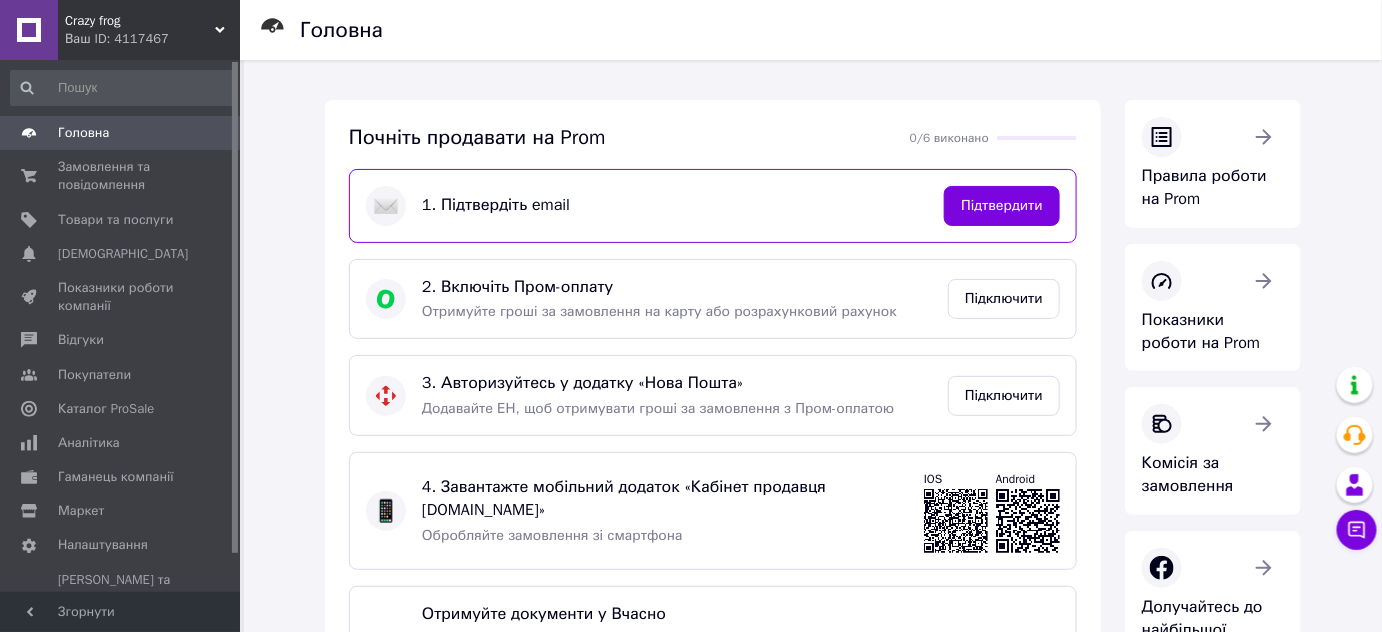 click on "Crazy frog" at bounding box center [140, 21] 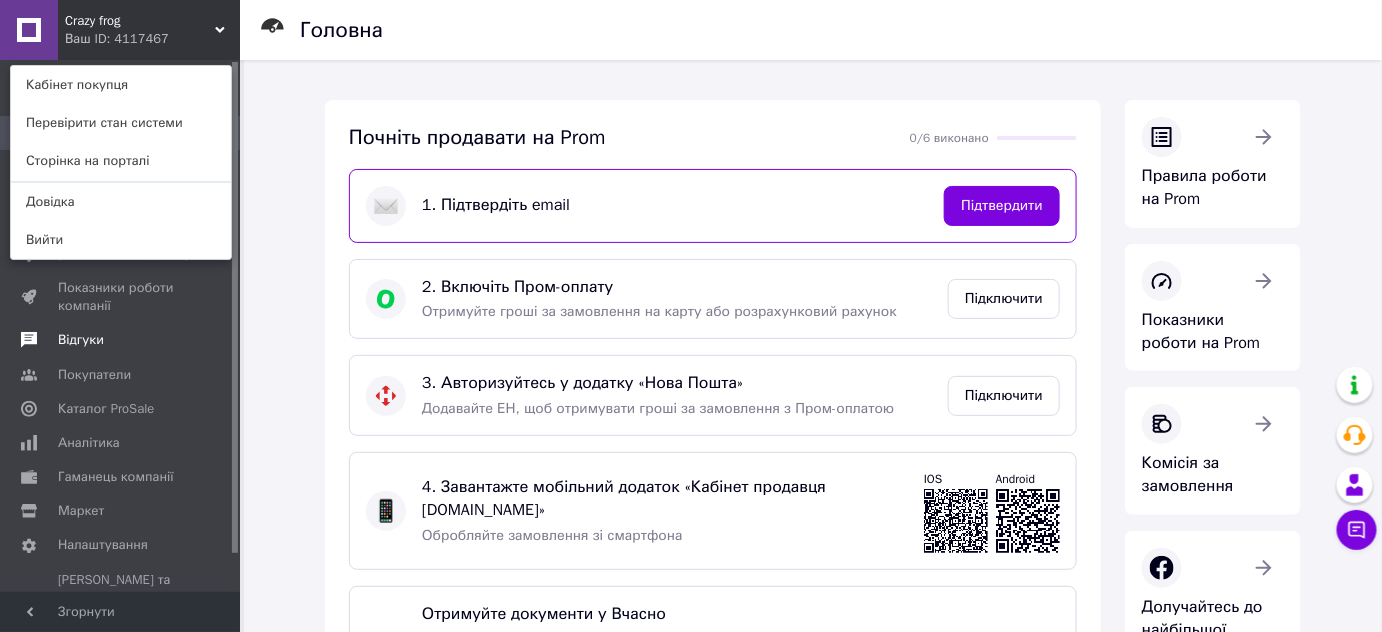 click on "Відгуки" at bounding box center (123, 340) 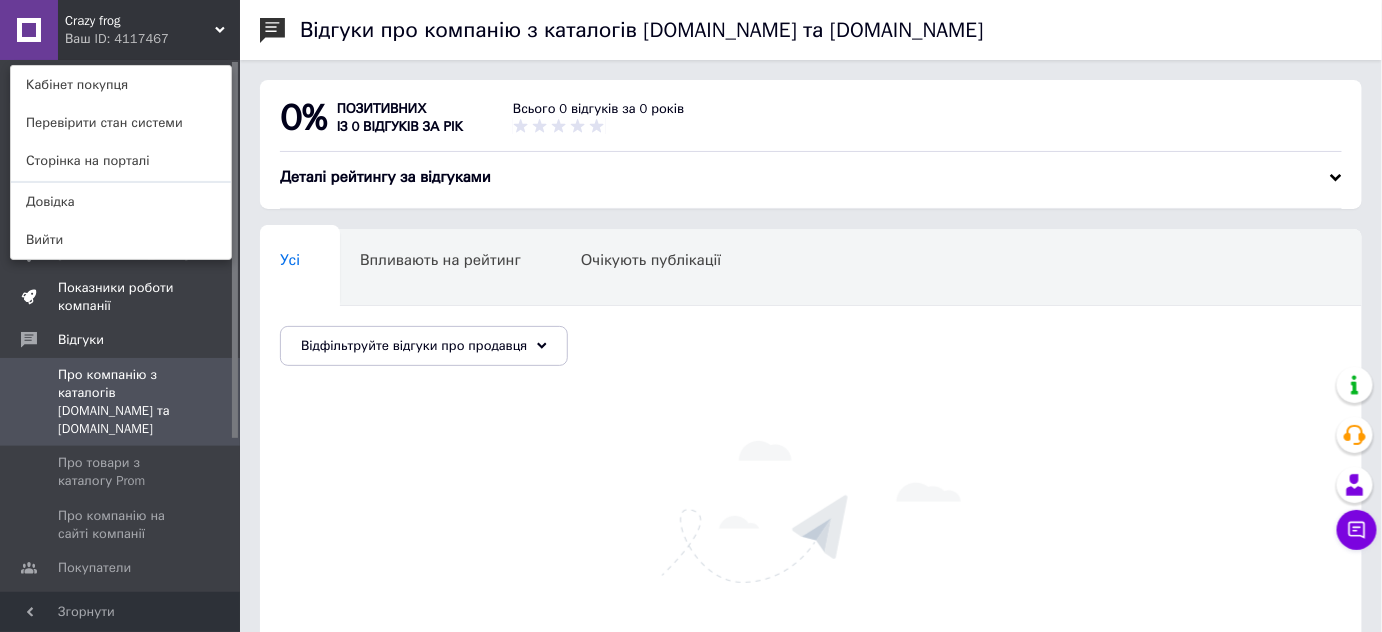 click at bounding box center [29, 297] 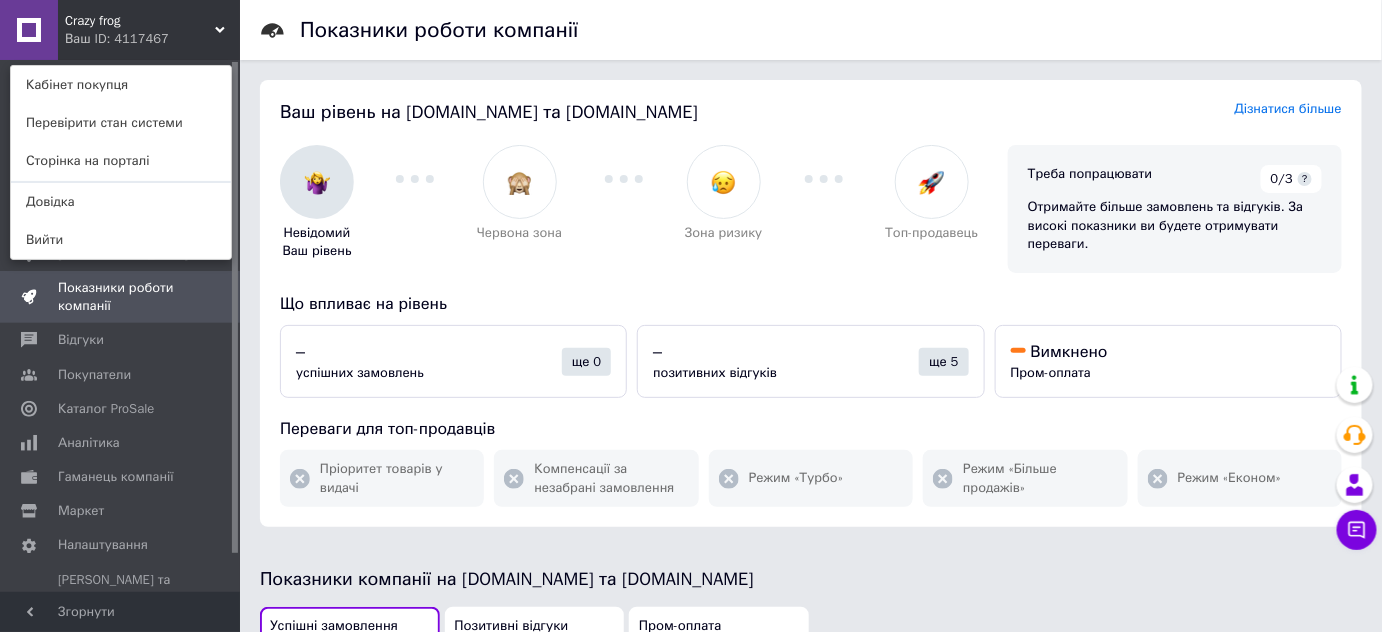 click on "Crazy frog Ваш ID: 4117467 Кабінет покупця Перевірити стан системи Сторінка на порталі Довідка Вийти" at bounding box center [120, 30] 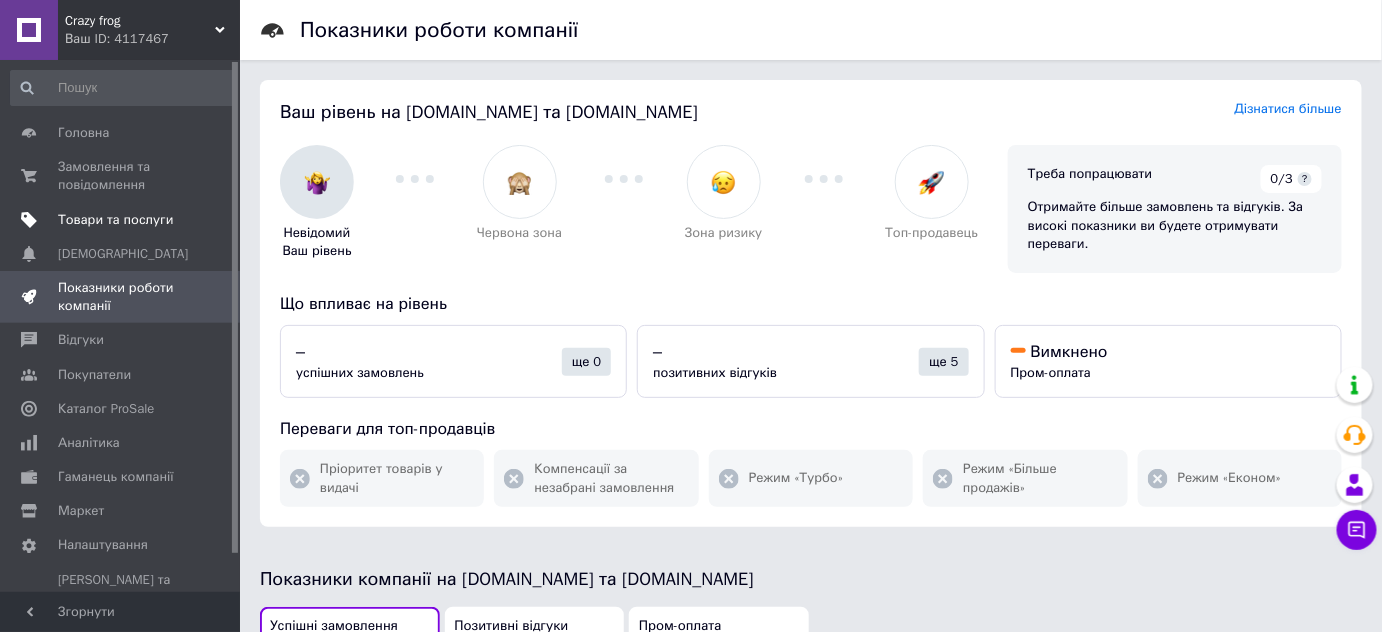 click on "Товари та послуги" at bounding box center [123, 220] 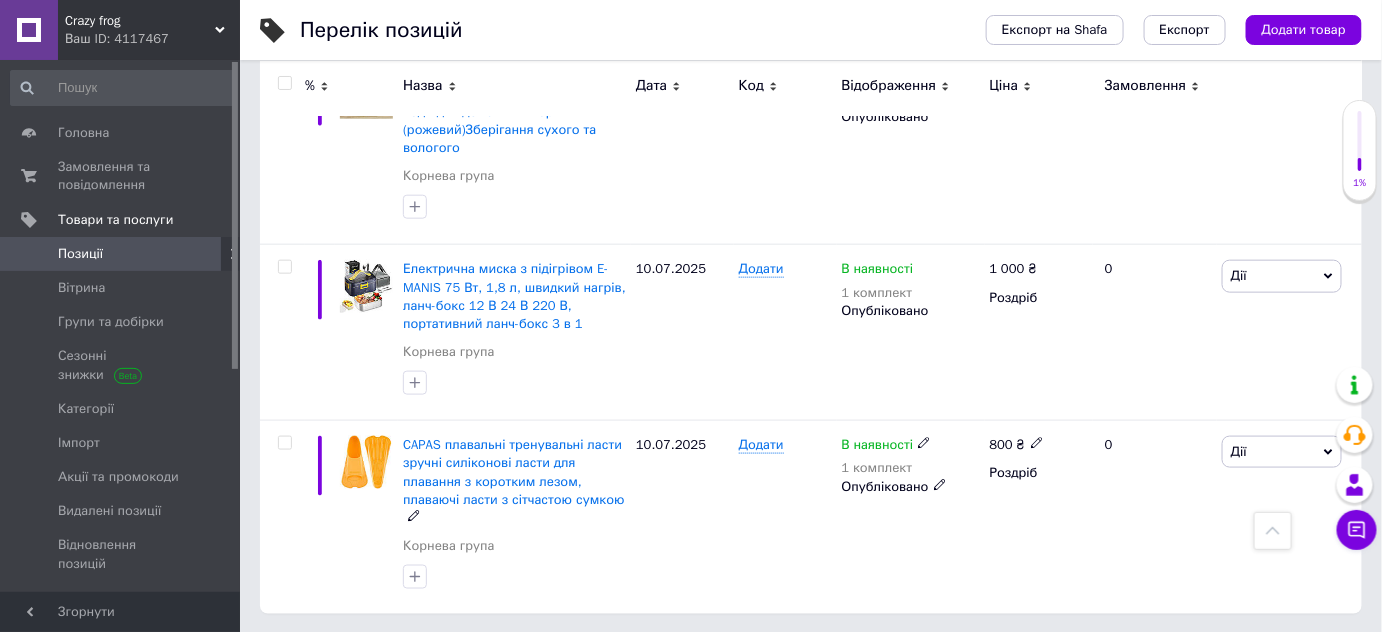 scroll, scrollTop: 613, scrollLeft: 0, axis: vertical 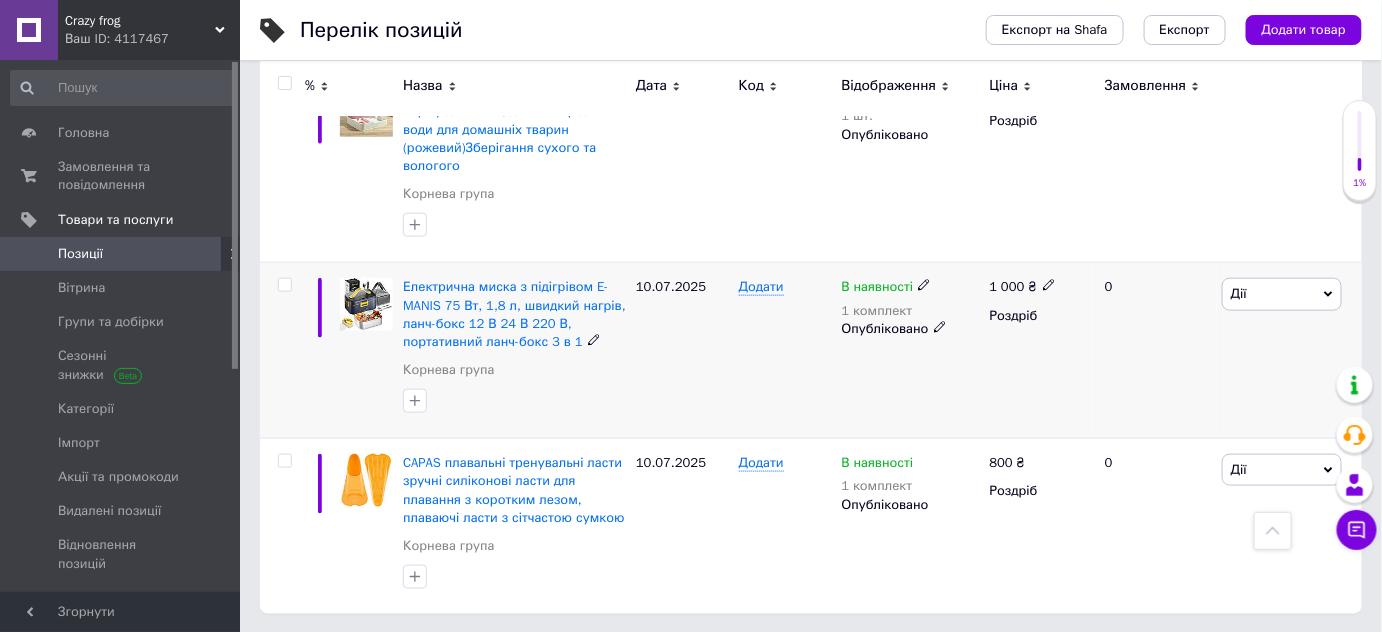 click 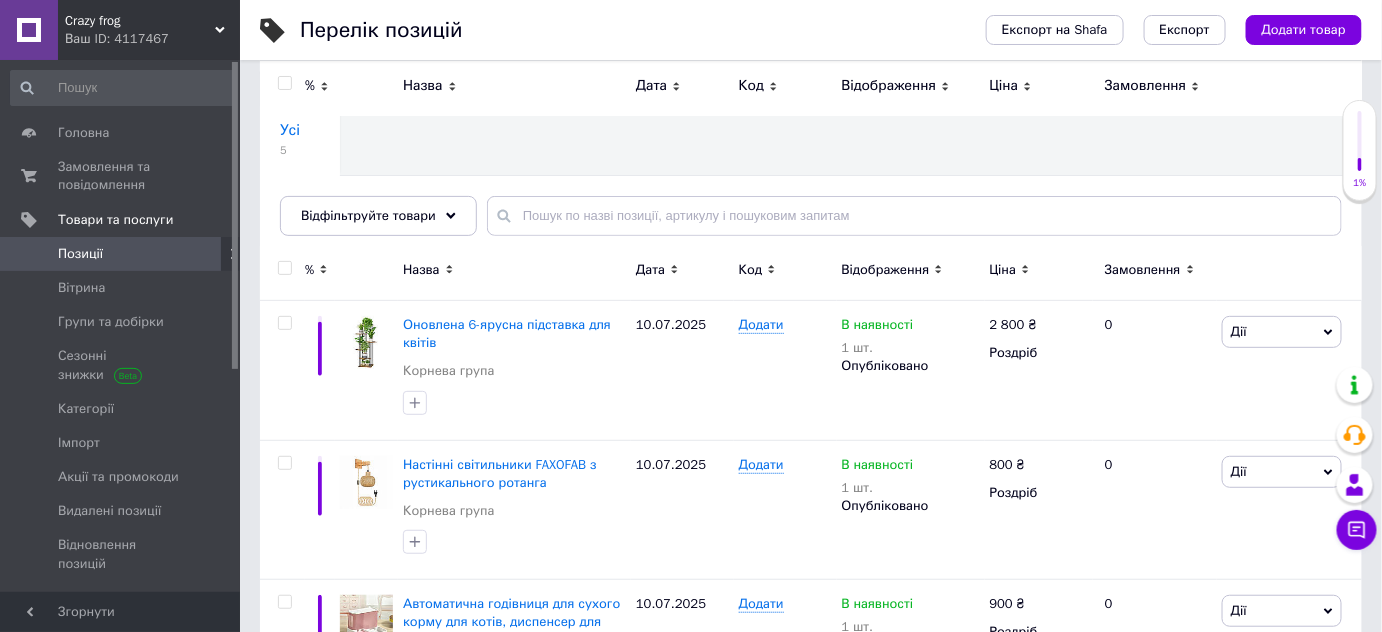 scroll, scrollTop: 0, scrollLeft: 0, axis: both 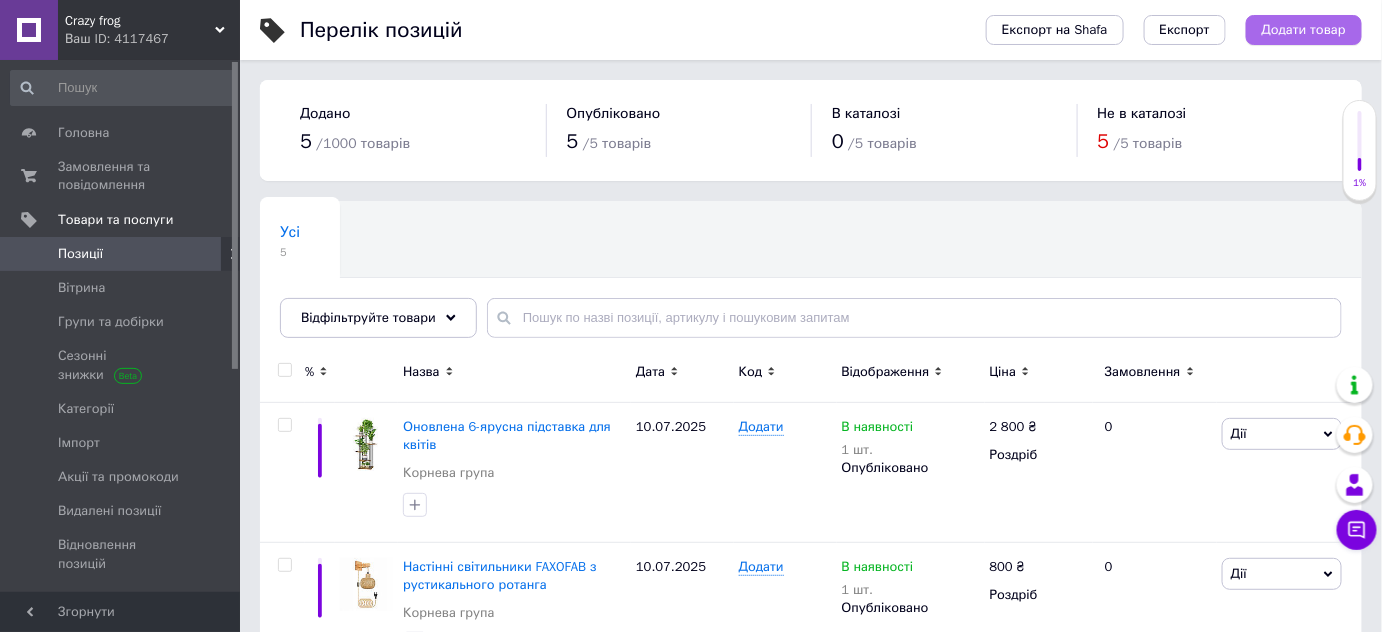 click on "Додати товар" at bounding box center (1304, 30) 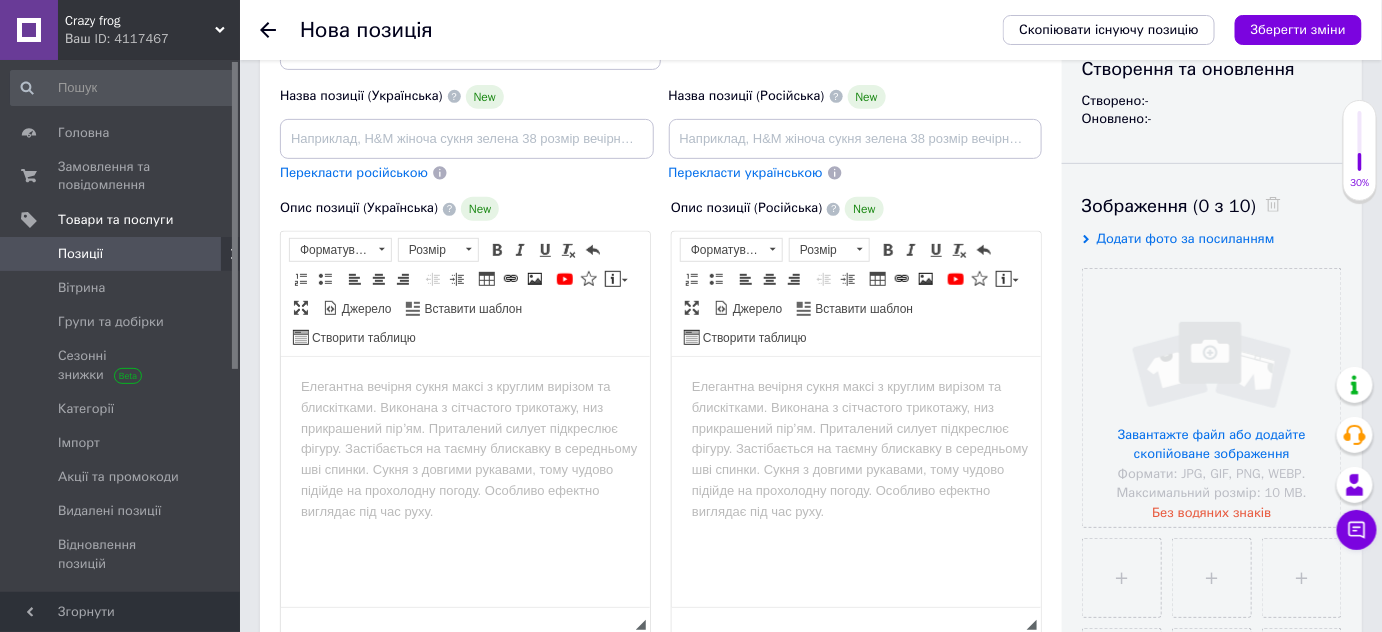 scroll, scrollTop: 363, scrollLeft: 0, axis: vertical 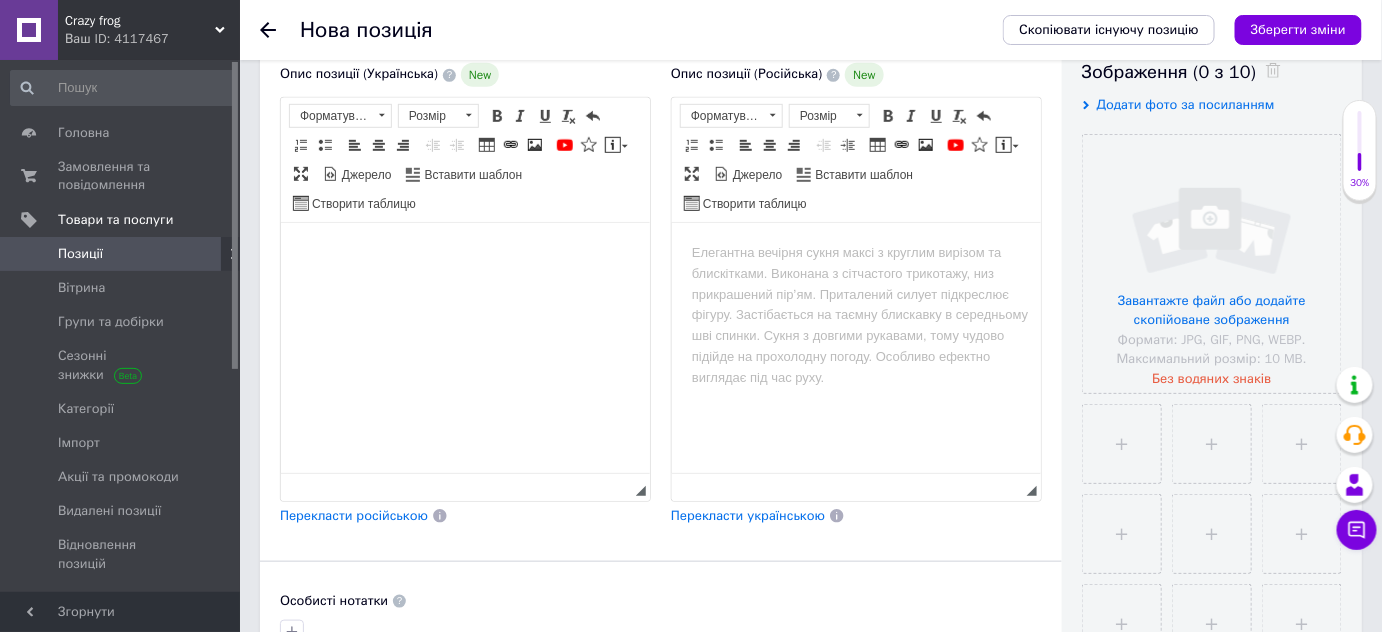 drag, startPoint x: 431, startPoint y: 317, endPoint x: 336, endPoint y: 284, distance: 100.56838 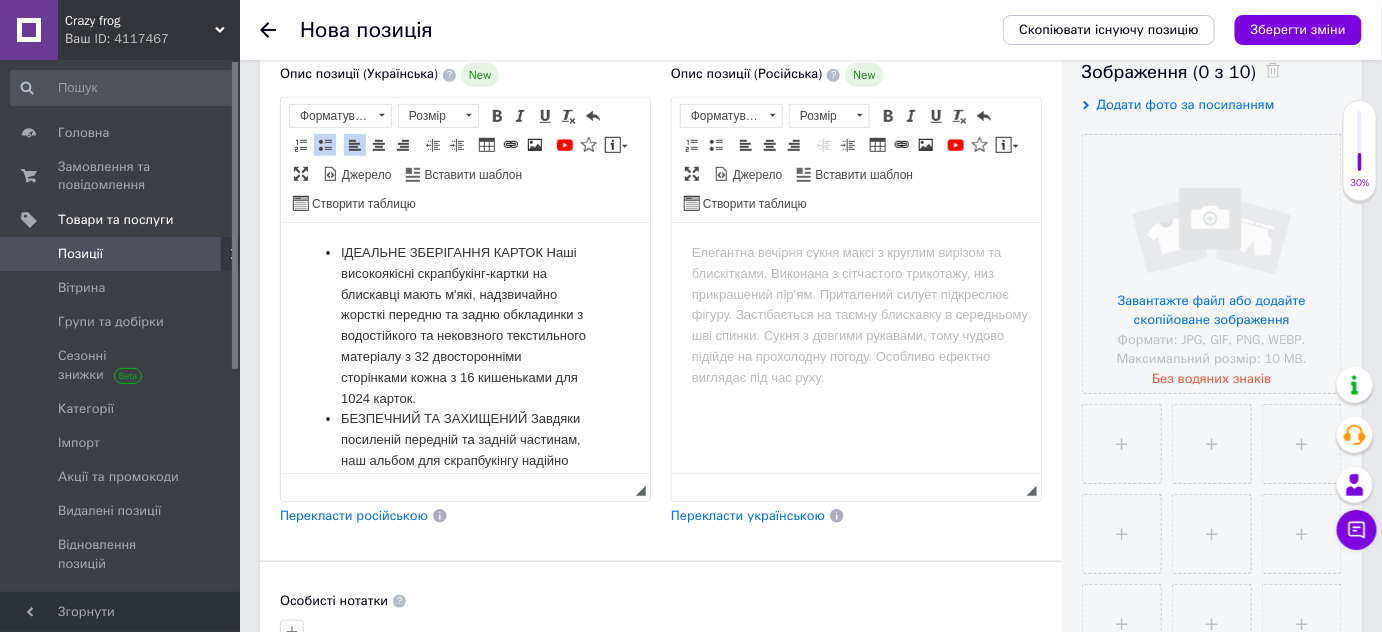 scroll, scrollTop: 682, scrollLeft: 0, axis: vertical 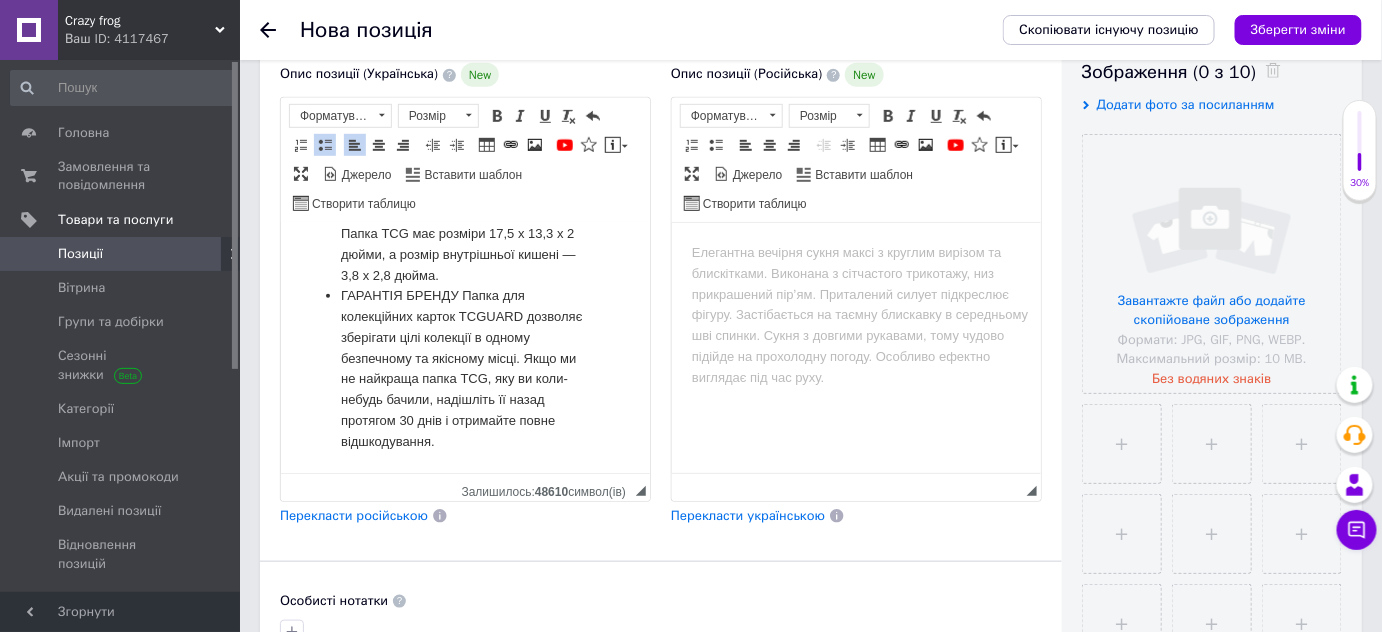 click on "Перекласти російською" at bounding box center (354, 516) 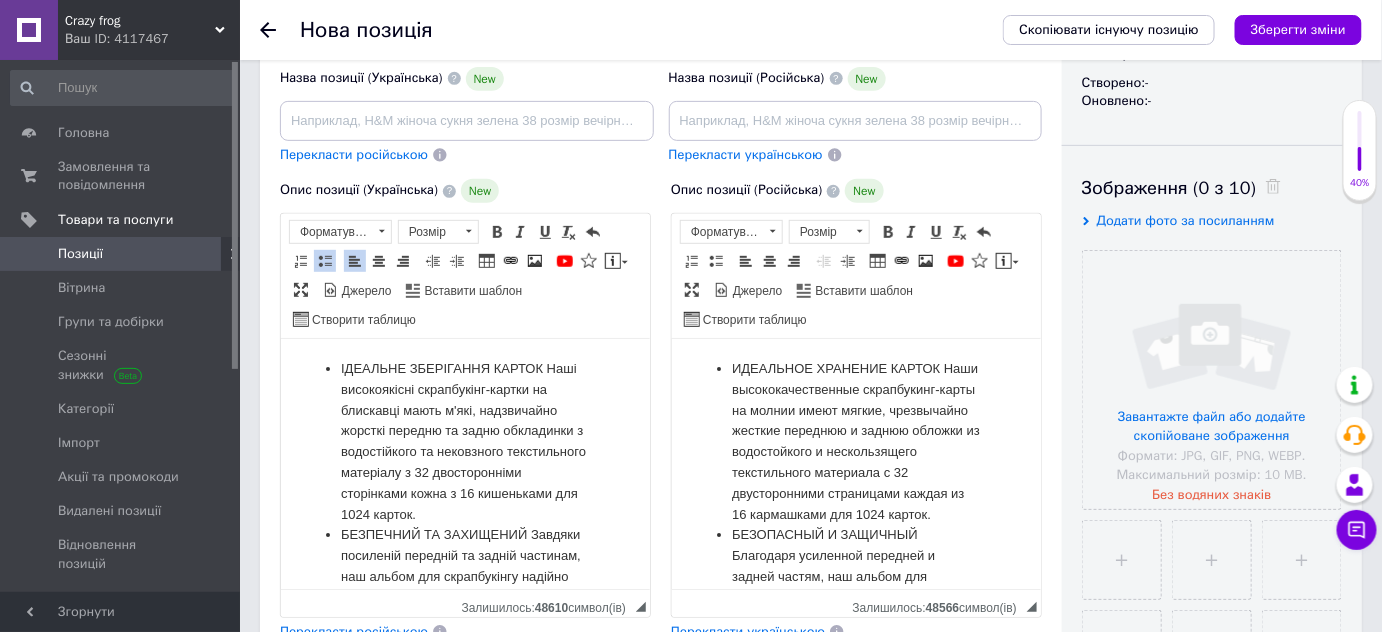 scroll, scrollTop: 272, scrollLeft: 0, axis: vertical 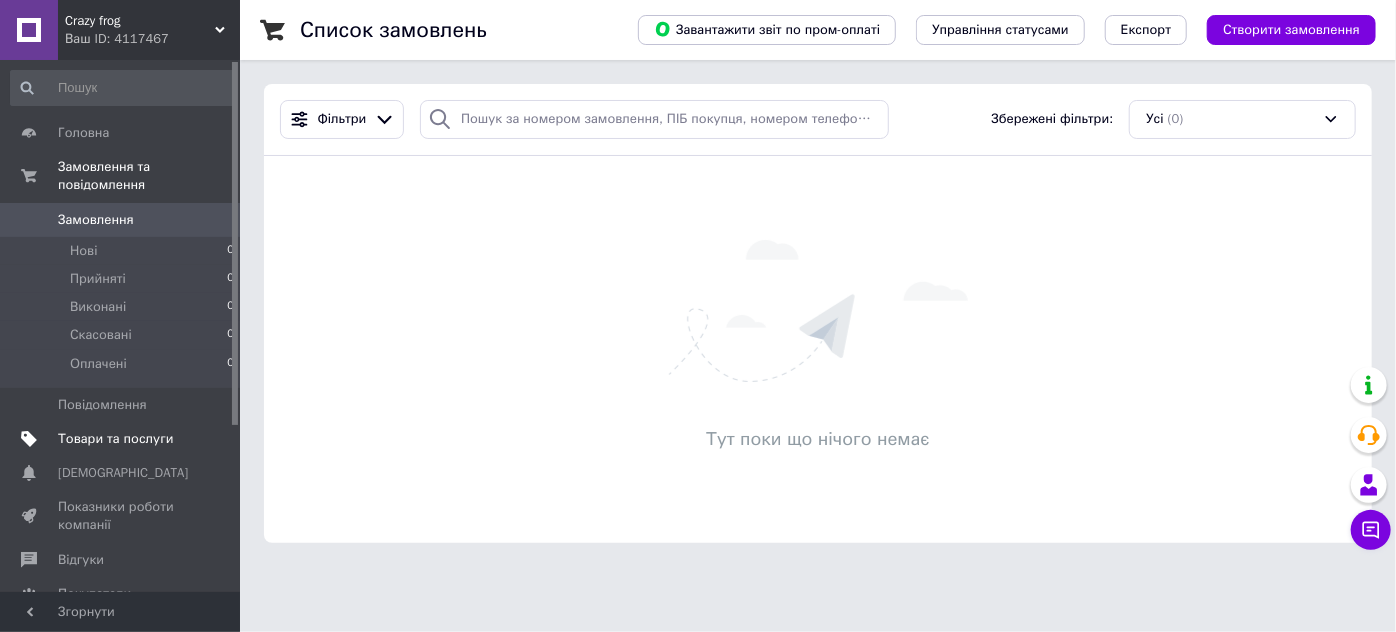 click on "Товари та послуги" at bounding box center (115, 439) 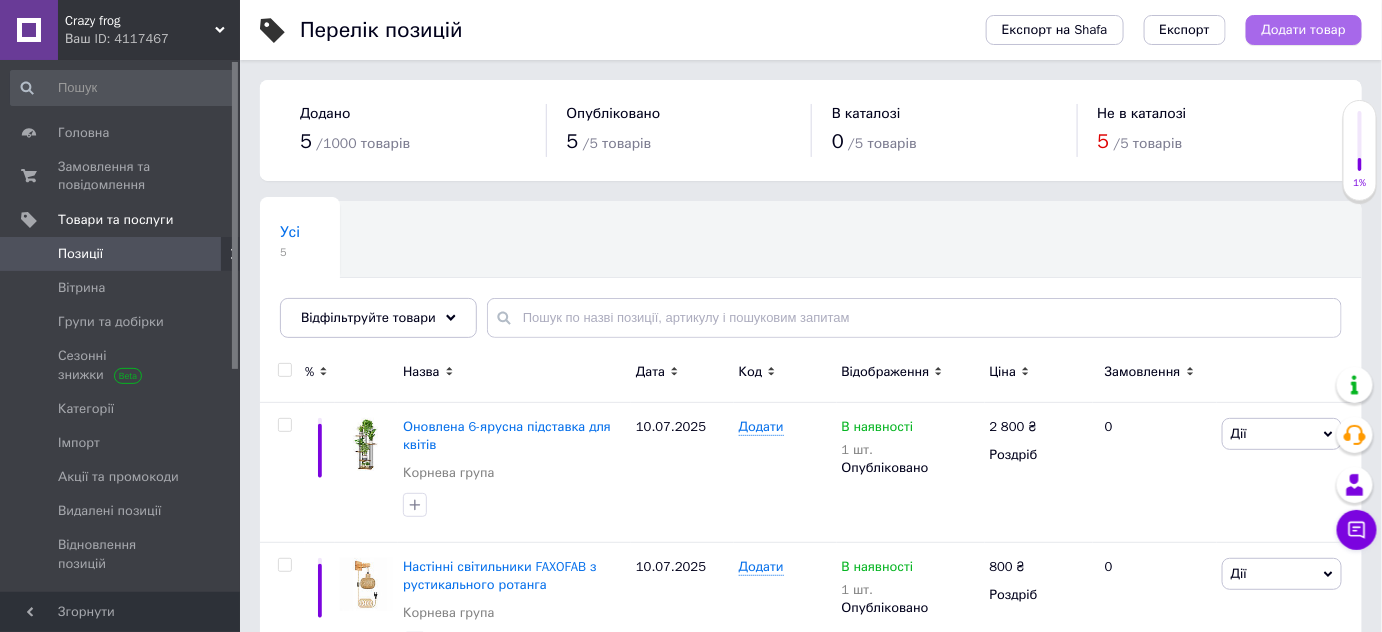 click on "Додати товар" at bounding box center (1304, 30) 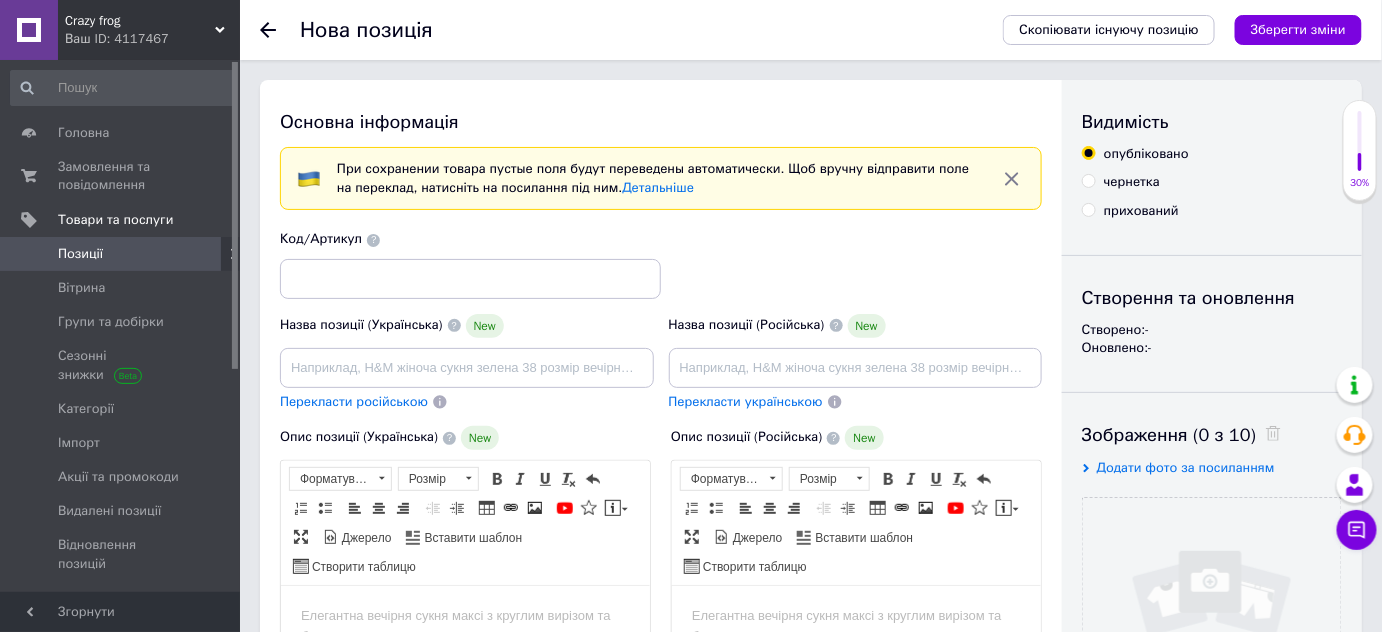 scroll, scrollTop: 0, scrollLeft: 0, axis: both 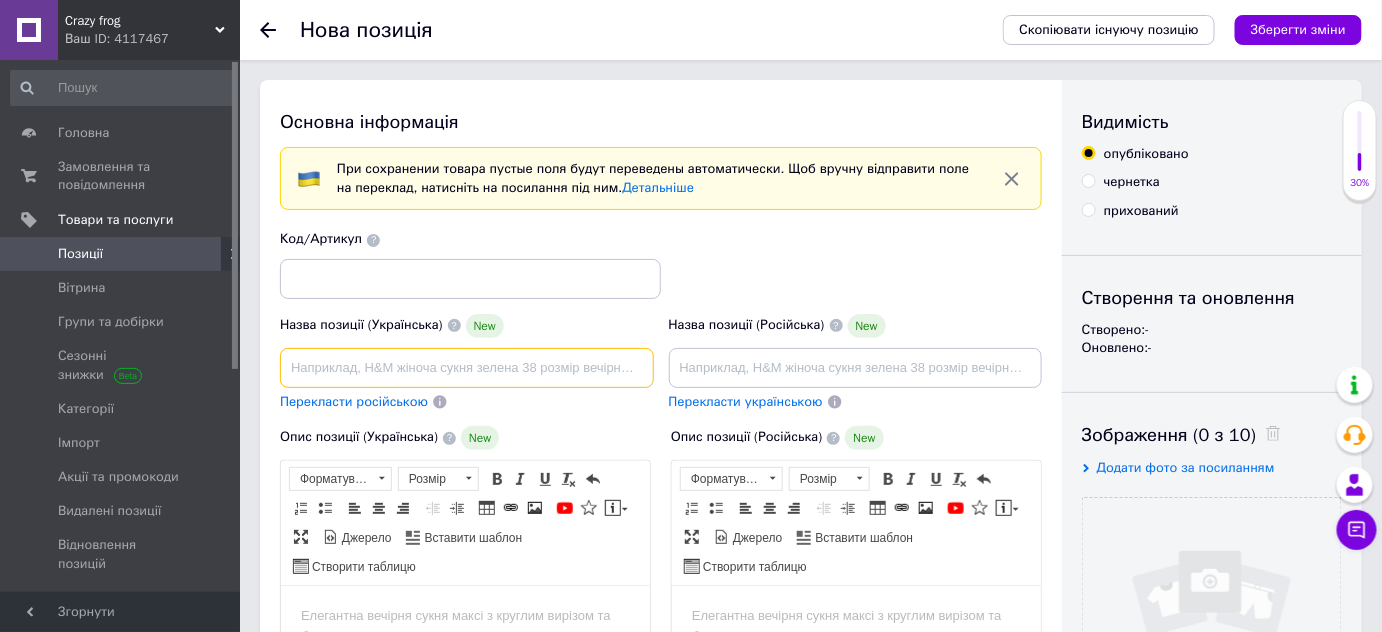 paste on "ьбом для колекційних карток TCGUARD Toploader на 216 карток, 9 відділень, лотки Toploader 3" x 4"" 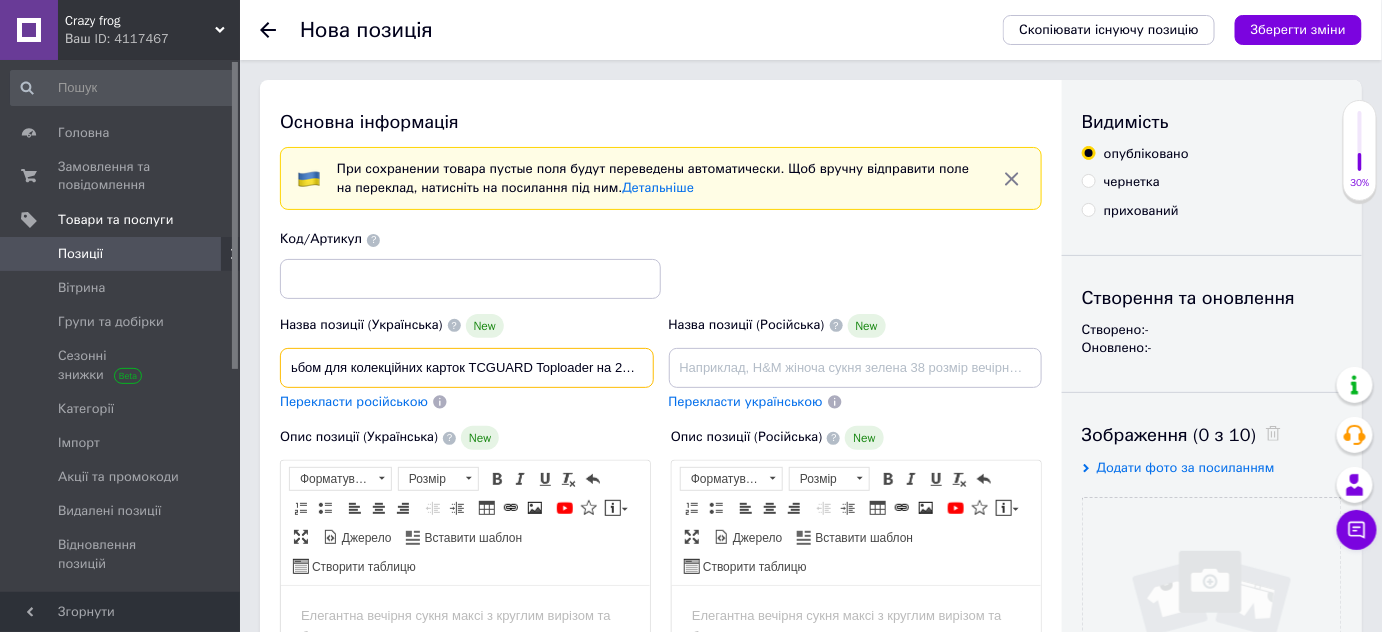 scroll, scrollTop: 0, scrollLeft: 254, axis: horizontal 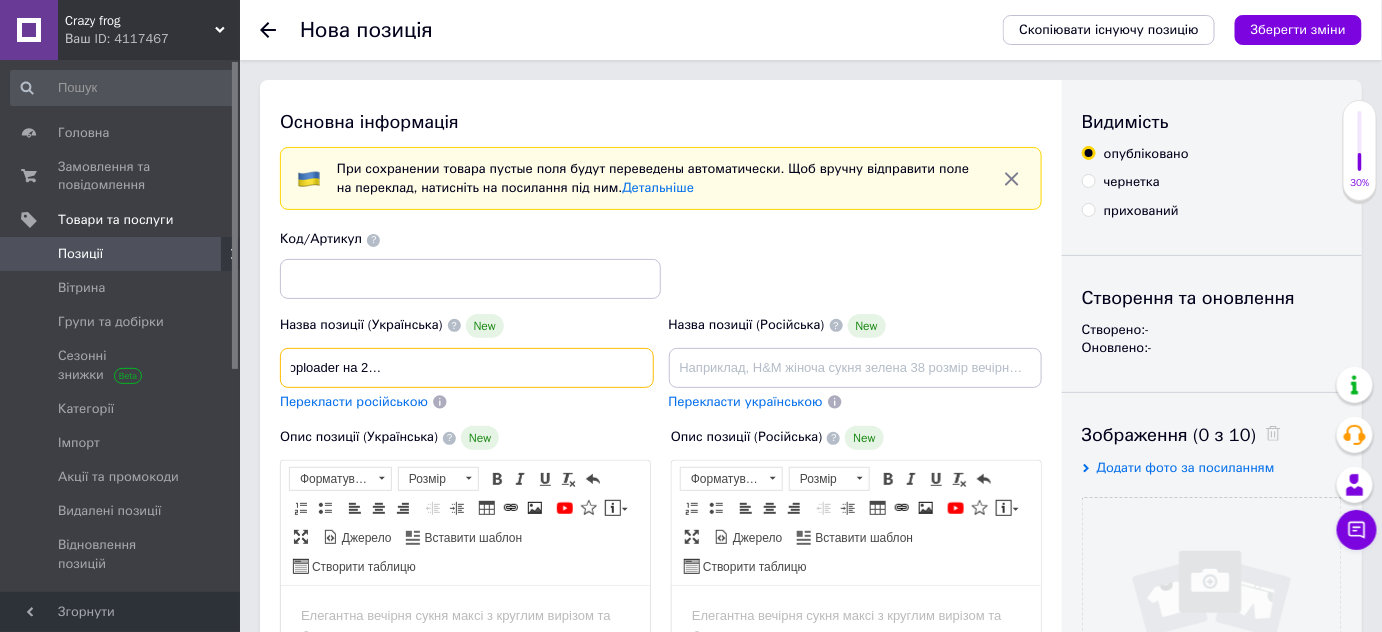 drag, startPoint x: 644, startPoint y: 359, endPoint x: 633, endPoint y: 362, distance: 11.401754 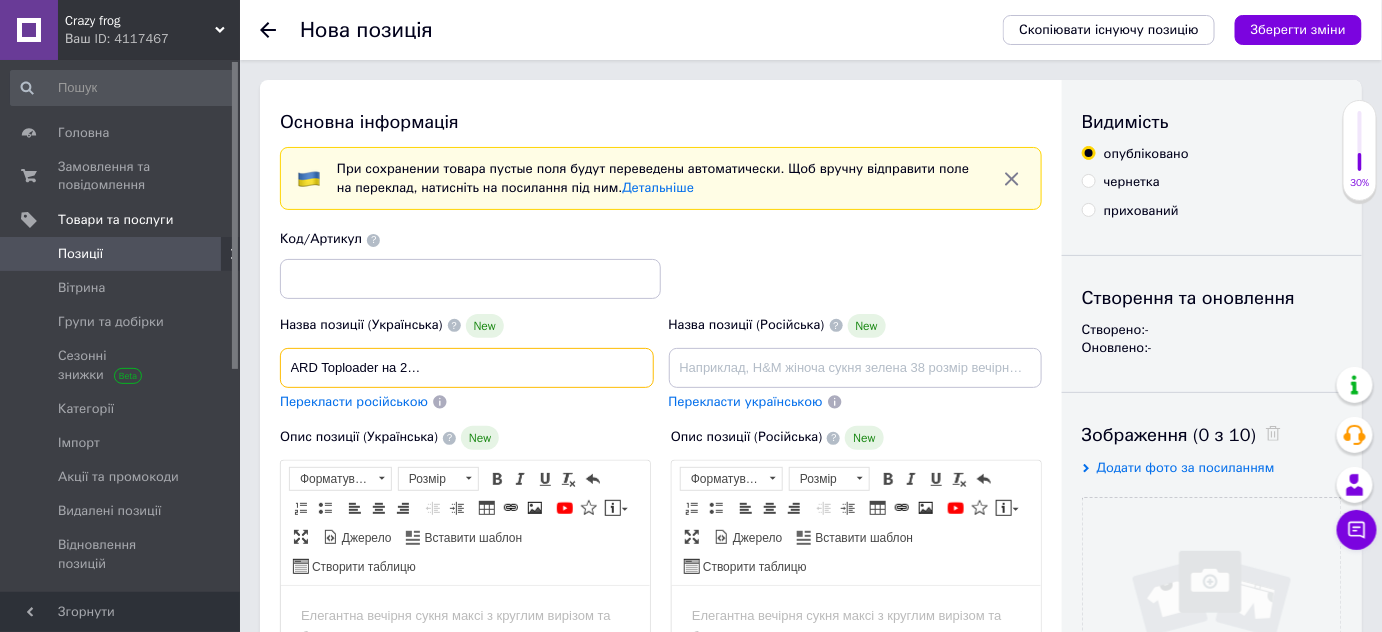 scroll, scrollTop: 0, scrollLeft: 217, axis: horizontal 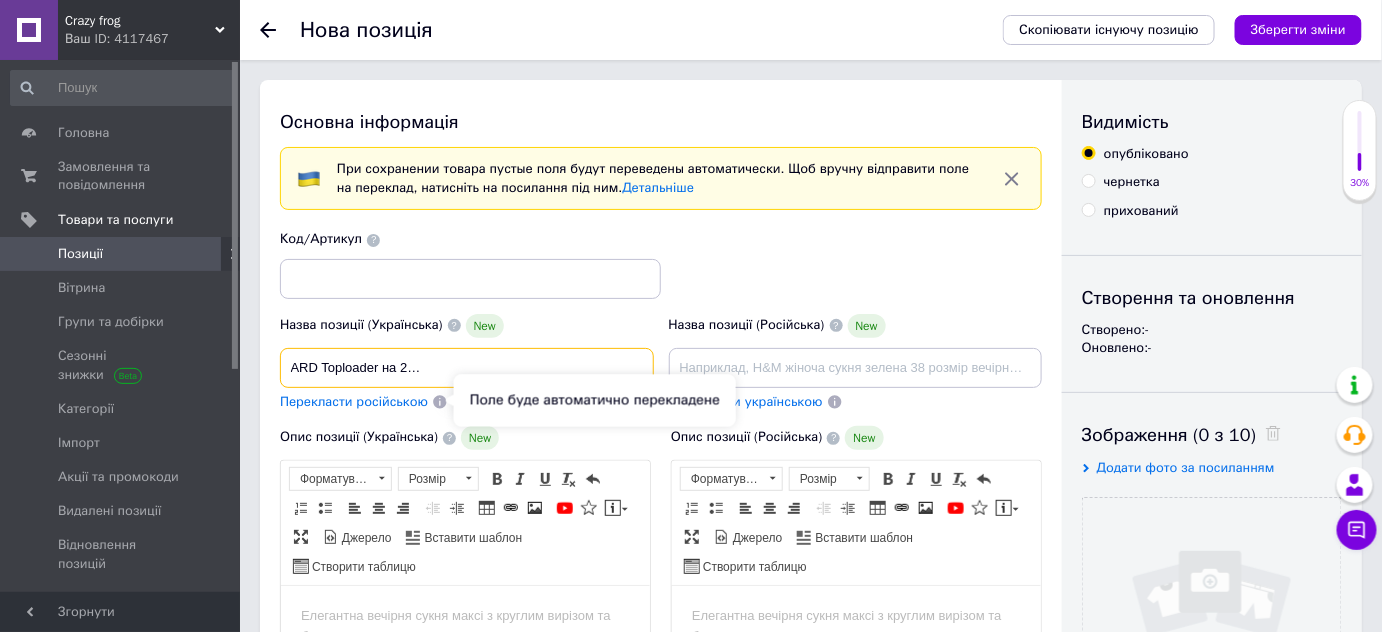type on "ьбом для колекційних карток TCGUARD Toploader на 216 карток, 9 відділень, лотки Toploader" 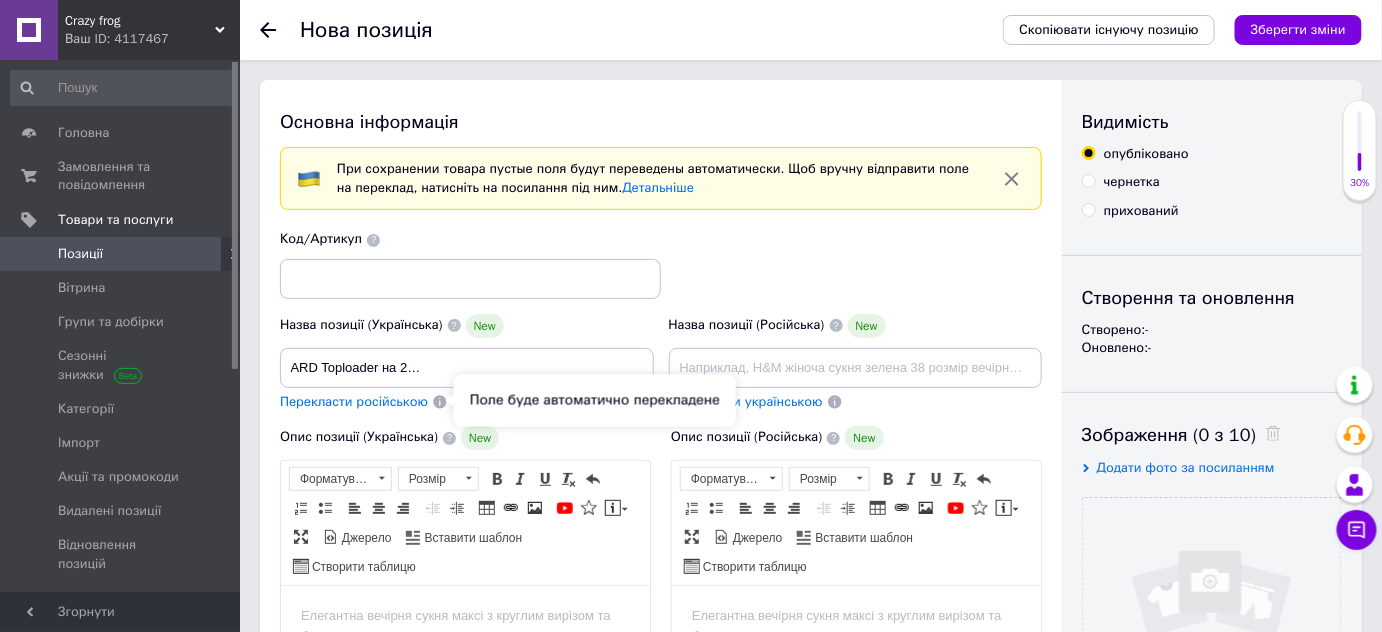 click 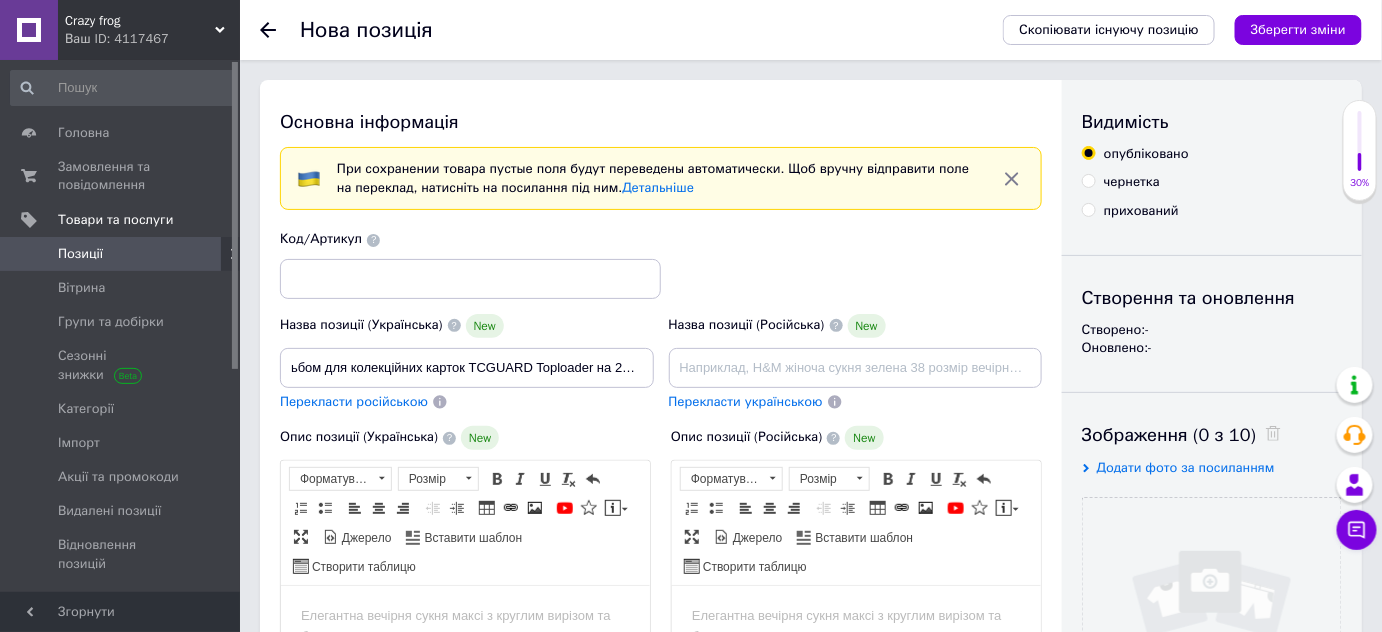 click on "Перекласти російською" at bounding box center [354, 401] 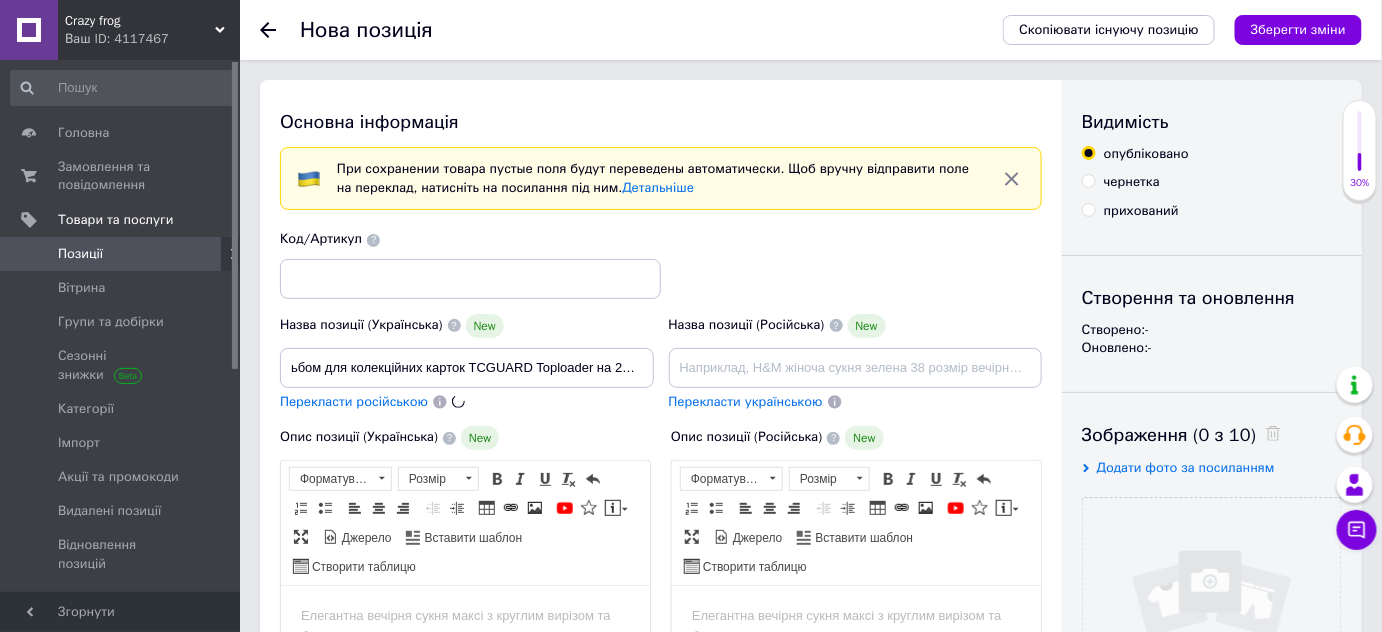 type on "ьбом для коллекционных карт TCGUARD Toploader на 216 карточек, 9 отделений, лотки Toploader" 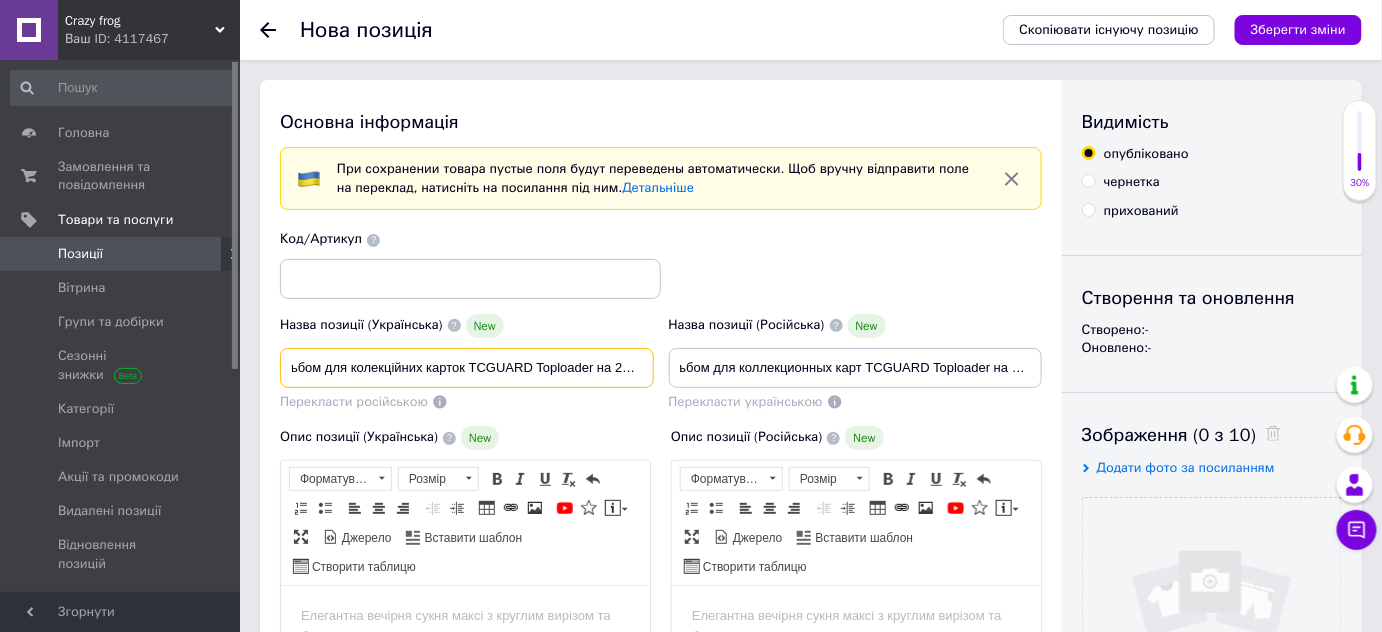 click on "ьбом для колекційних карток TCGUARD Toploader на 216 карток, 9 відділень, лотки Toploader" at bounding box center [467, 368] 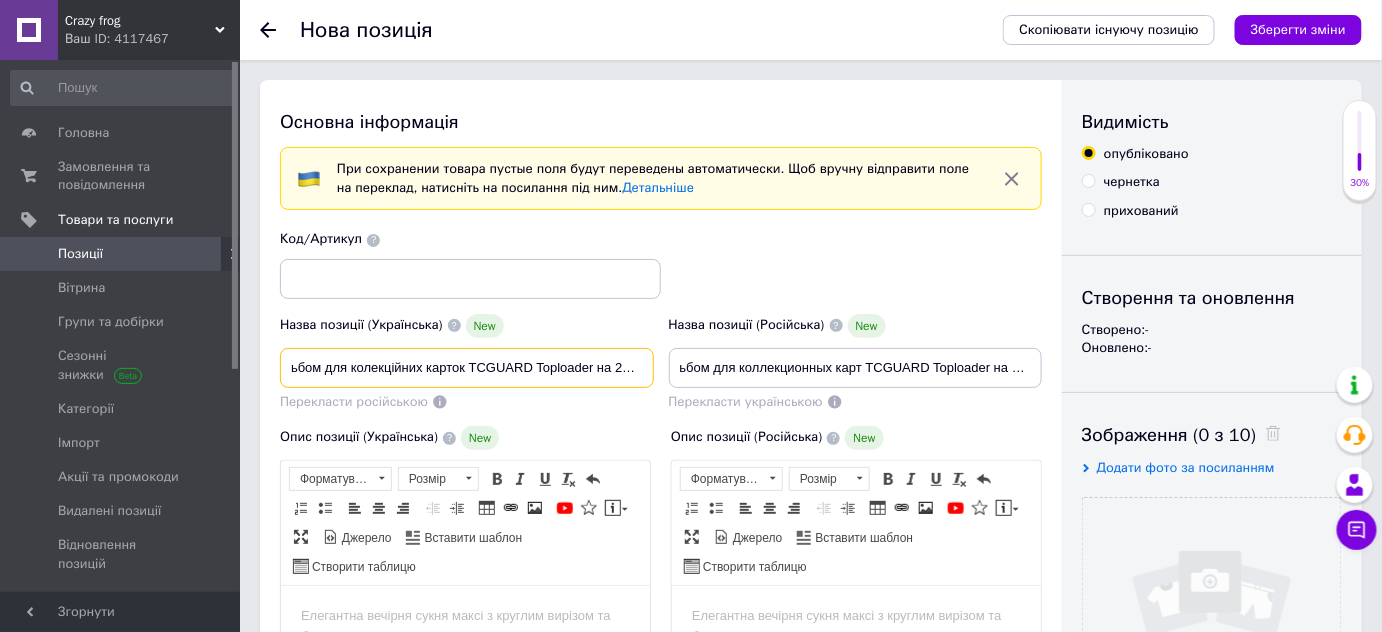 click on "ьбом для колекційних карток TCGUARD Toploader на 216 карток, 9 відділень, лотки Toploader" at bounding box center [467, 368] 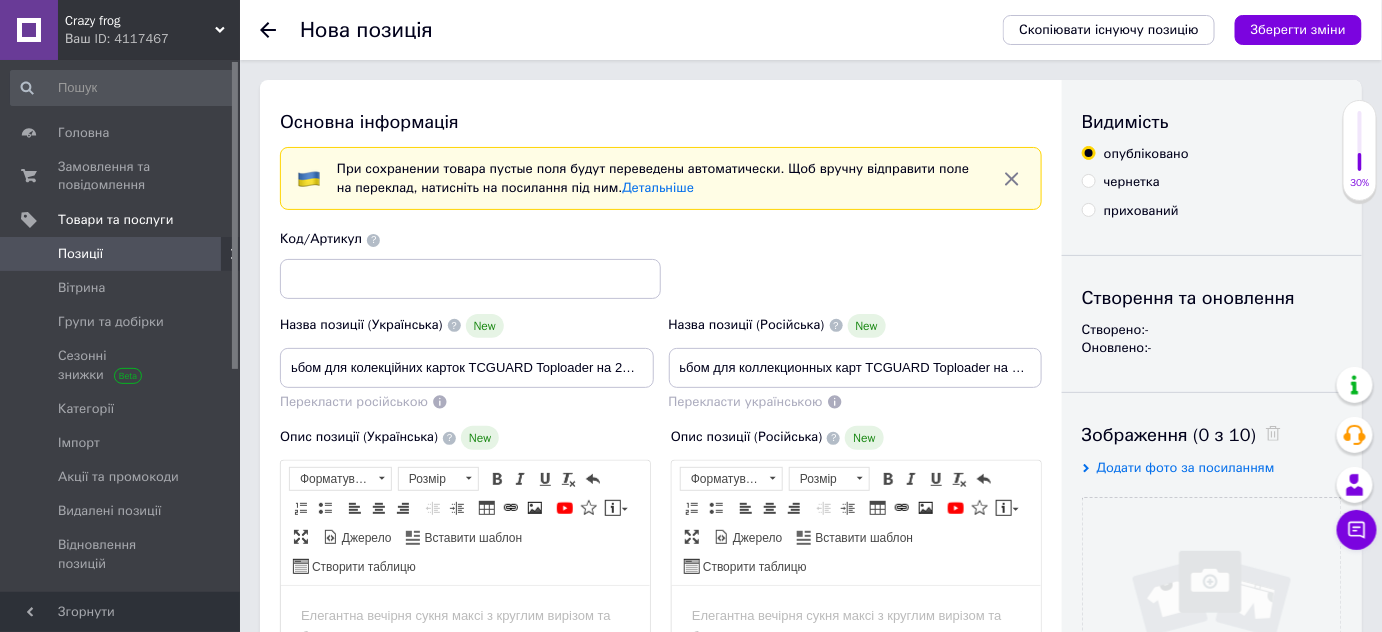 click on "Основна інформація При сохранении товара пустые поля будут переведены автоматически. Щоб вручну відправити поле на переклад, натисніть на посилання під ним.  Детальніше Назва позиції (Українська) New ьбом для колекційних карток TCGUARD Toploader на 216 карток, 9 відділень, лотки Toploader Перекласти російською Код/Артикул Назва позиції (Російська) New ьбом для коллекционных карт TCGUARD Toploader на 216 карточек, 9 отделений, лотки Toploader Перекласти українською Опис позиції (Українська) New Розширений текстовий редактор, CF974B4D-0AF7-43BF-8C37-C75F4C6EFEA5 Панель інструментів редактора Розмір" at bounding box center [661, 740] 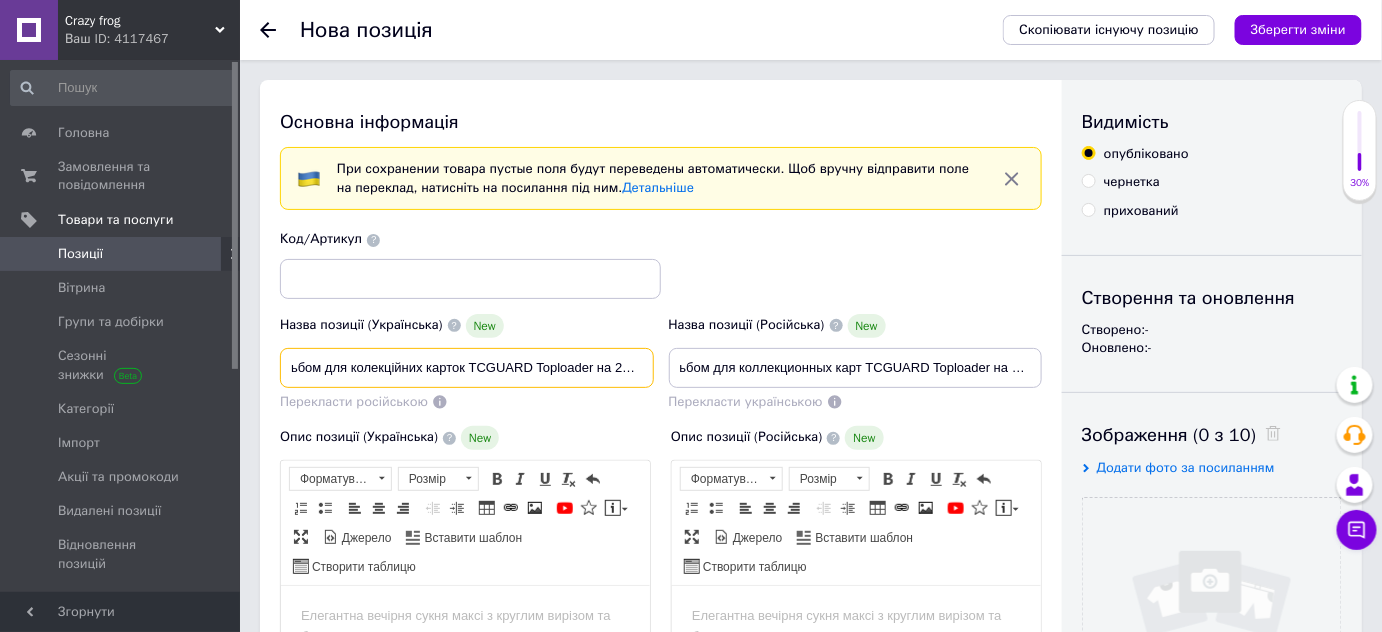 click on "ьбом для колекційних карток TCGUARD Toploader на 216 карток, 9 відділень, лотки Toploader" at bounding box center (467, 368) 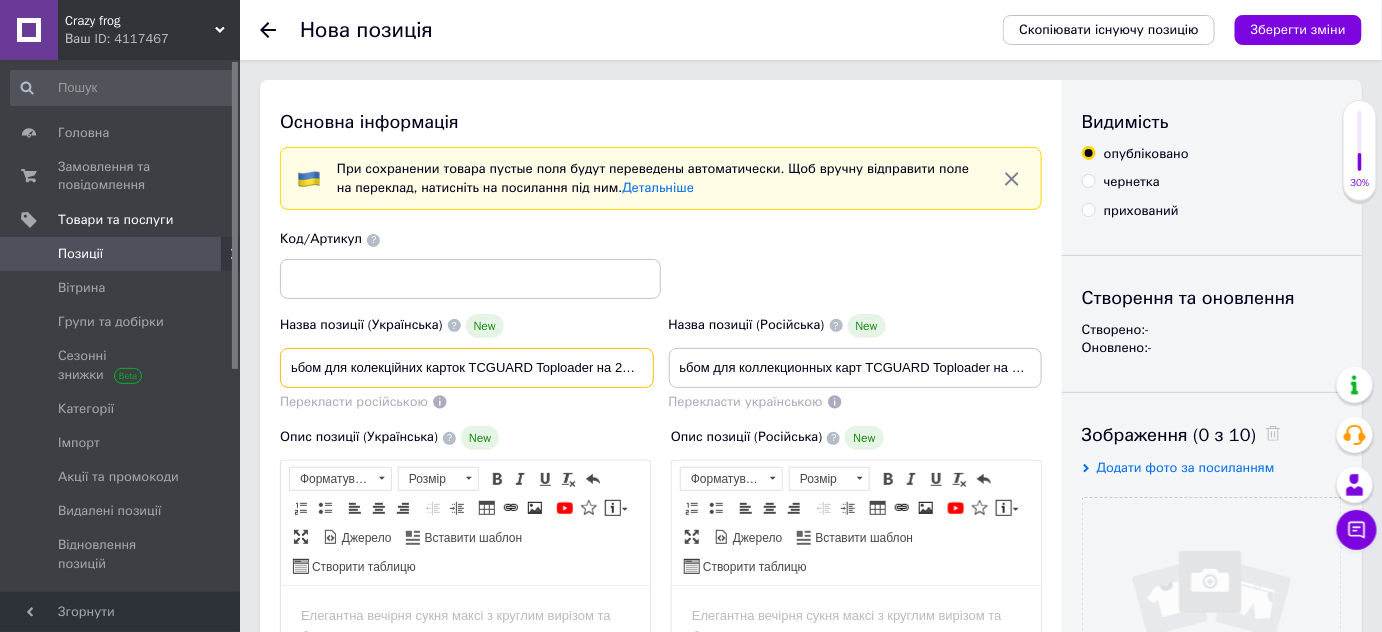 click on "ьбом для колекційних карток TCGUARD Toploader на 216 карток, 9 відділень, лотки Toploader" at bounding box center (467, 368) 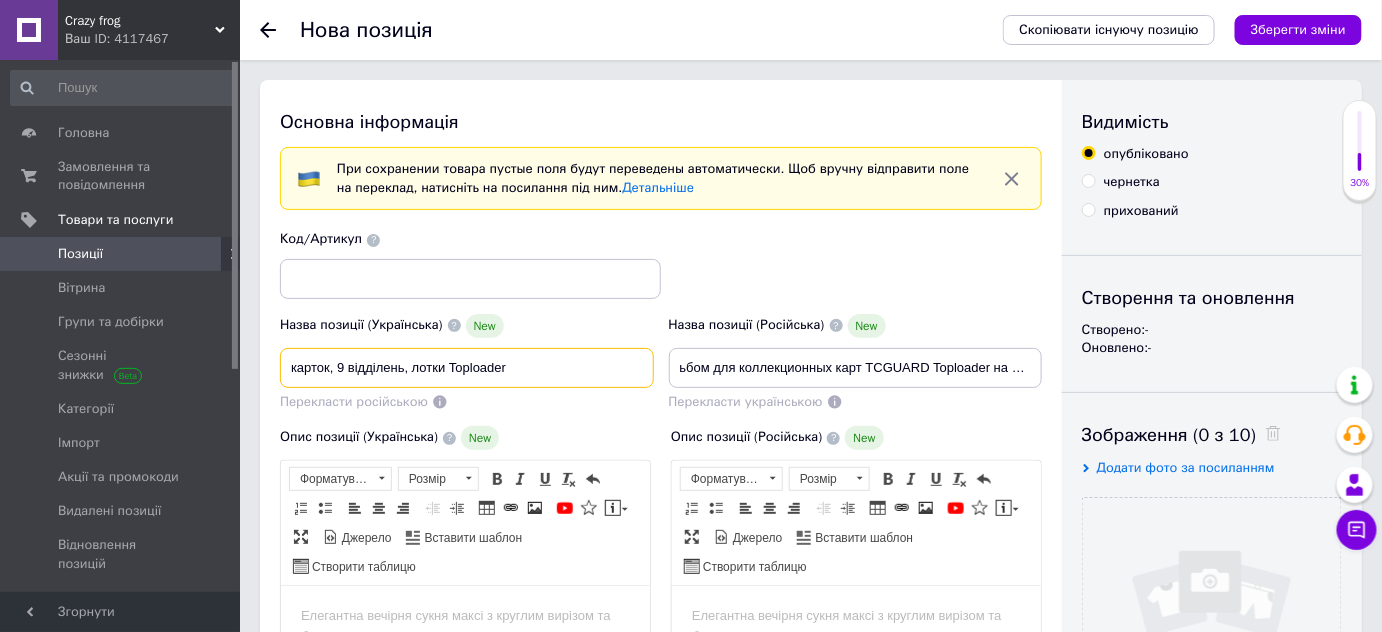 click on "карток, 9 відділень, лотки Toploader" at bounding box center [467, 368] 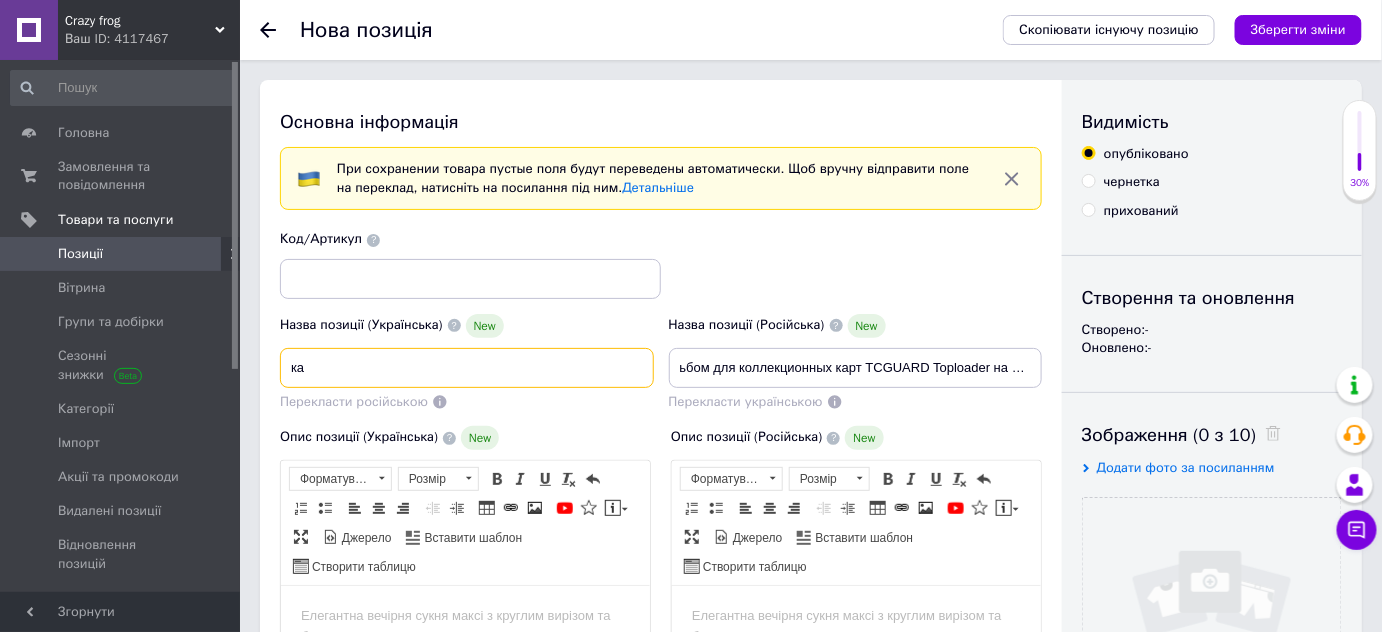 type on "к" 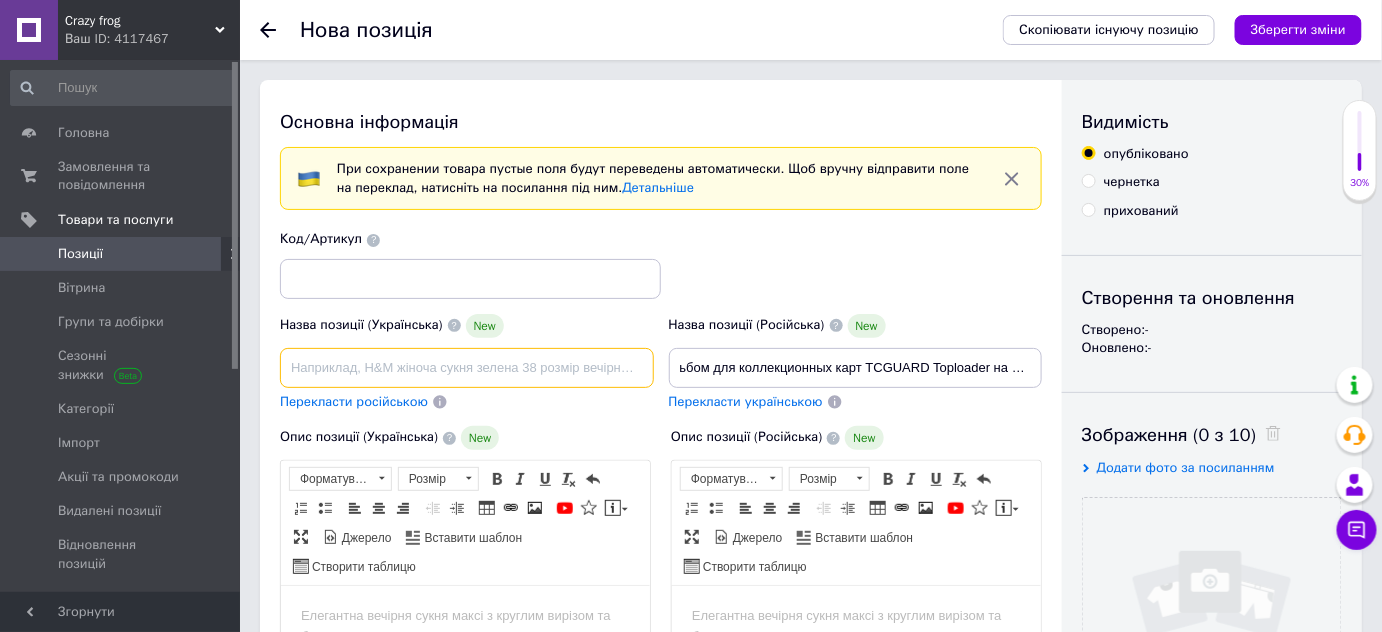 type 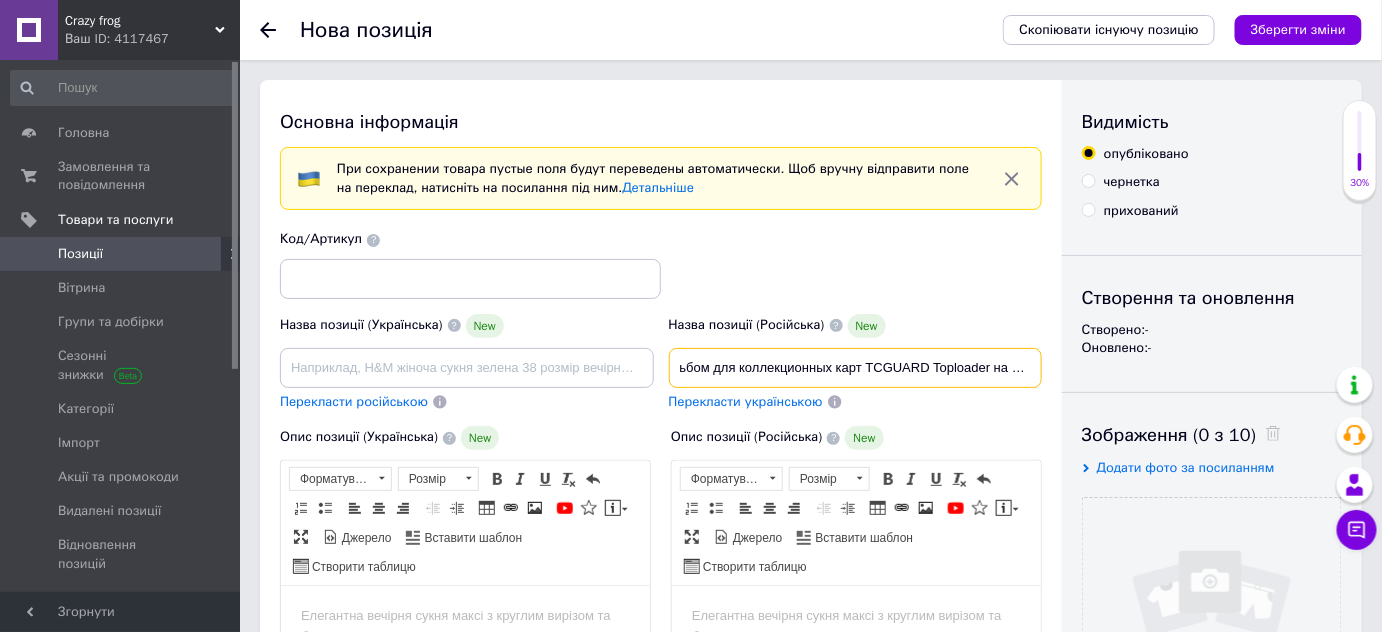click on "ьбом для коллекционных карт TCGUARD Toploader на 216 карточек, 9 отделений, лотки Toploader" at bounding box center [856, 368] 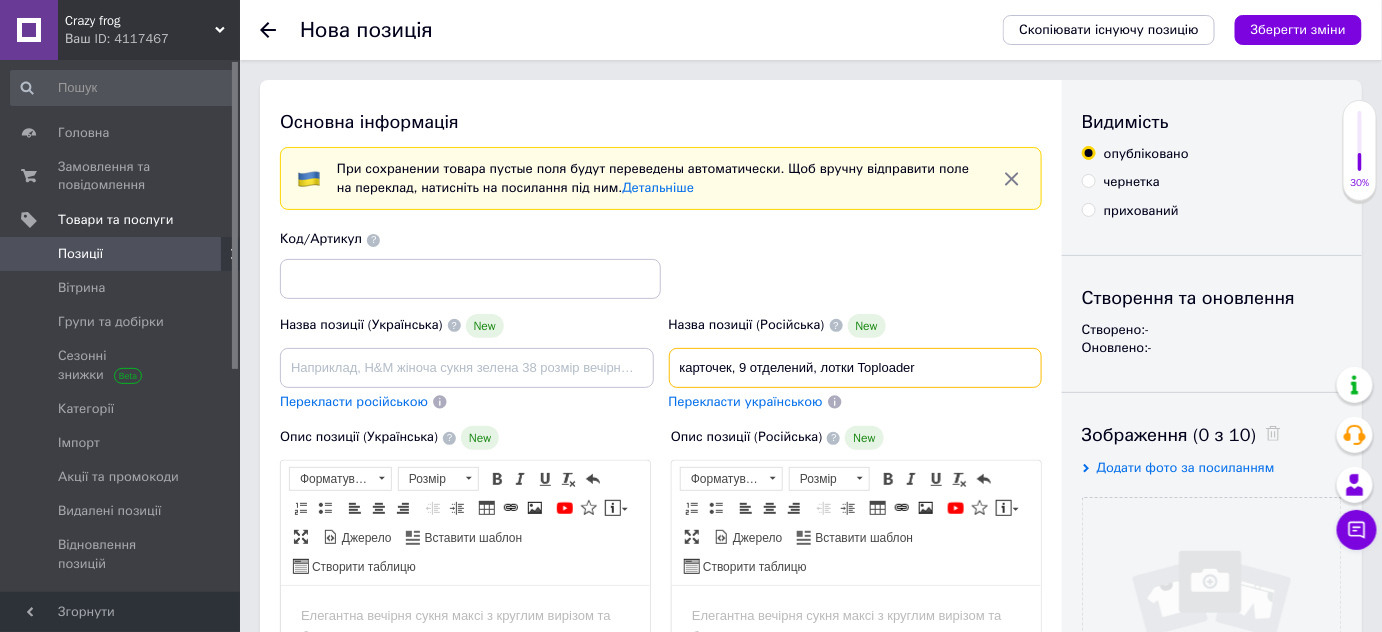 click on "карточек, 9 отделений, лотки Toploader" at bounding box center [856, 368] 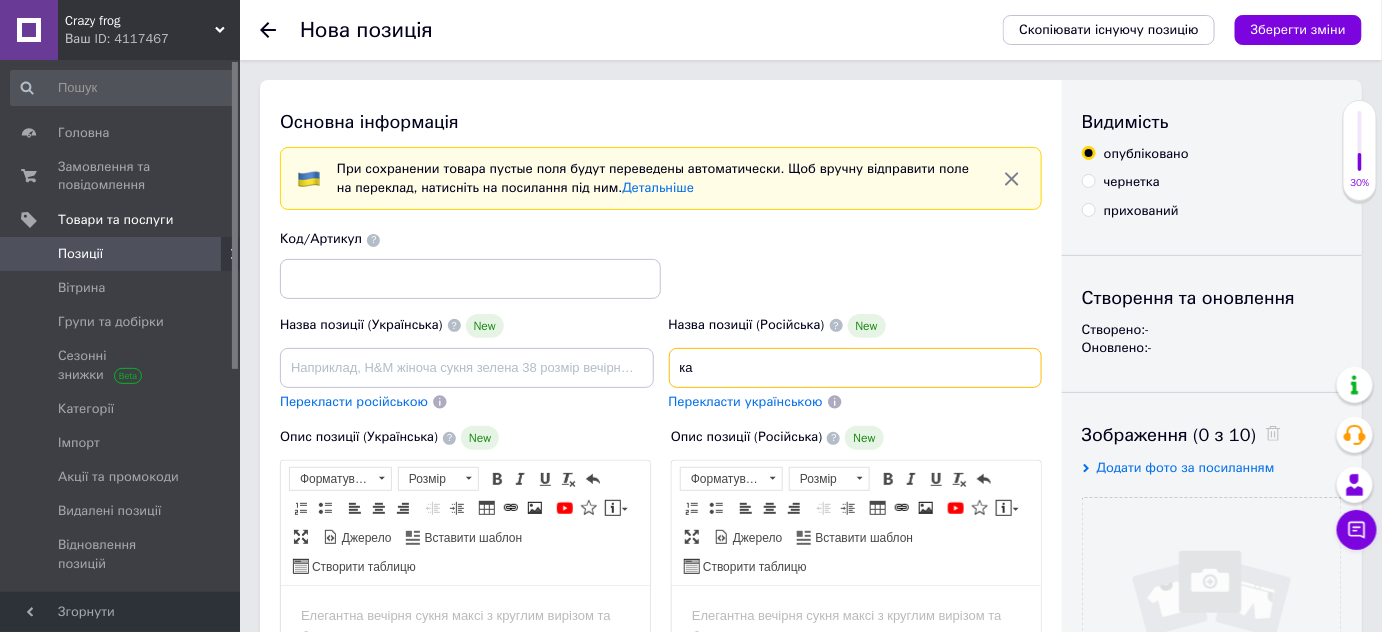 type on "к" 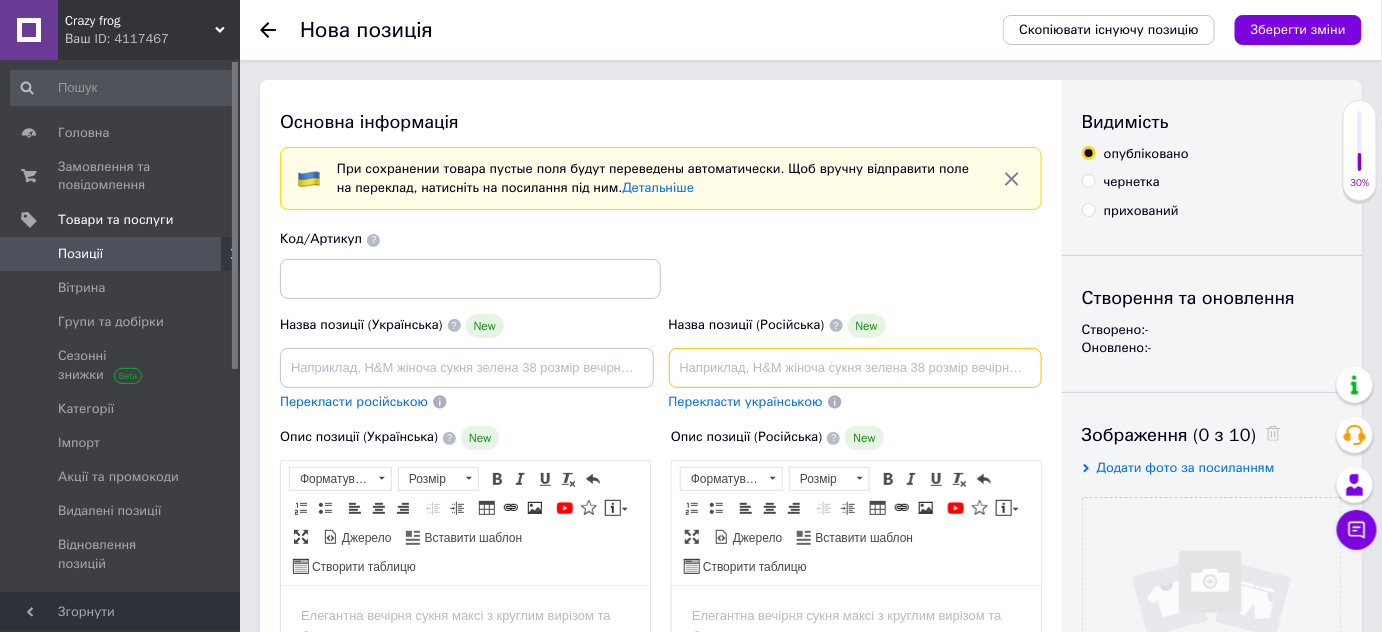 type 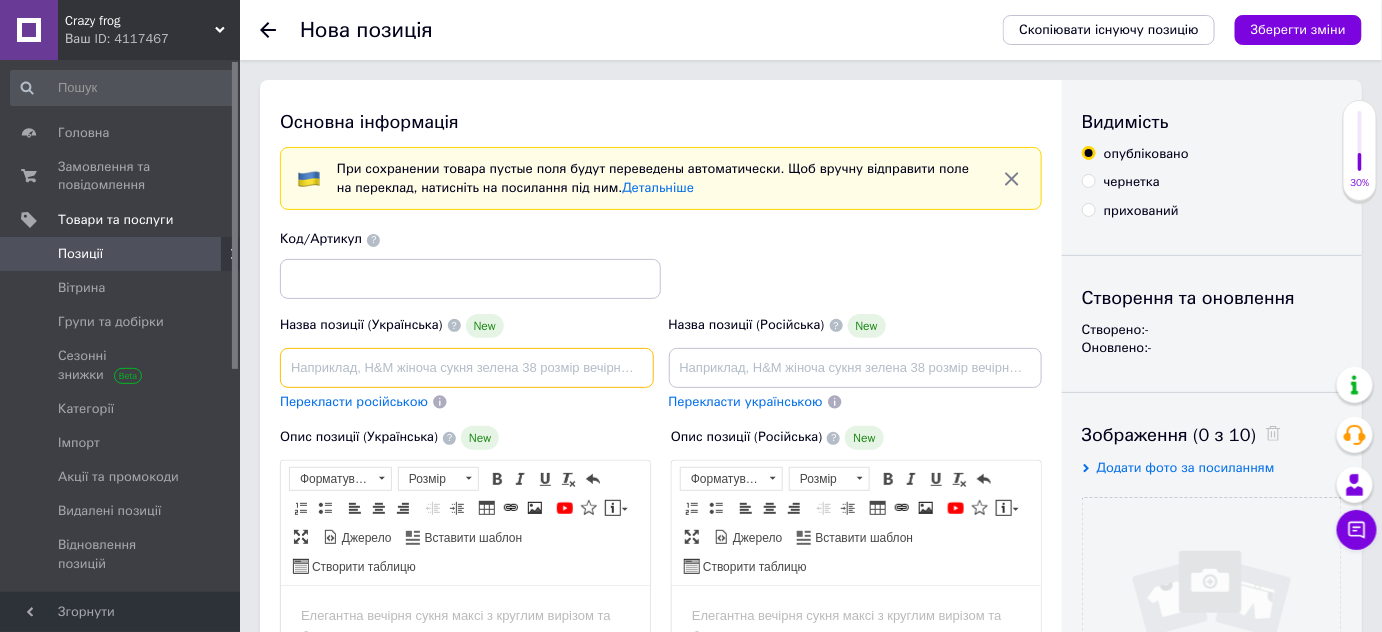 paste on "Альбом для колекційних карток TCGUARD Toploader на 216 карток, 9 відділень, лотки Toploader" 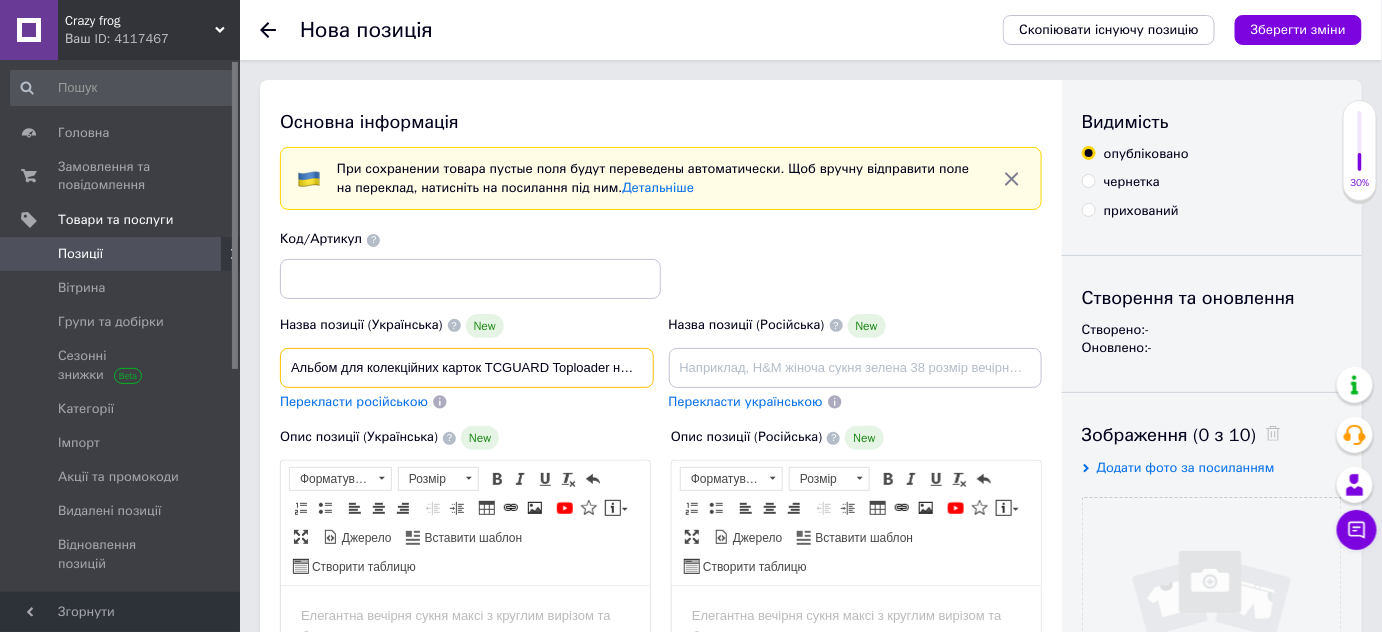 scroll, scrollTop: 0, scrollLeft: 233, axis: horizontal 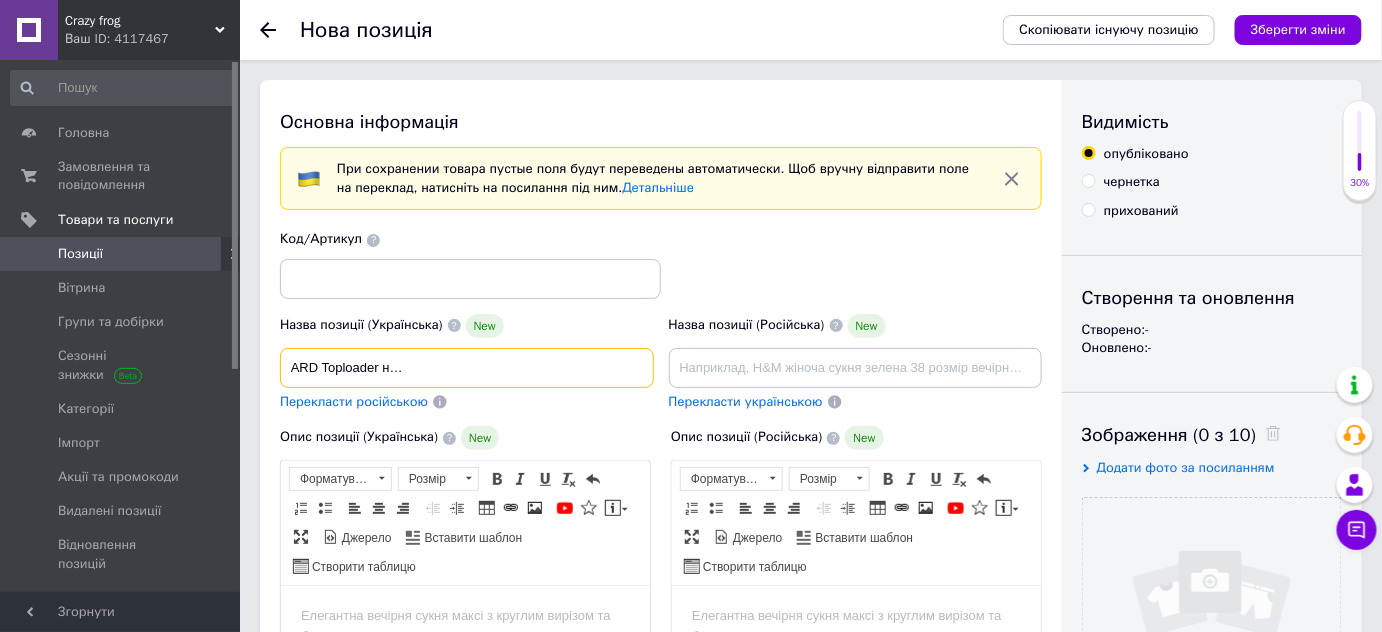 type on "Альбом для колекційних карток TCGUARD Toploader на 216 карток, 9 відділень, лотки Toploader" 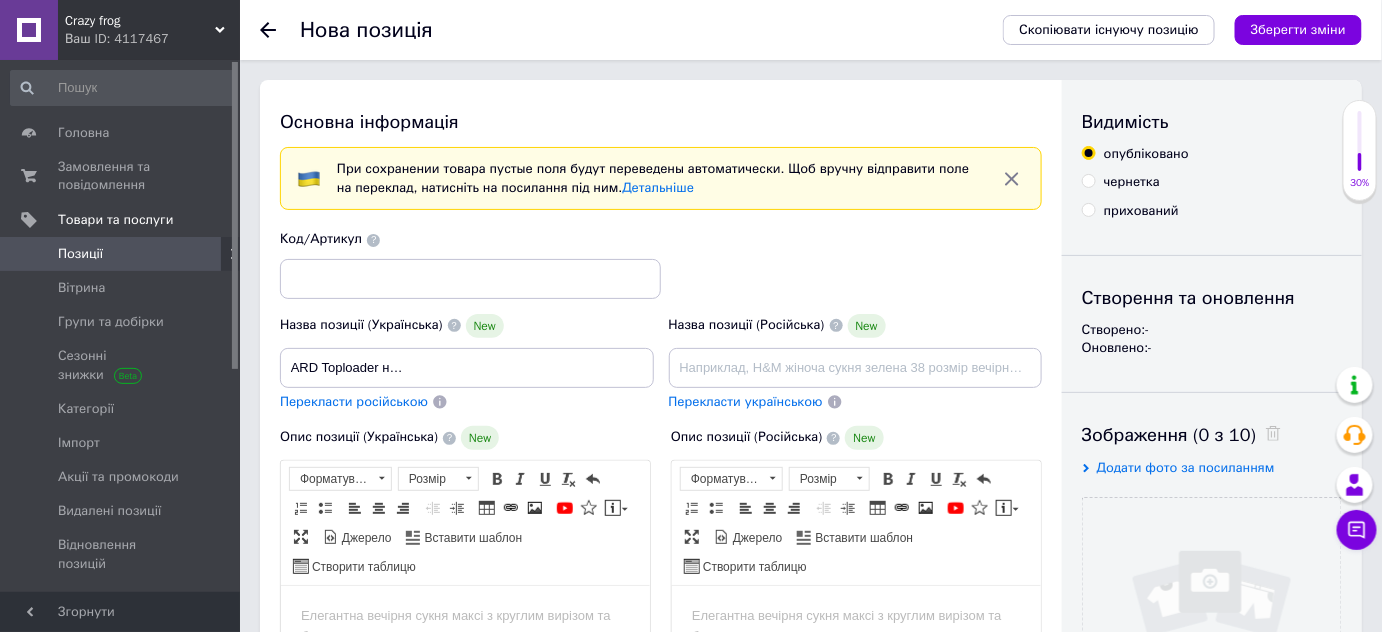 click on "Перекласти російською" at bounding box center (354, 401) 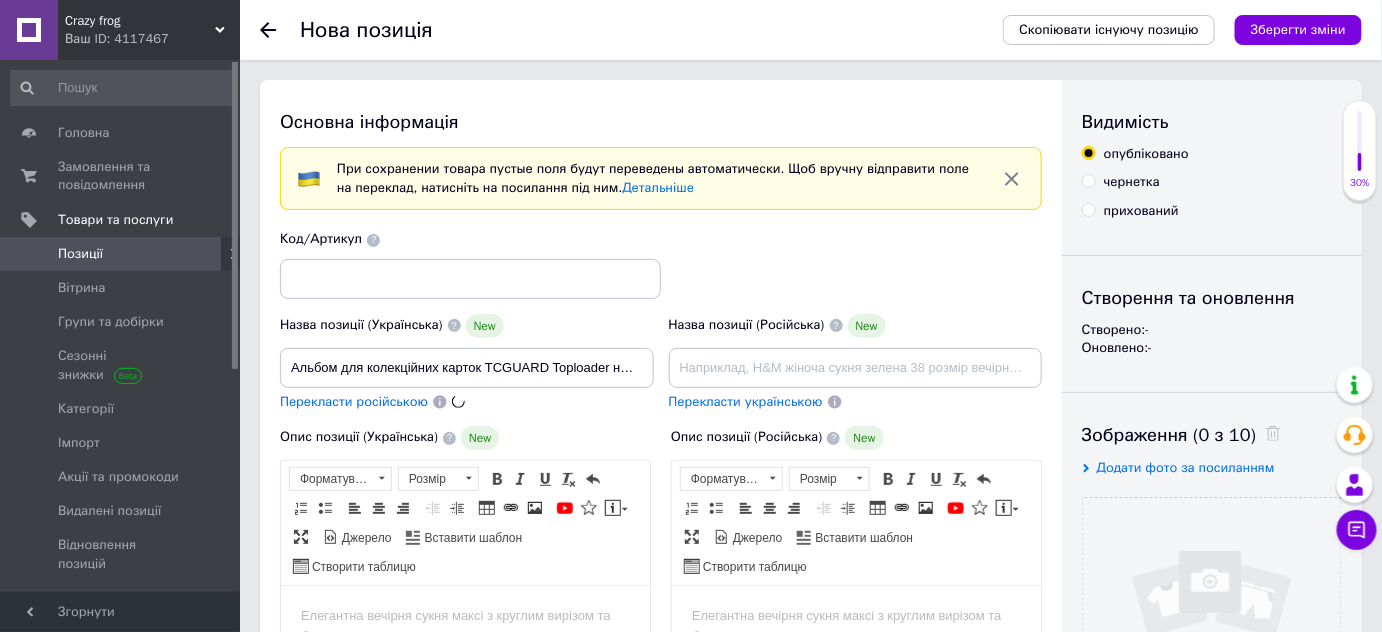 type on "Альбом для коллекционных карт TCGUARD Toploader на 216 карточек, 9 отделений, лотки Toploader" 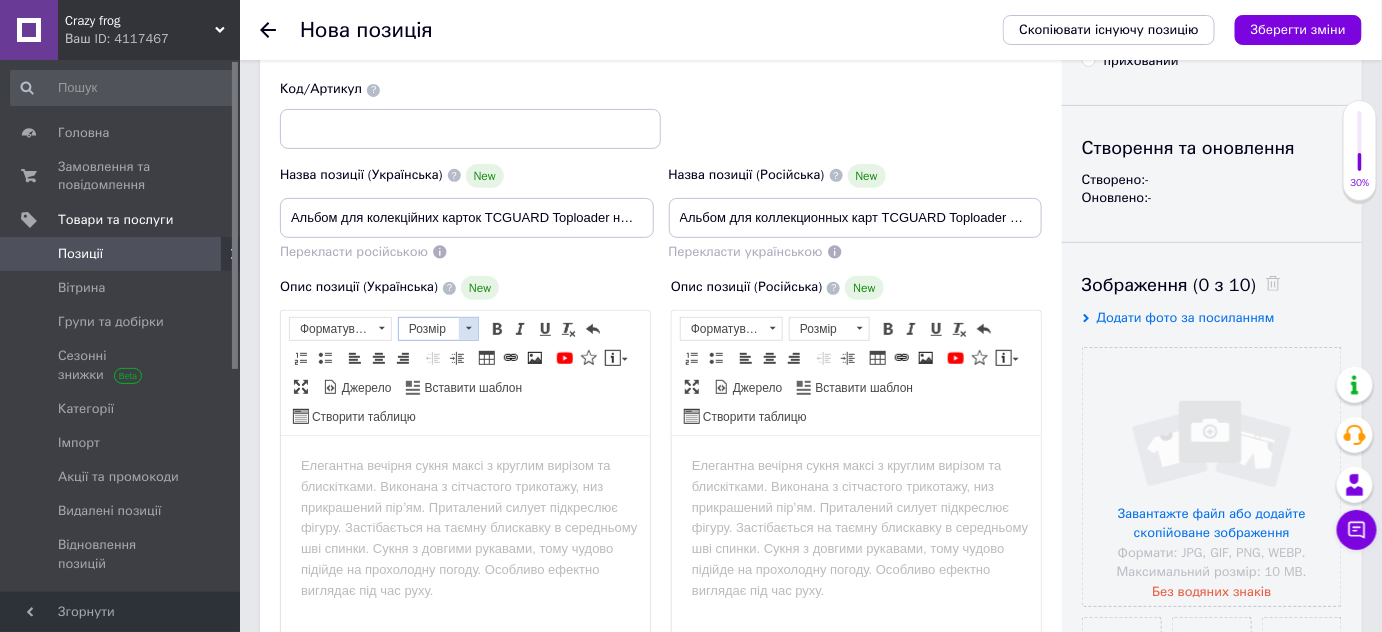 scroll, scrollTop: 181, scrollLeft: 0, axis: vertical 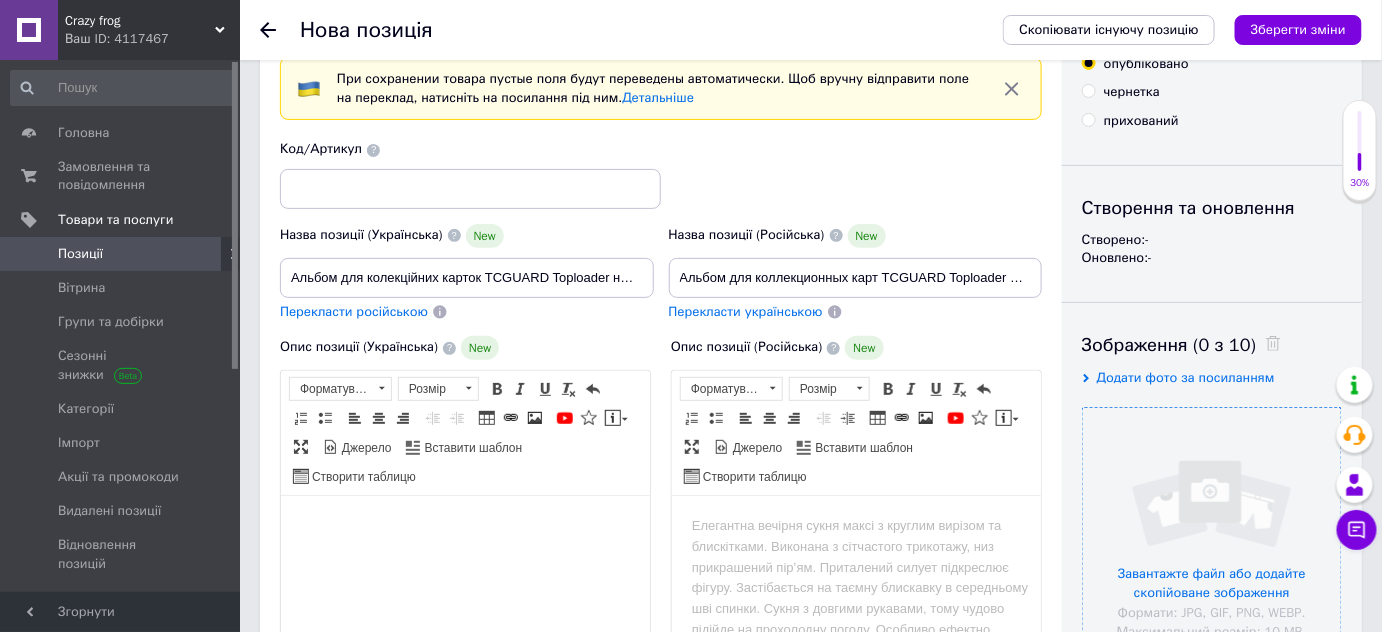click at bounding box center (1212, 537) 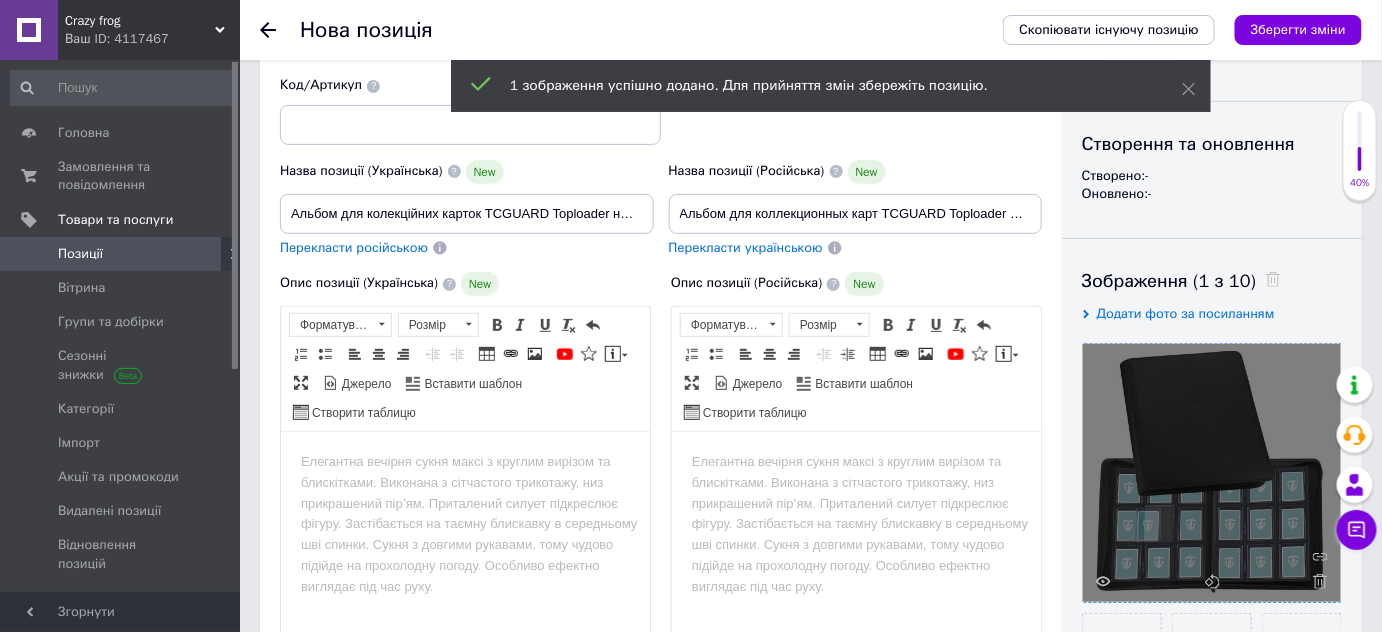 scroll, scrollTop: 181, scrollLeft: 0, axis: vertical 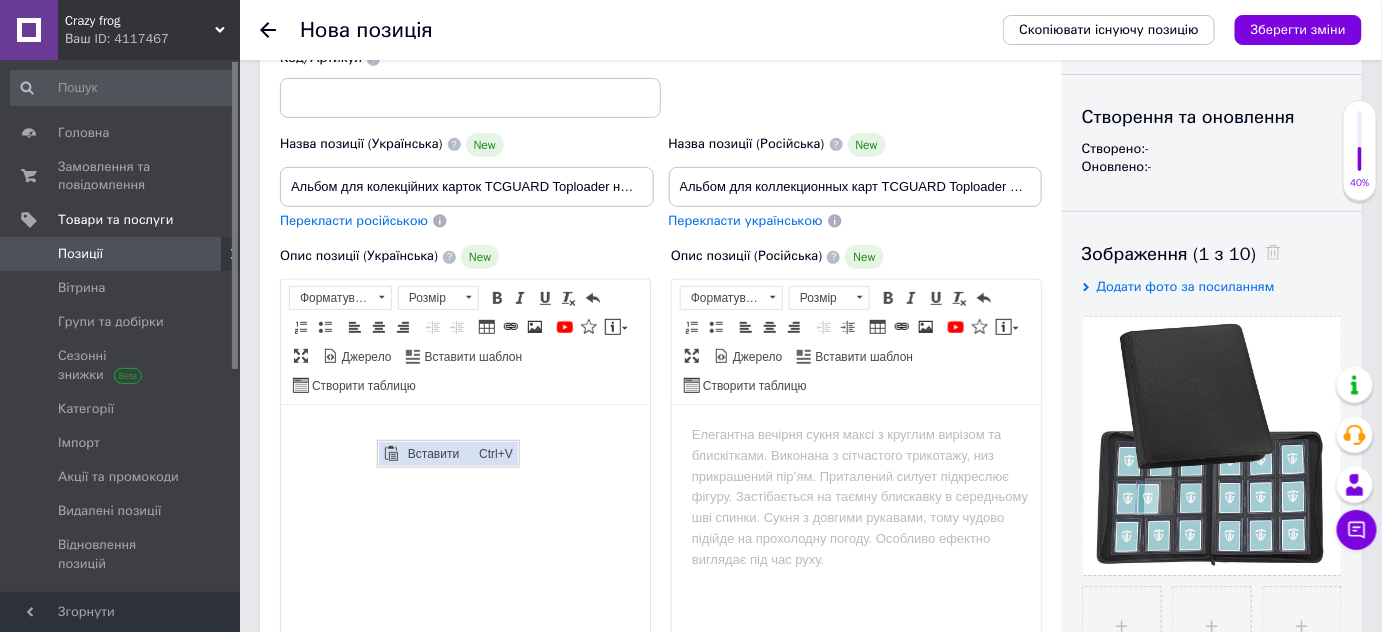 click on "Вставити" at bounding box center (437, 453) 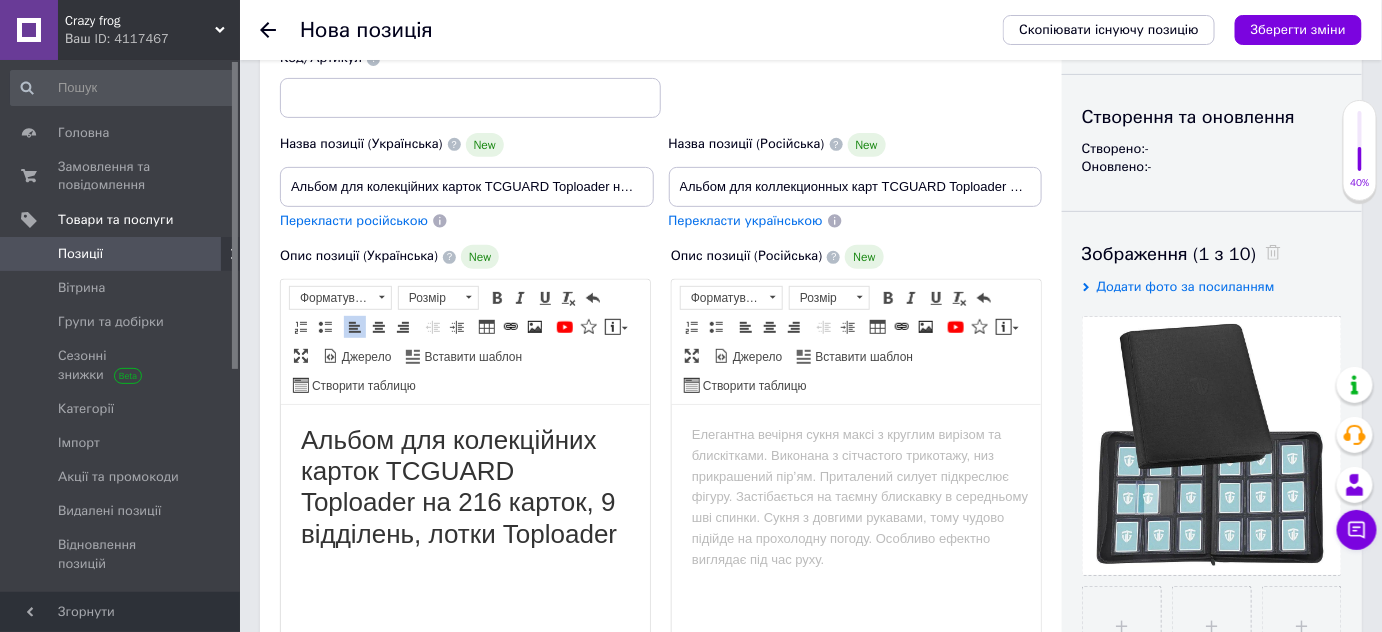 drag, startPoint x: 615, startPoint y: 580, endPoint x: 563, endPoint y: 611, distance: 60.53924 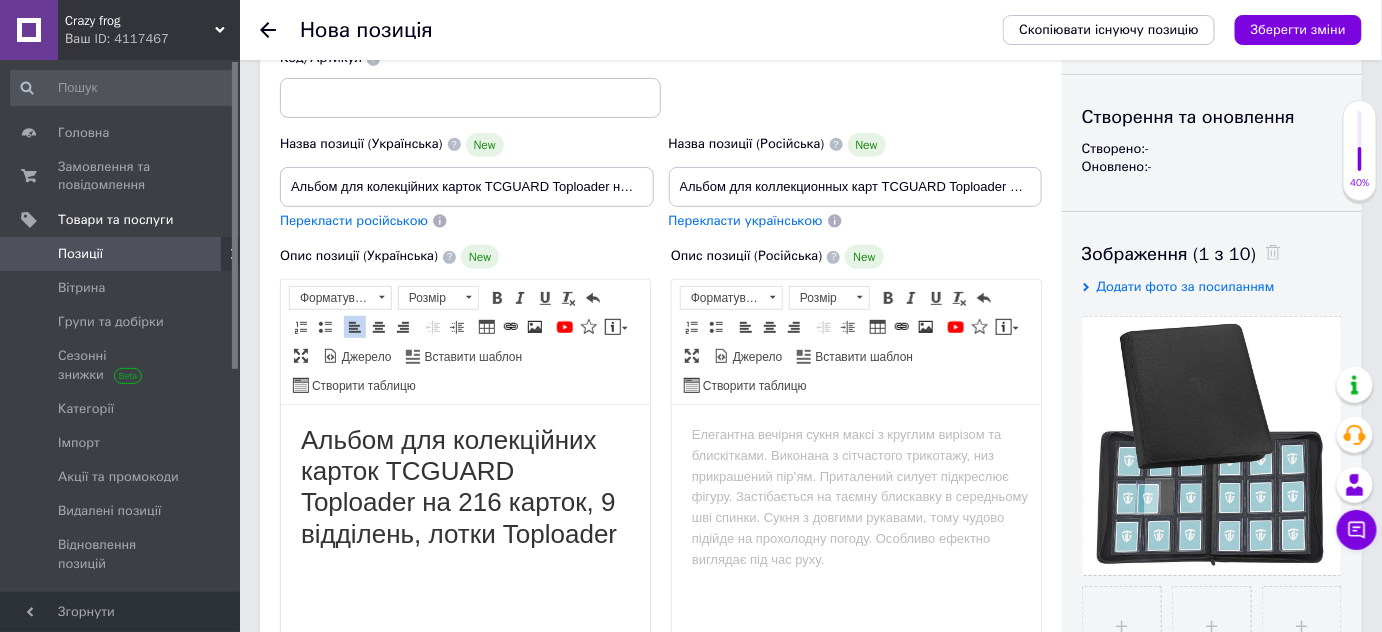 click on "Альбом для колекційних карток TCGUARD Toploader на 216 карток, 9 відділень, лотки Toploader" at bounding box center [464, 486] 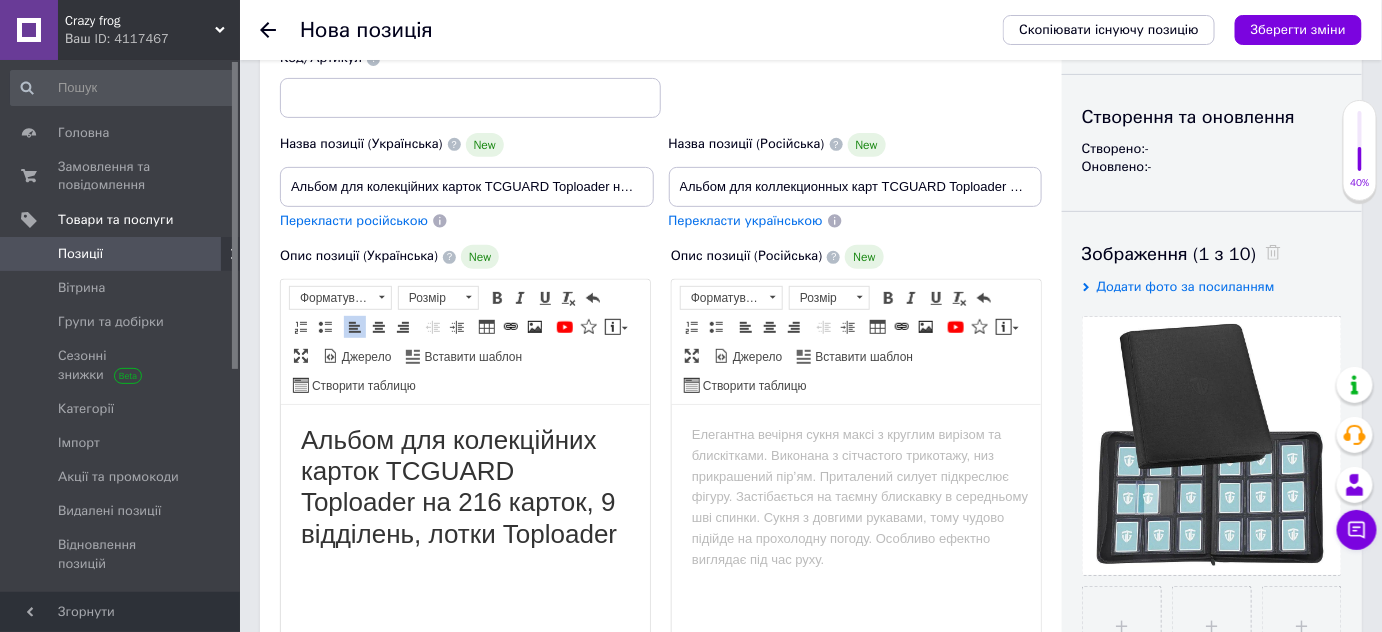 type 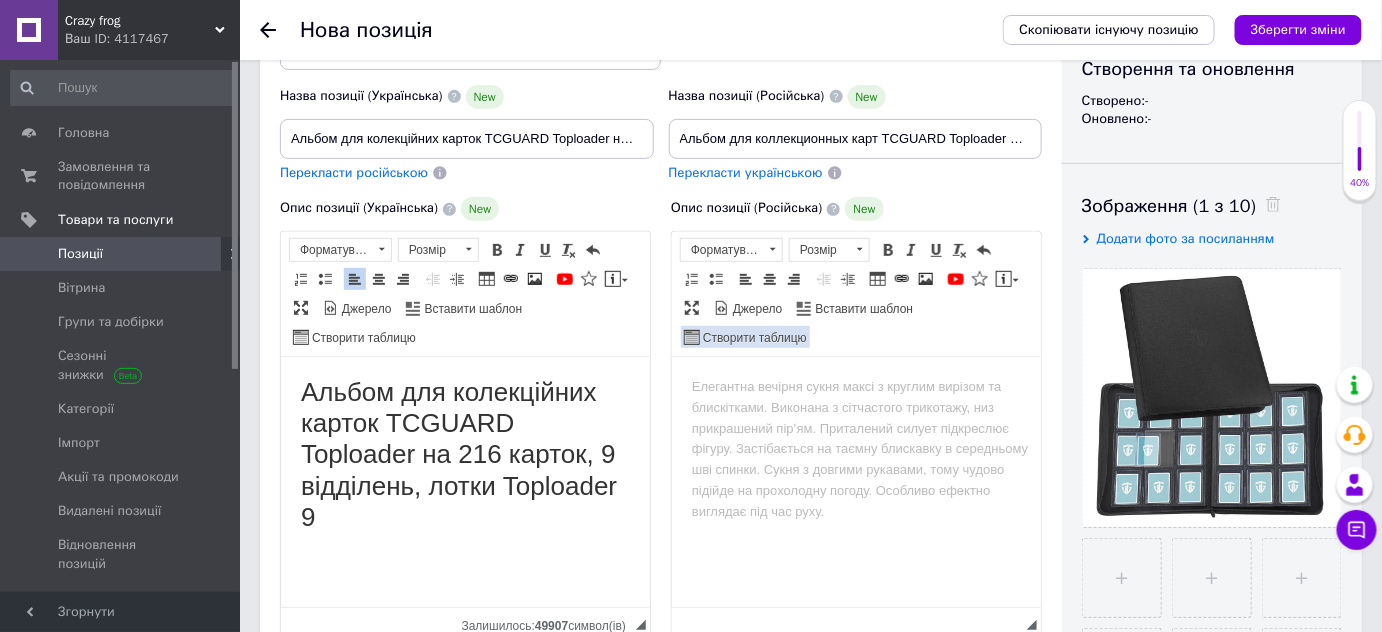 scroll, scrollTop: 272, scrollLeft: 0, axis: vertical 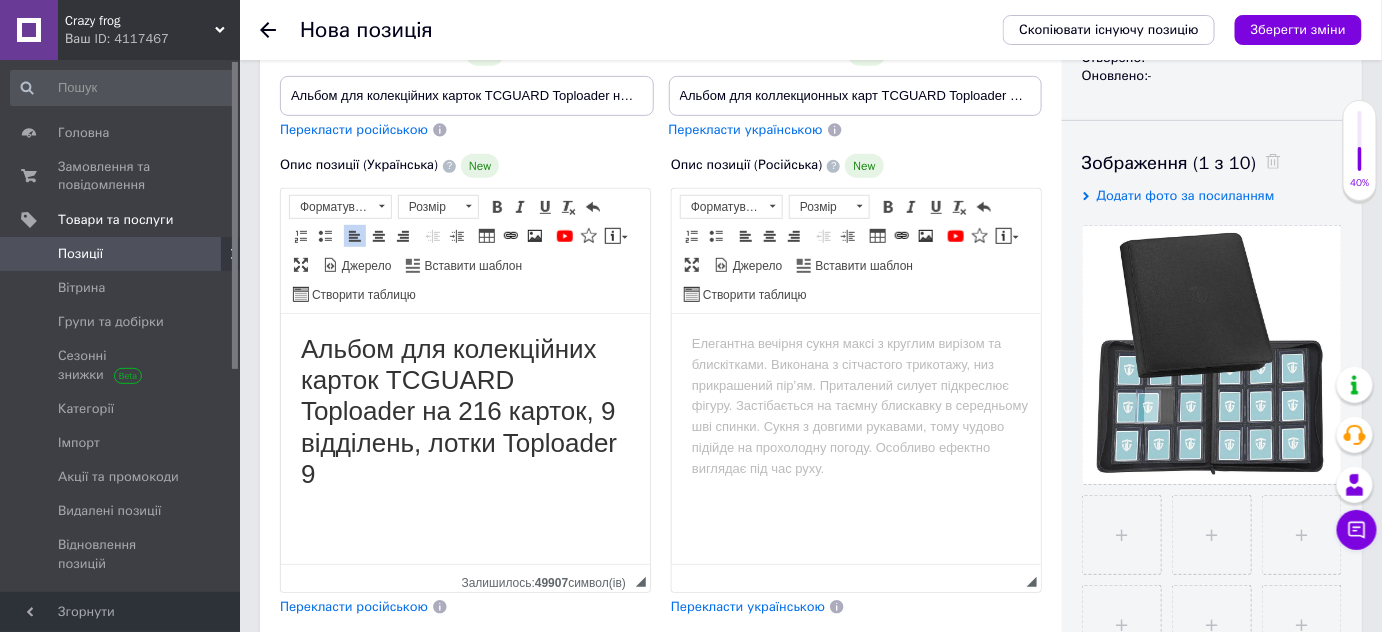 click on "Альбом для колекційних карток TCGUARD Toploader на 216 карток, 9 відділень, лотки Toploader 9" at bounding box center (464, 412) 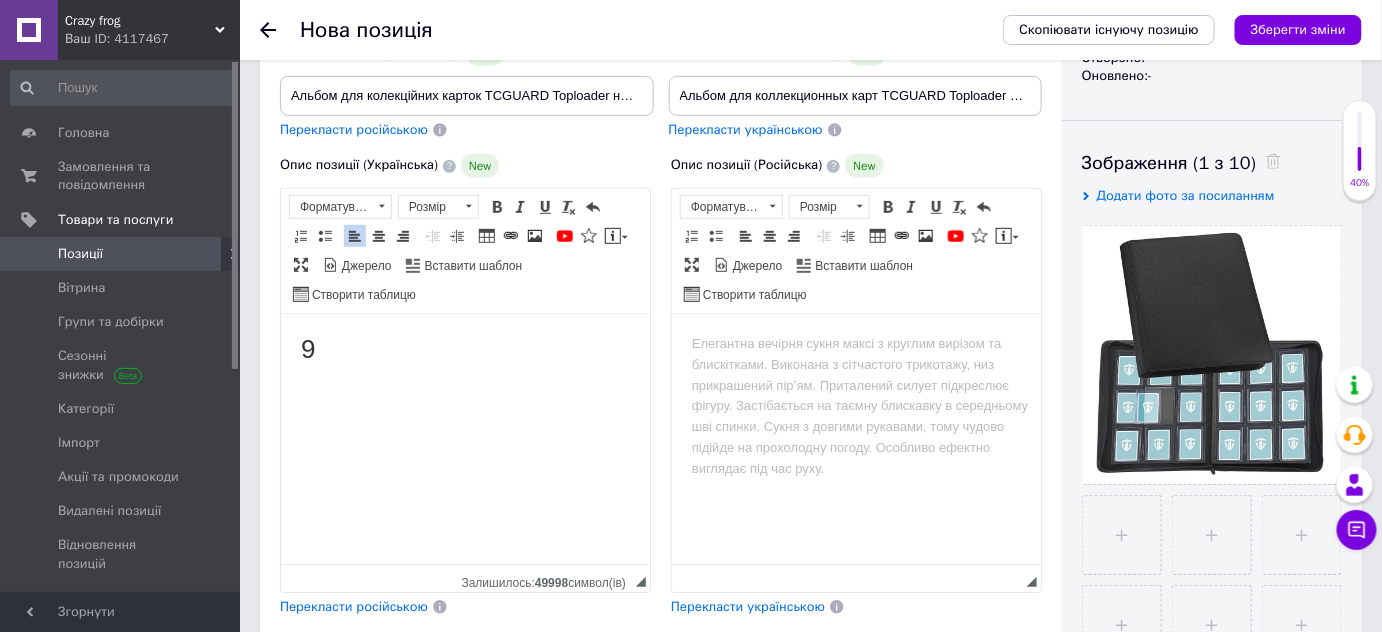 click on "9" at bounding box center (464, 349) 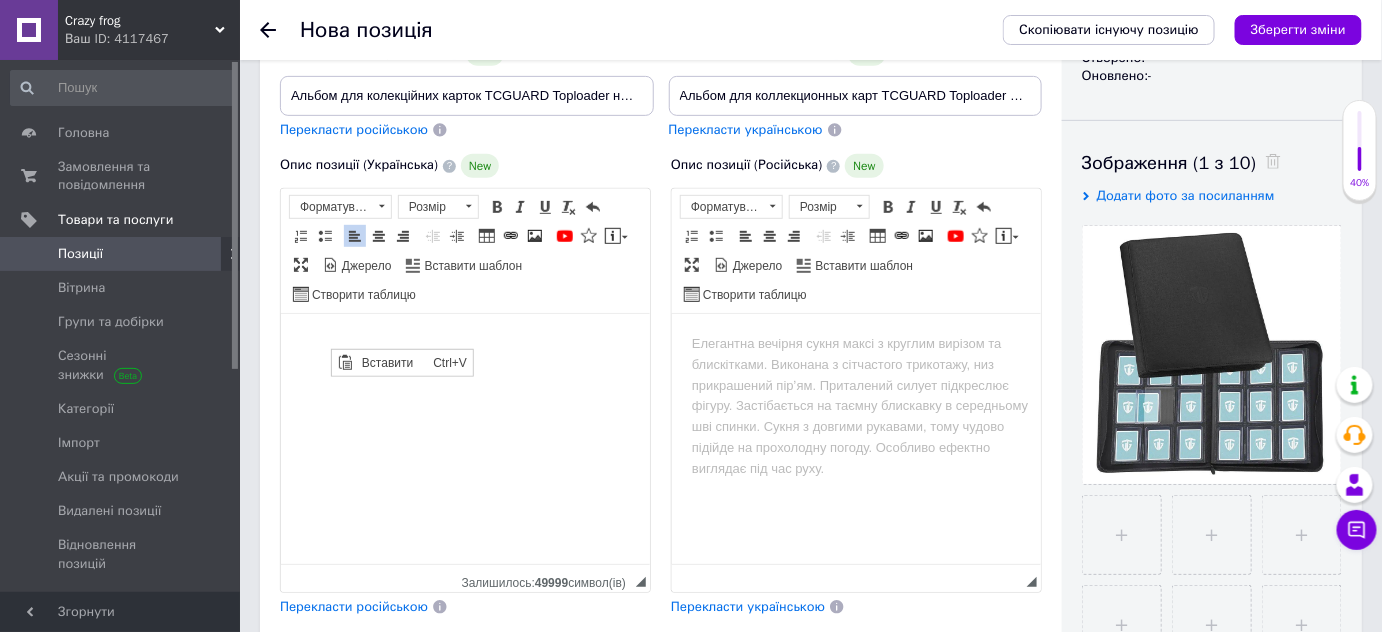 click on "Вставити шаблон" at bounding box center [464, 265] 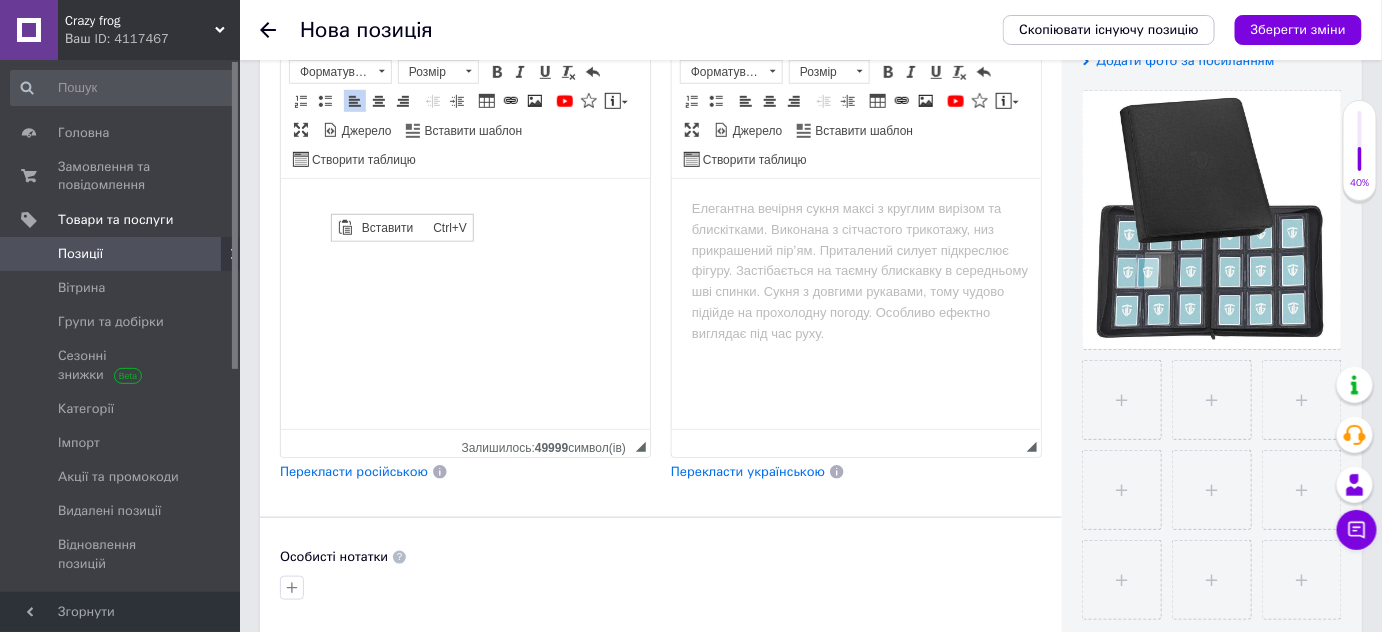scroll, scrollTop: 454, scrollLeft: 0, axis: vertical 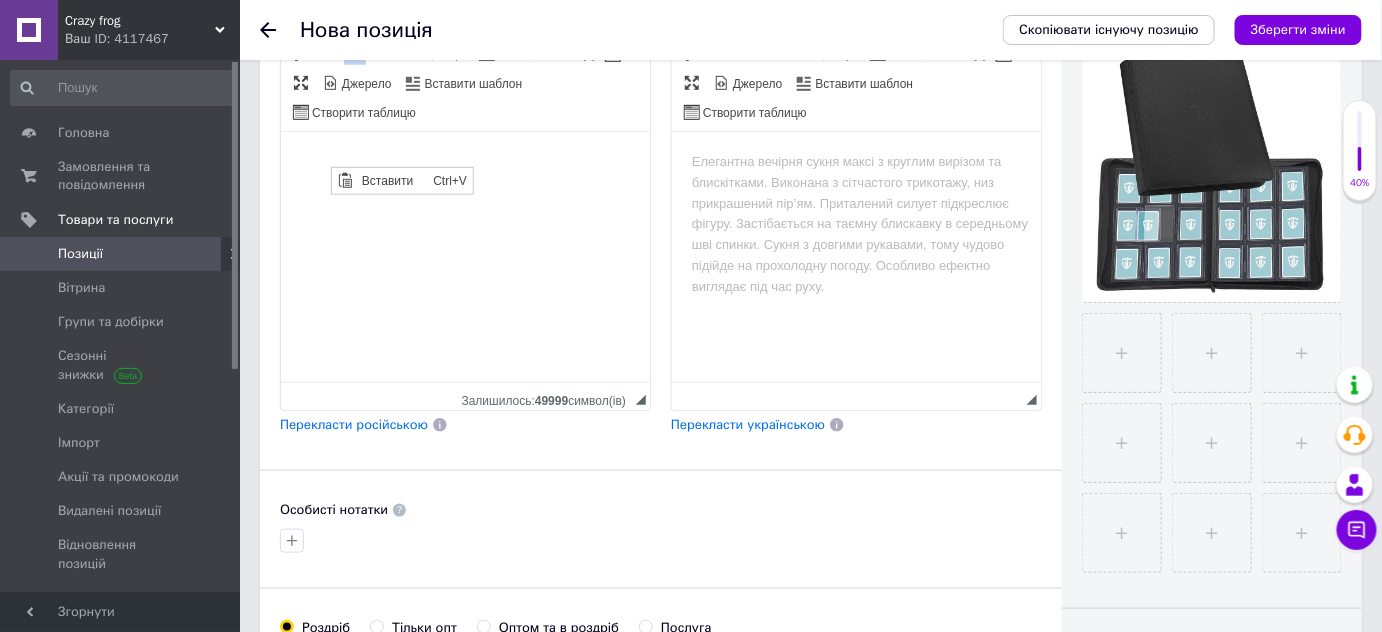 click at bounding box center (464, 167) 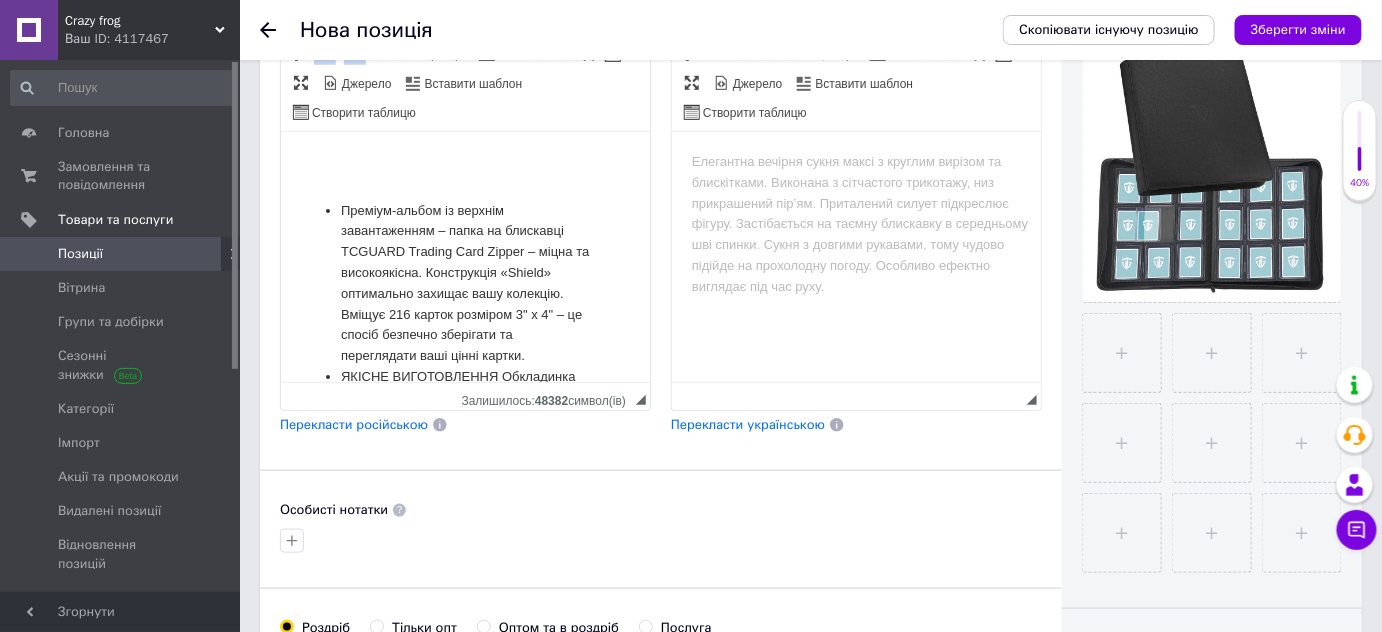 scroll, scrollTop: 855, scrollLeft: 0, axis: vertical 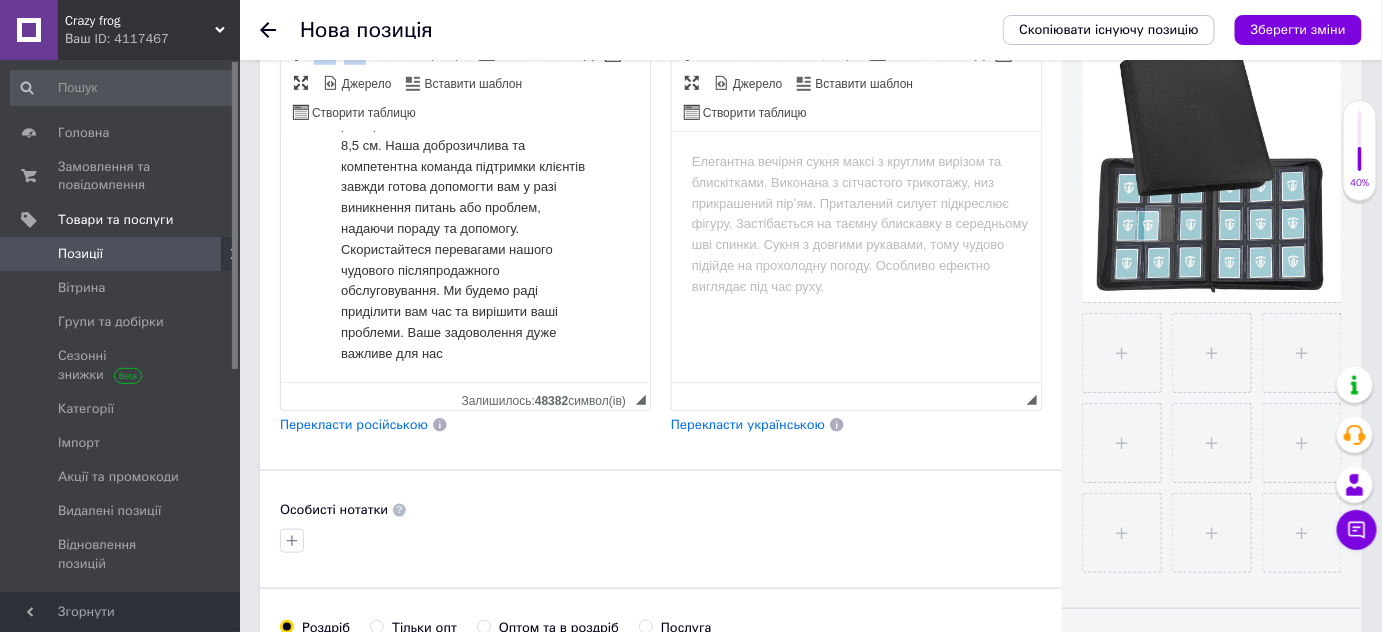 click on "Перекласти російською" at bounding box center (354, 424) 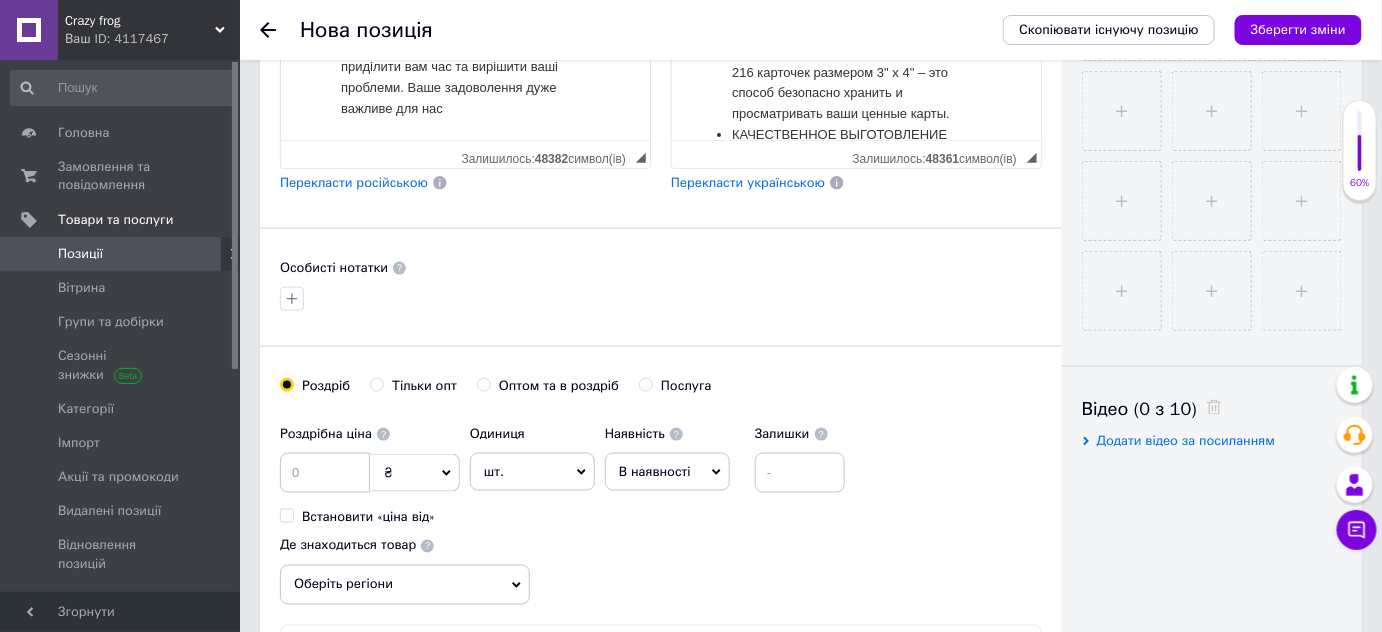 scroll, scrollTop: 727, scrollLeft: 0, axis: vertical 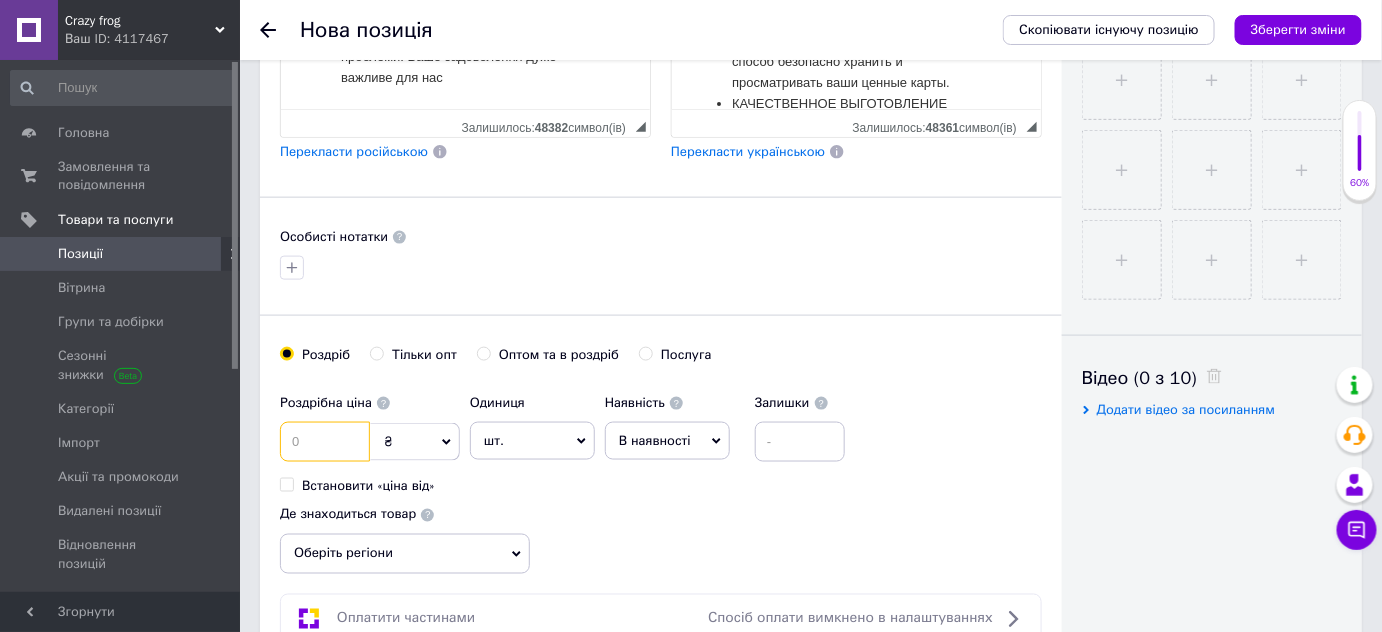 click at bounding box center [325, 442] 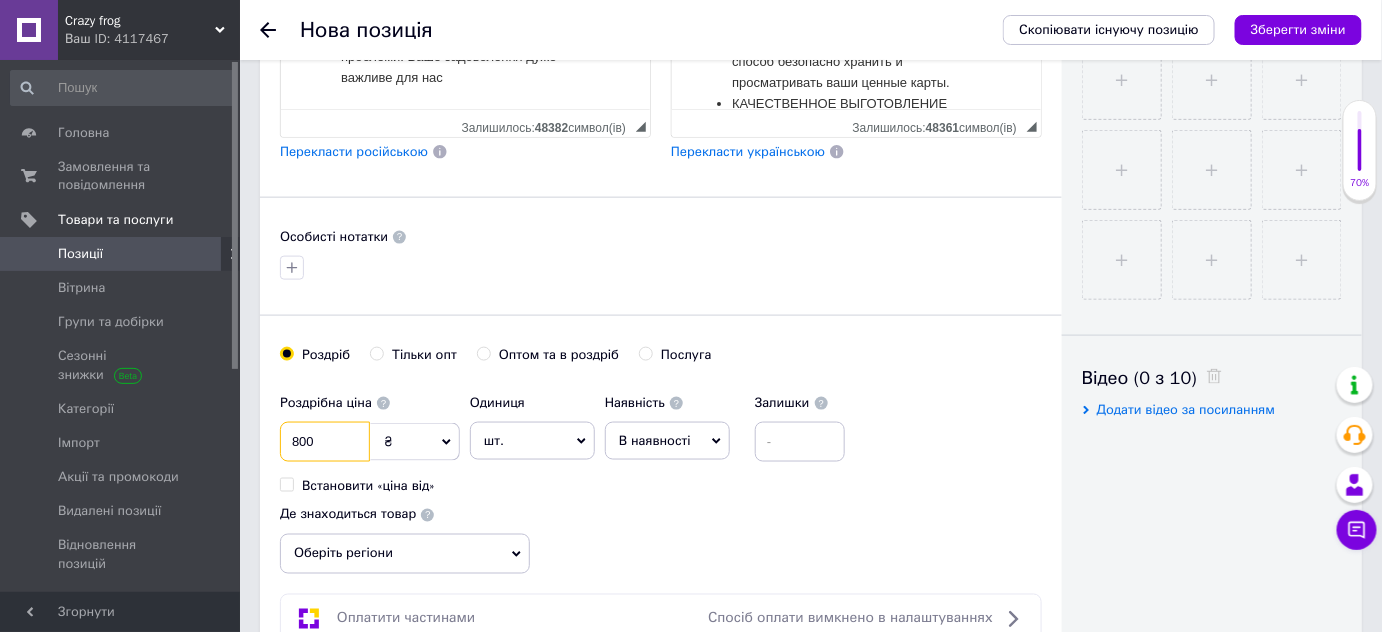 type on "800" 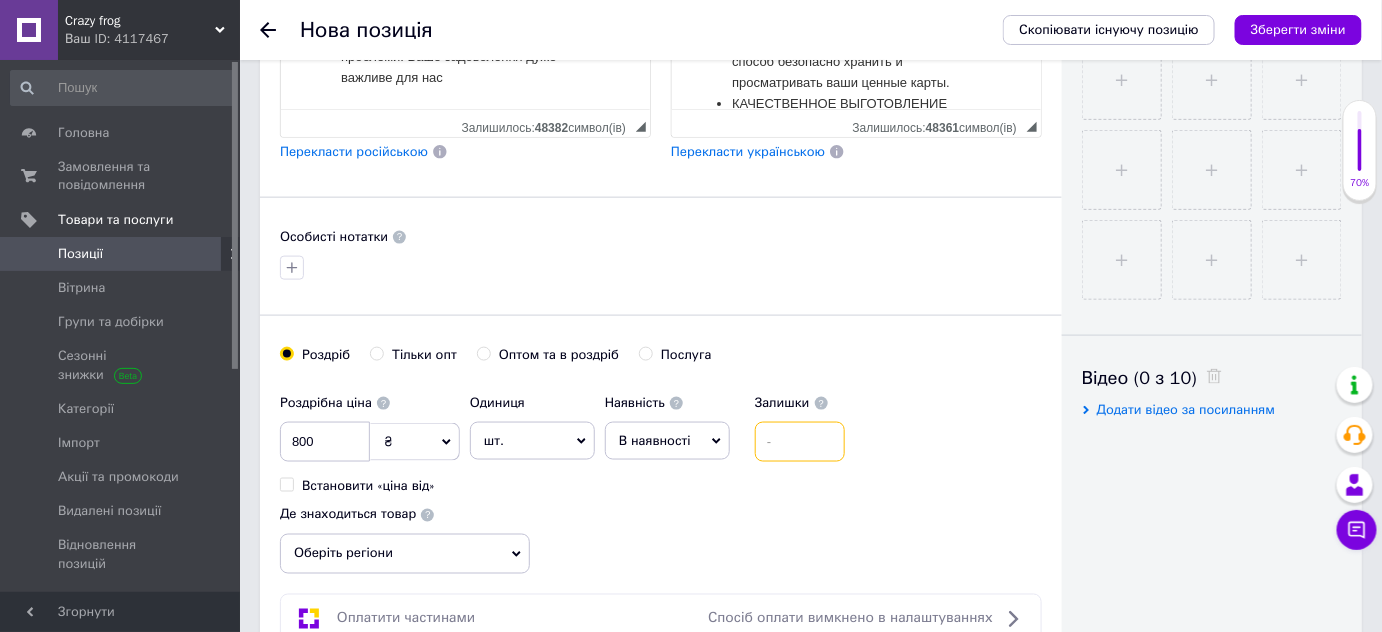 click at bounding box center (800, 442) 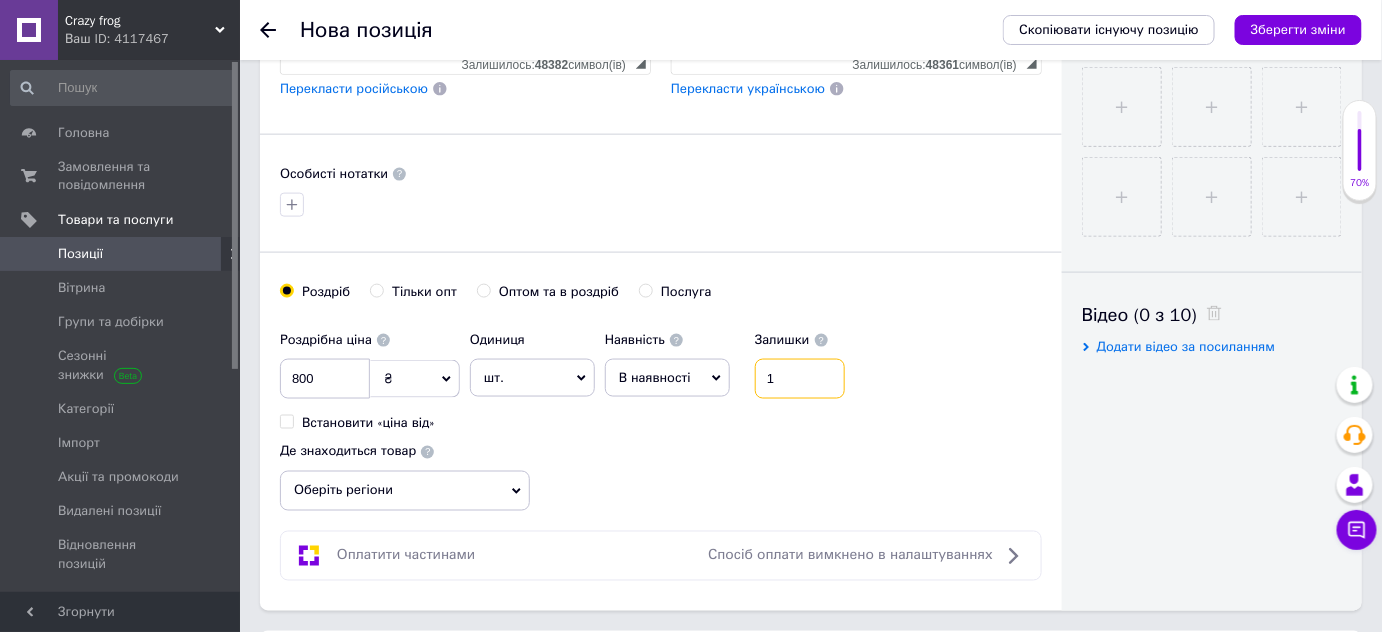 scroll, scrollTop: 818, scrollLeft: 0, axis: vertical 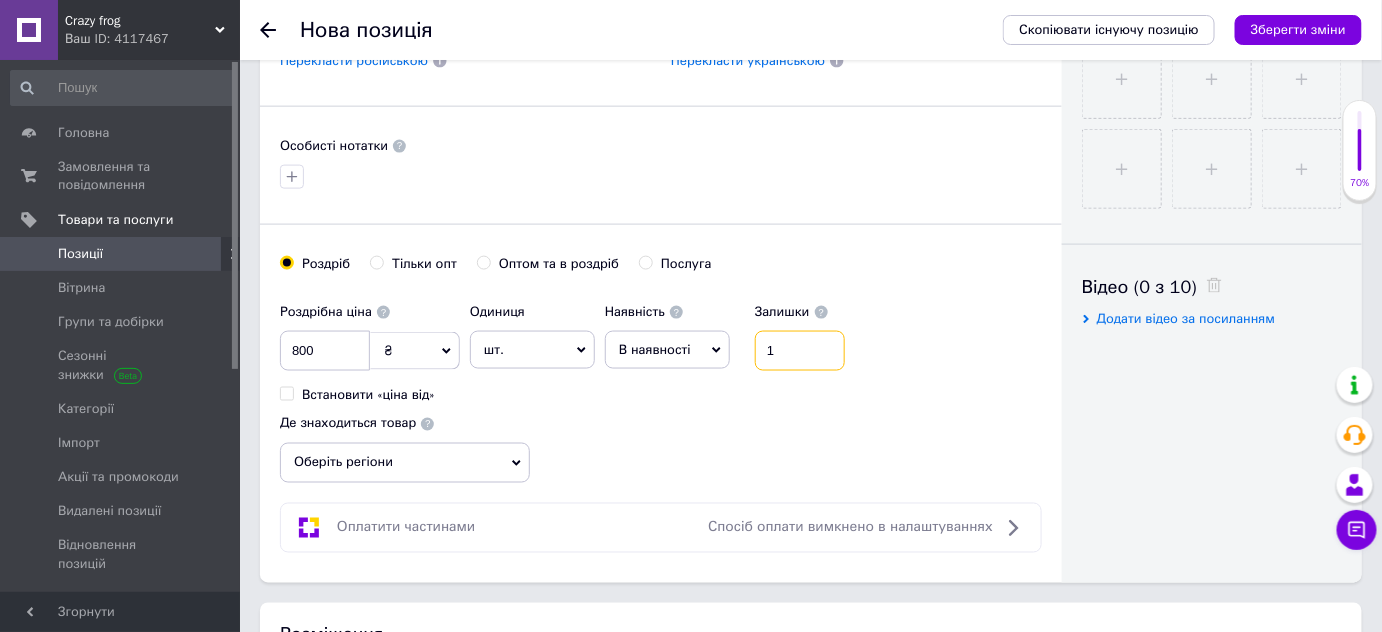 type on "1" 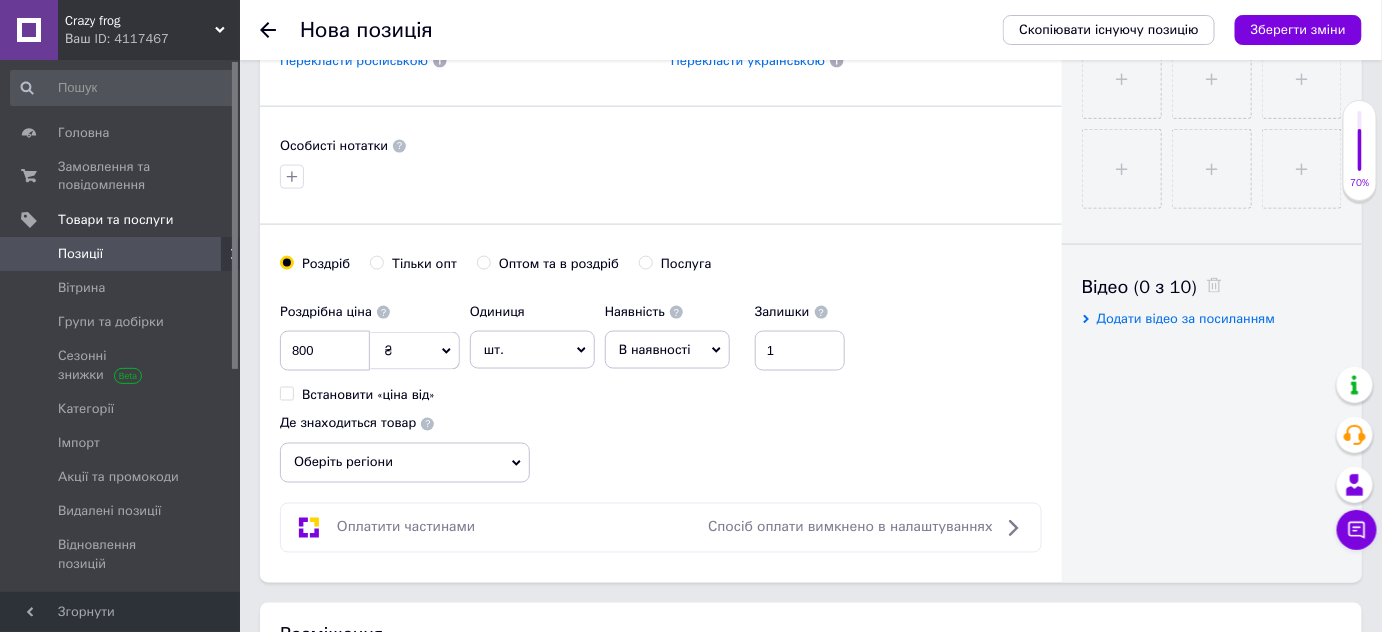 click on "Оберіть регіони" at bounding box center (405, 463) 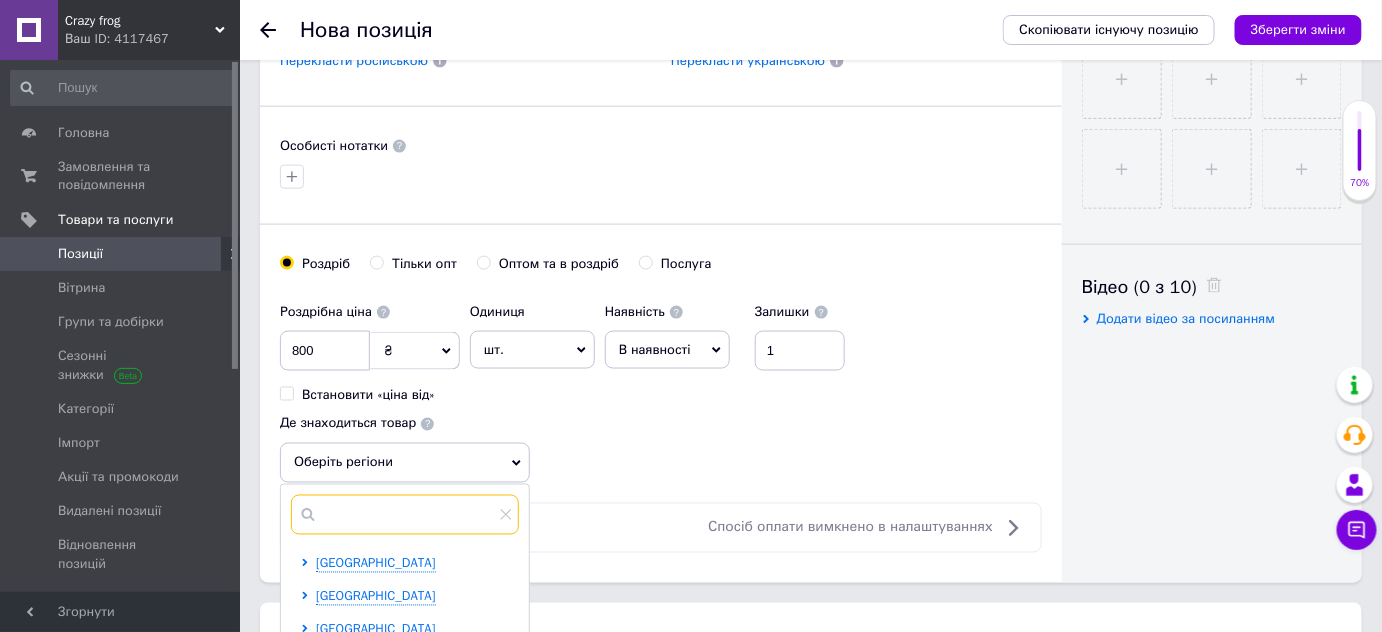 click at bounding box center (405, 515) 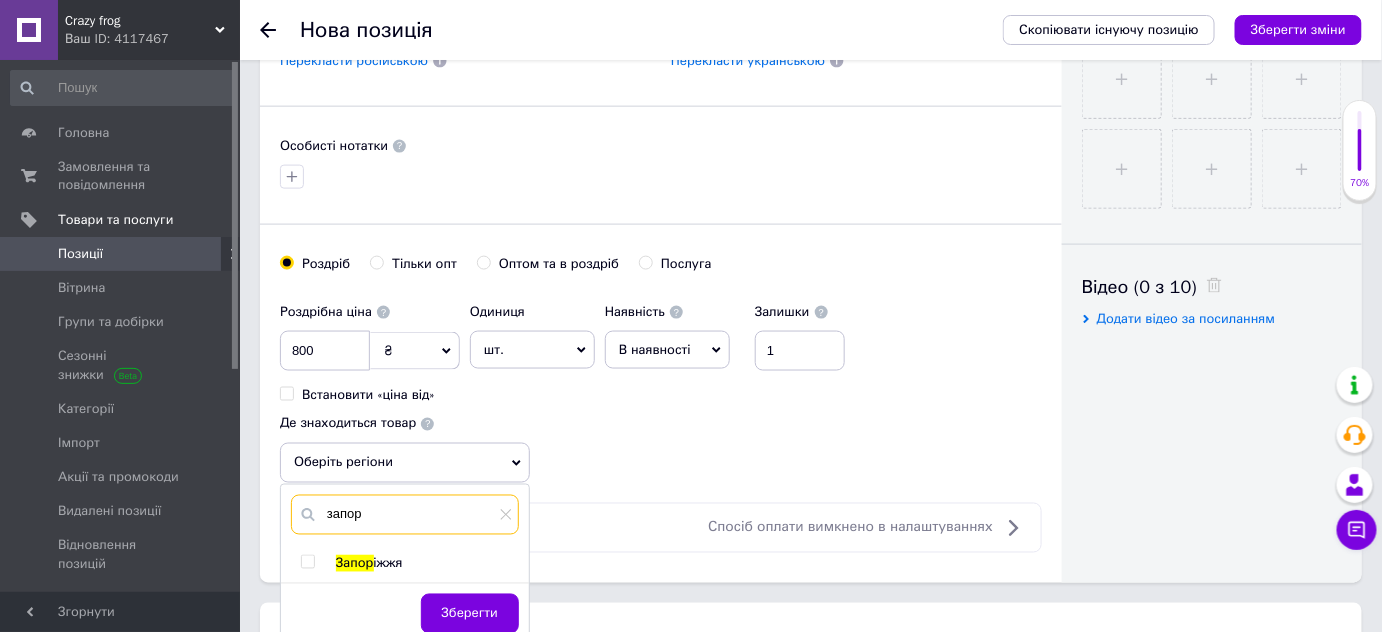 type on "запор" 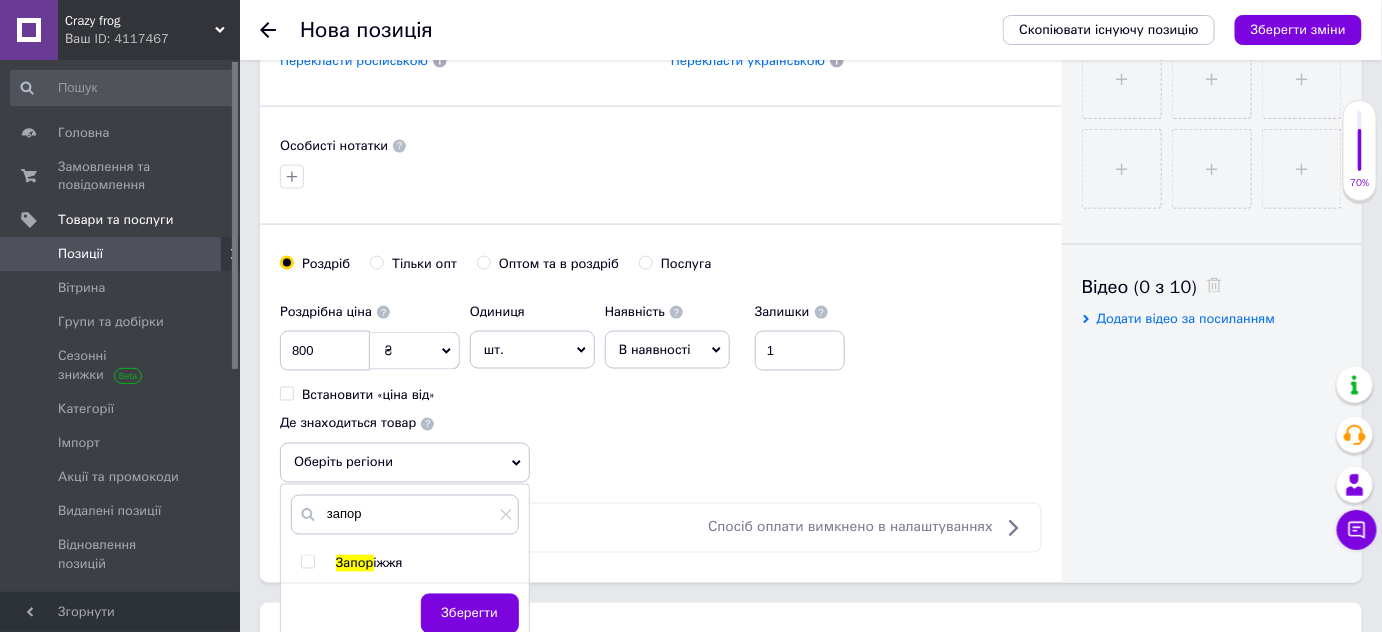 click on "іжжя" at bounding box center [388, 563] 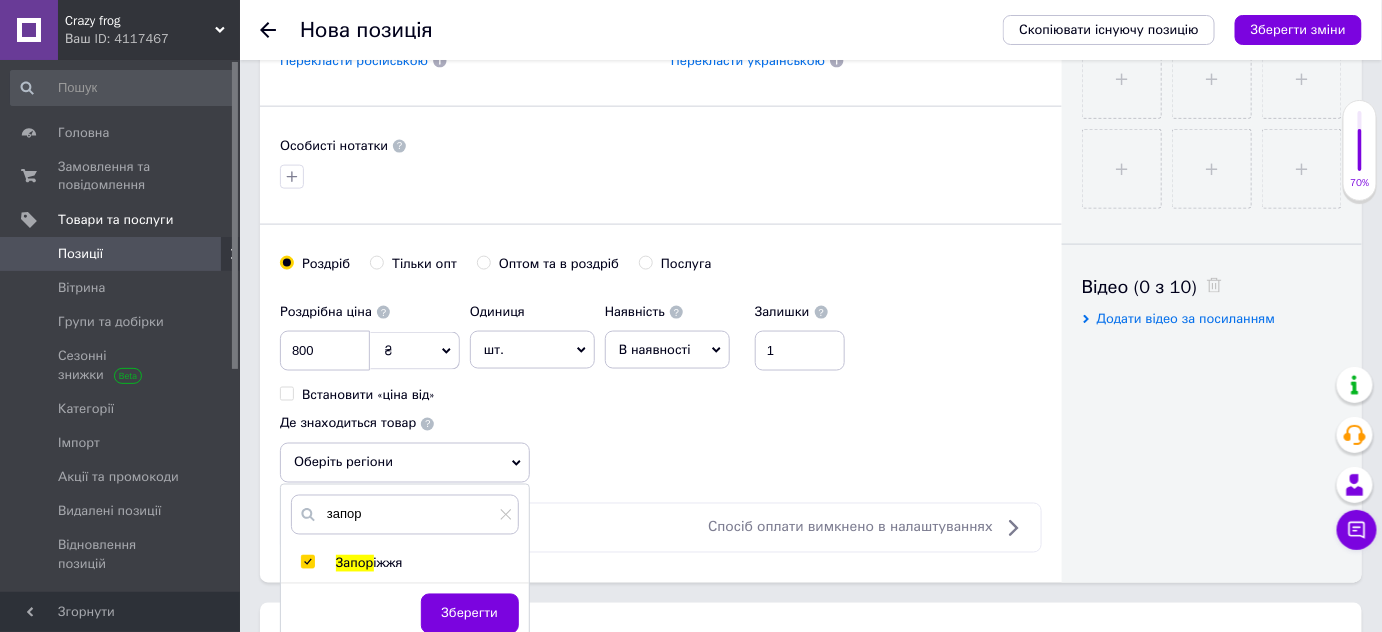 checkbox on "true" 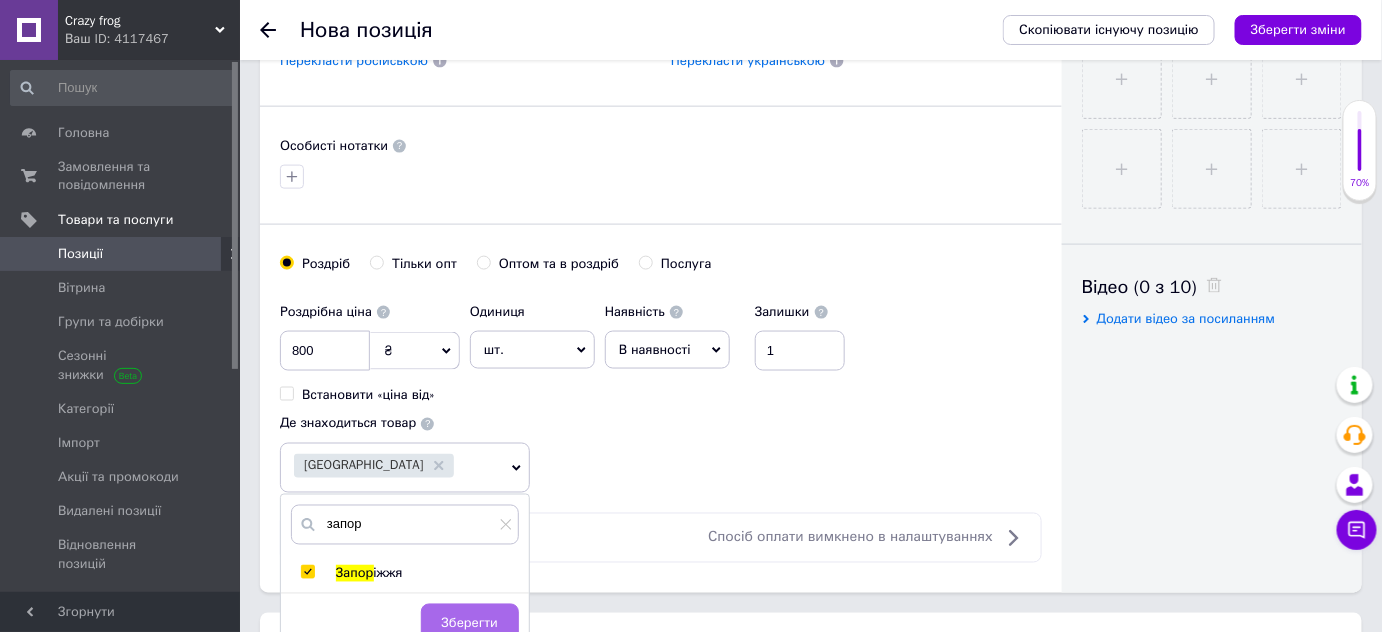 click on "Зберегти" at bounding box center [470, 624] 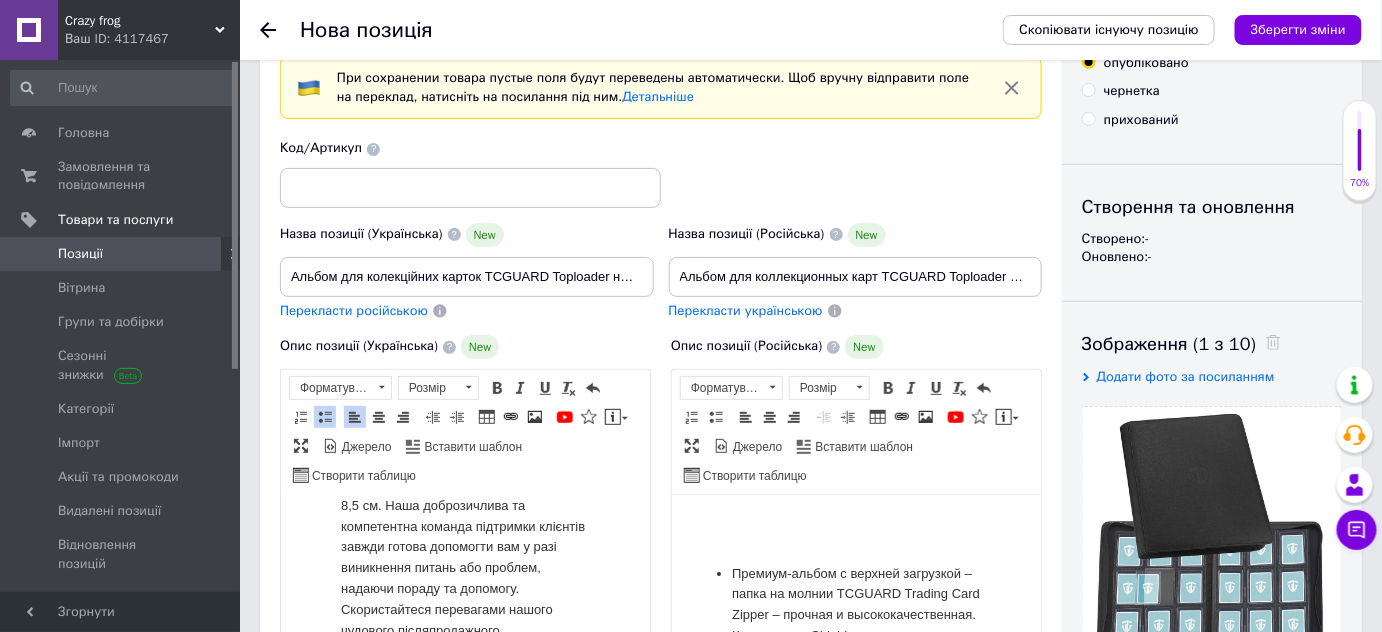 scroll, scrollTop: 90, scrollLeft: 0, axis: vertical 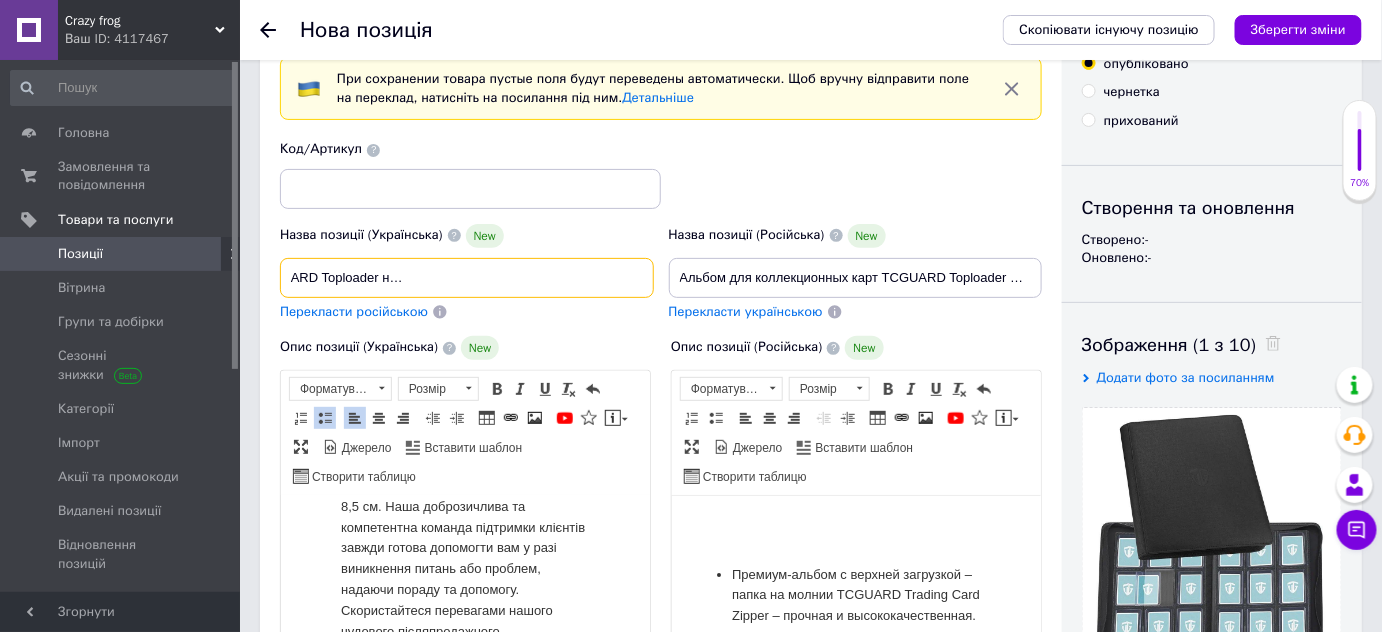 drag, startPoint x: 290, startPoint y: 276, endPoint x: 699, endPoint y: 252, distance: 409.70355 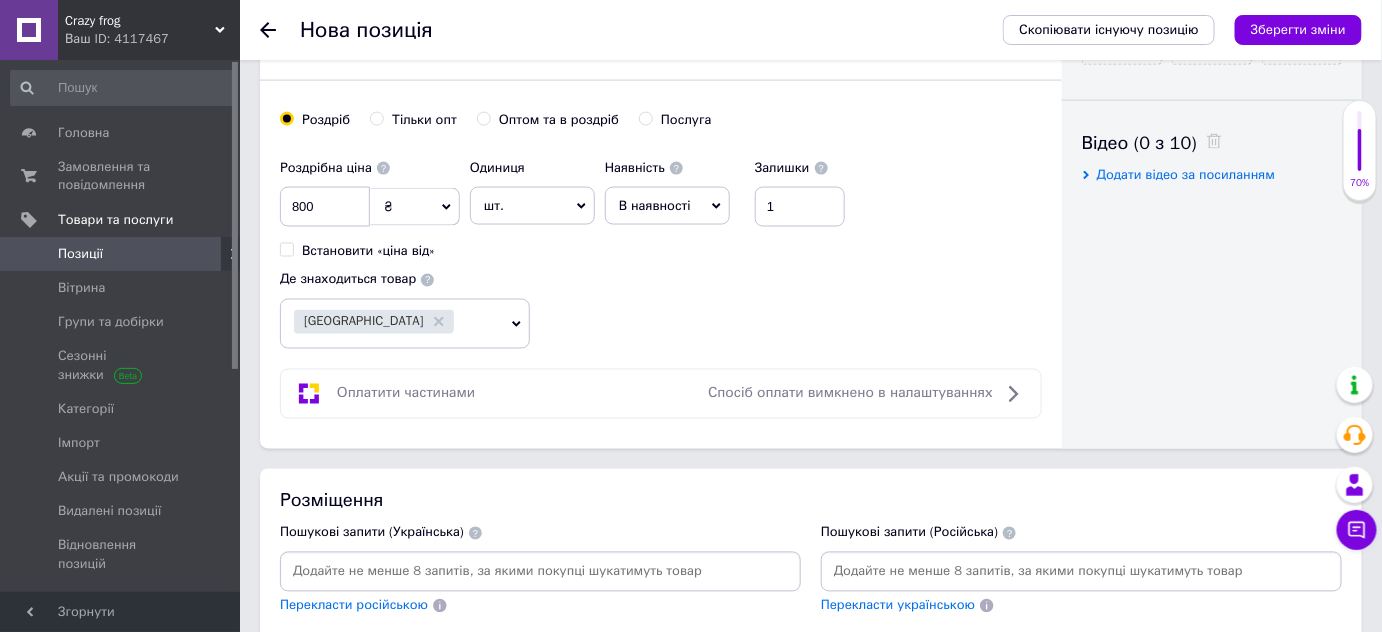 scroll, scrollTop: 1090, scrollLeft: 0, axis: vertical 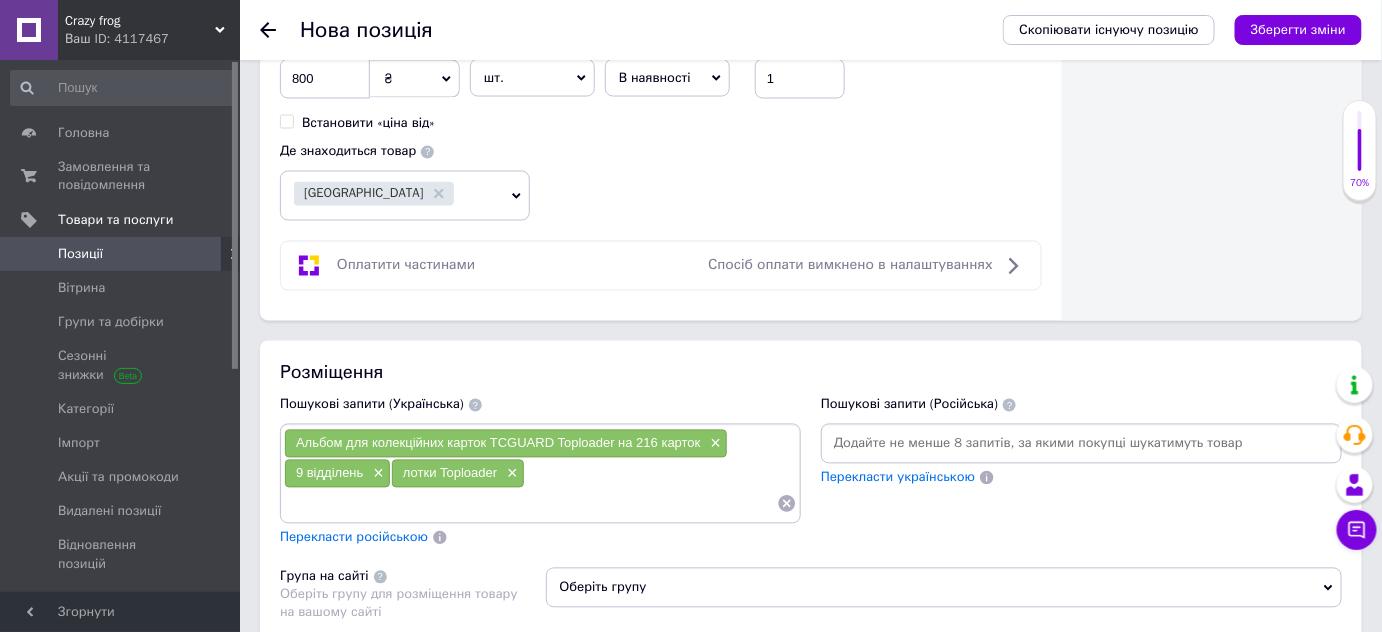 click on "Перекласти російською" at bounding box center [354, 537] 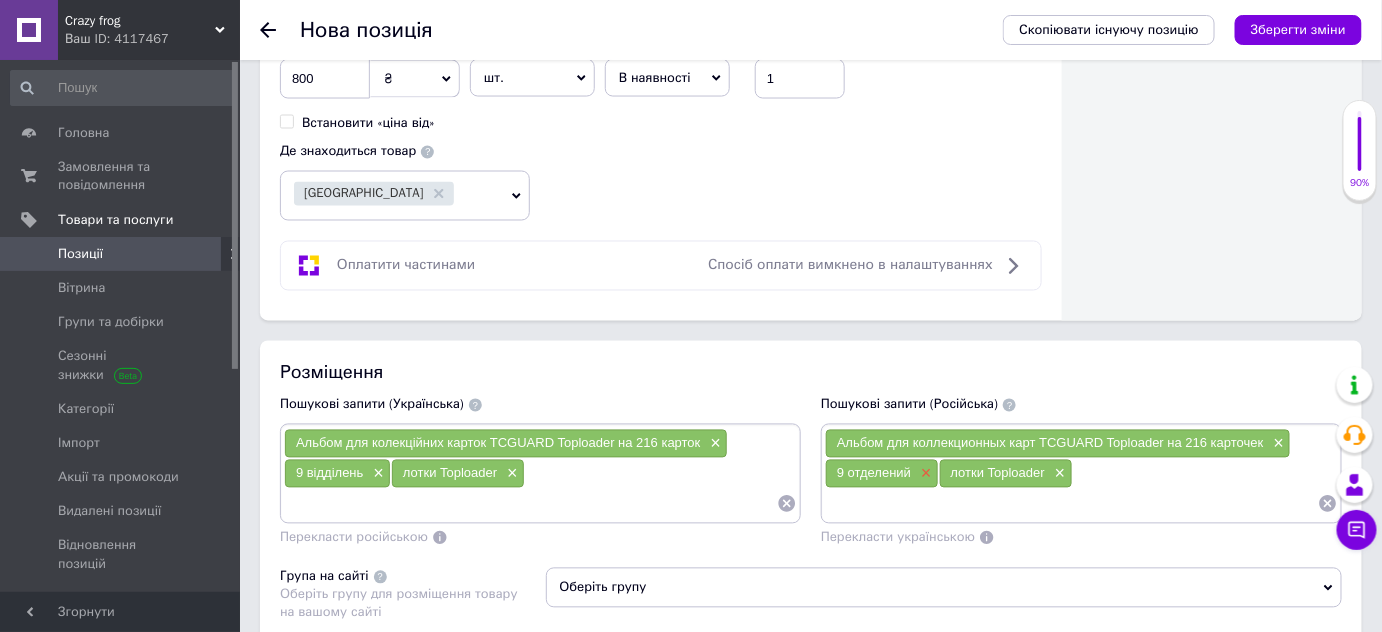 click on "×" at bounding box center [924, 474] 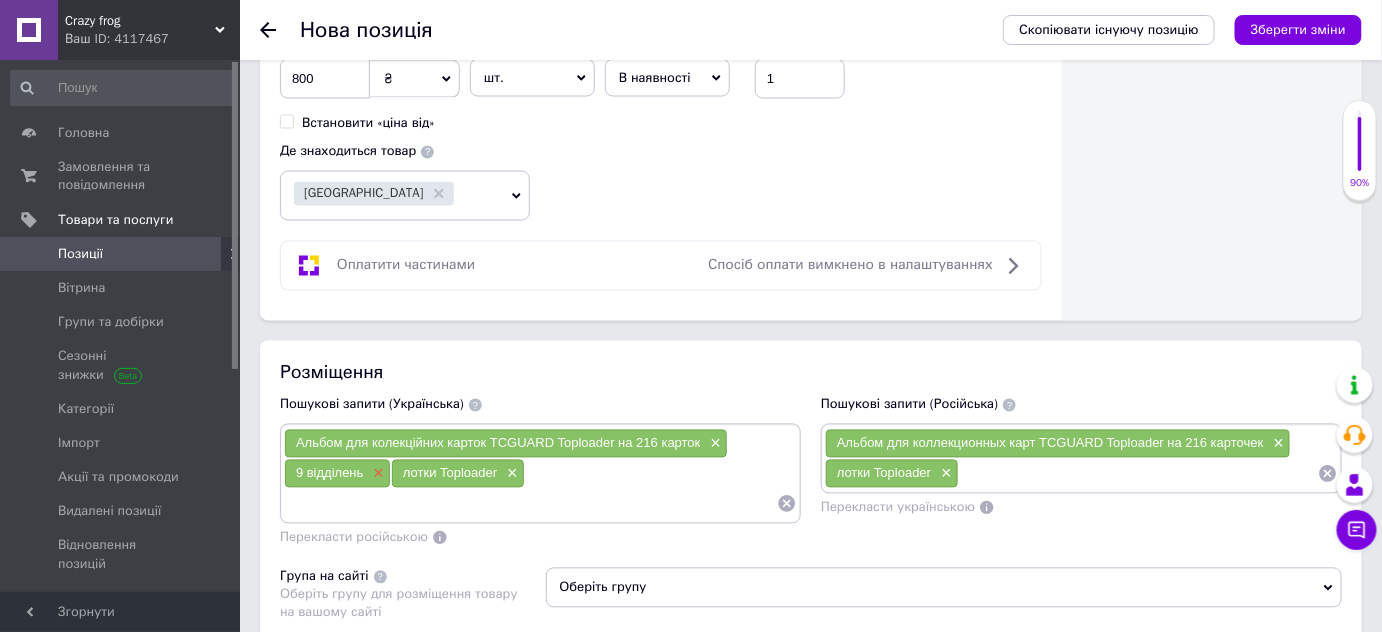 click on "×" at bounding box center (376, 474) 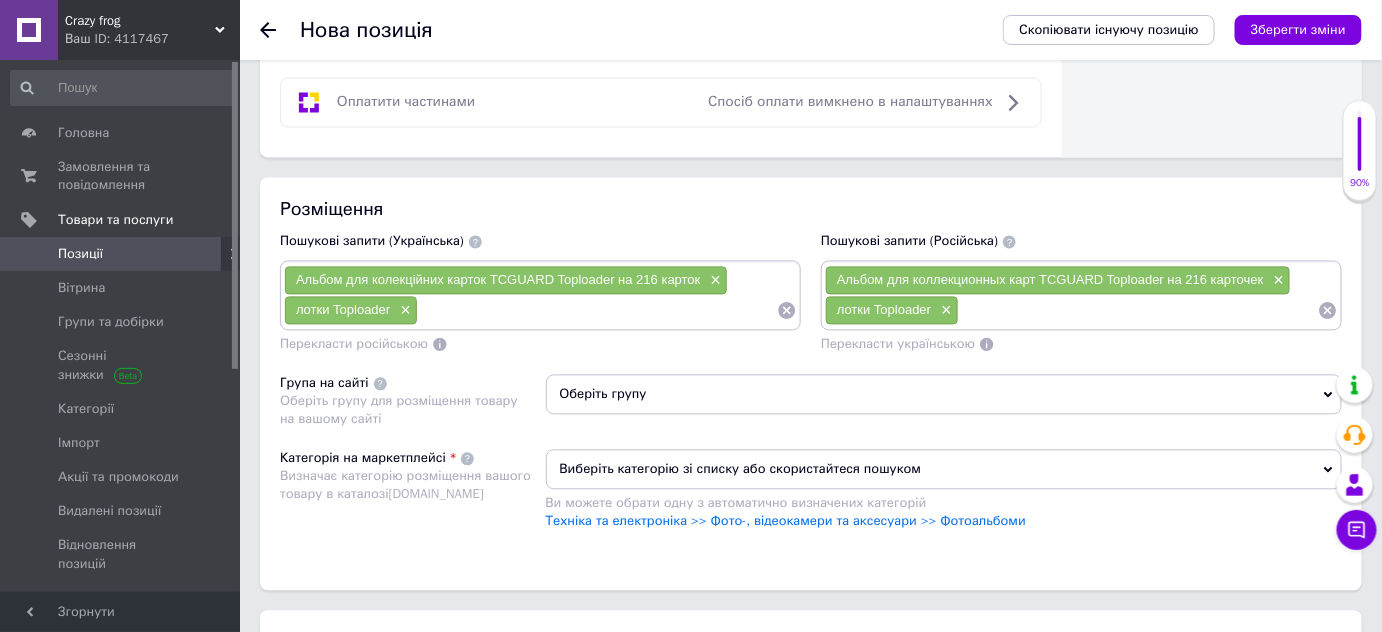 scroll, scrollTop: 1272, scrollLeft: 0, axis: vertical 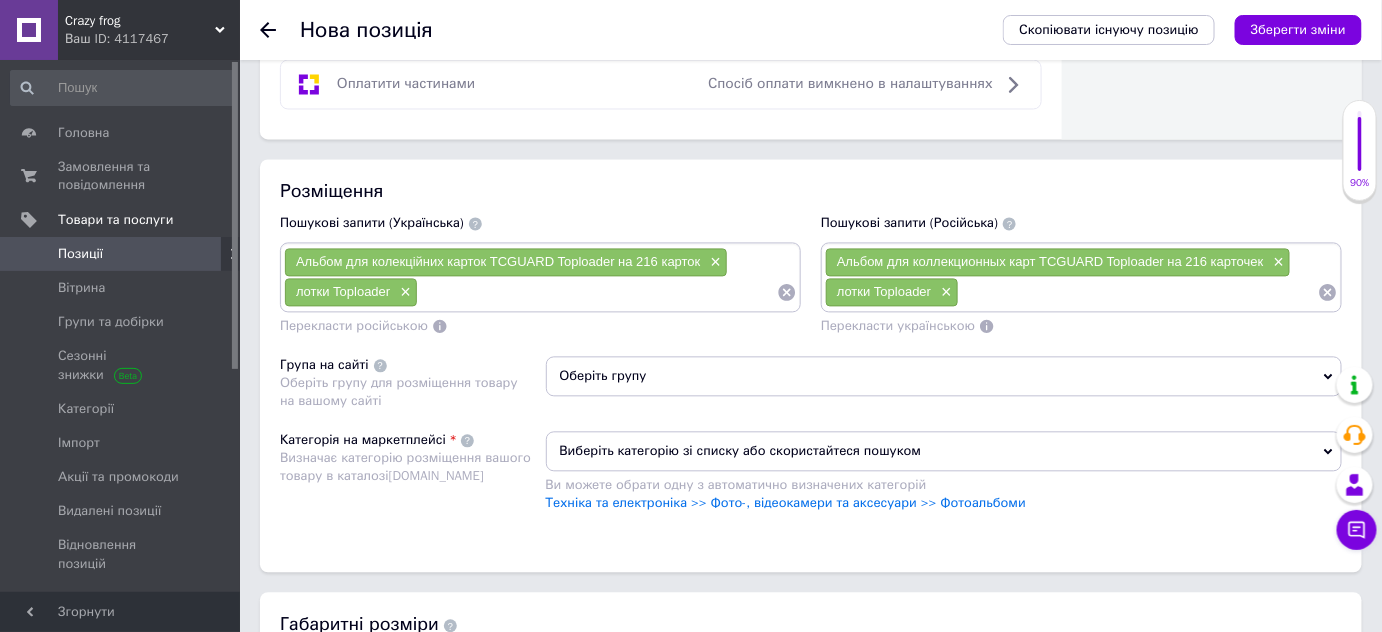 click 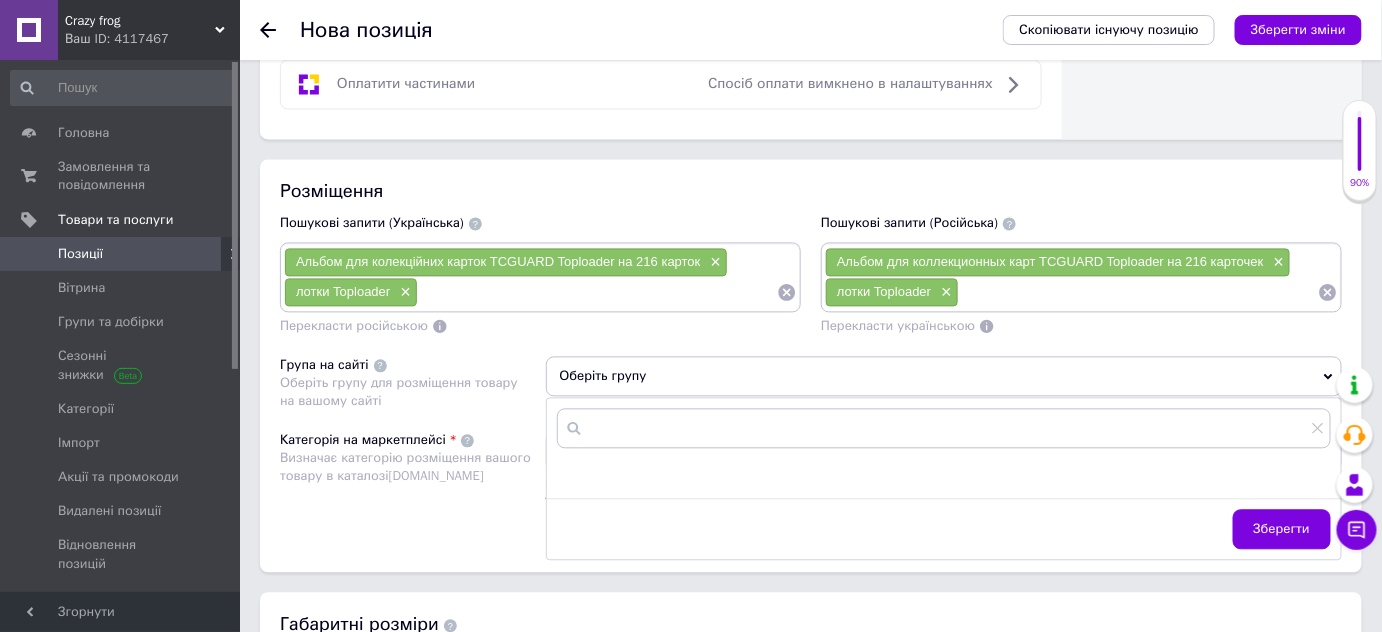click 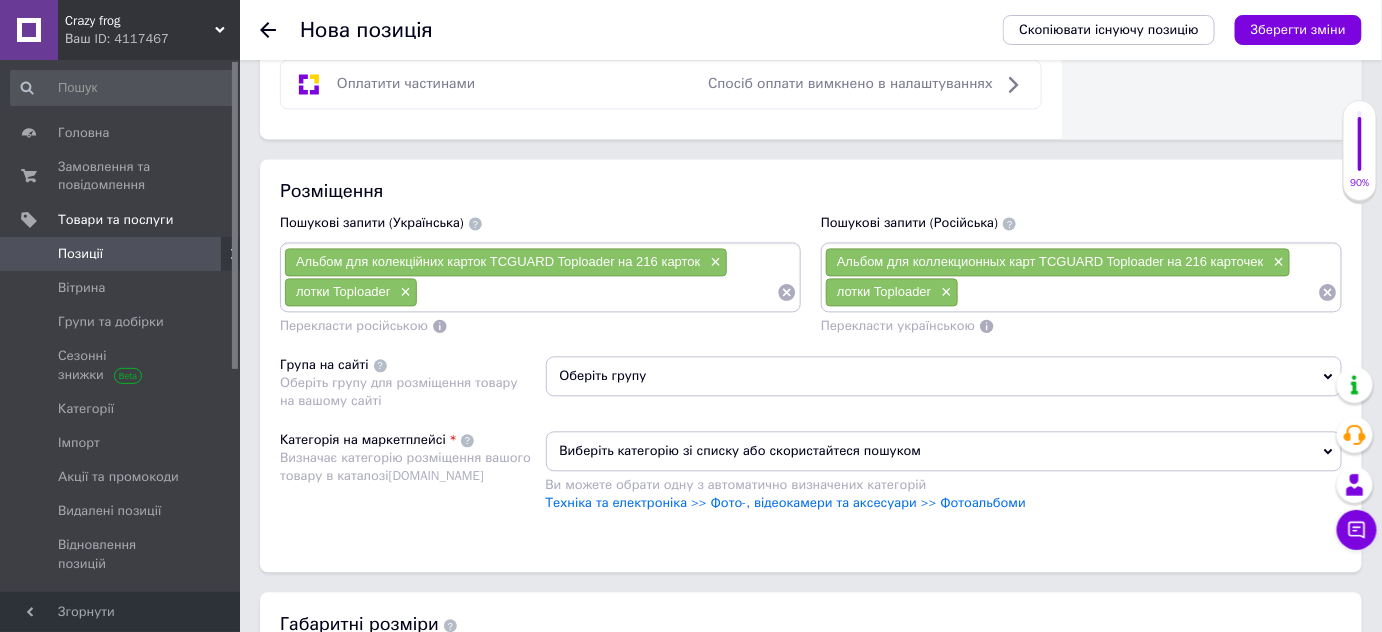 click 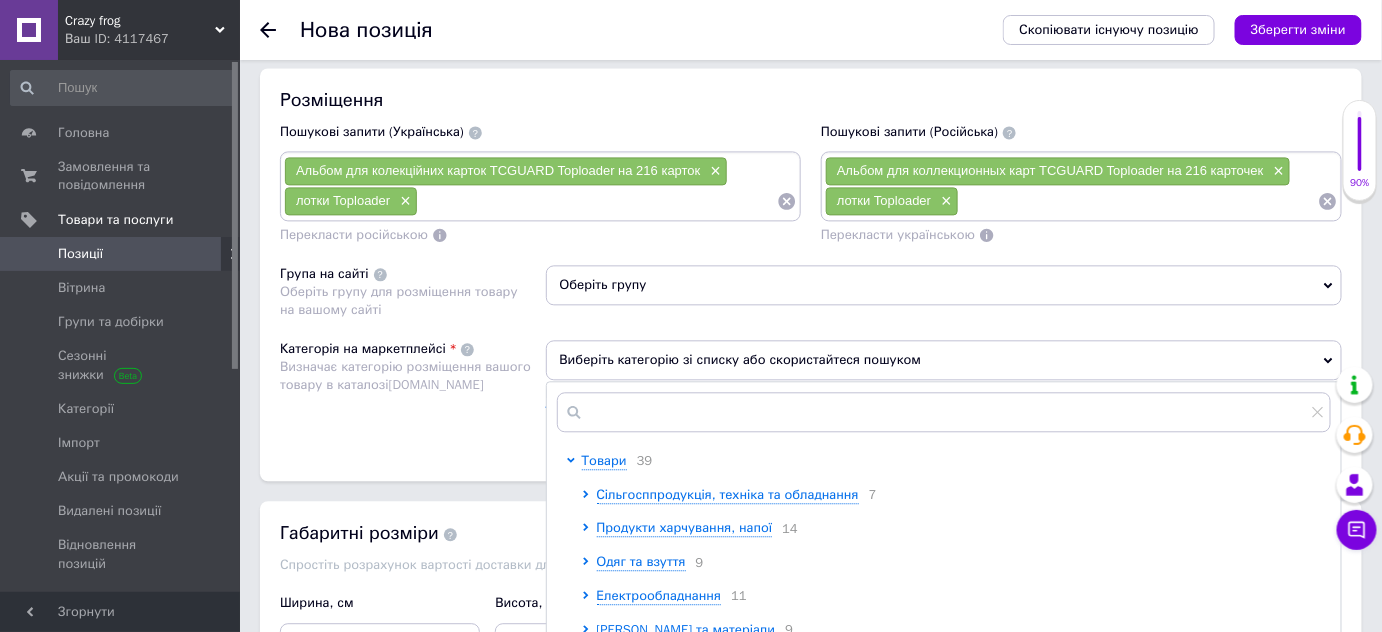scroll, scrollTop: 1454, scrollLeft: 0, axis: vertical 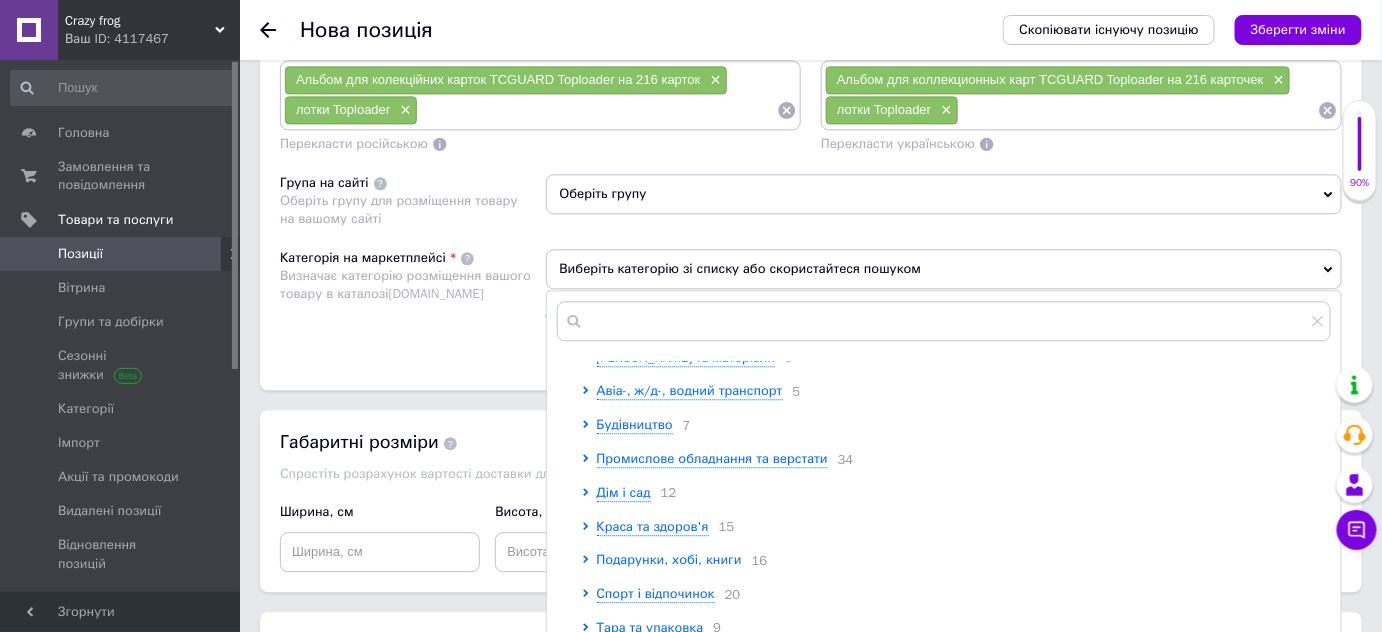 click on "Подарунки, хобі, книги" at bounding box center [669, 559] 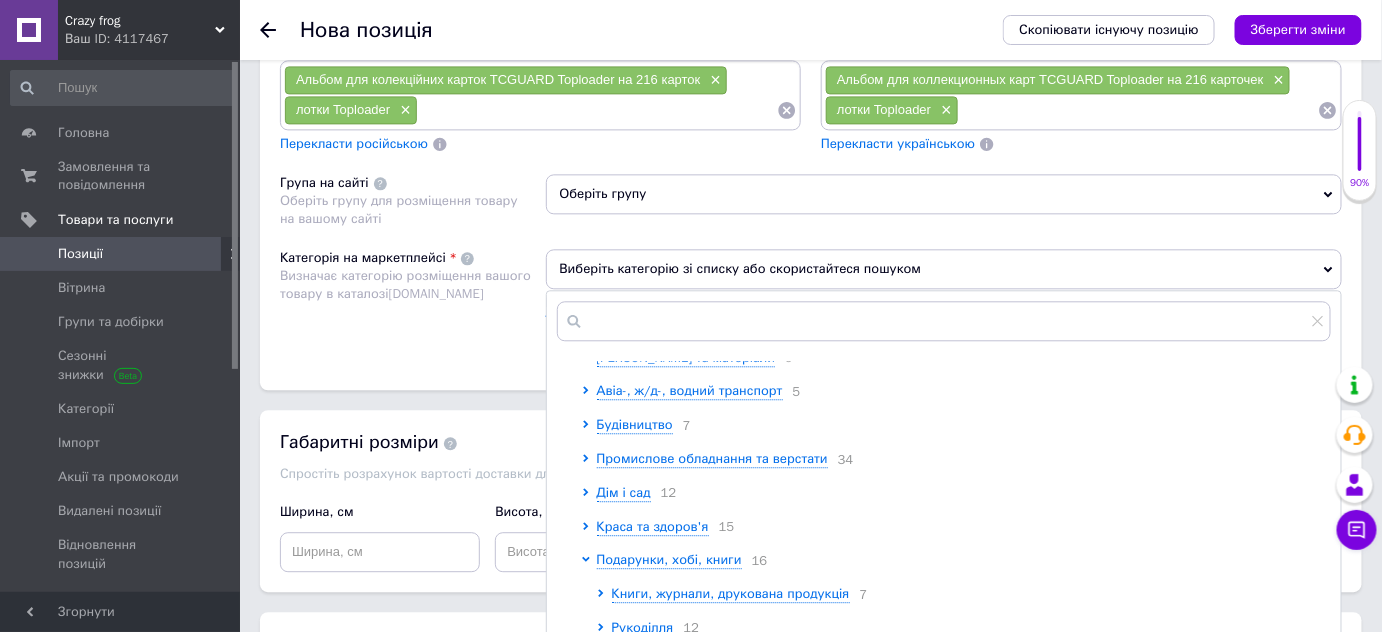 scroll, scrollTop: 0, scrollLeft: 0, axis: both 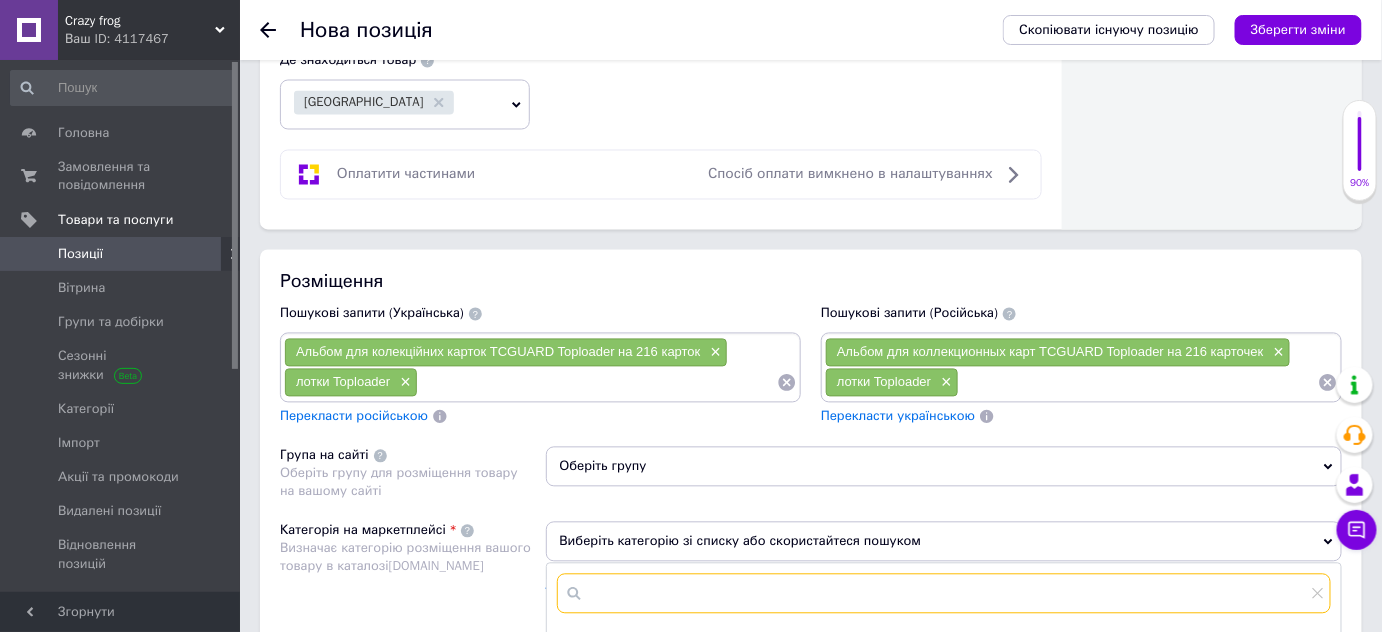 click at bounding box center [944, 594] 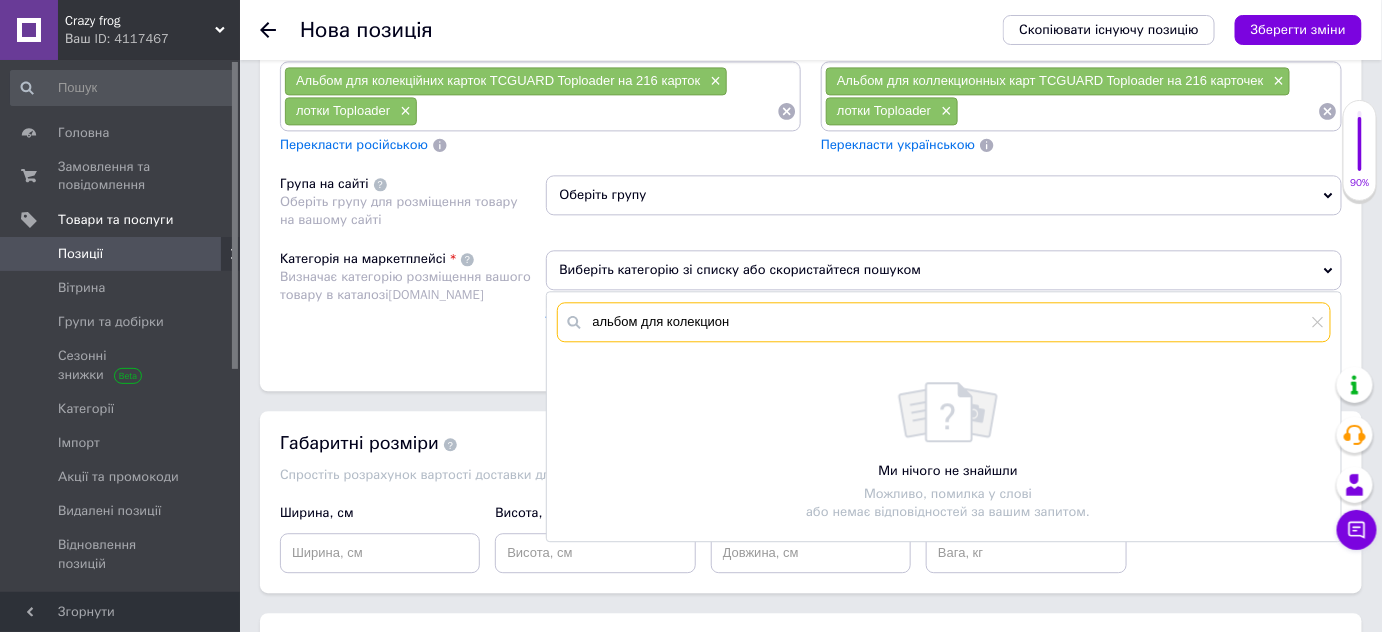scroll, scrollTop: 1454, scrollLeft: 0, axis: vertical 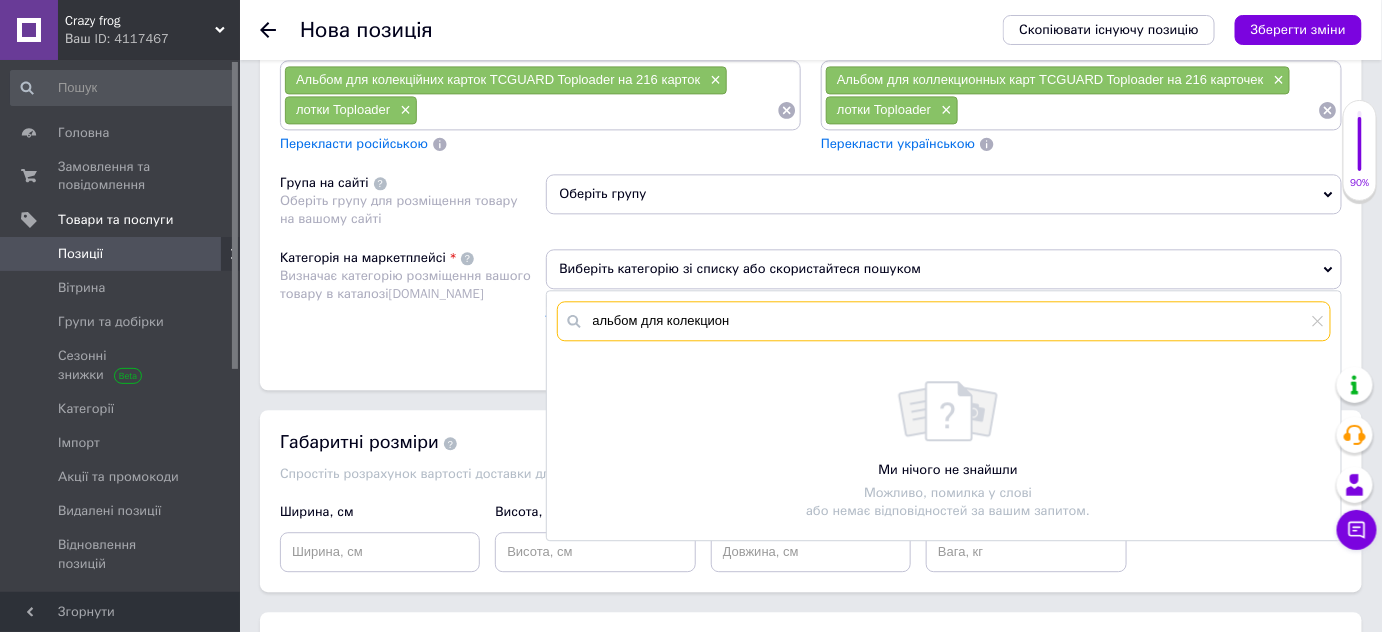 click on "альбом для колекцион" at bounding box center (944, 321) 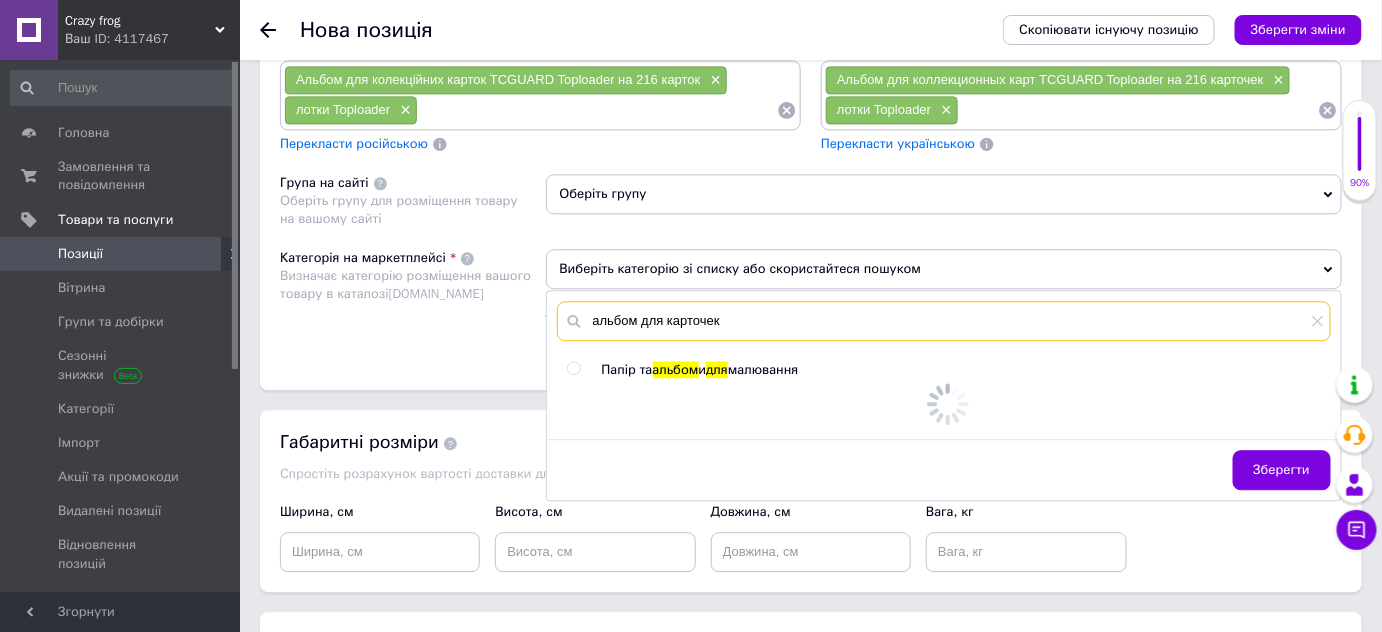 type on "альбом для карточек" 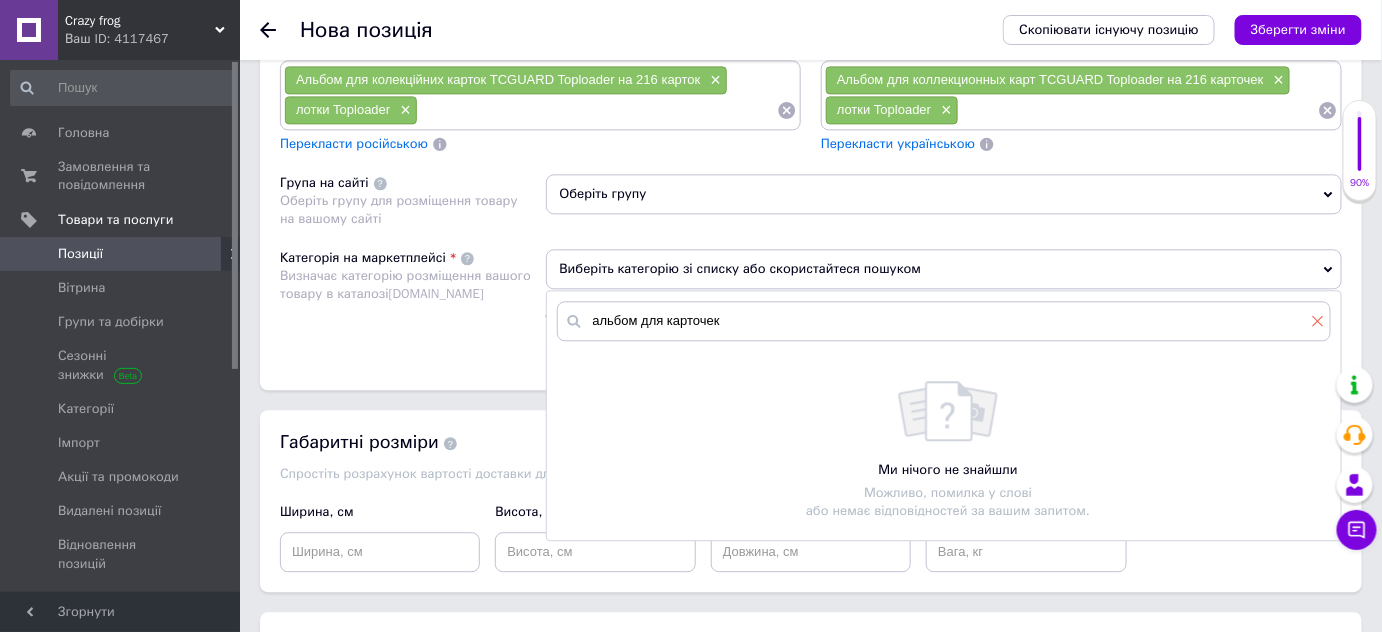 click 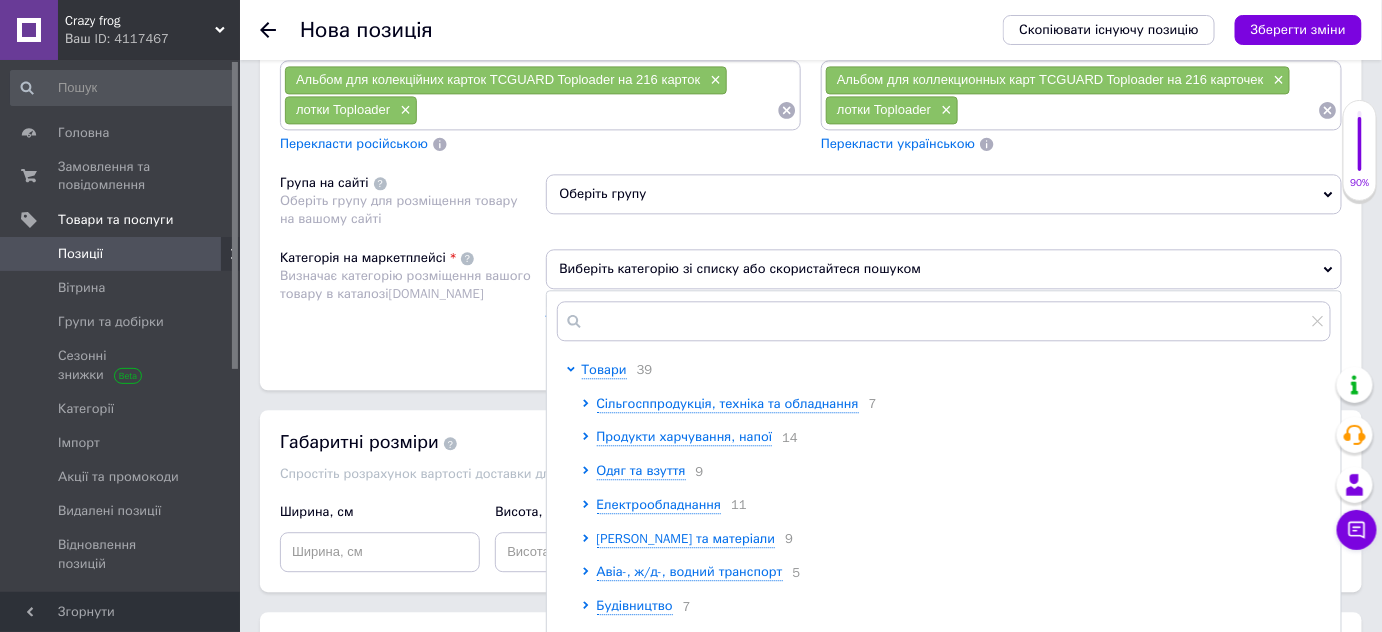 click on "Виберіть категорію зі списку або скористайтеся пошуком" at bounding box center (944, 269) 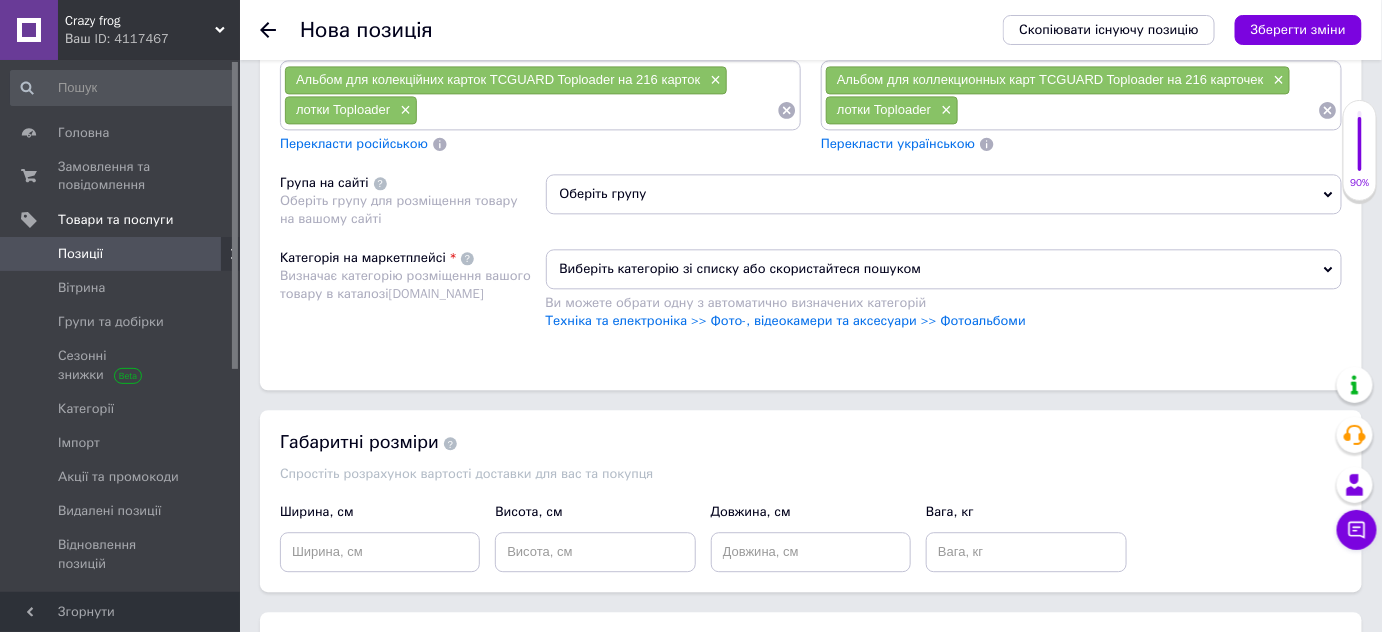 click on "Виберіть категорію зі списку або скористайтеся пошуком" at bounding box center [944, 269] 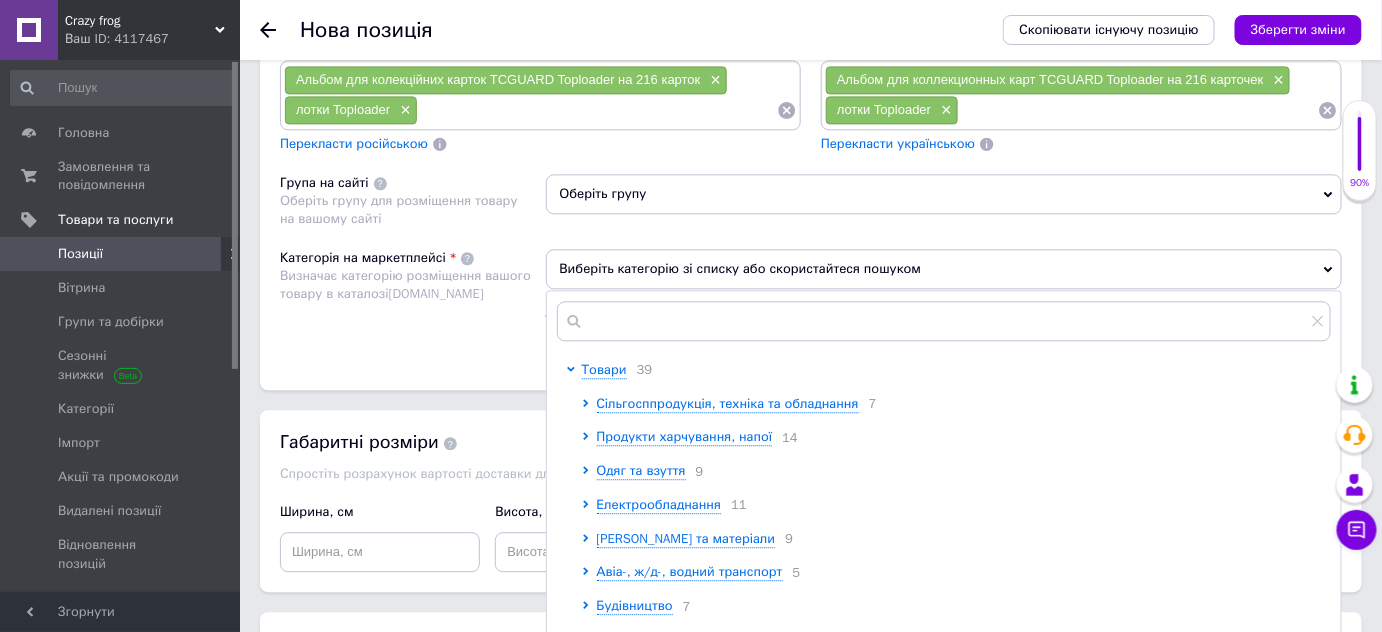 click on "Виберіть категорію зі списку або скористайтеся пошуком" at bounding box center [944, 269] 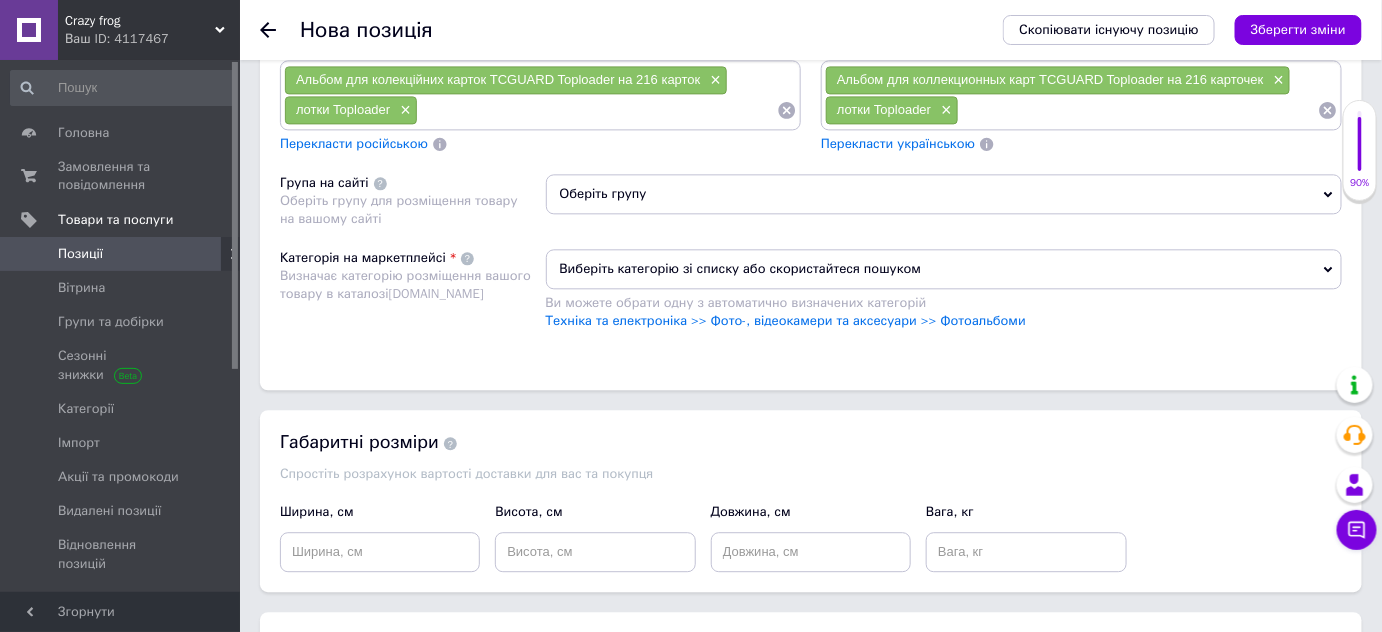 click on "Виберіть категорію зі списку або скористайтеся пошуком" at bounding box center [944, 269] 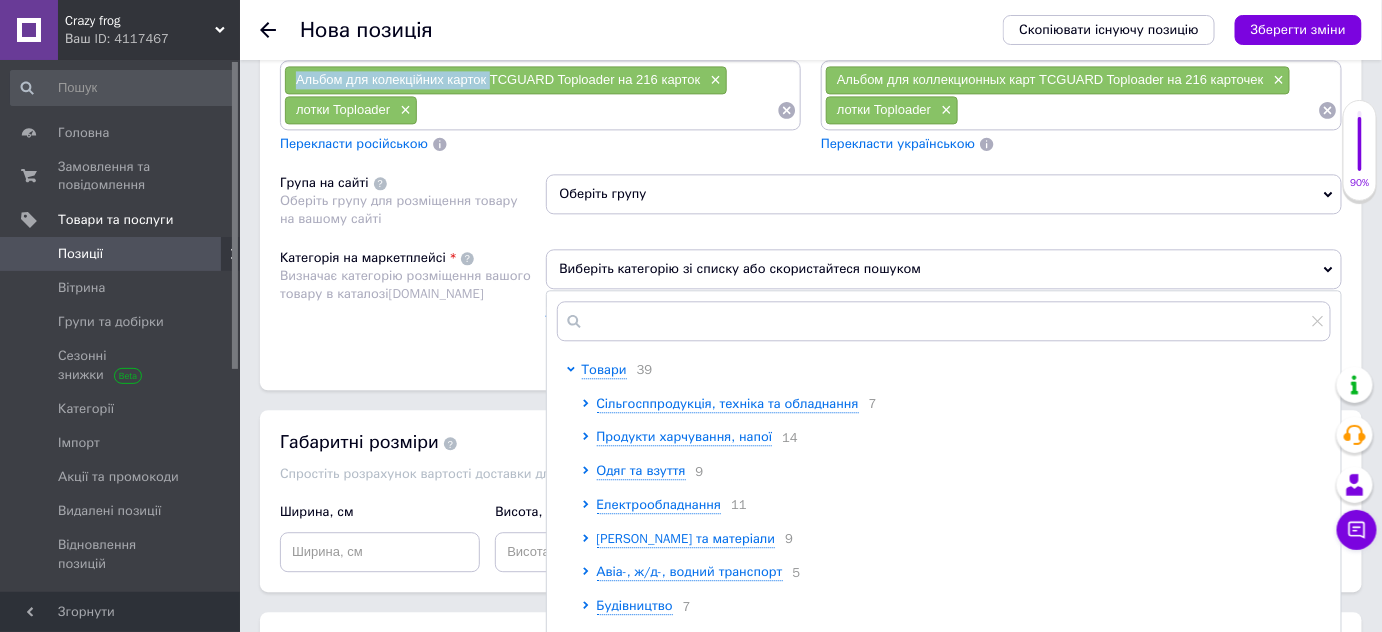 drag, startPoint x: 293, startPoint y: 63, endPoint x: 488, endPoint y: 68, distance: 195.06409 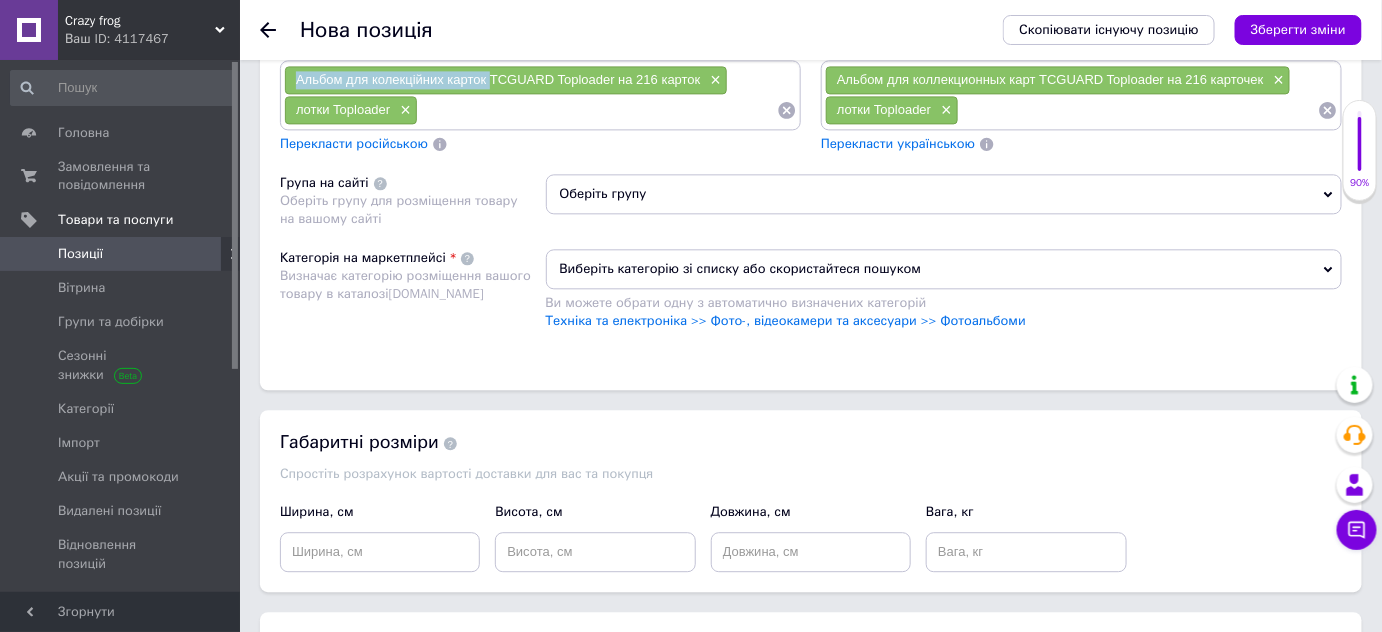 copy on "Альбом для колекційних карток" 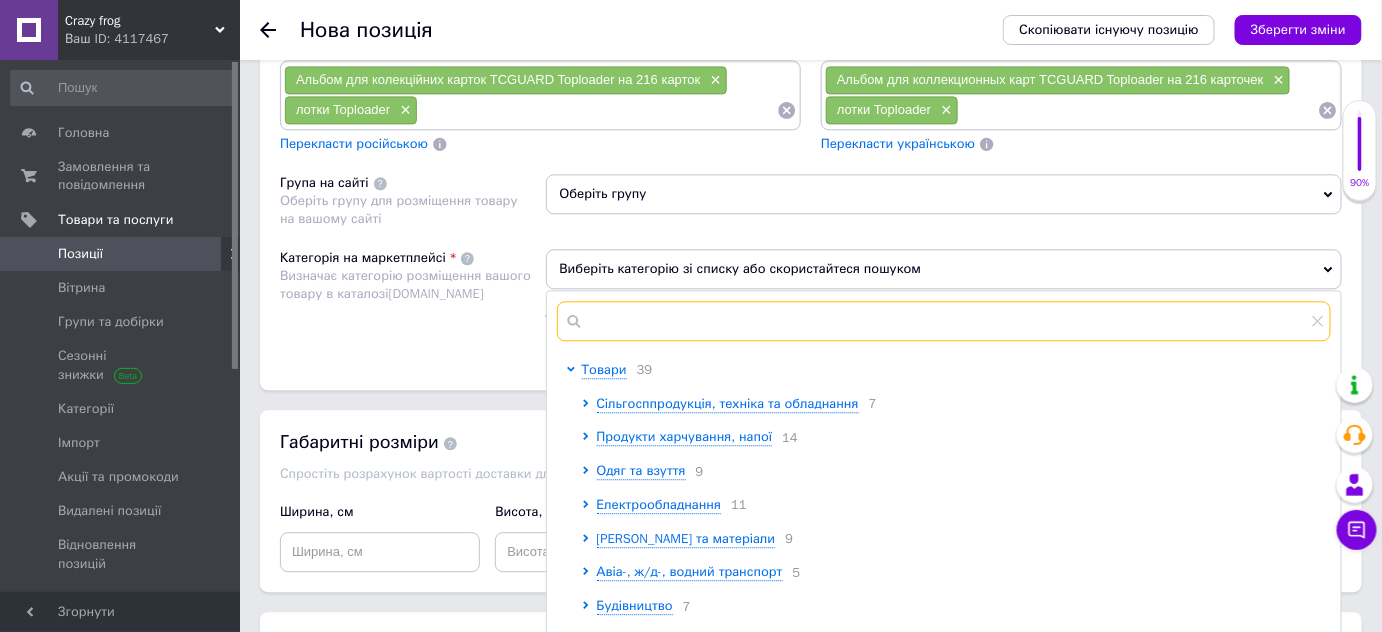 drag, startPoint x: 645, startPoint y: 257, endPoint x: 588, endPoint y: 310, distance: 77.83315 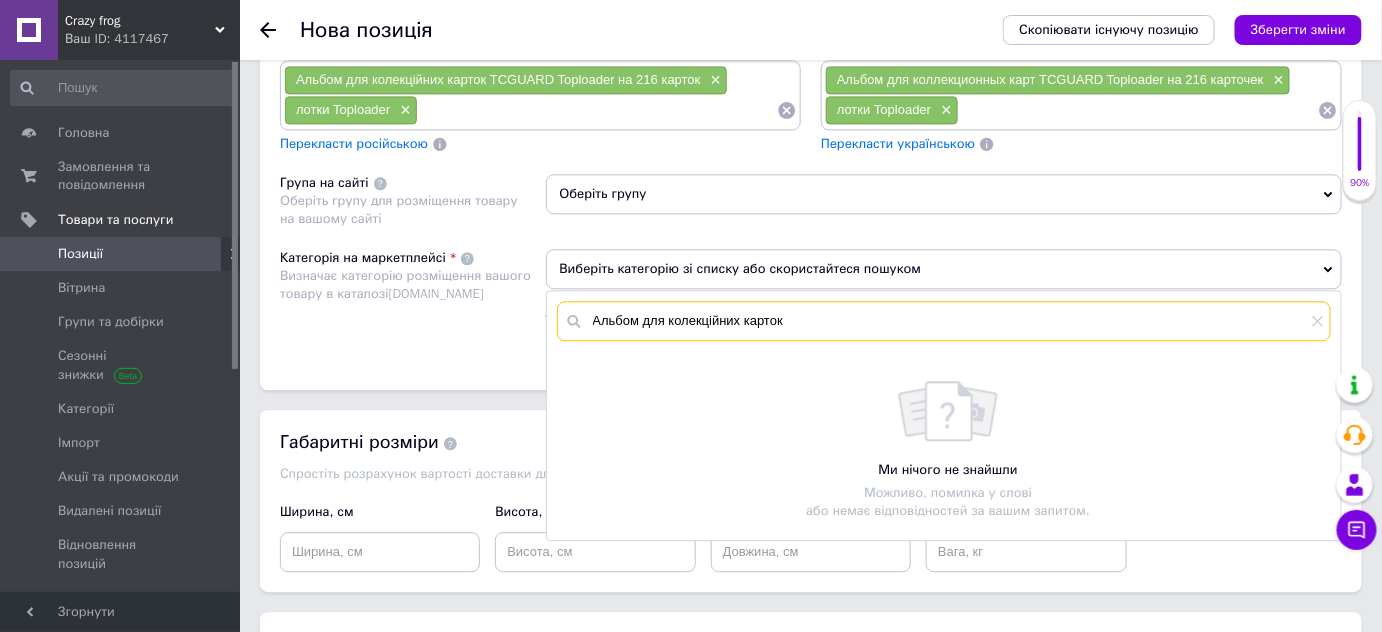 click on "Альбом для колекційних карток" at bounding box center (944, 321) 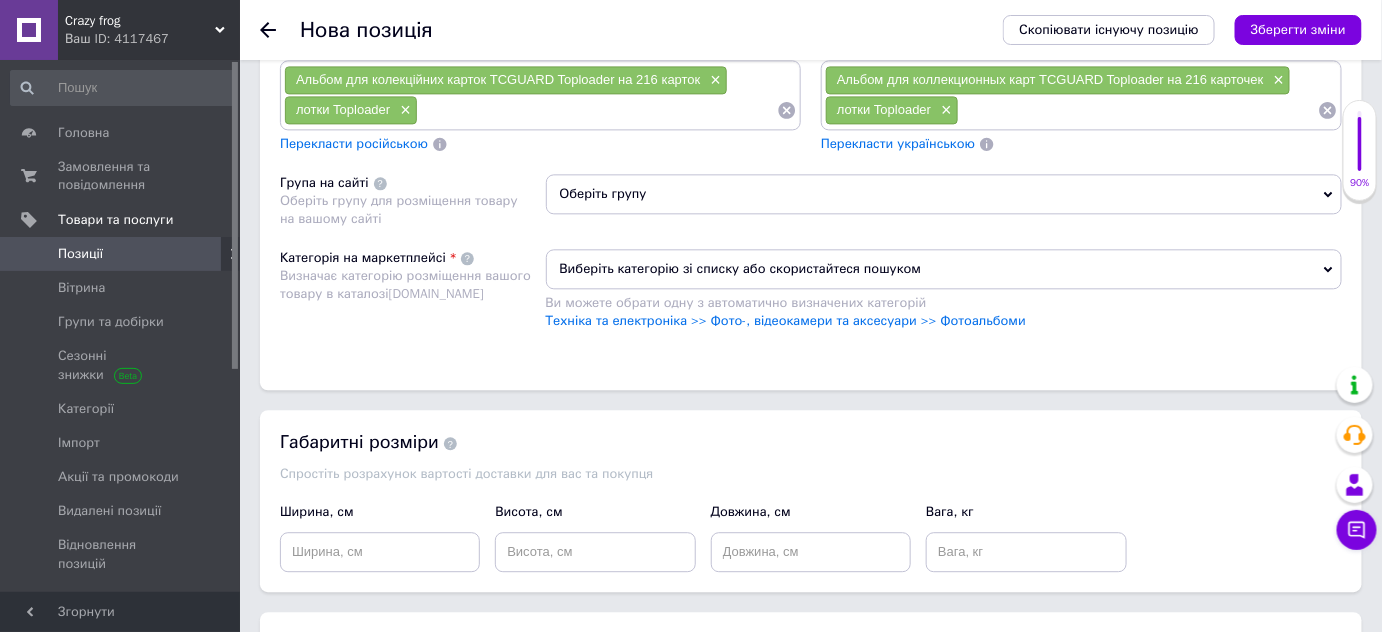click on "Виберіть категорію зі списку або скористайтеся пошуком" at bounding box center (944, 269) 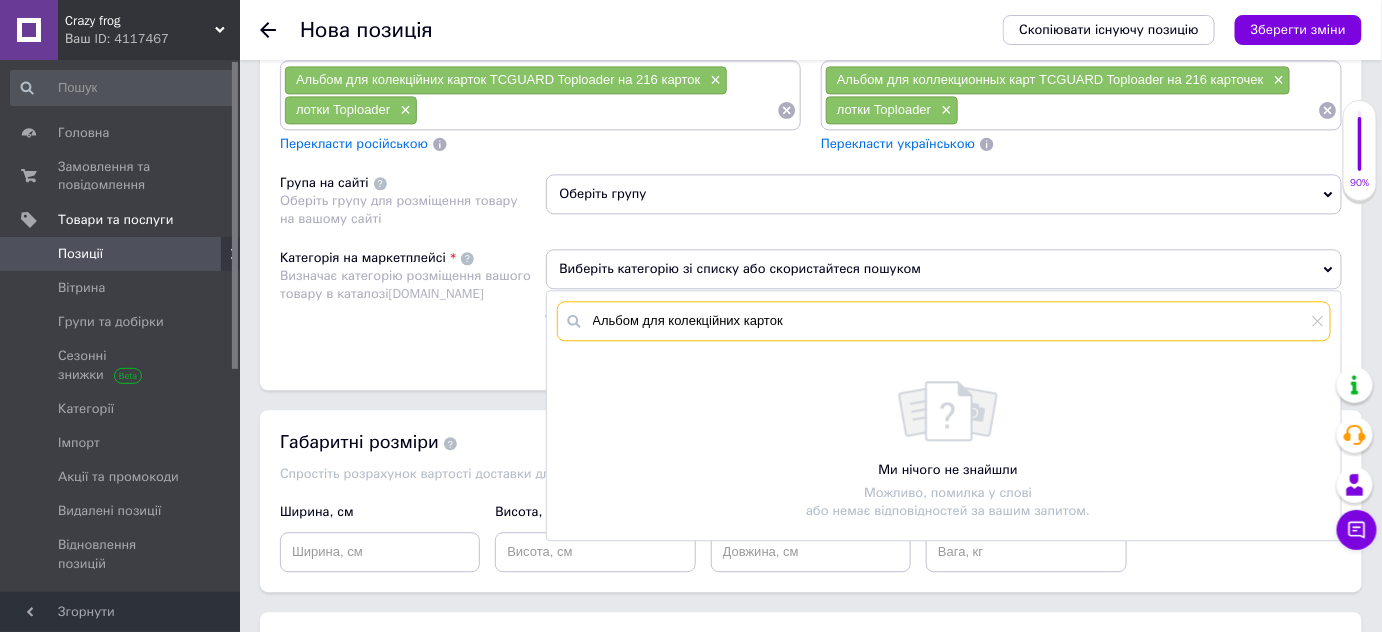 click on "Альбом для колекційних карток" at bounding box center (944, 321) 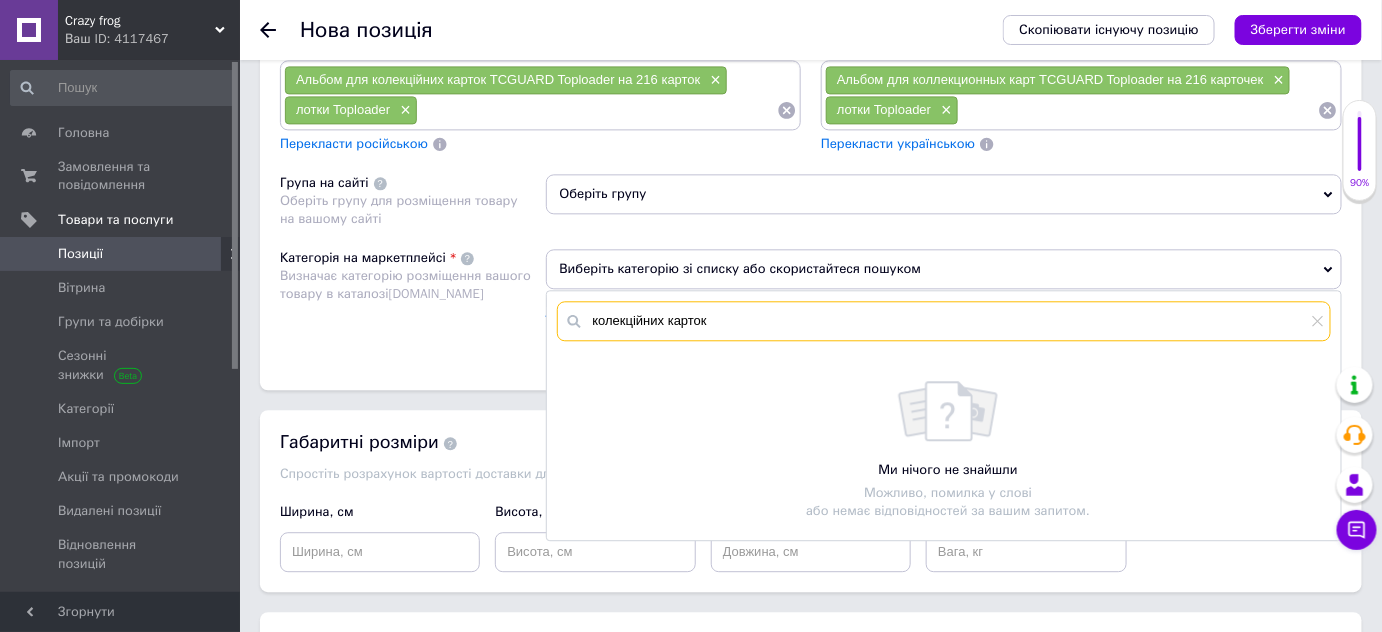 type on "колекційних карток" 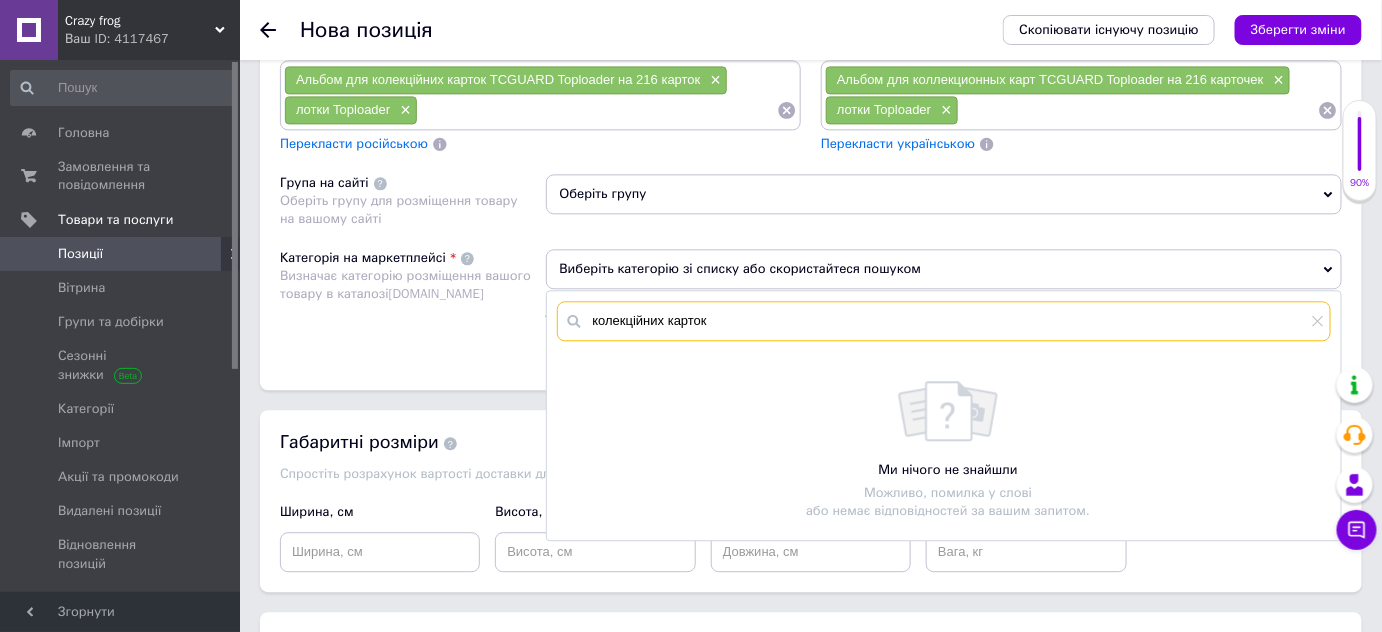 drag, startPoint x: 666, startPoint y: 310, endPoint x: 534, endPoint y: 339, distance: 135.14807 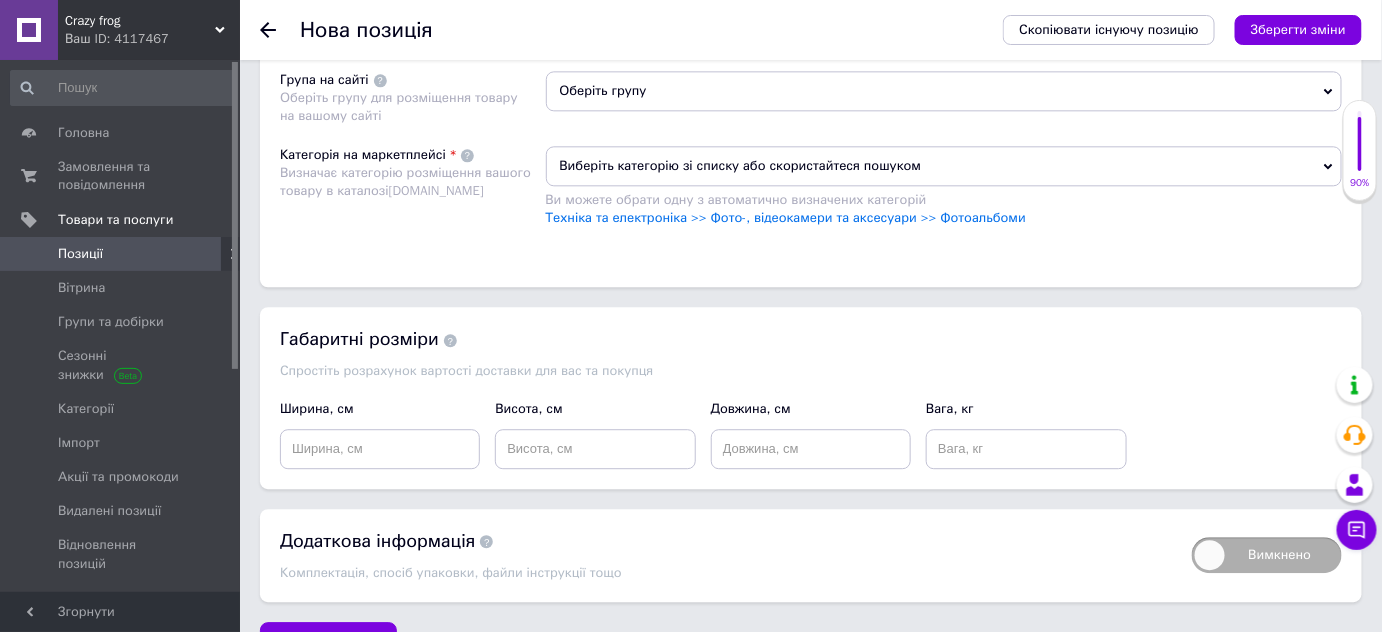 scroll, scrollTop: 1593, scrollLeft: 0, axis: vertical 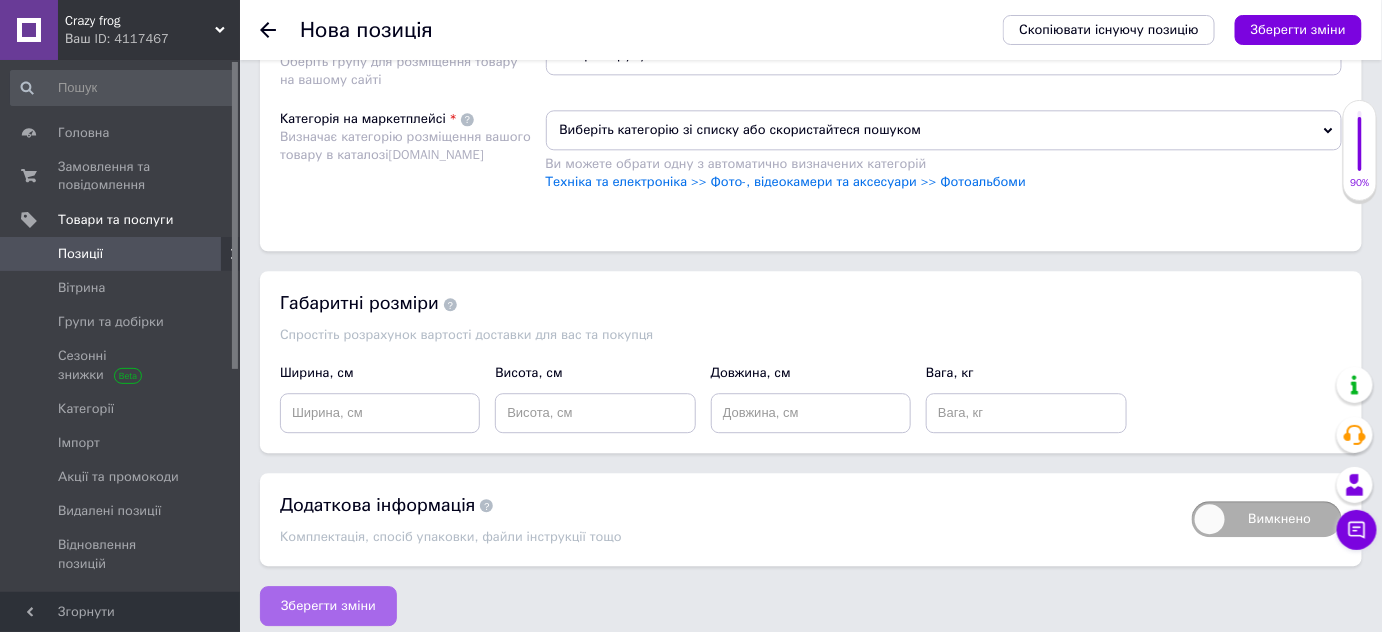 click on "Зберегти зміни" at bounding box center [328, 606] 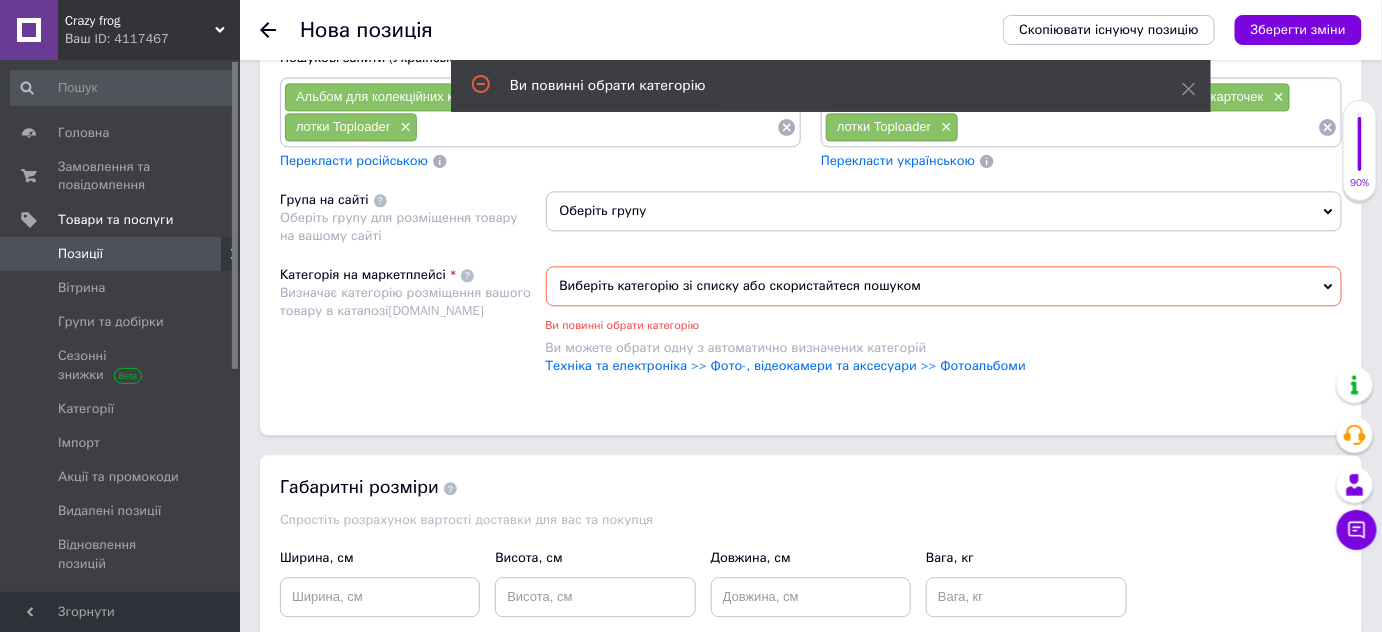 scroll, scrollTop: 1437, scrollLeft: 0, axis: vertical 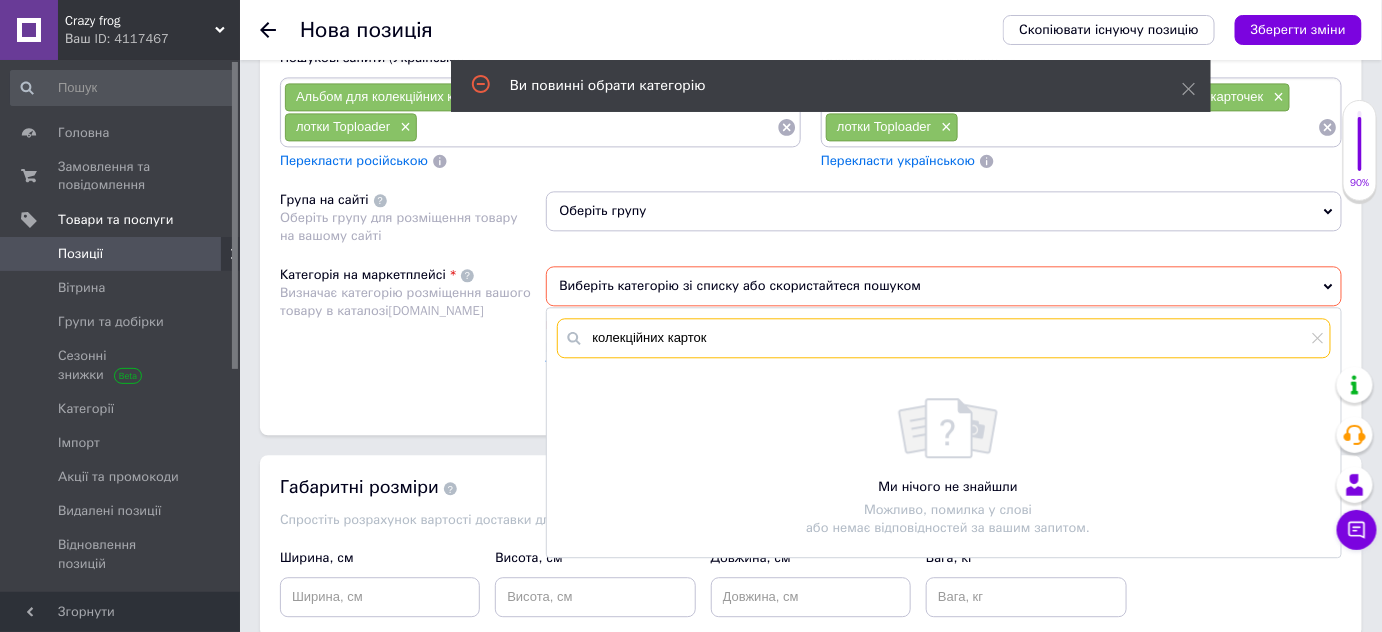 click on "колекційних карток" at bounding box center [944, 338] 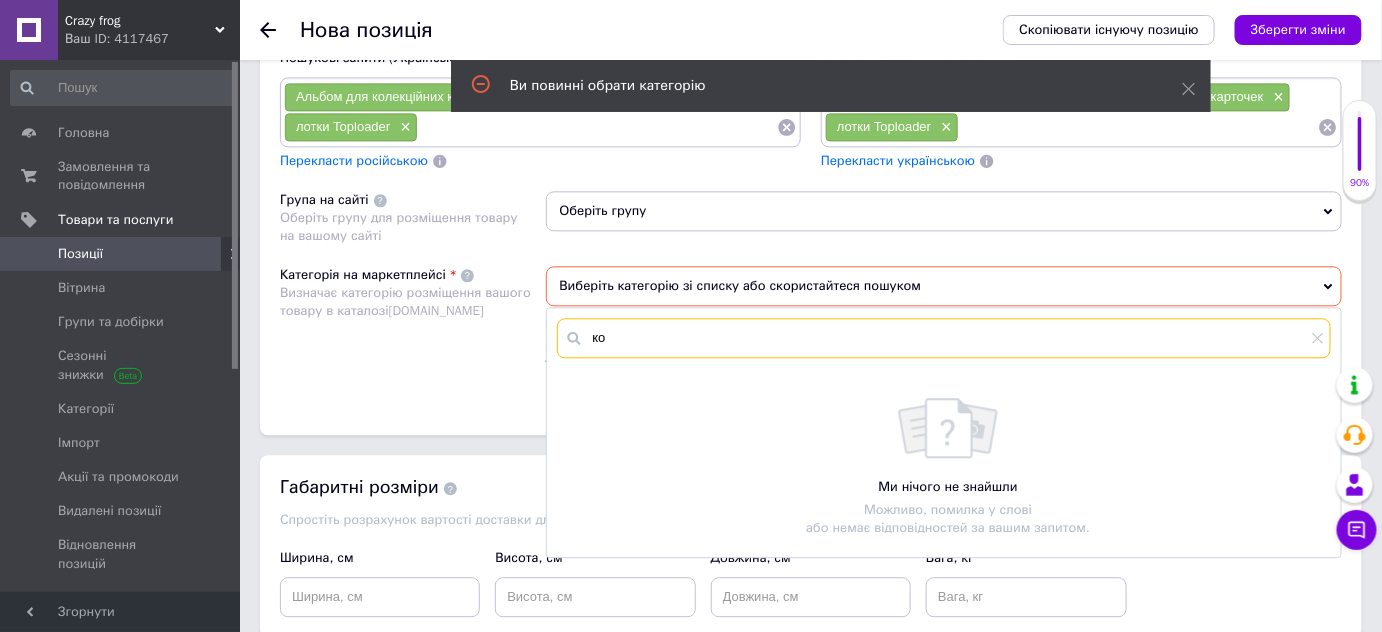 type on "к" 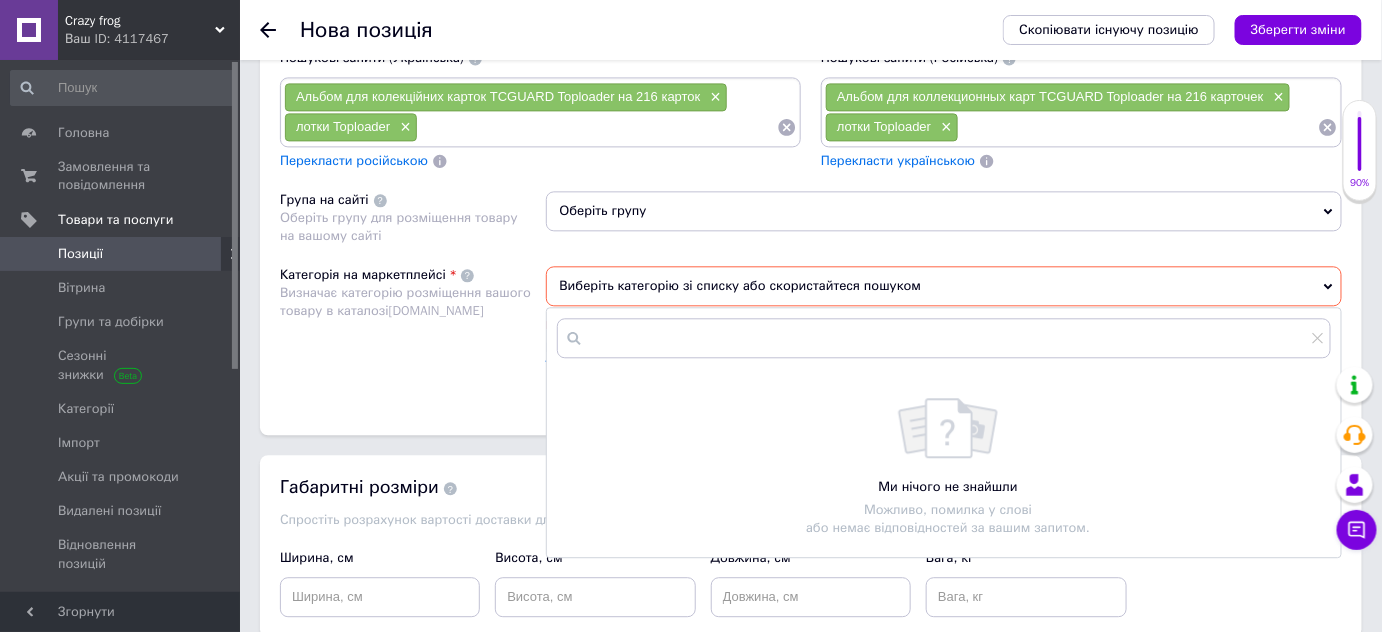 click 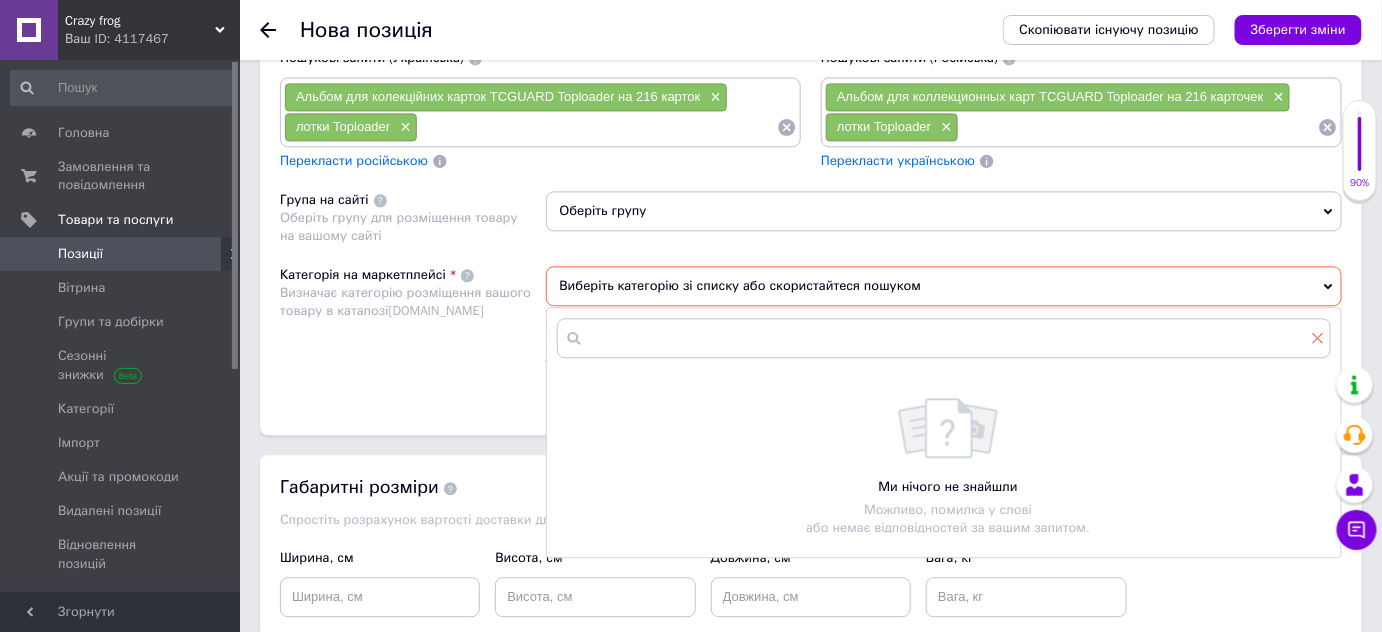 click 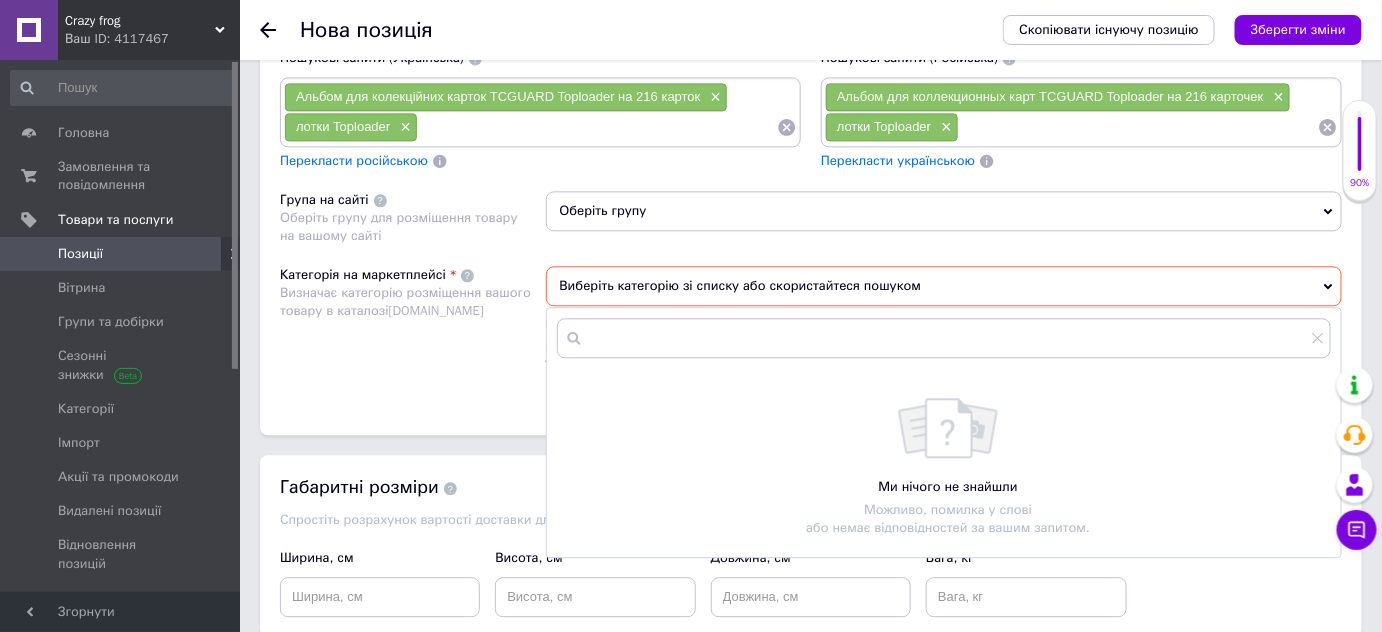 type 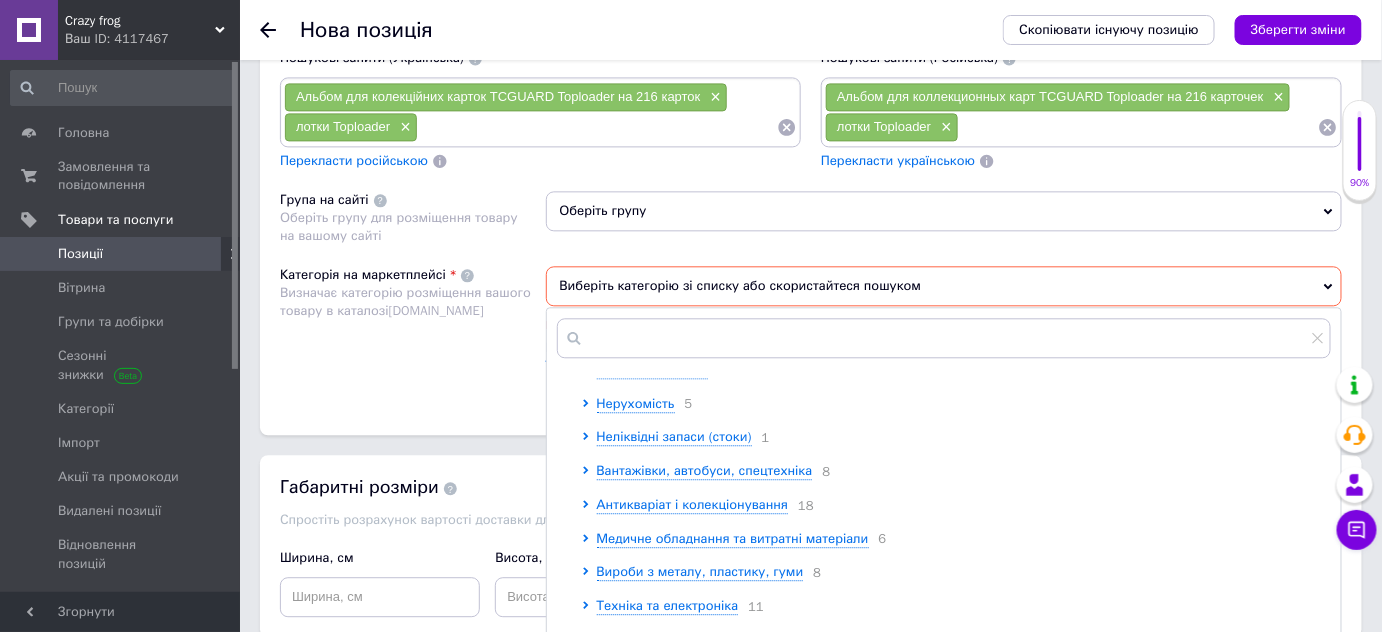 scroll, scrollTop: 1090, scrollLeft: 0, axis: vertical 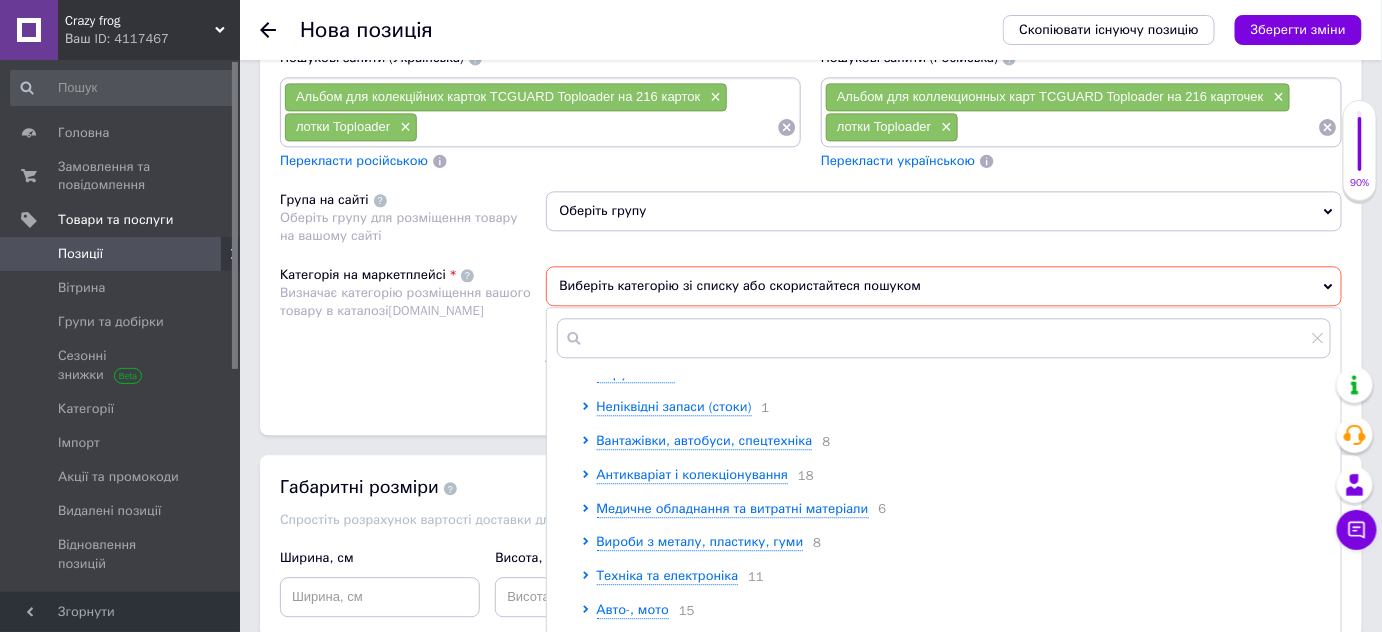 click on "Антикваріат і колекціонування 18" at bounding box center (964, 475) 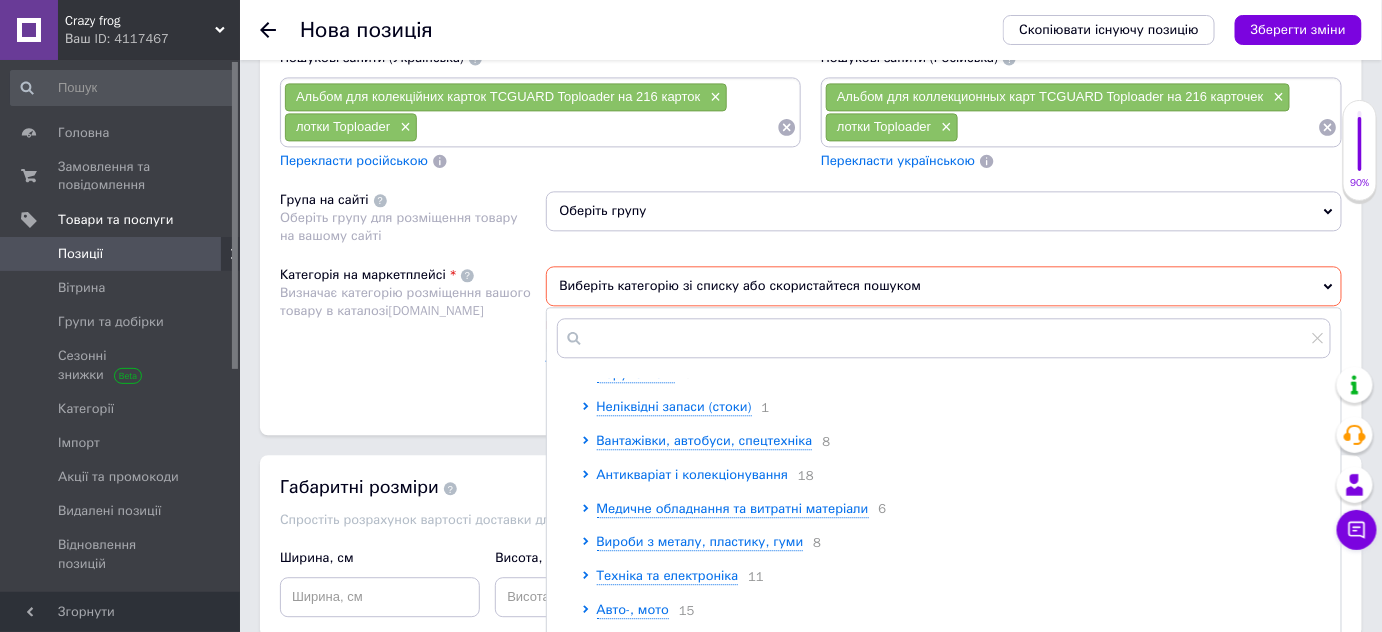 click on "Антикваріат і колекціонування" at bounding box center (693, 474) 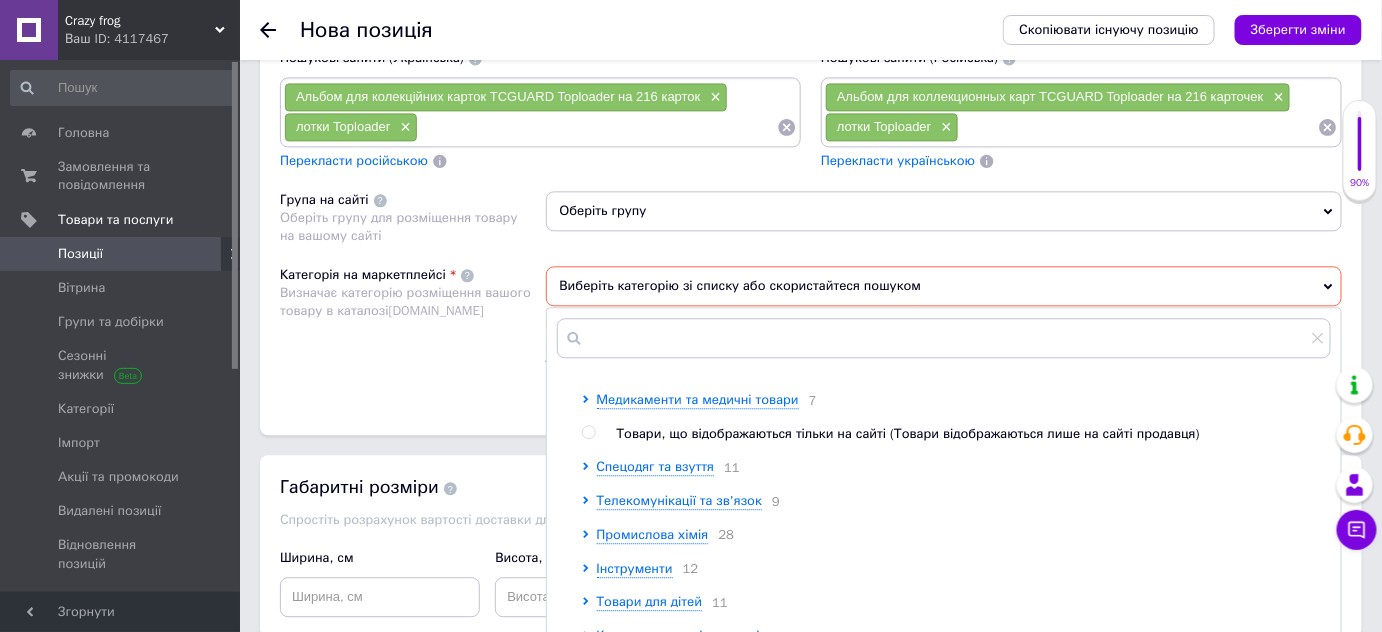 scroll, scrollTop: 2141, scrollLeft: 0, axis: vertical 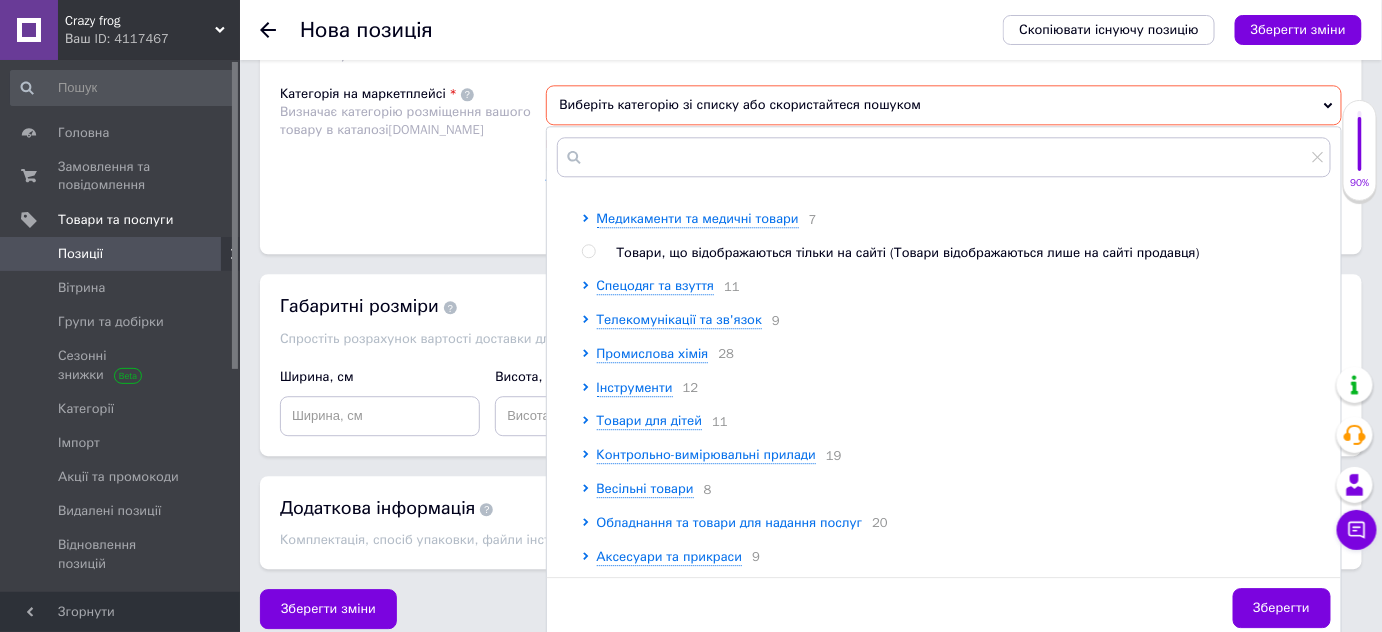 click on "Обладнання та товари для надання послуг" at bounding box center (730, 522) 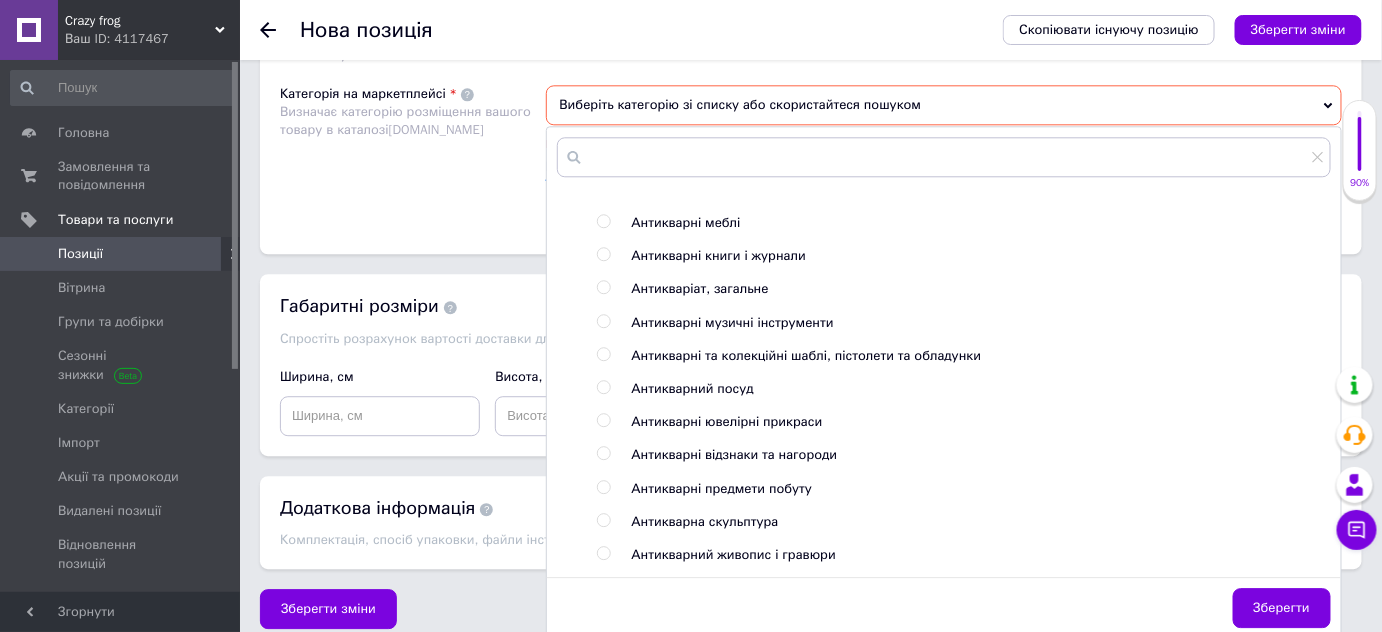 scroll, scrollTop: 1232, scrollLeft: 0, axis: vertical 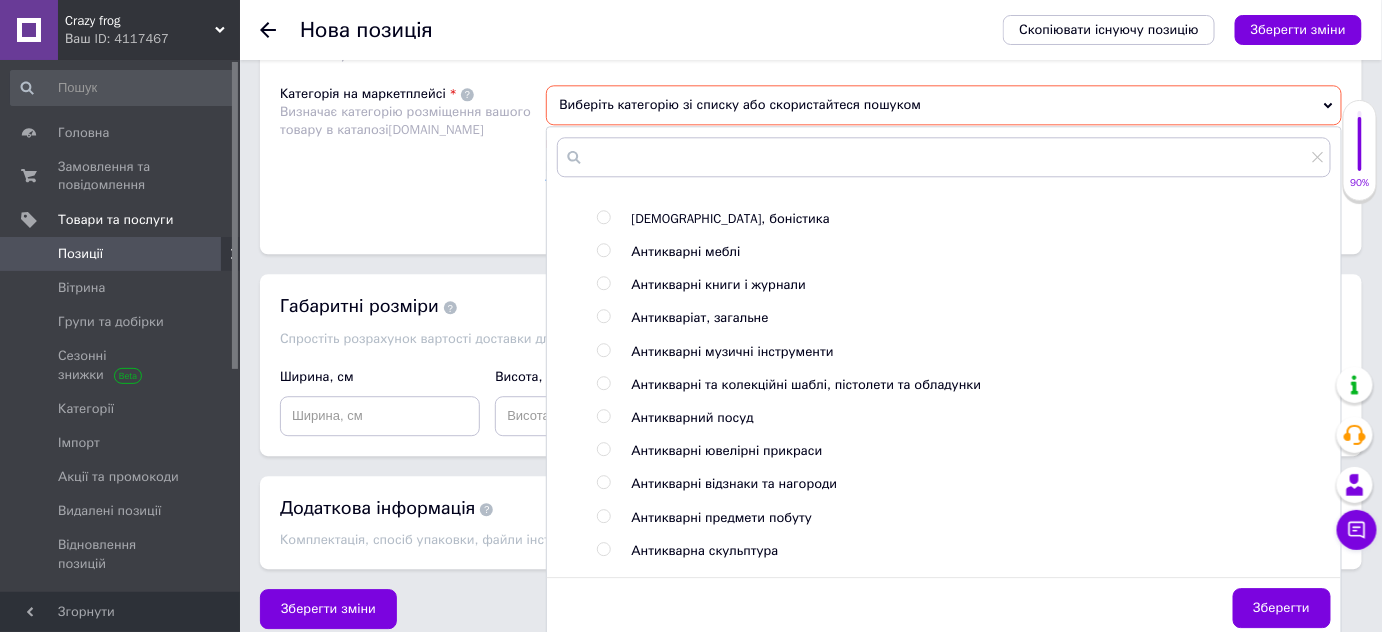 click at bounding box center [603, 316] 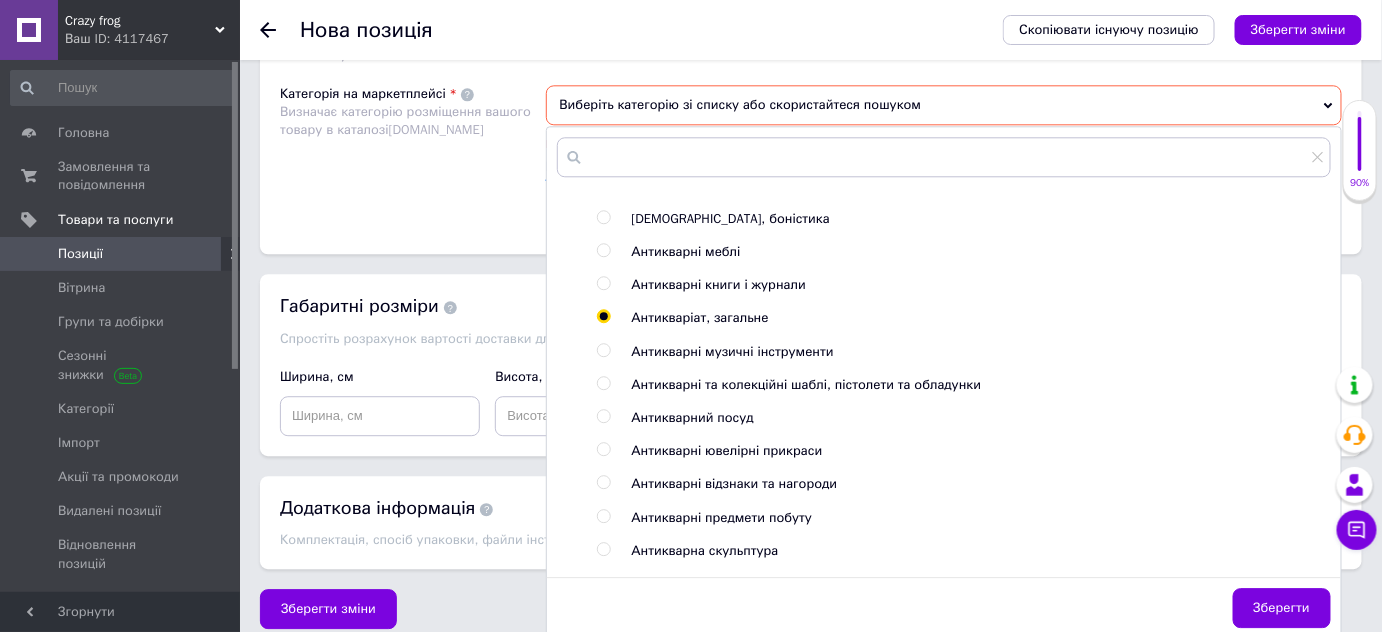 radio on "true" 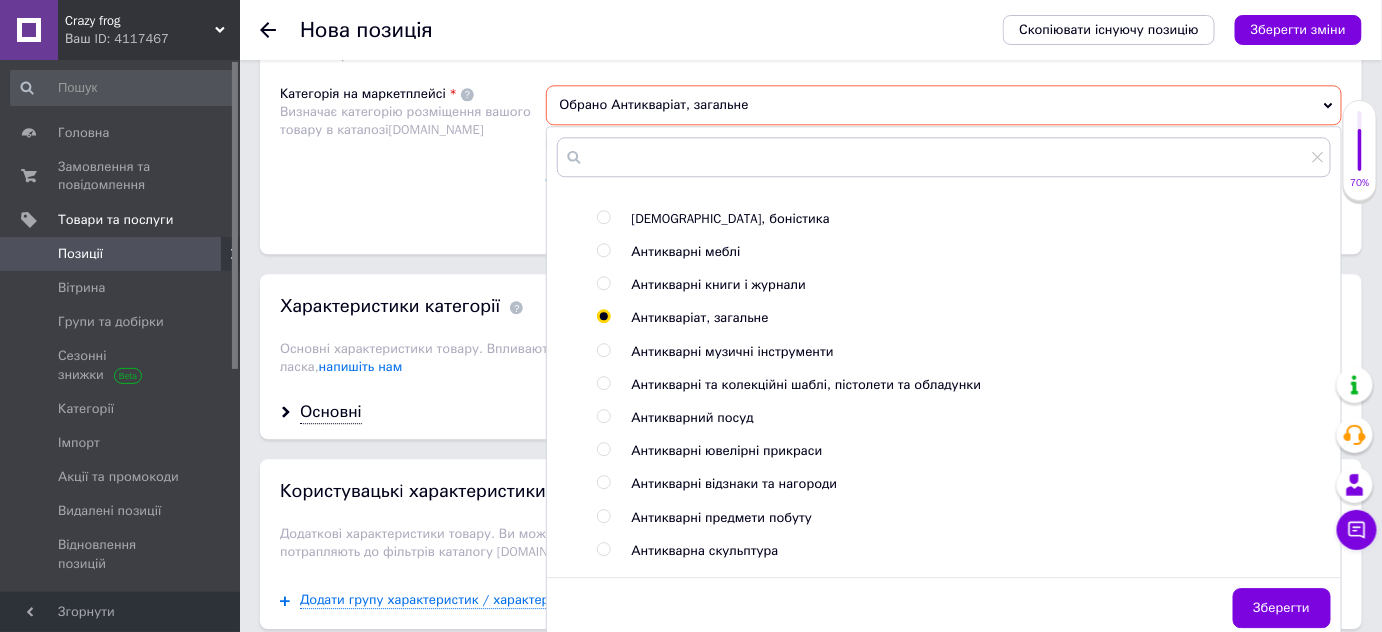 click at bounding box center [603, 316] 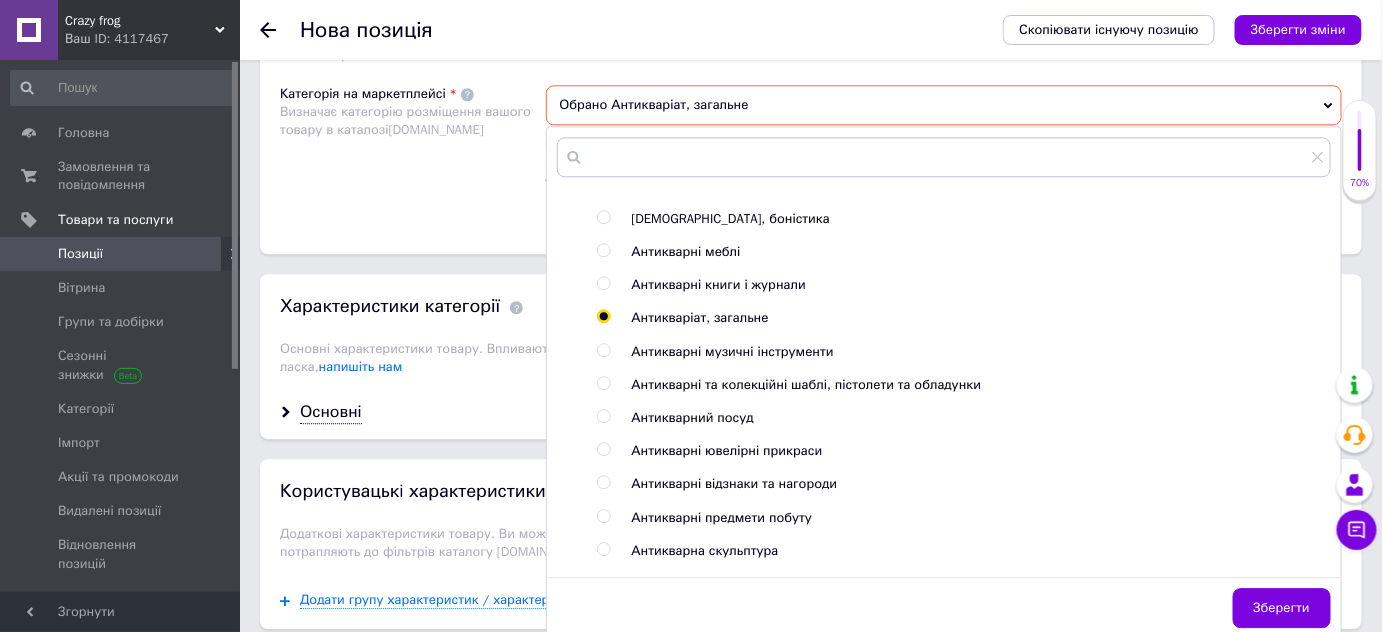 click at bounding box center (607, 318) 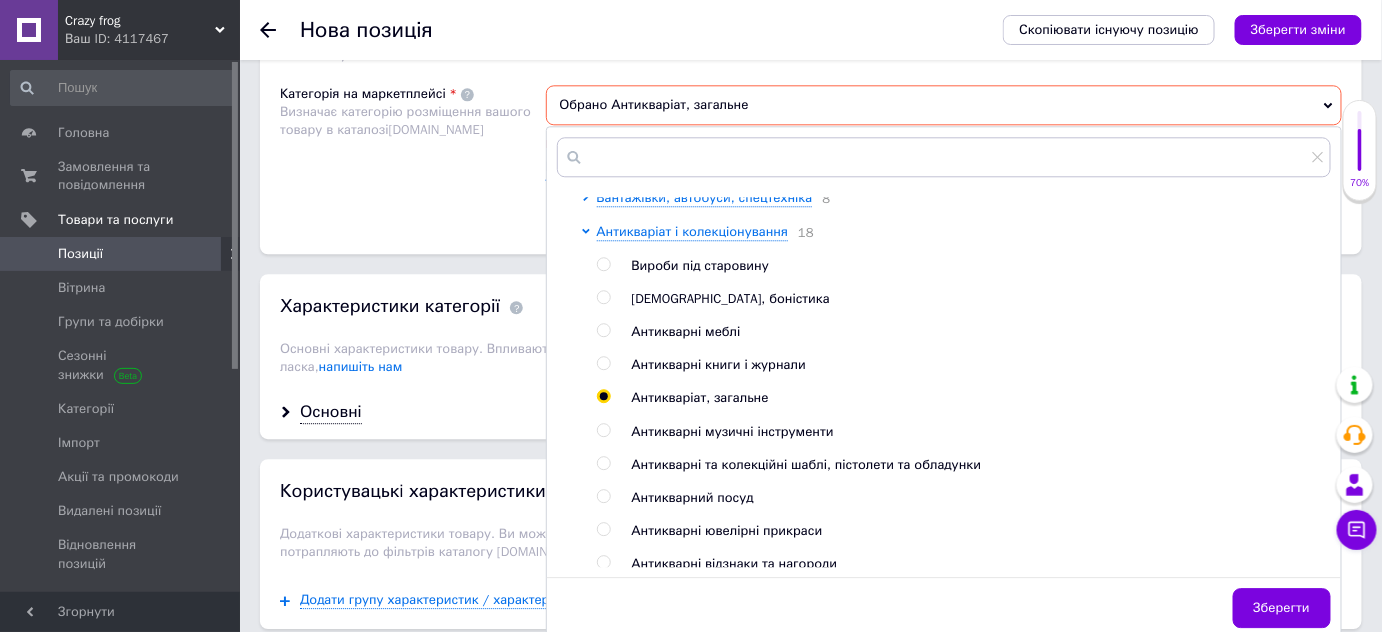 scroll, scrollTop: 1141, scrollLeft: 0, axis: vertical 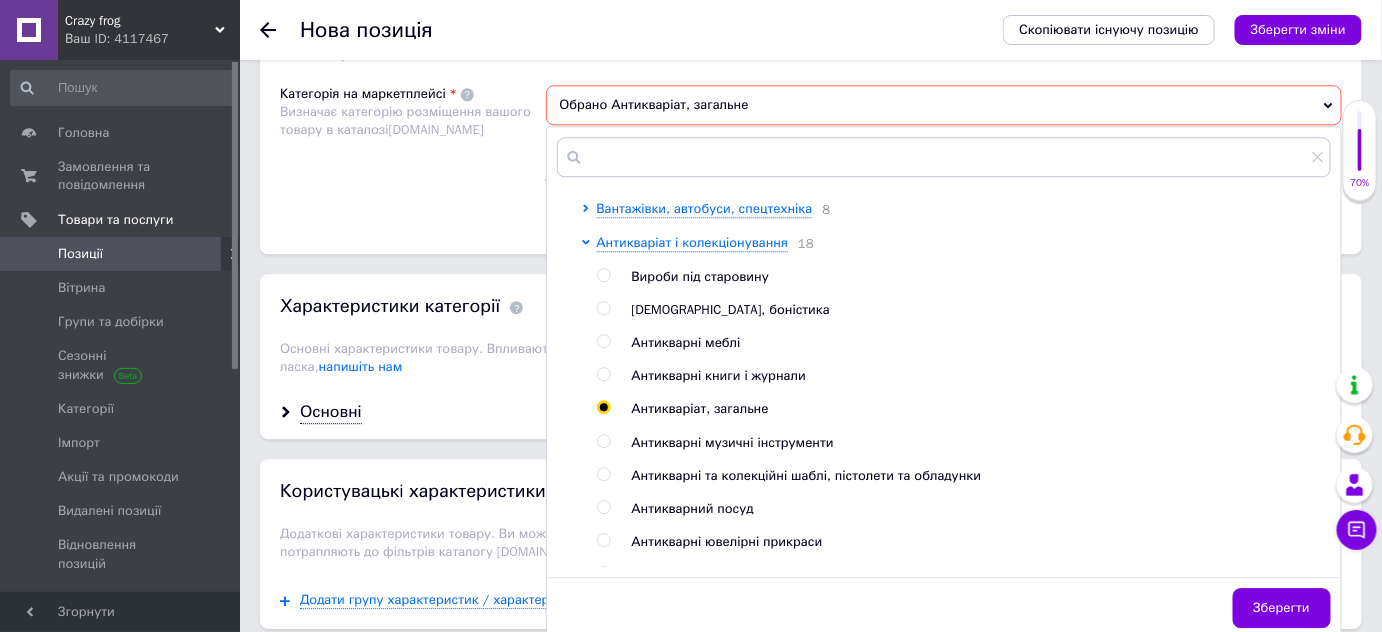 click at bounding box center [607, 409] 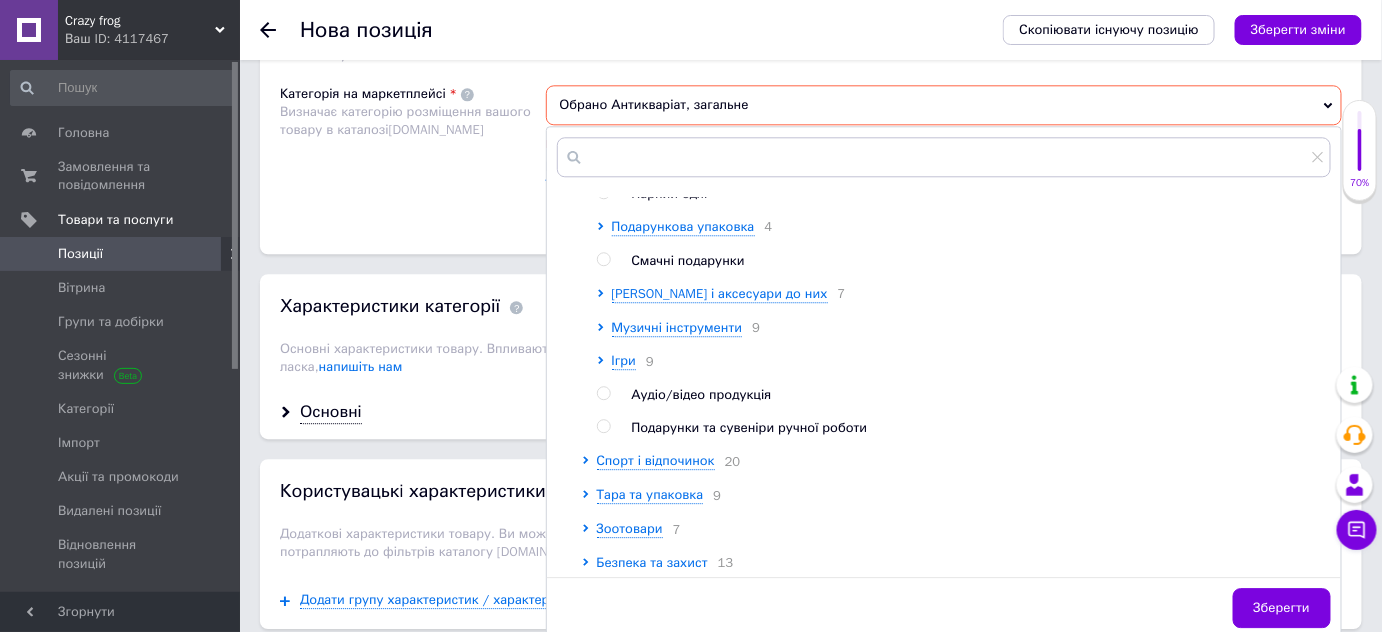 scroll, scrollTop: 595, scrollLeft: 0, axis: vertical 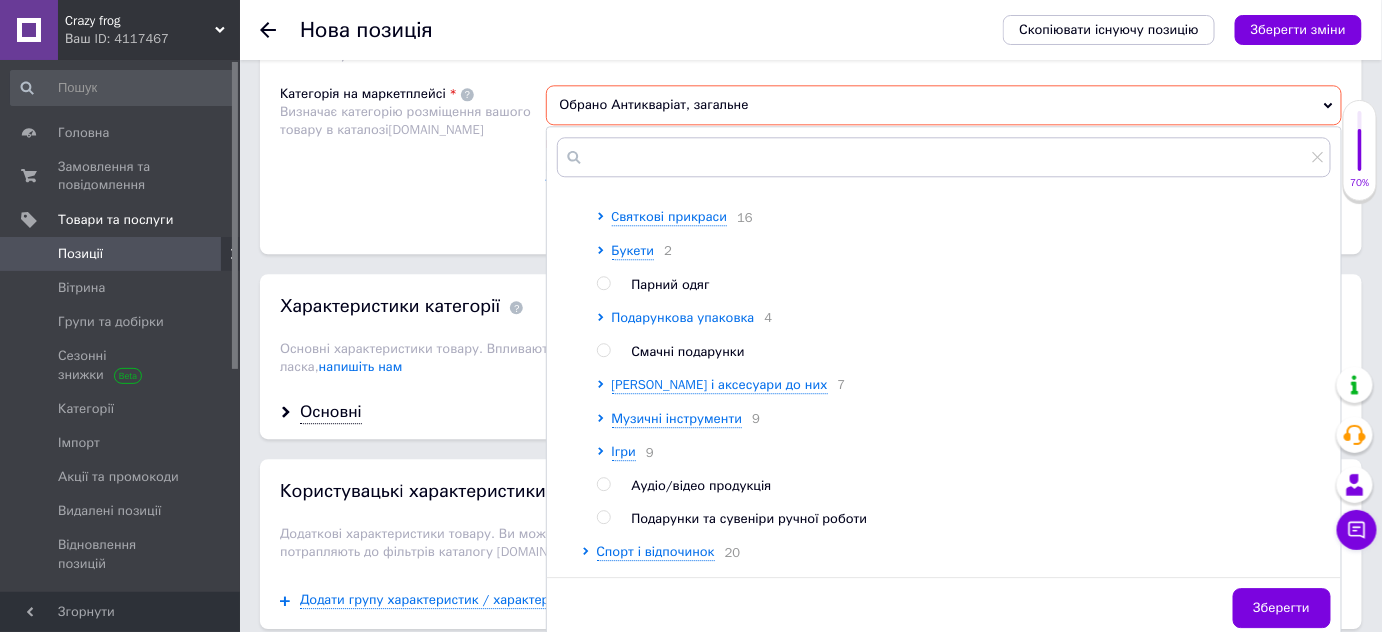 click on "Подарункова упаковка" at bounding box center [683, 317] 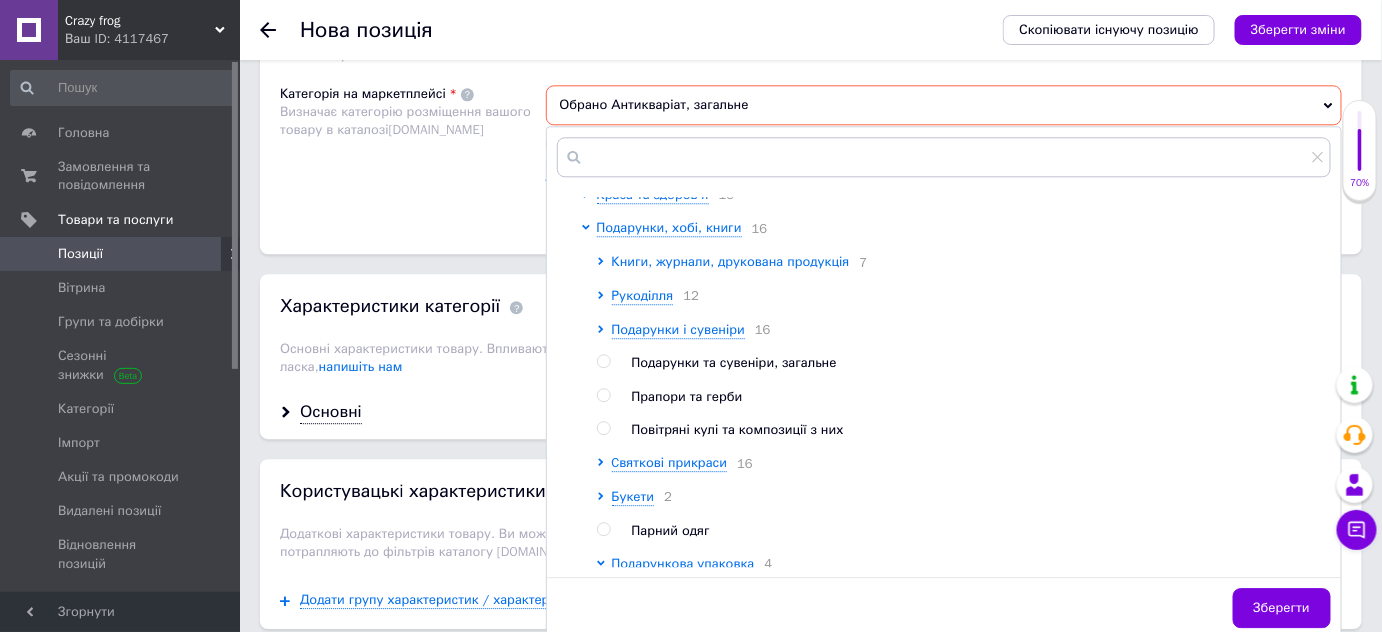 scroll, scrollTop: 322, scrollLeft: 0, axis: vertical 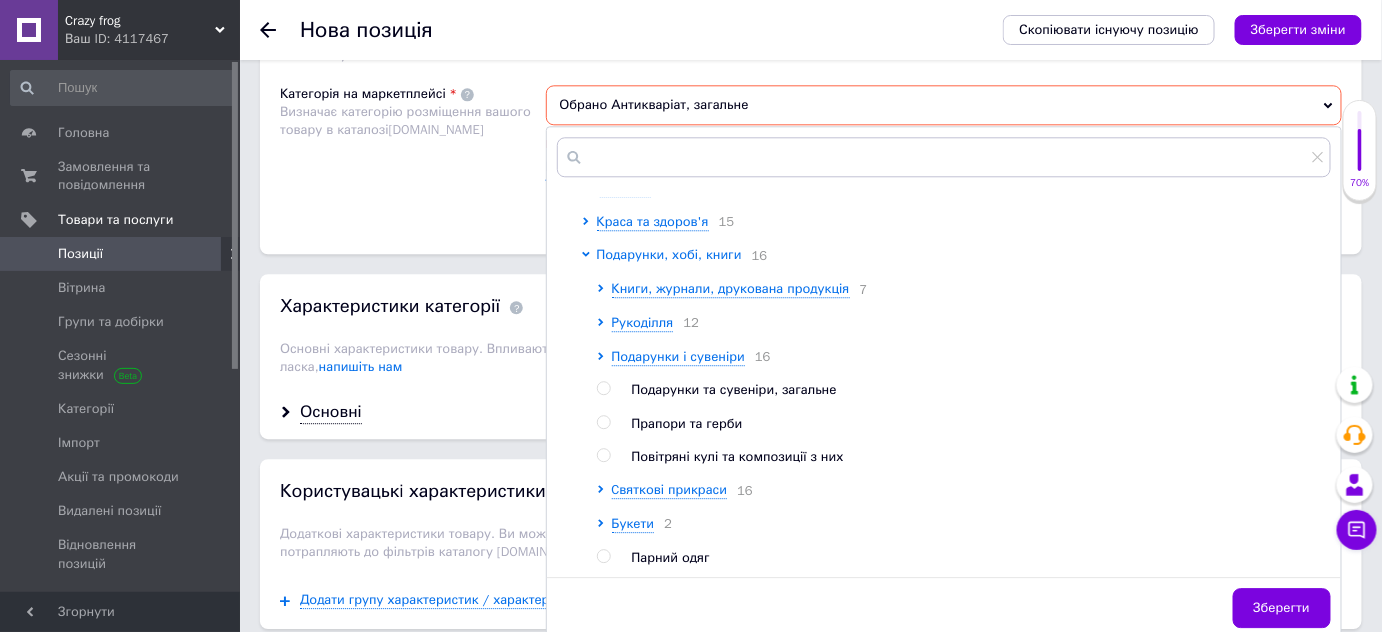 click on "Подарунки, хобі, книги" at bounding box center (669, 254) 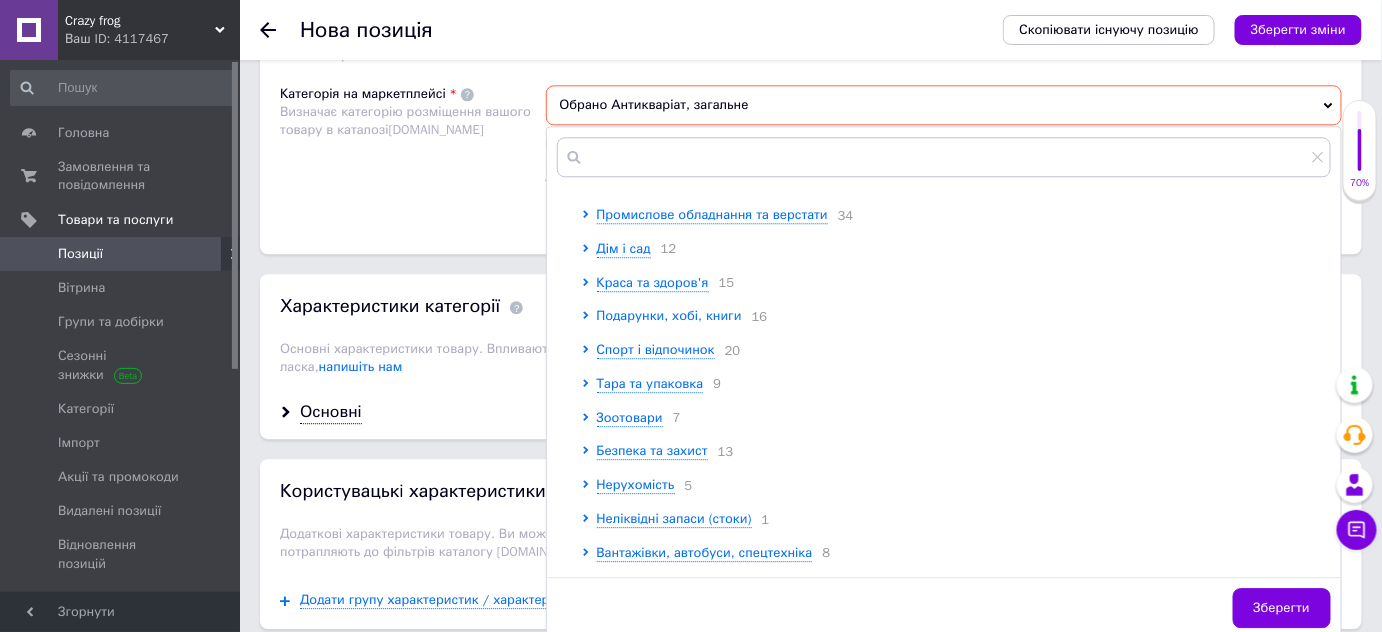 scroll, scrollTop: 232, scrollLeft: 0, axis: vertical 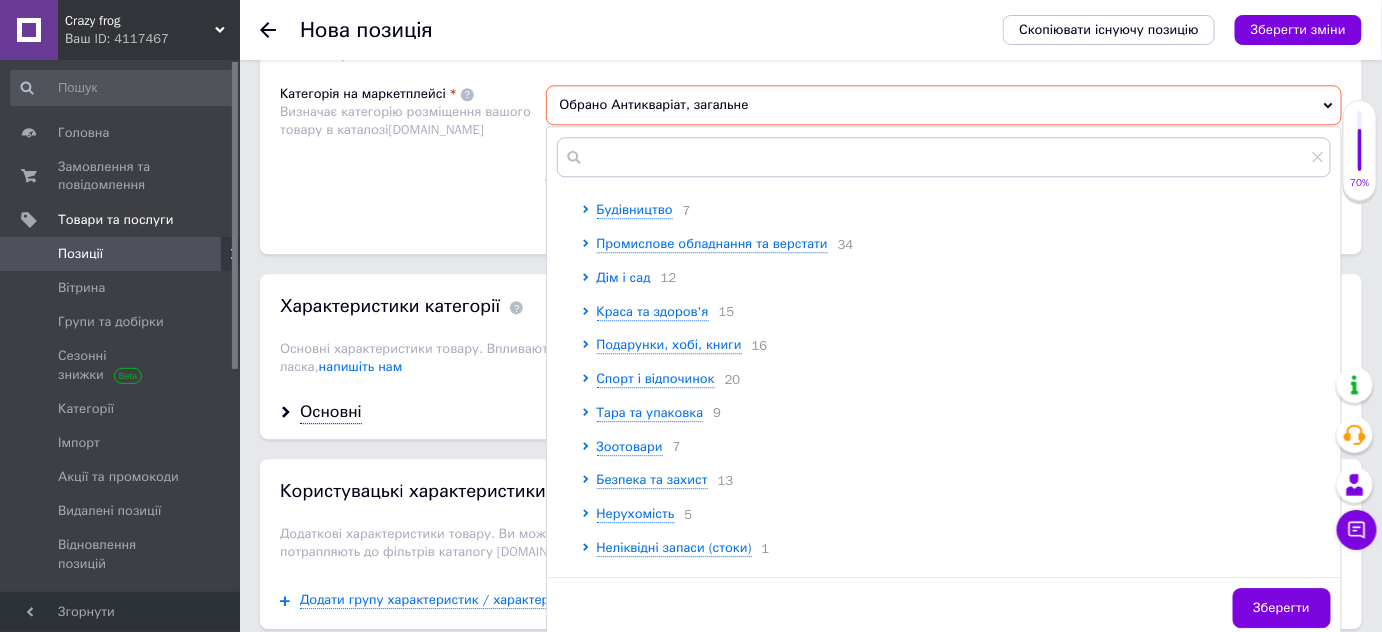 click on "Дім і сад" at bounding box center [624, 277] 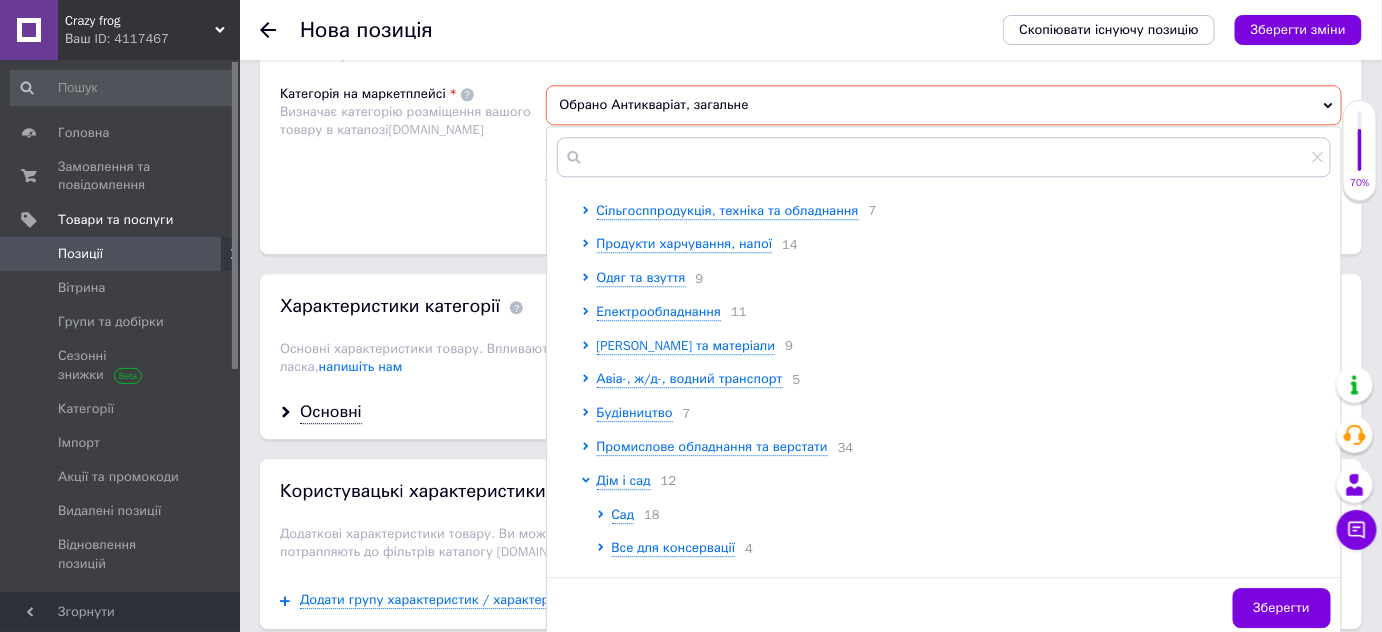 scroll, scrollTop: 0, scrollLeft: 0, axis: both 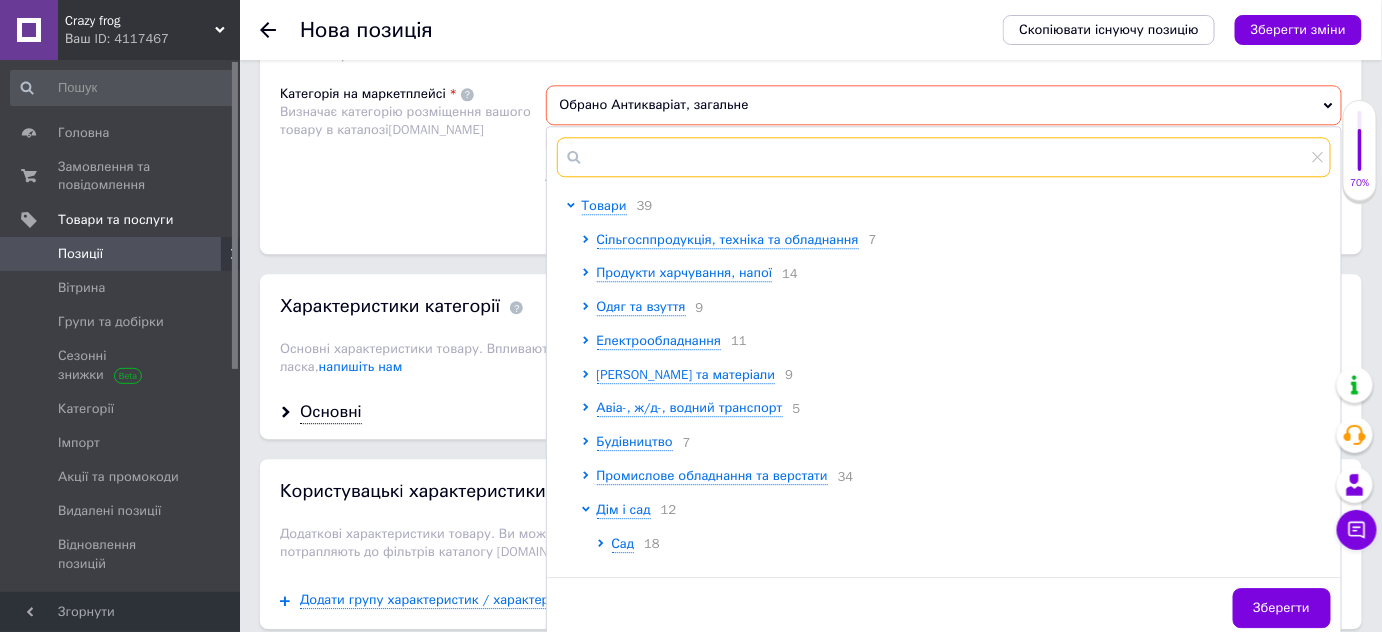 click at bounding box center (944, 157) 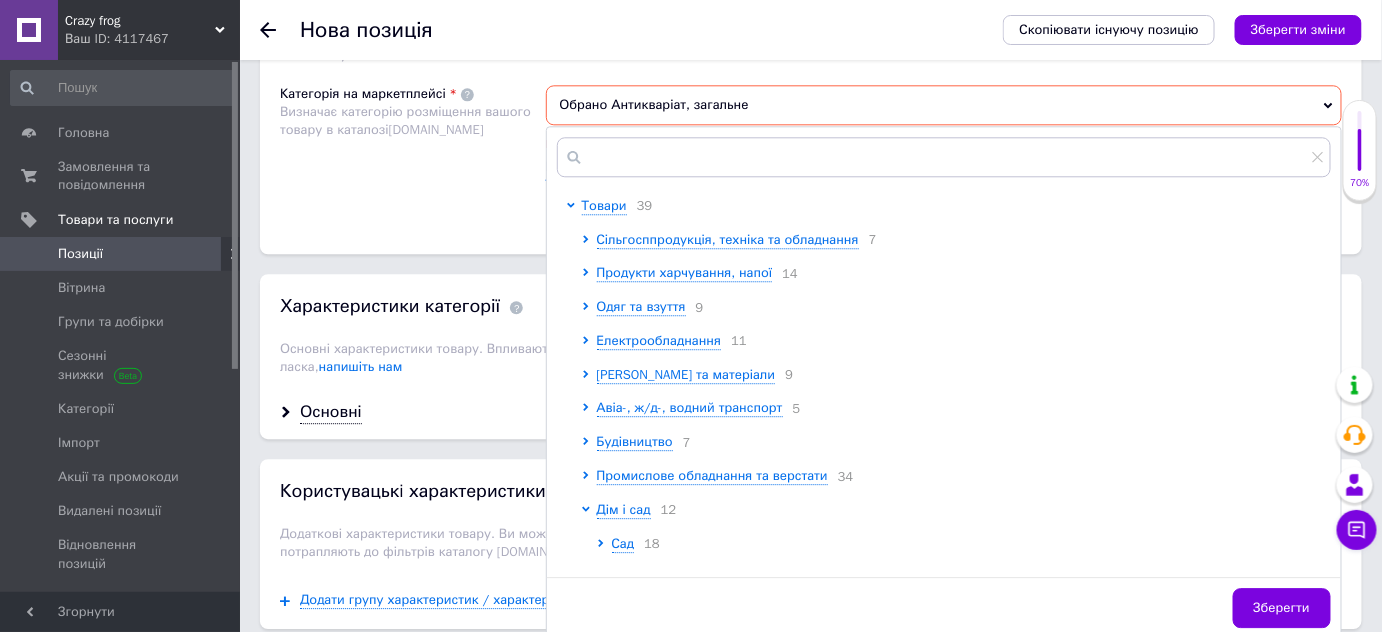 drag, startPoint x: 751, startPoint y: 98, endPoint x: 606, endPoint y: 82, distance: 145.88008 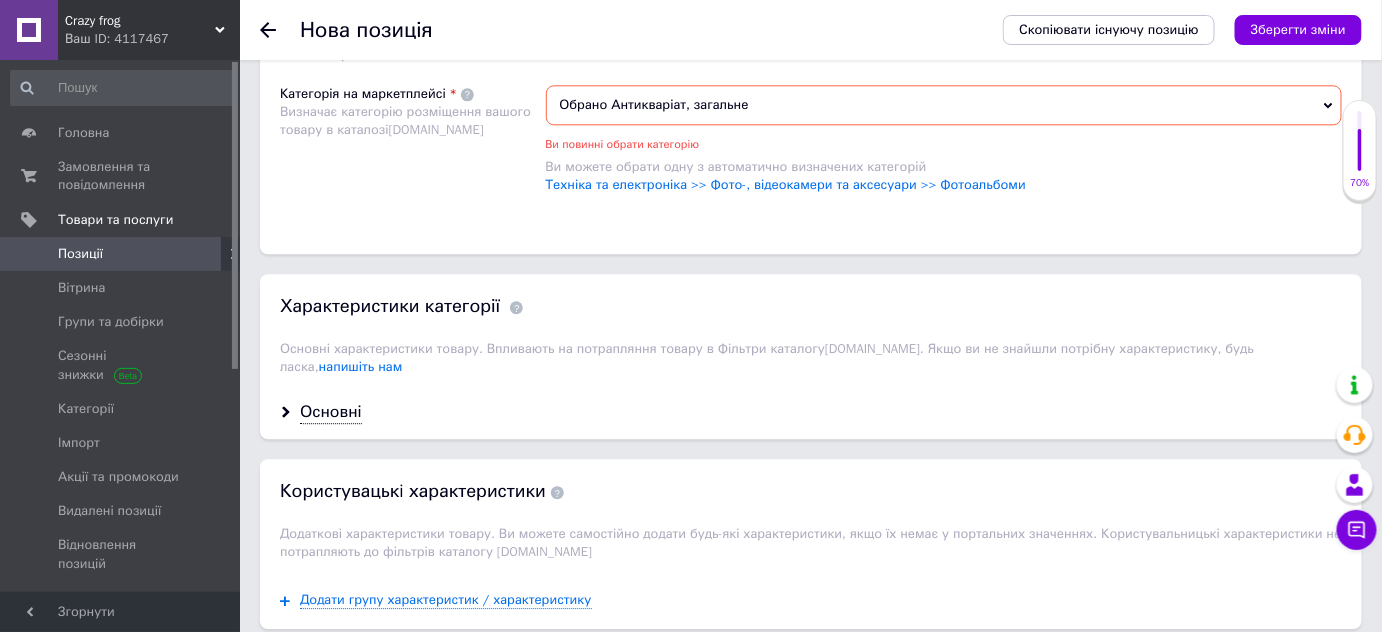 click on "Обрано Антикваріат, загальне" at bounding box center [944, 105] 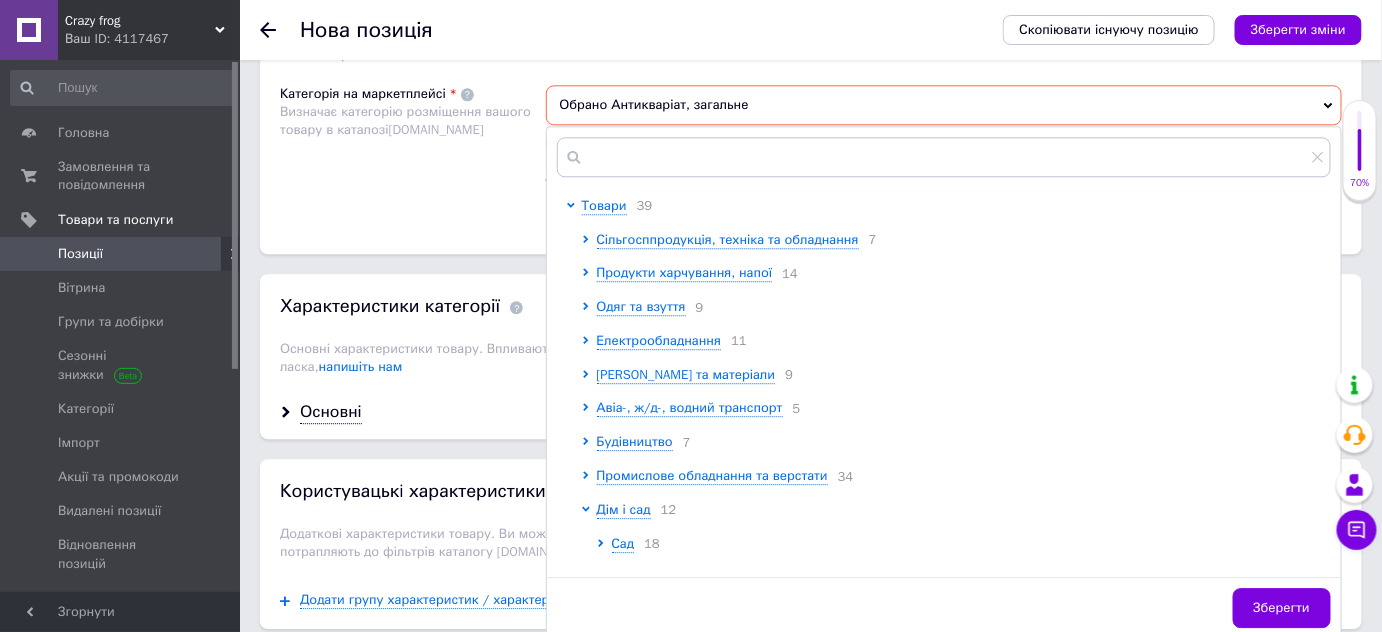 click on "Обрано Антикваріат, загальне" at bounding box center [944, 105] 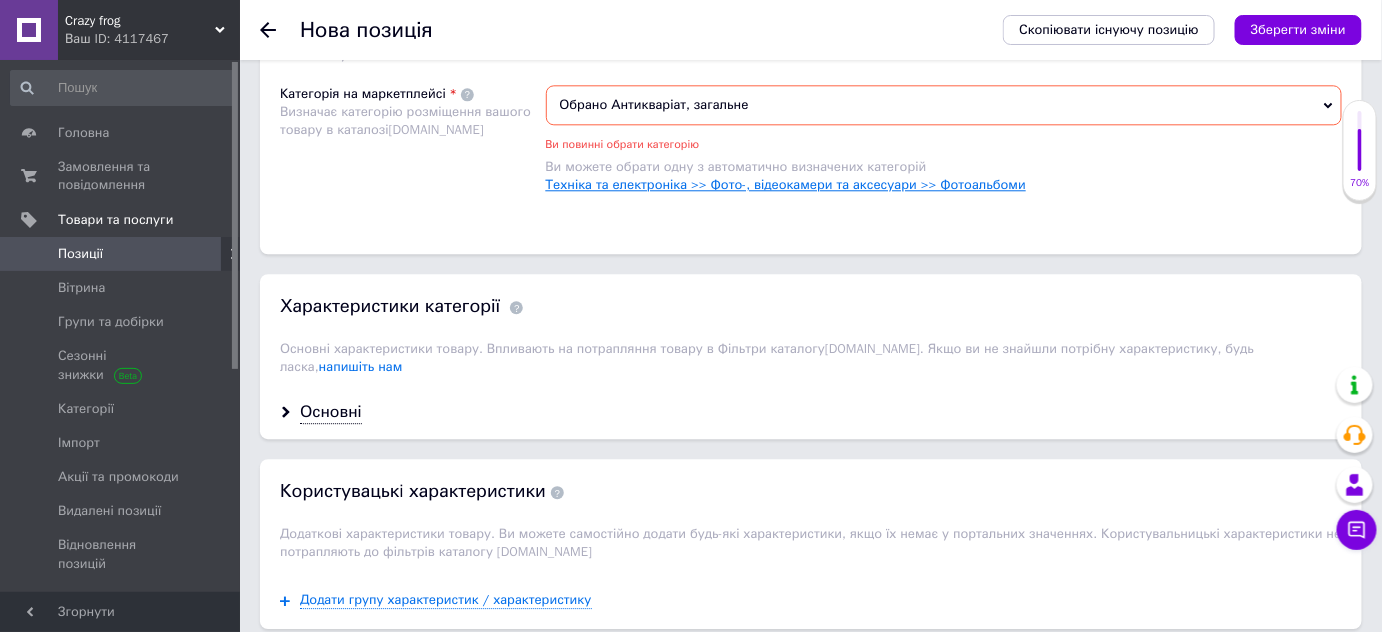 click on "Техніка та електроніка >> Фото-, відеокамери та аксесуари >> Фотоальбоми" at bounding box center [786, 184] 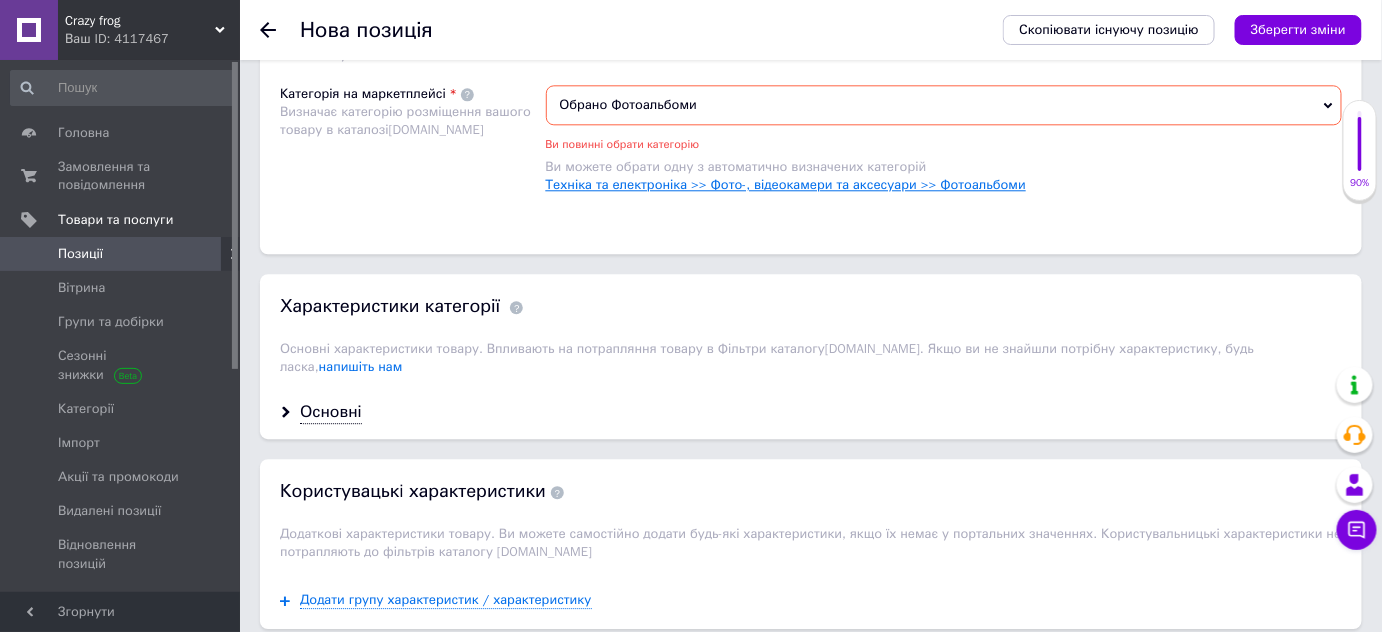 click on "Техніка та електроніка >> Фото-, відеокамери та аксесуари >> Фотоальбоми" at bounding box center [786, 184] 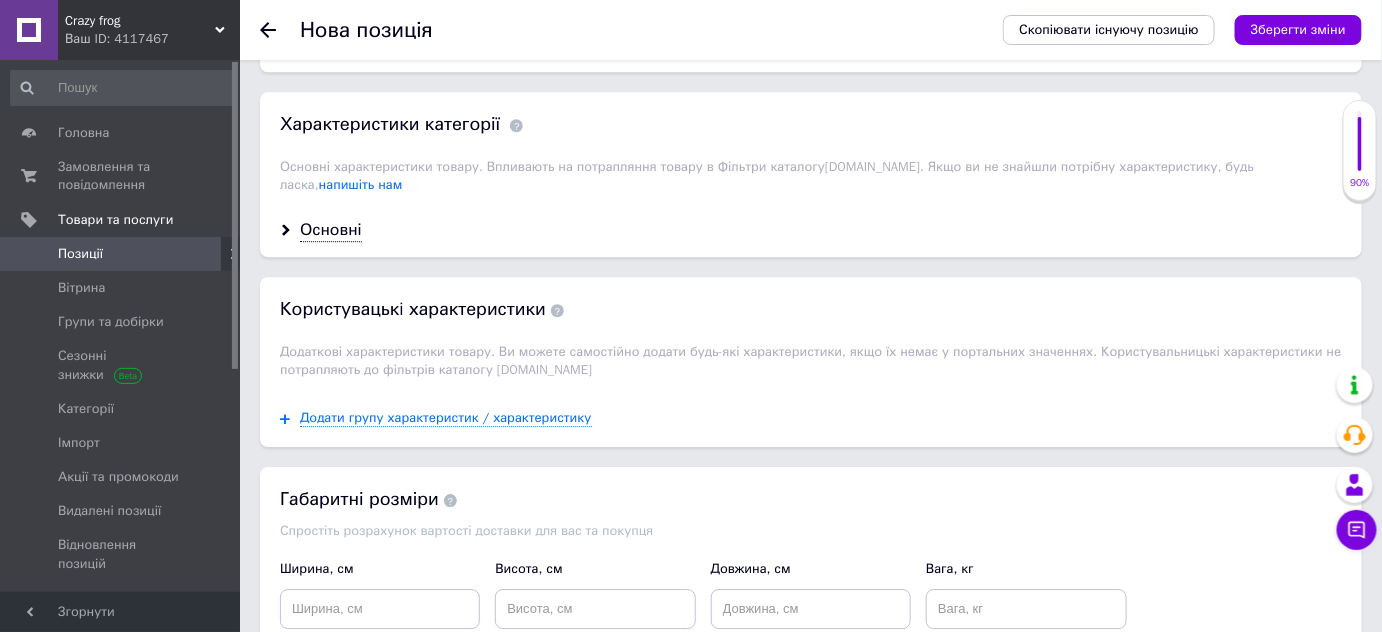 scroll, scrollTop: 1978, scrollLeft: 0, axis: vertical 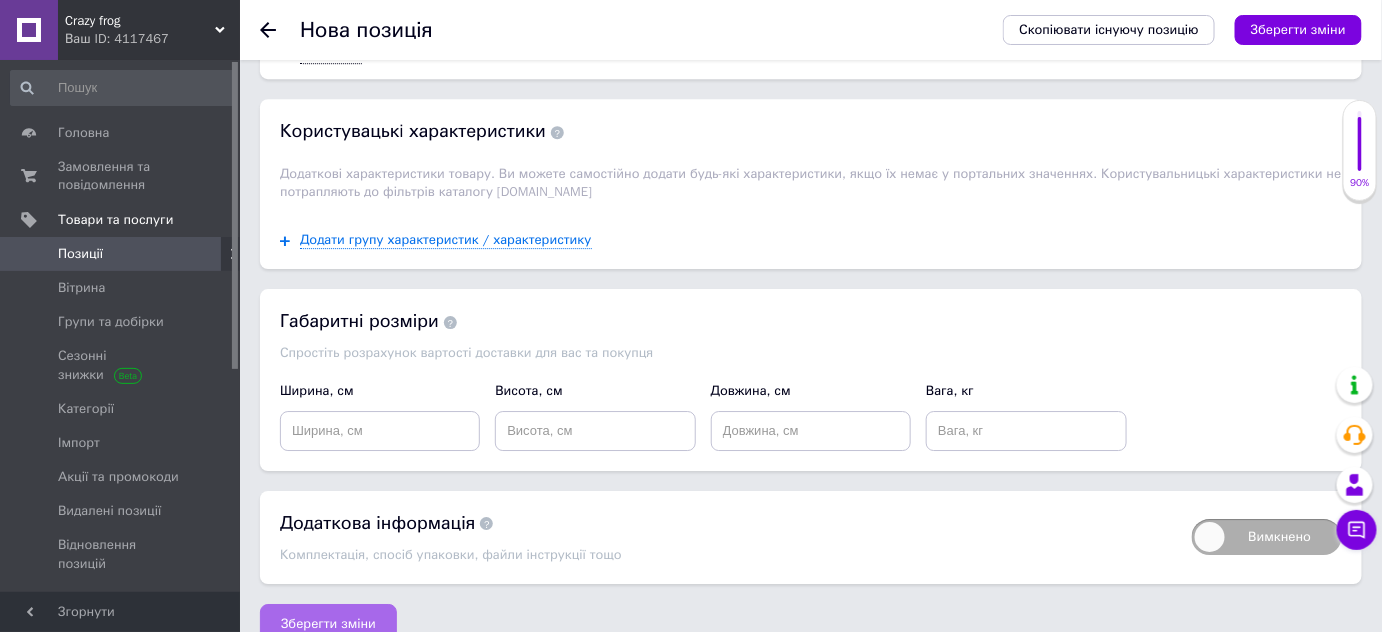 click on "Зберегти зміни" at bounding box center [328, 624] 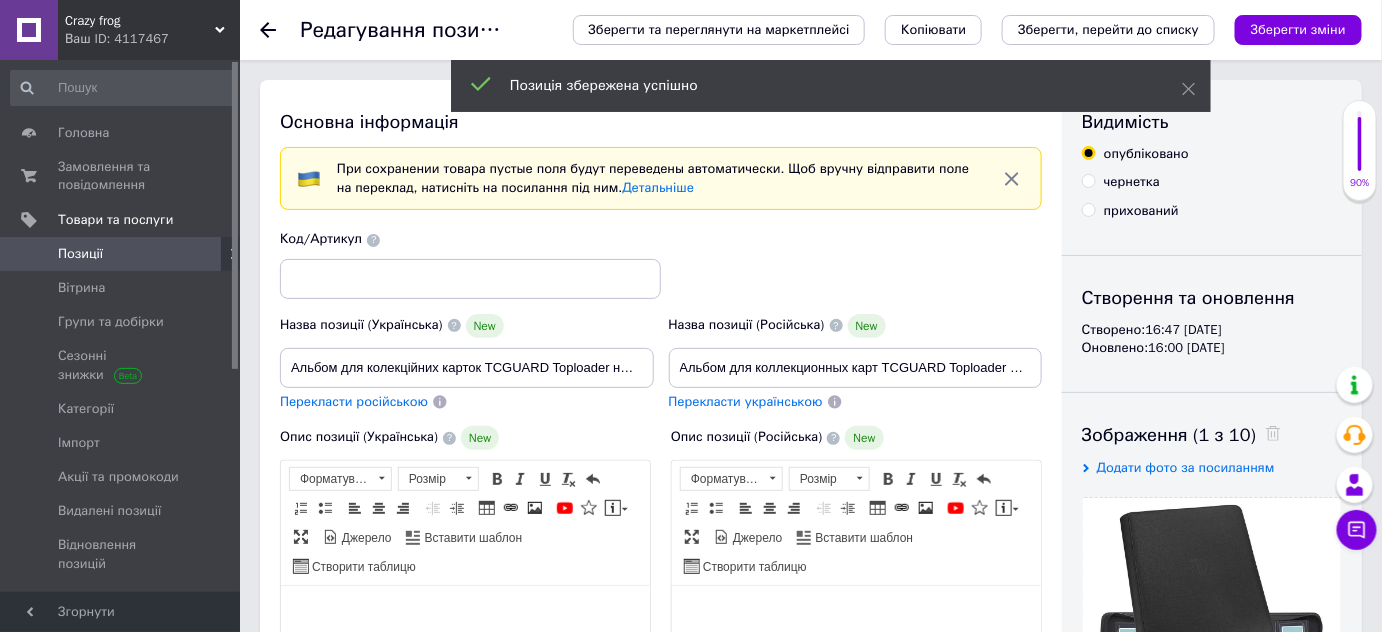 scroll, scrollTop: 0, scrollLeft: 0, axis: both 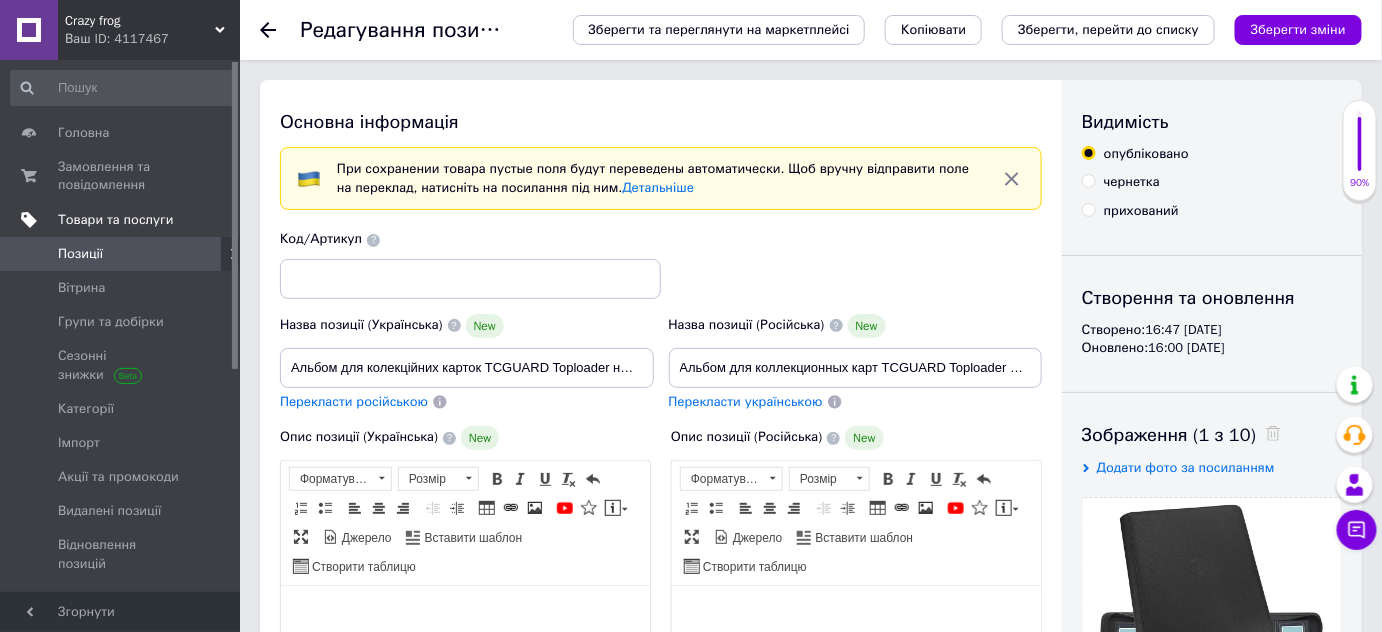 click on "Товари та послуги" at bounding box center [115, 220] 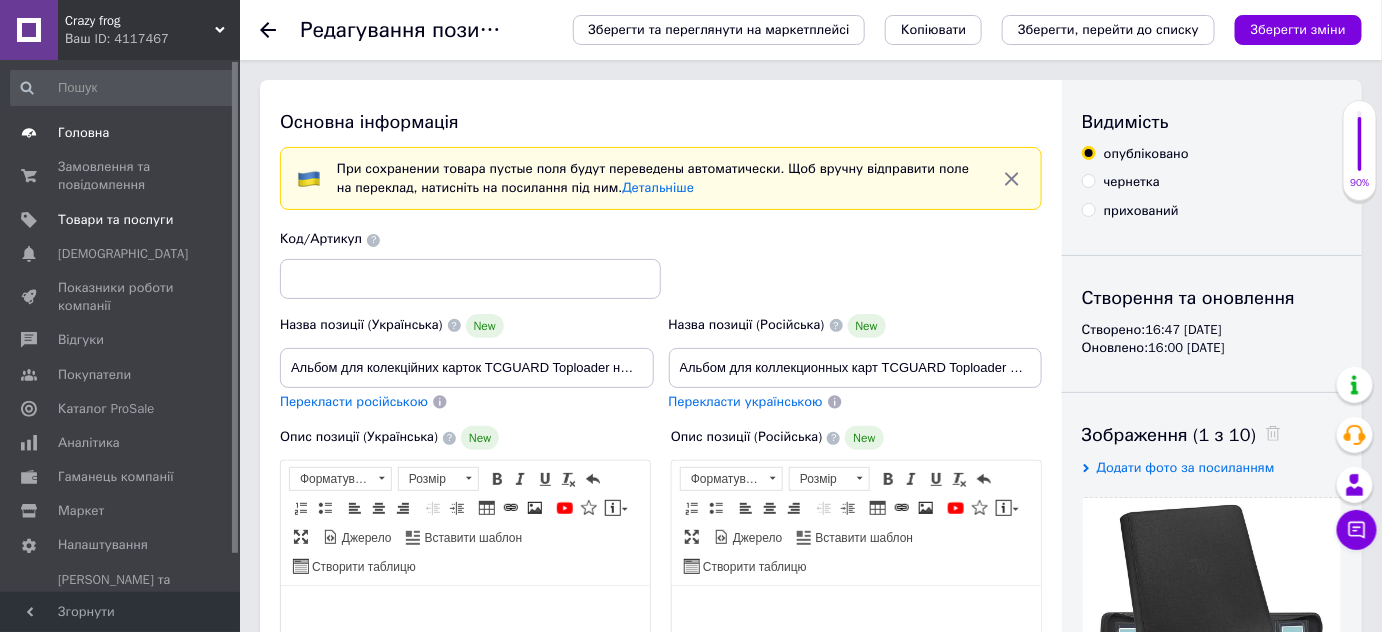click on "Головна" at bounding box center (83, 133) 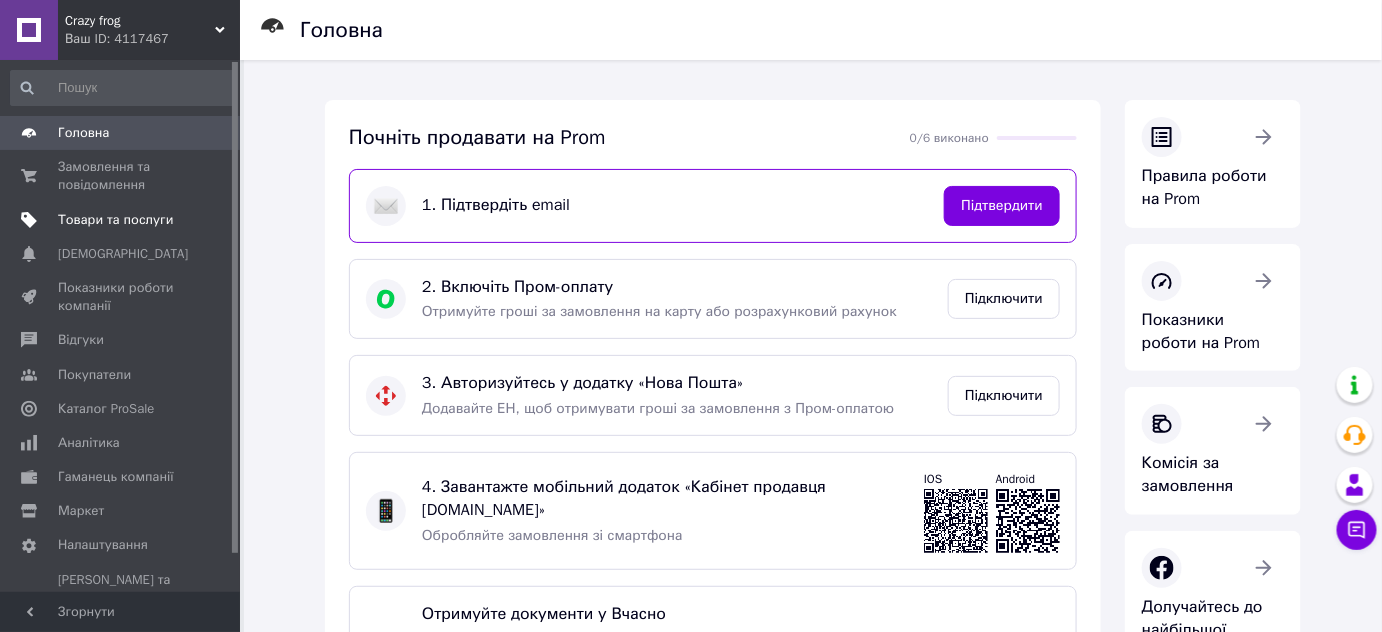 click on "Товари та послуги" at bounding box center (115, 220) 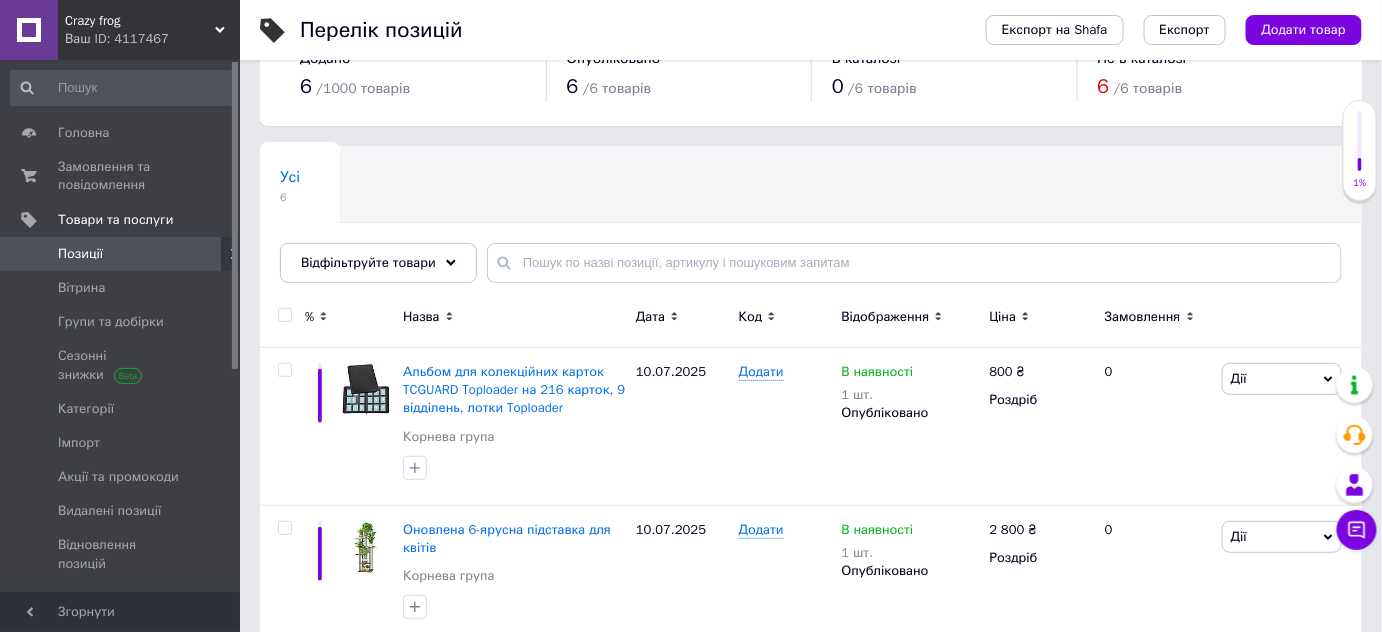 scroll, scrollTop: 0, scrollLeft: 0, axis: both 